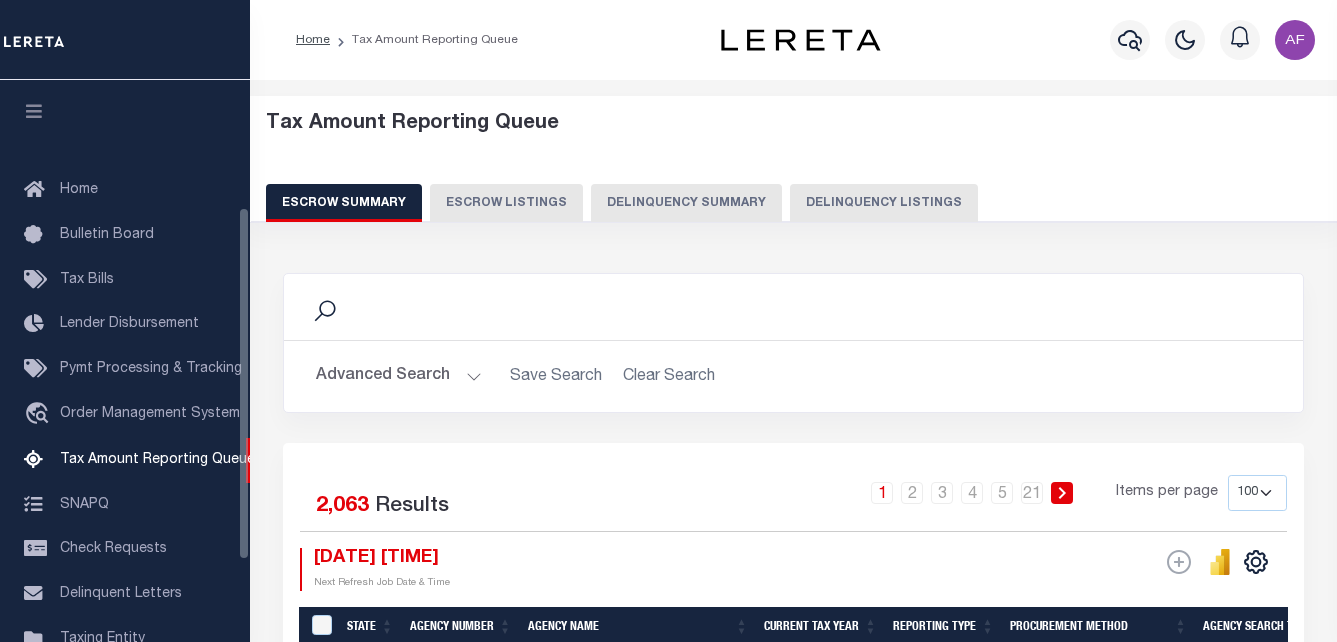 click on "Delinquency Listings" at bounding box center [884, 203] 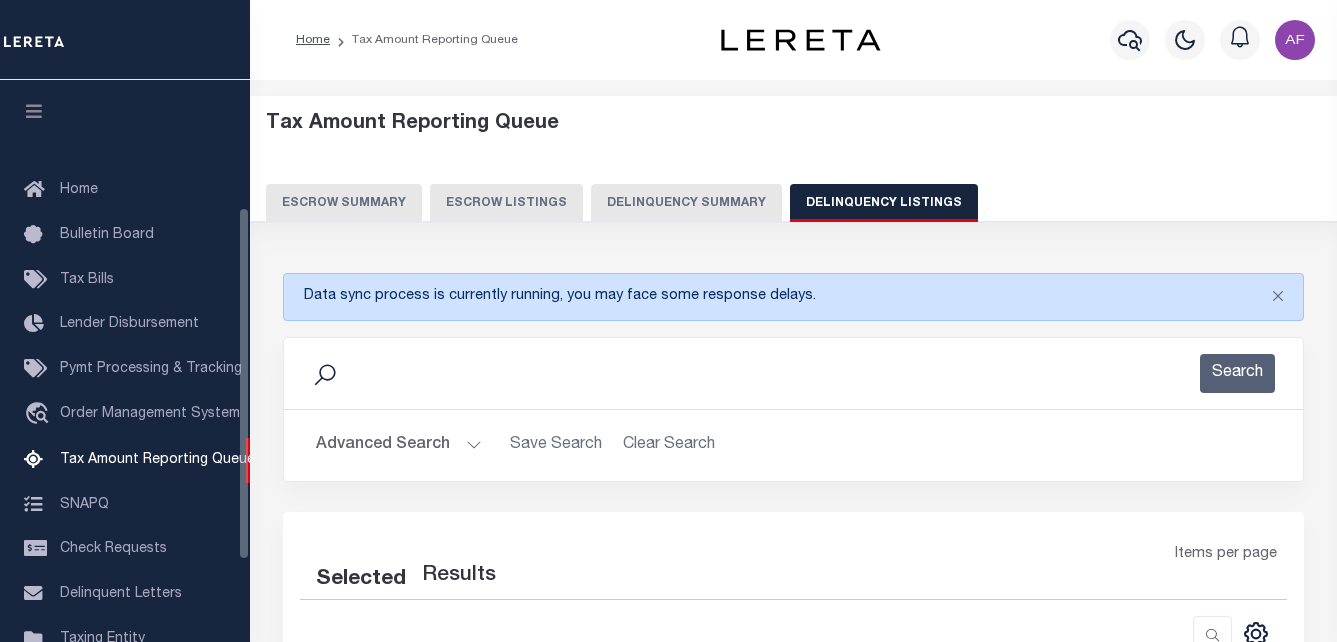 scroll, scrollTop: 202, scrollLeft: 0, axis: vertical 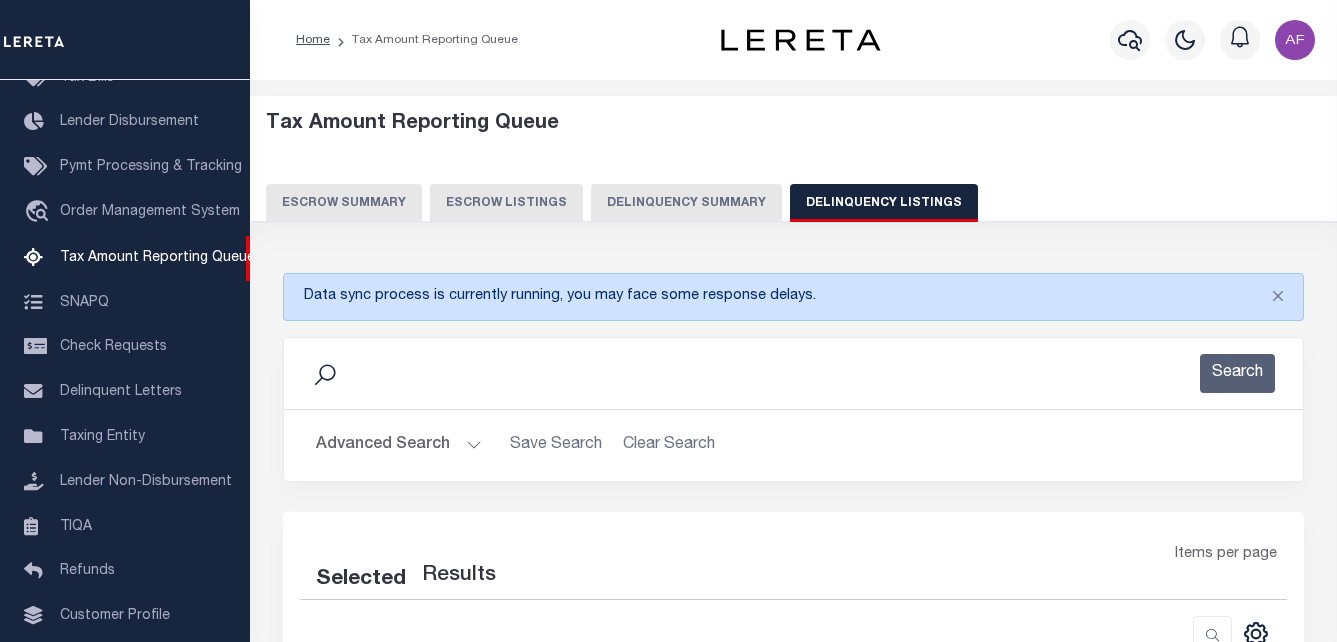 select on "100" 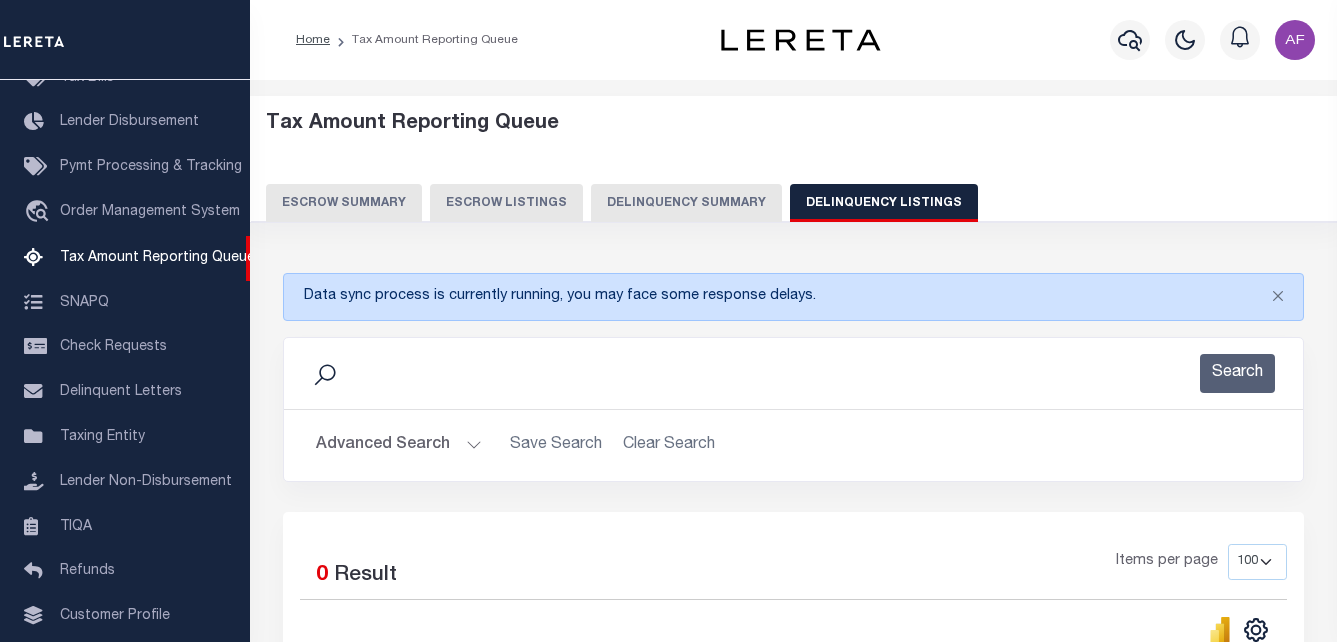 click on "Advanced Search" at bounding box center (399, 445) 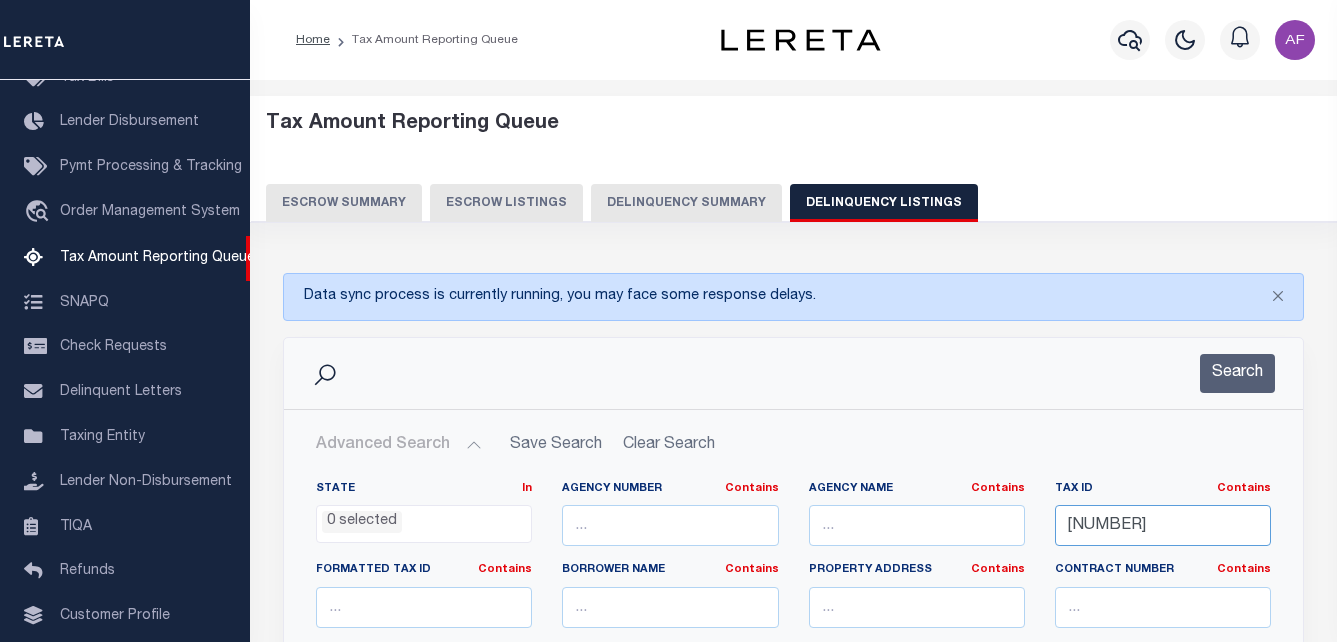 scroll, scrollTop: 0, scrollLeft: 6, axis: horizontal 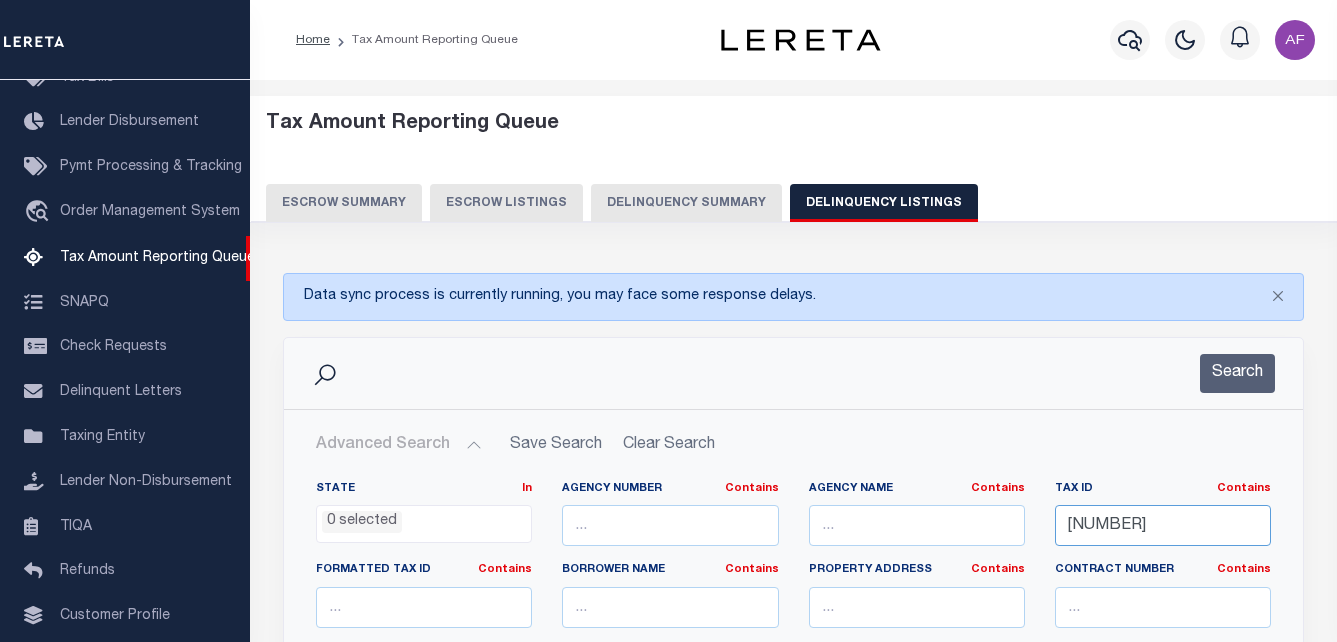 drag, startPoint x: 1072, startPoint y: 522, endPoint x: 1271, endPoint y: 523, distance: 199.00252 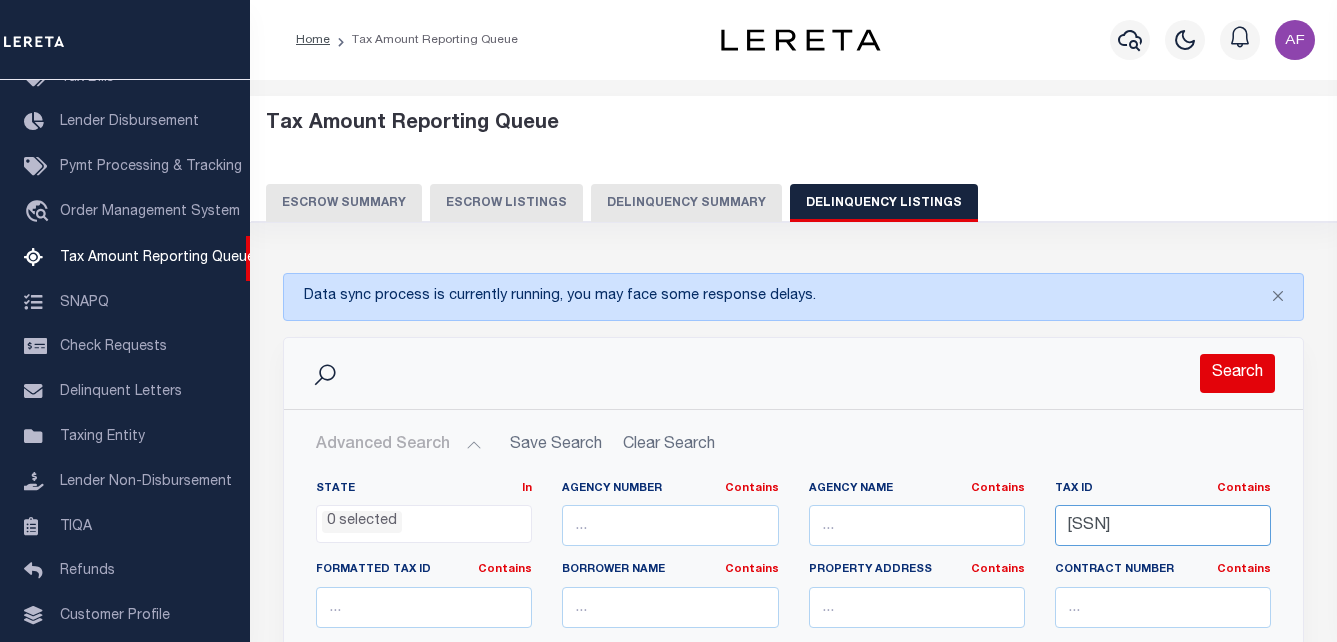 type on "[SSN]" 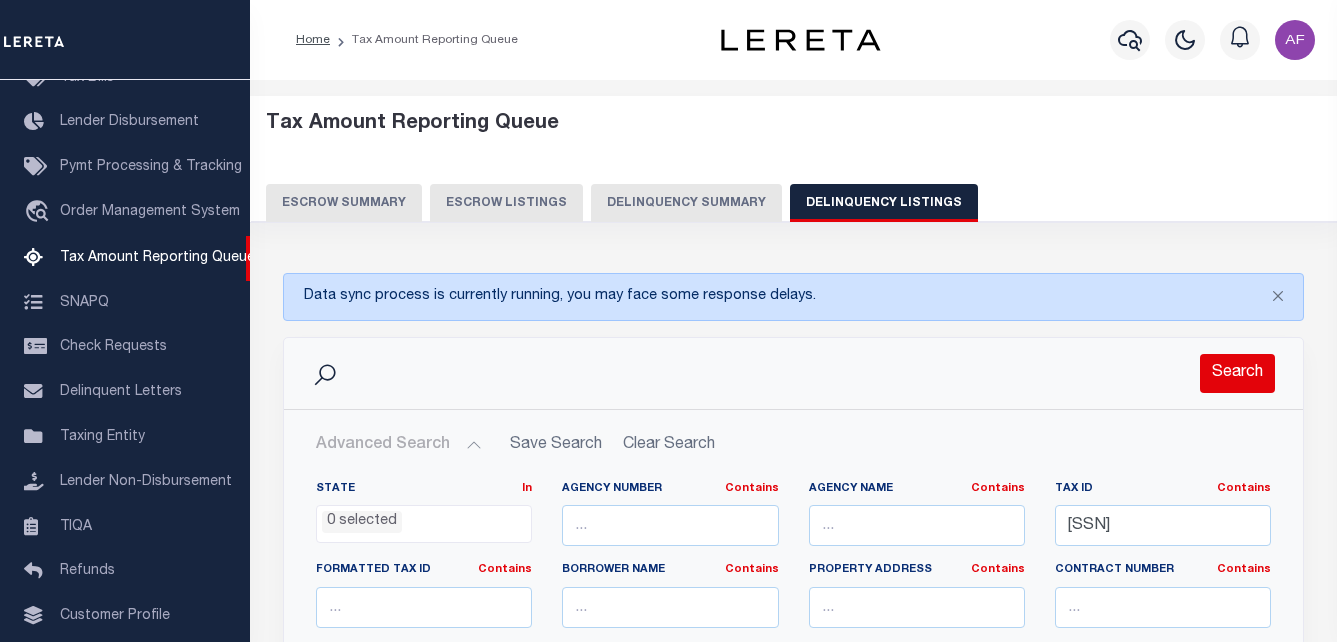 scroll, scrollTop: 0, scrollLeft: 0, axis: both 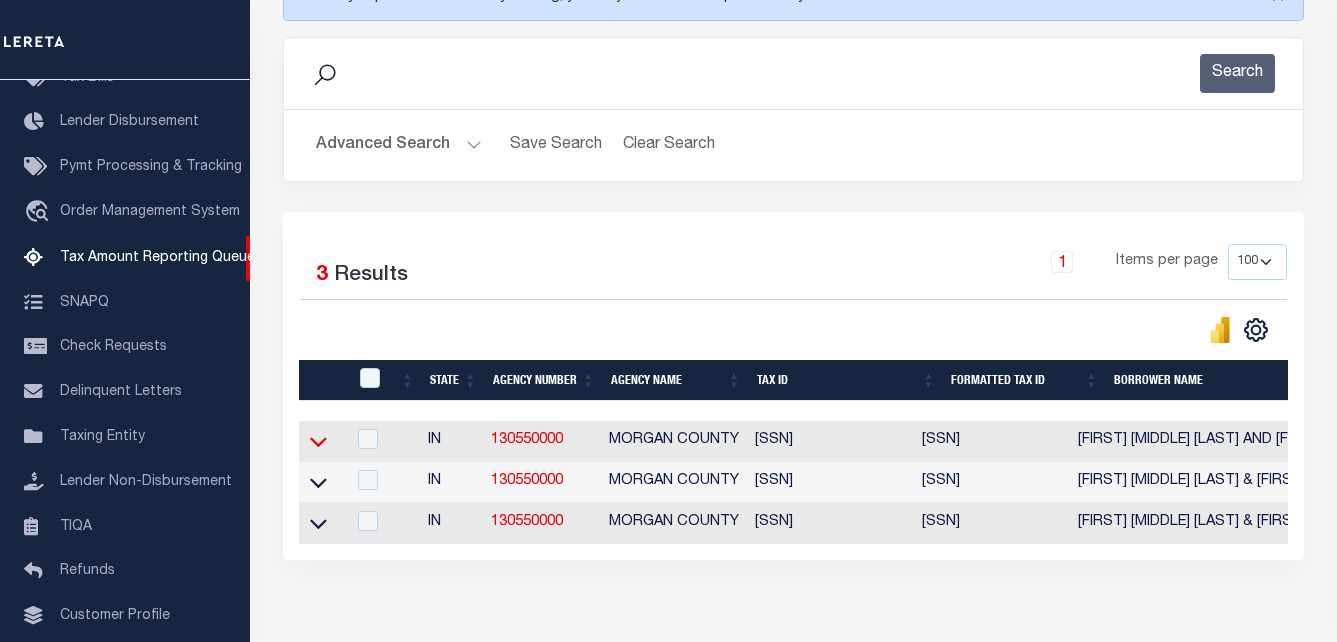click 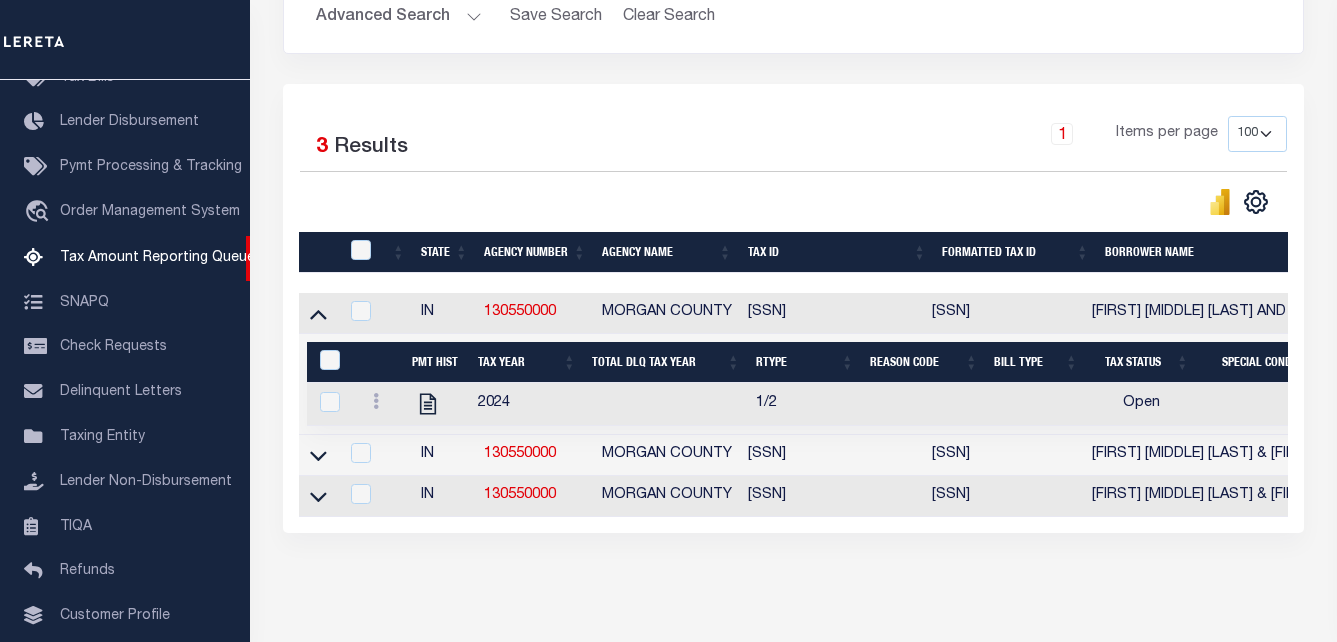 scroll, scrollTop: 500, scrollLeft: 0, axis: vertical 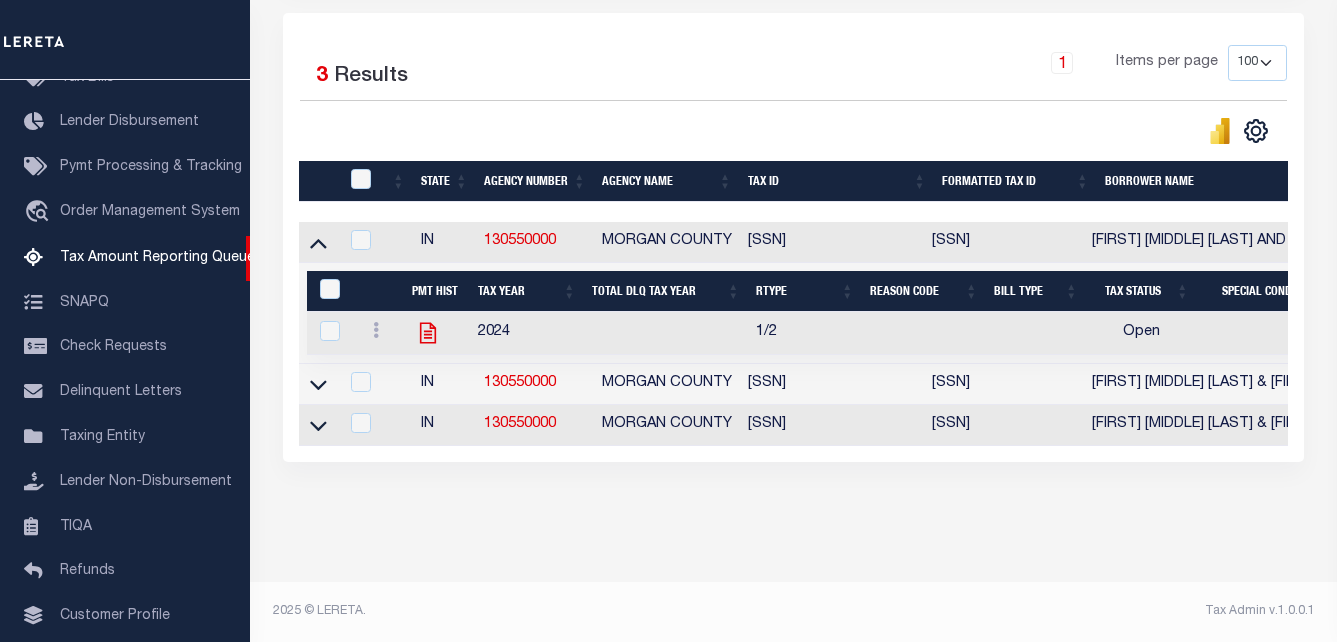 click 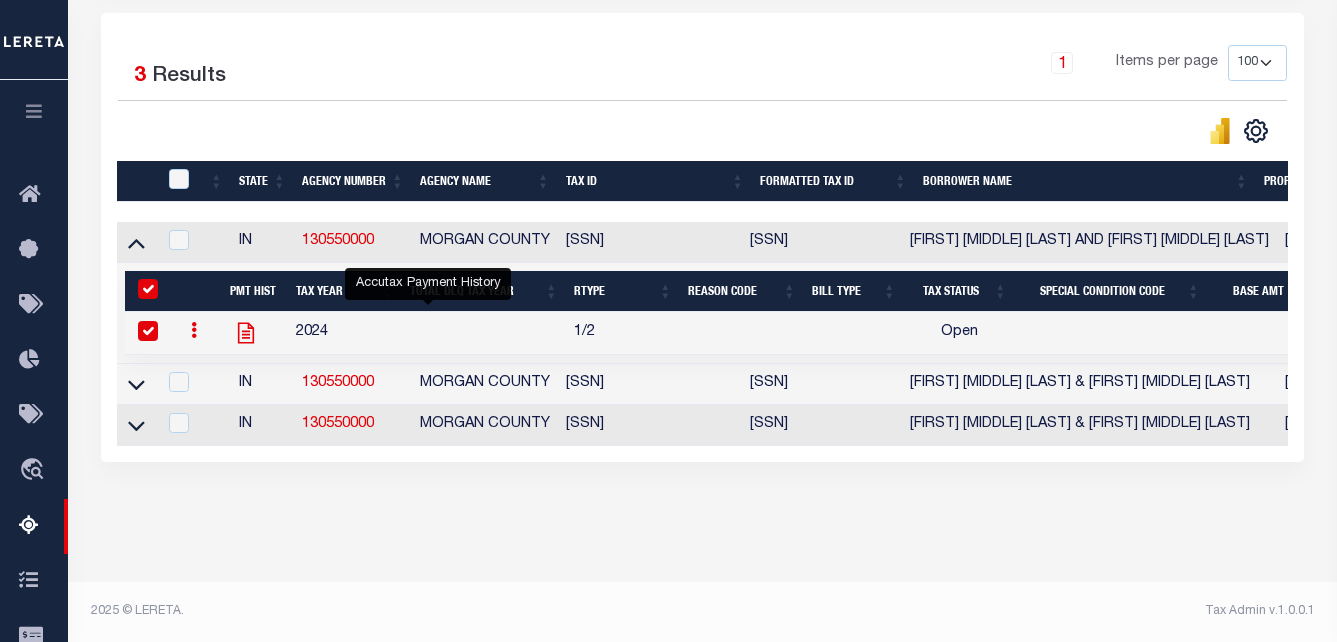 checkbox on "true" 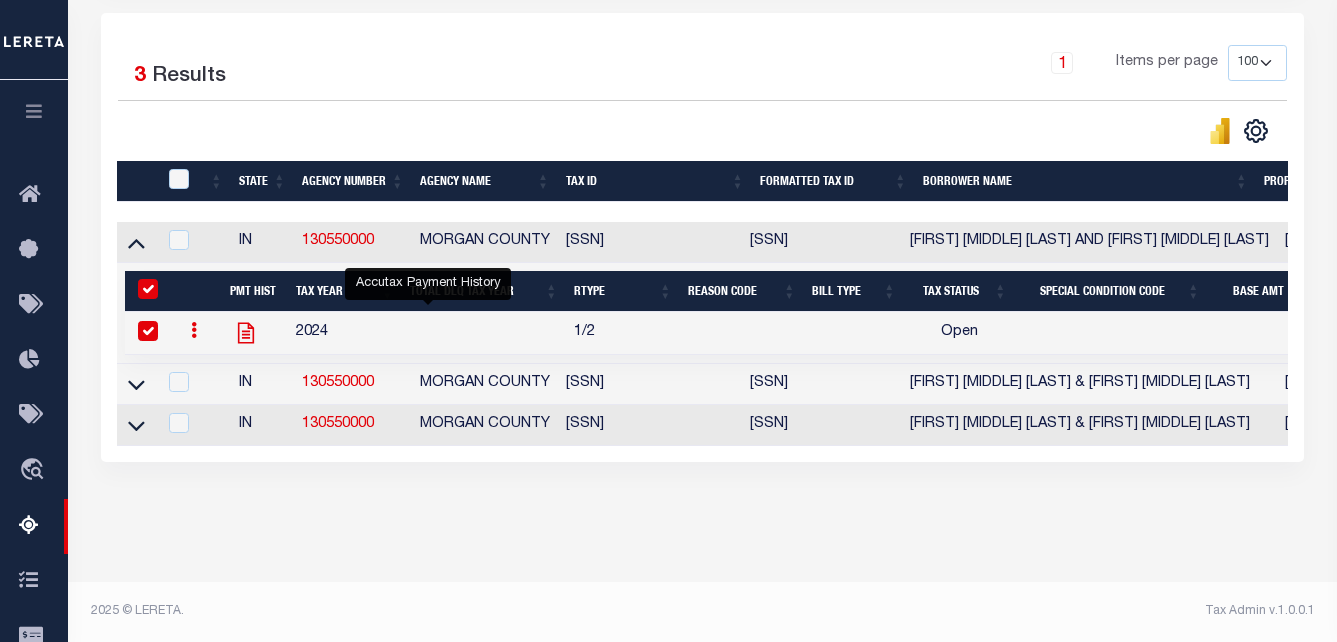 checkbox on "true" 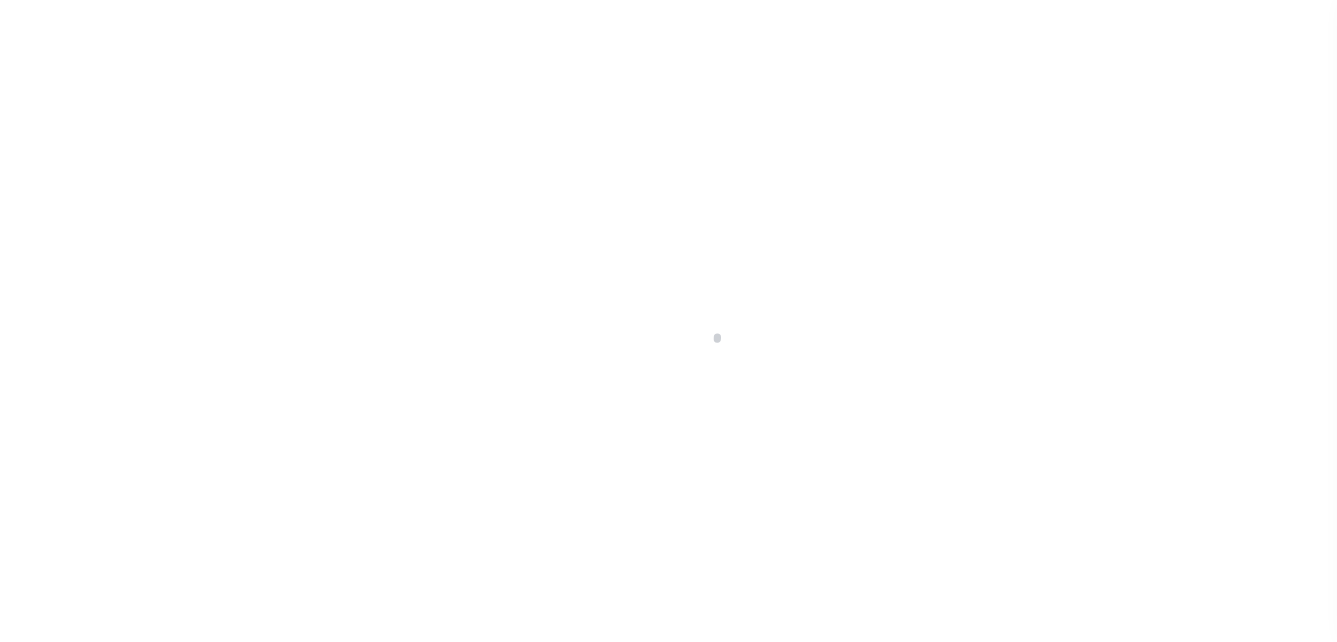 scroll, scrollTop: 0, scrollLeft: 0, axis: both 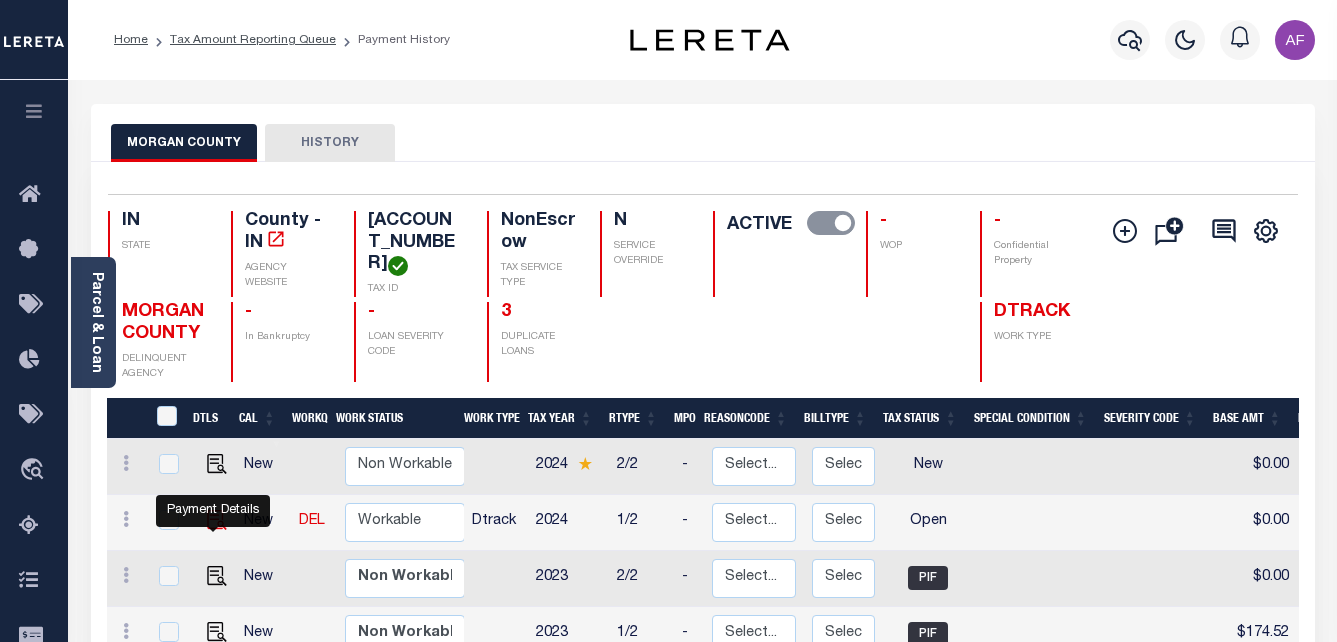 click at bounding box center (217, 520) 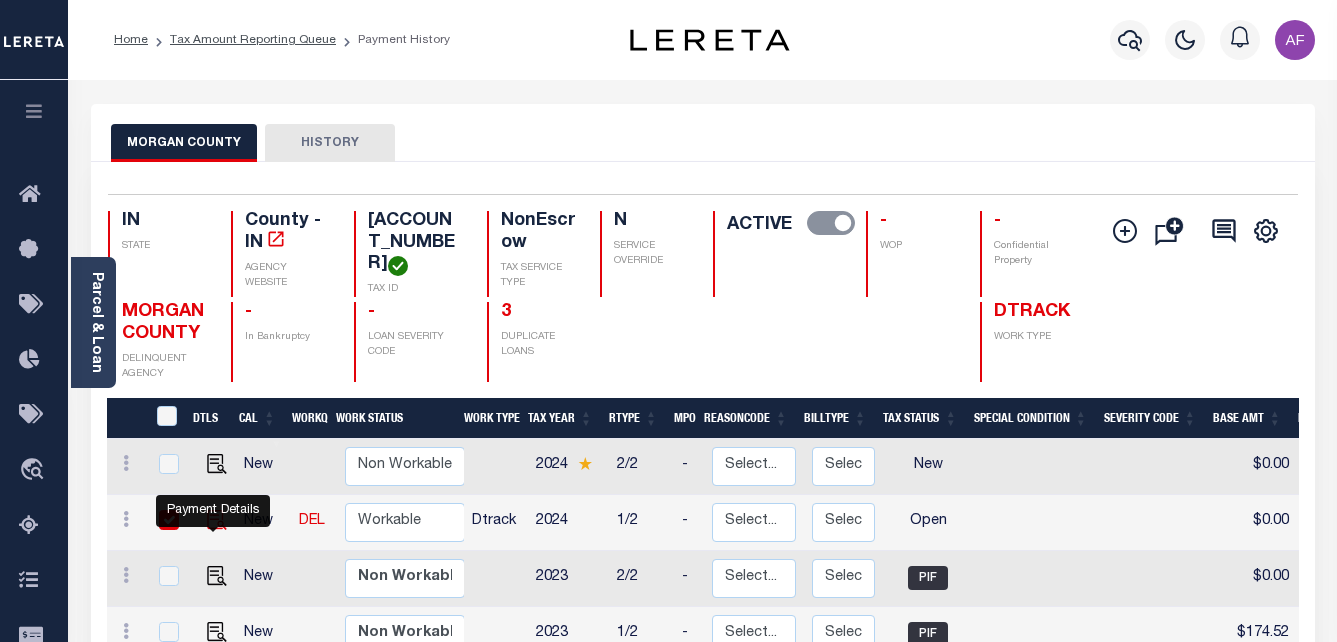 checkbox on "true" 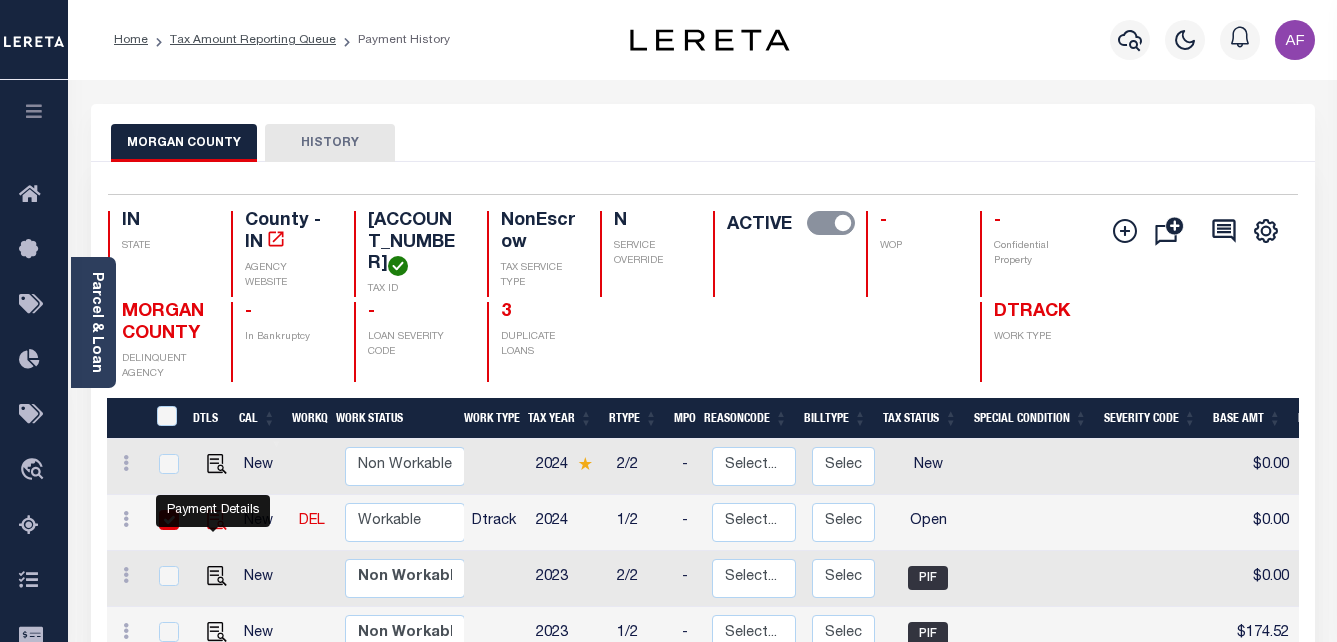 checkbox on "true" 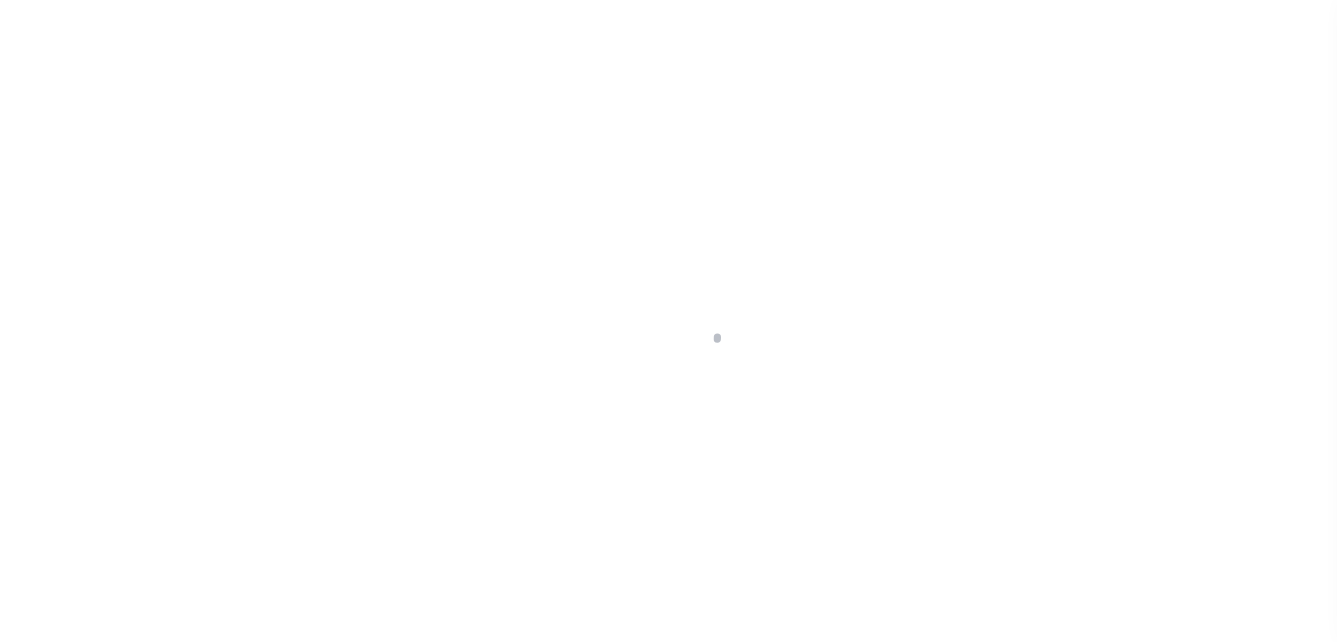 scroll, scrollTop: 0, scrollLeft: 0, axis: both 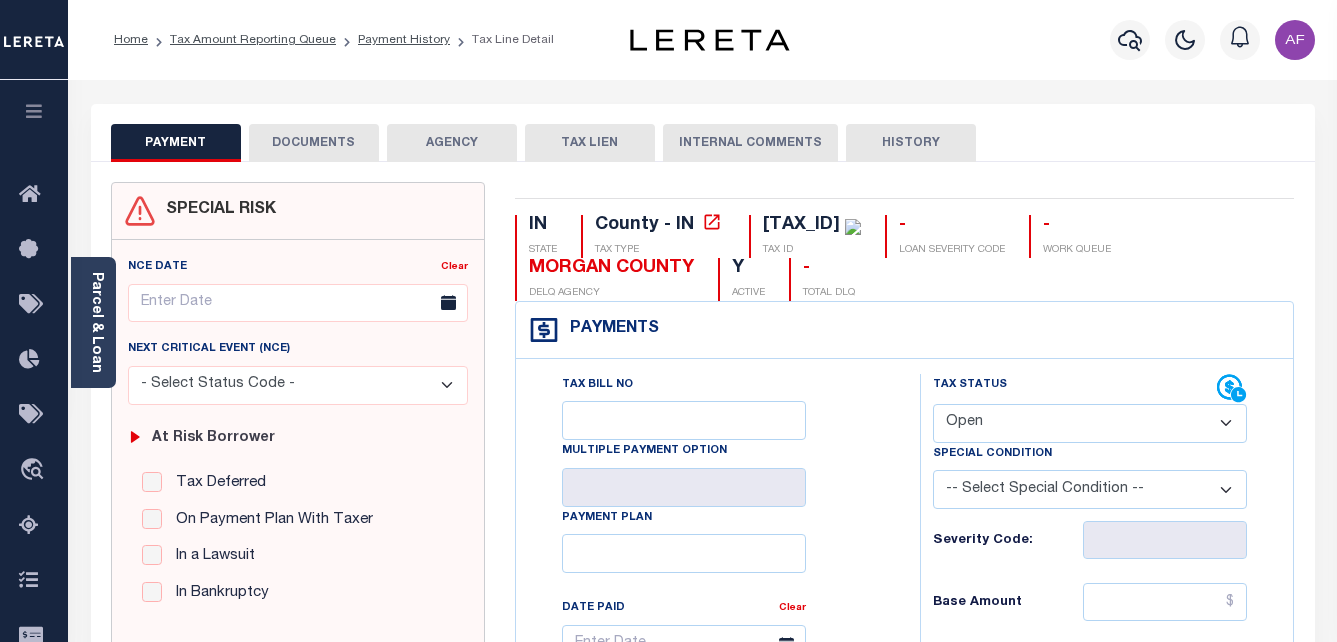 click on "- Select Status Code -
Open
Due/Unpaid
Paid
Incomplete
No Tax Due
Internal Refund Processed
New" at bounding box center [1090, 423] 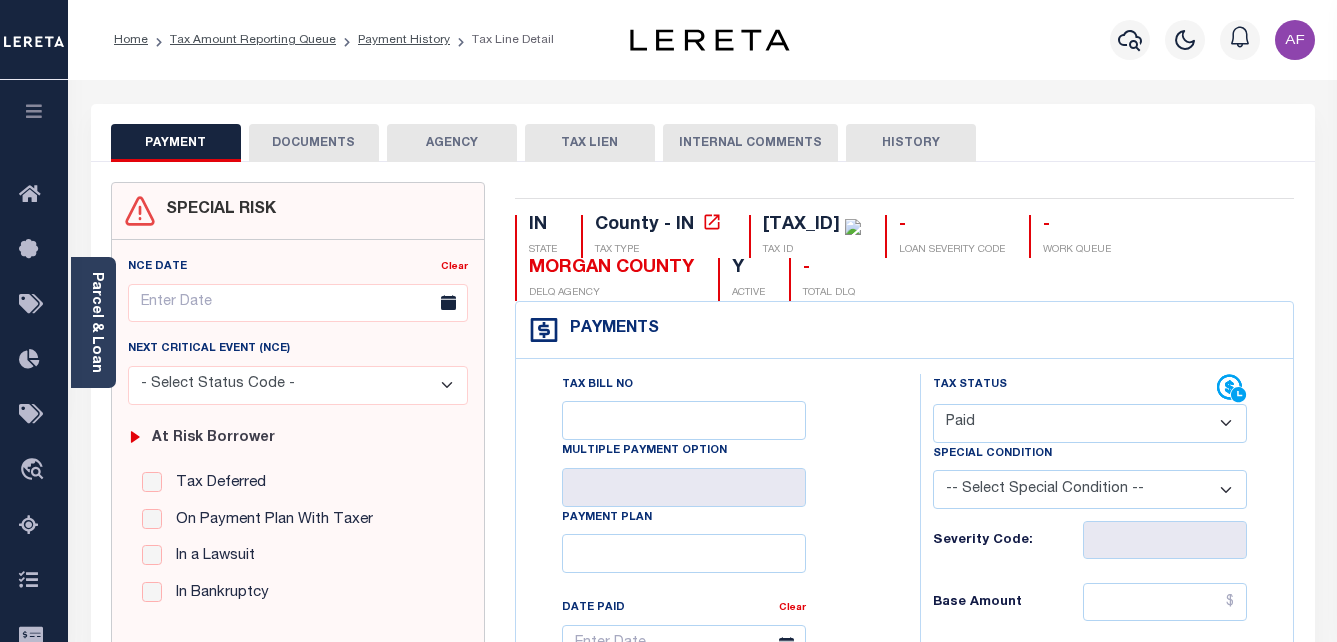 click on "- Select Status Code -
Open
Due/Unpaid
Paid
Incomplete
No Tax Due
Internal Refund Processed
New" at bounding box center (1090, 423) 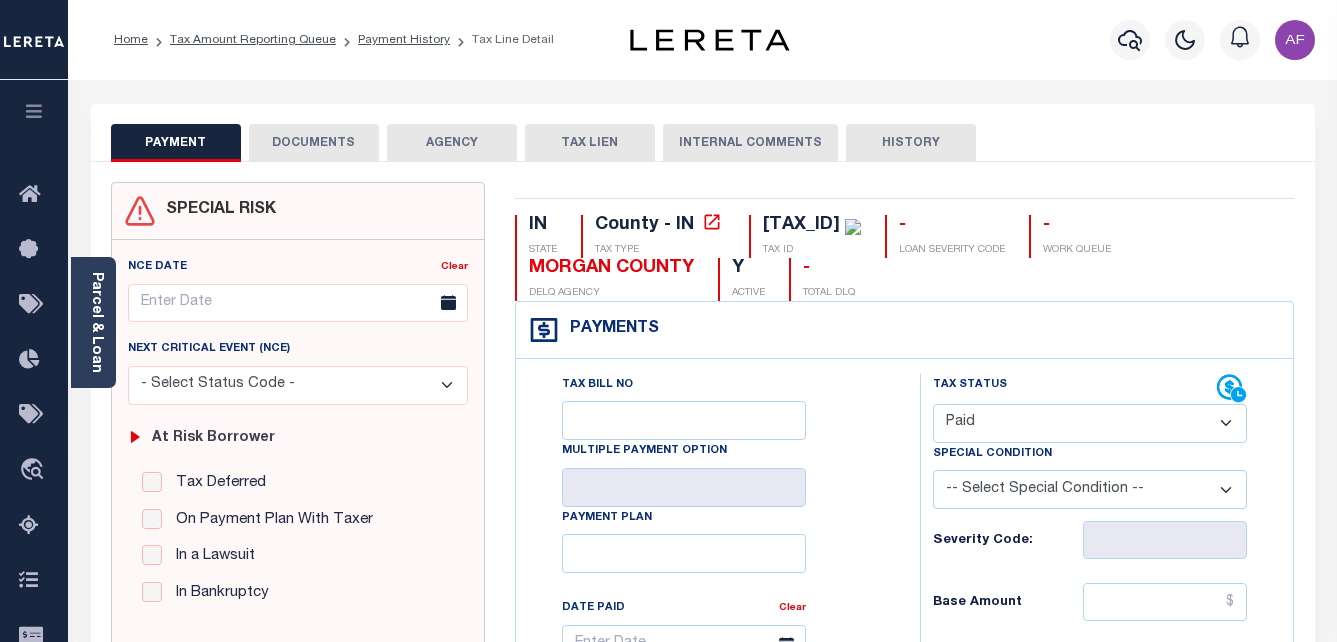 type on "08/04/2025" 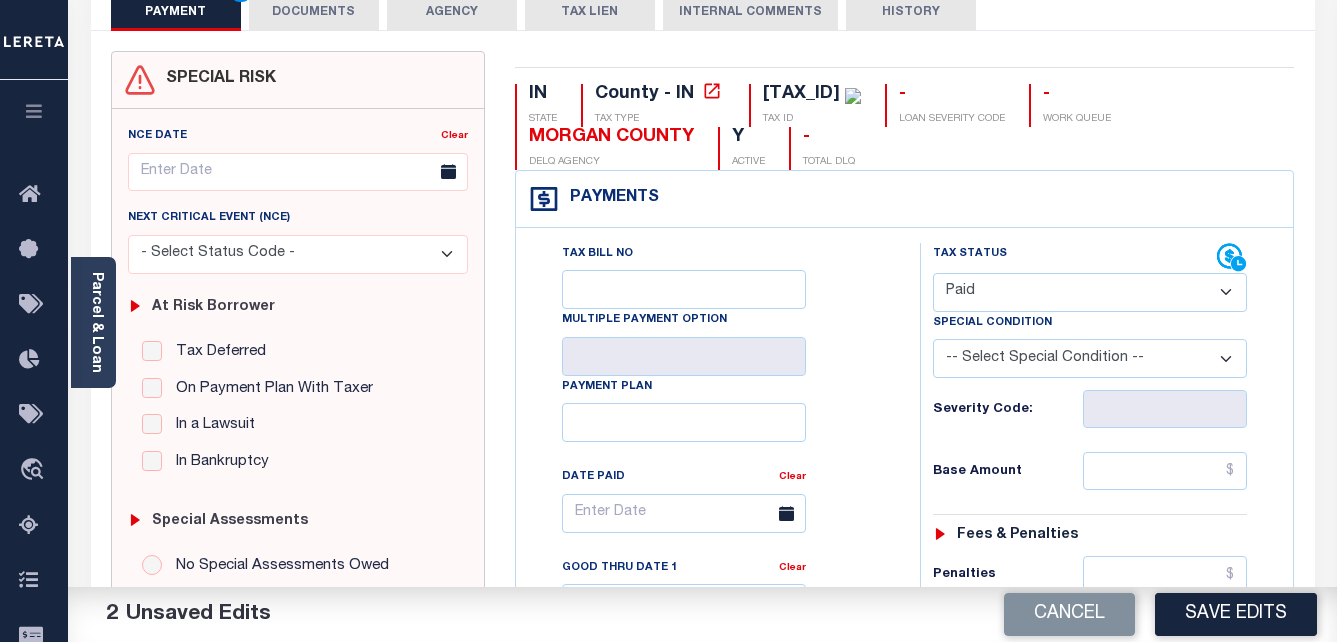 scroll, scrollTop: 200, scrollLeft: 0, axis: vertical 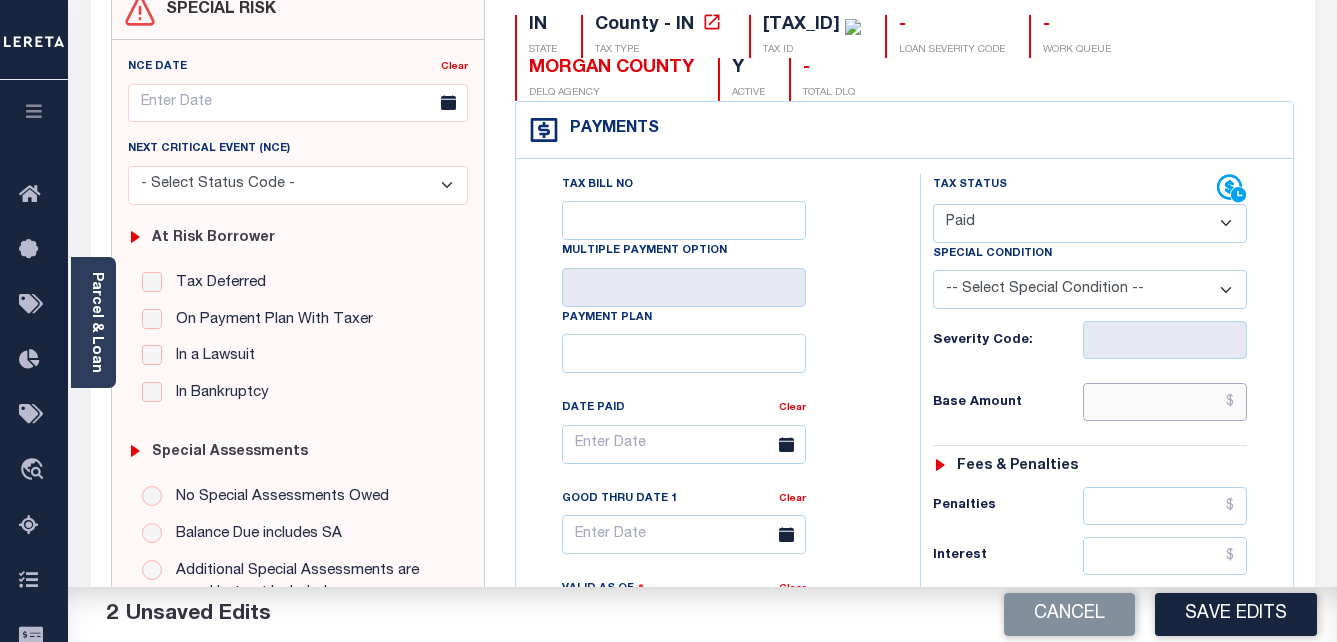 click at bounding box center [1165, 402] 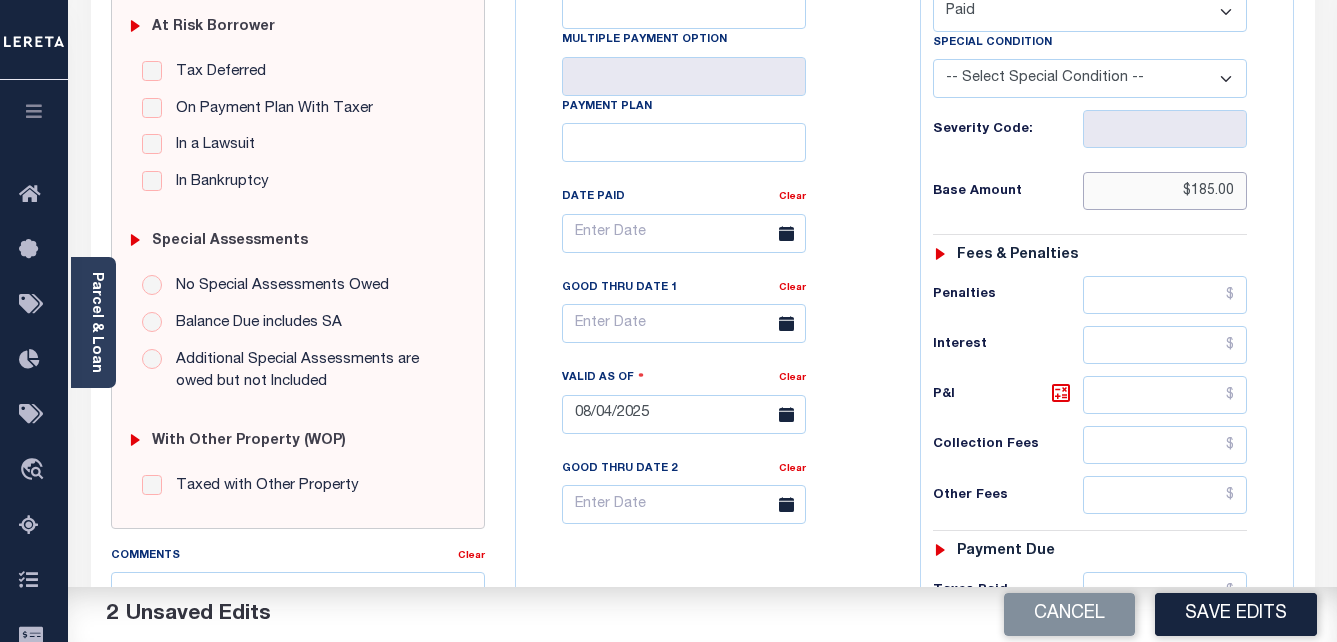 scroll, scrollTop: 600, scrollLeft: 0, axis: vertical 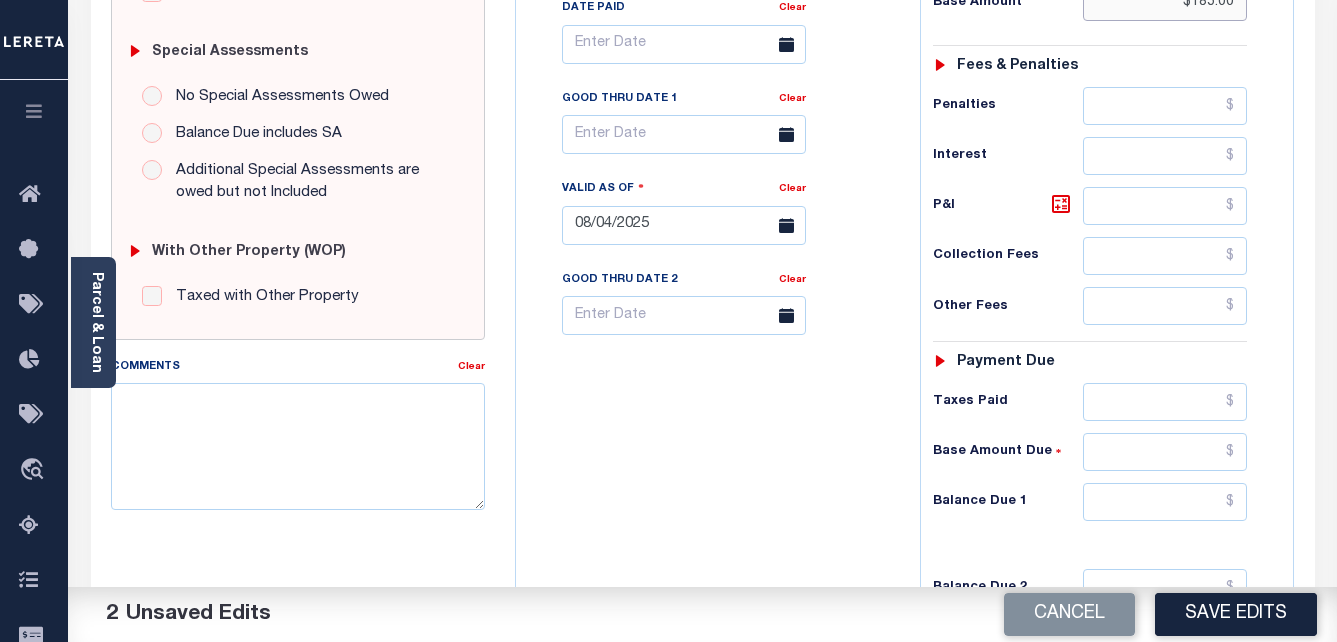 type on "$185.00" 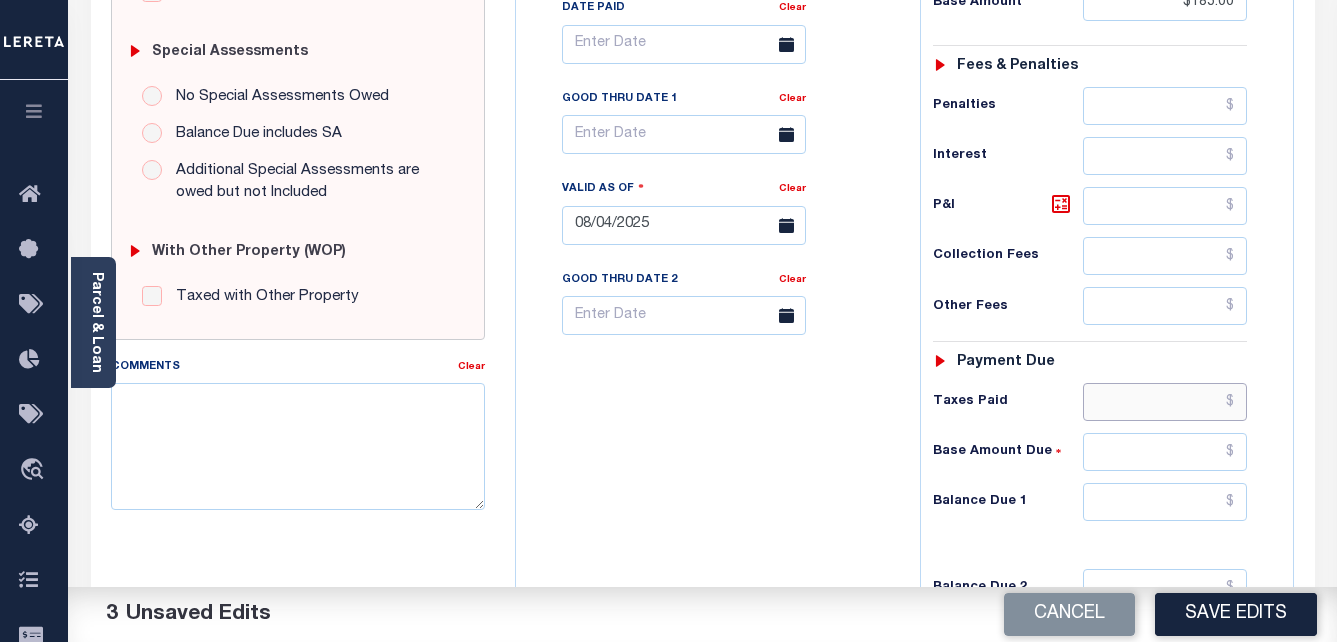 click at bounding box center [1165, 402] 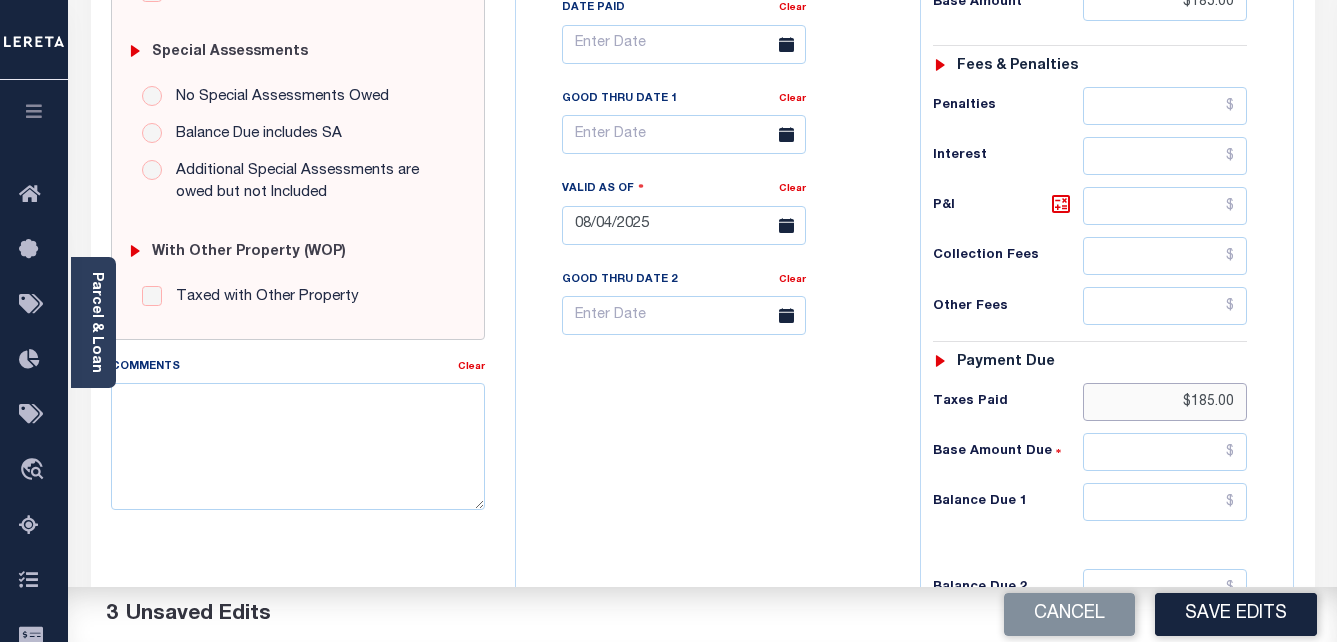 type on "$185.00" 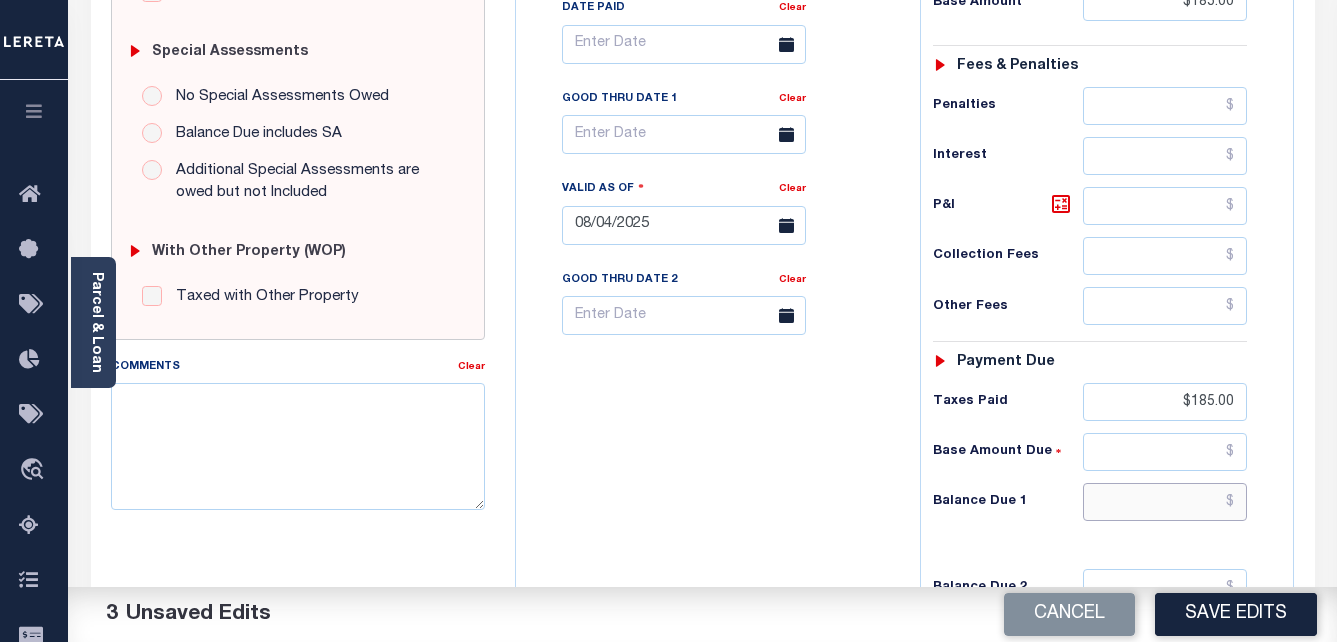 click at bounding box center [1165, 502] 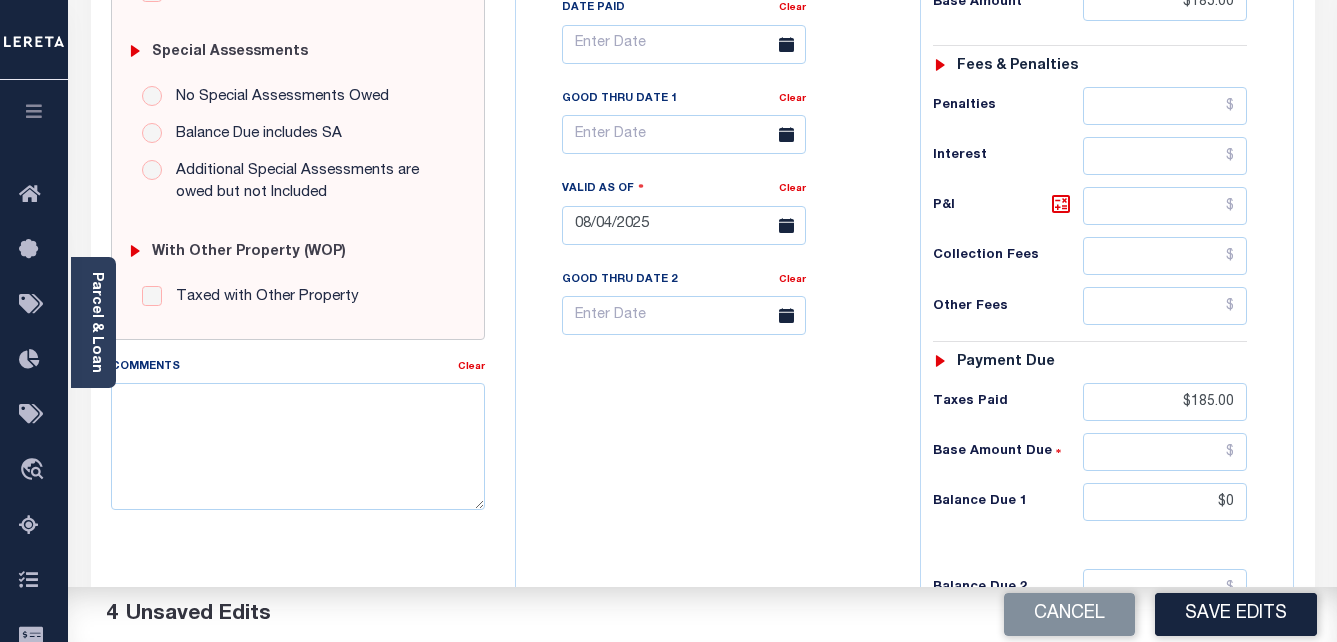 type on "$0.00" 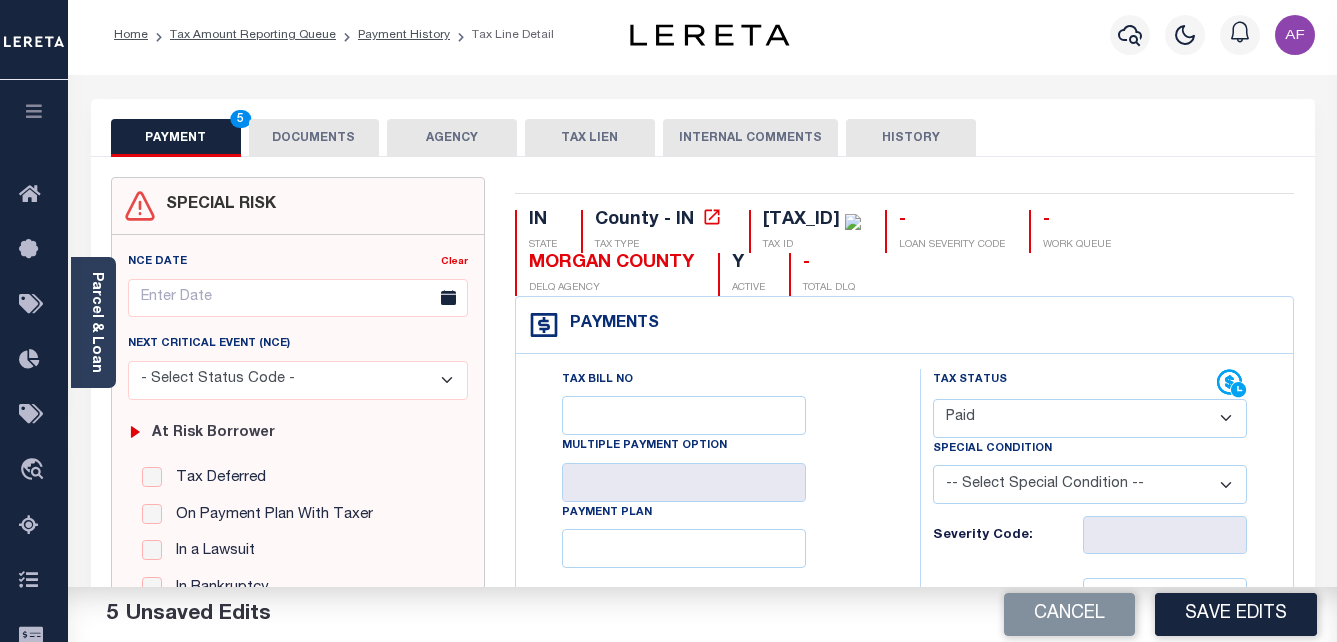 scroll, scrollTop: 0, scrollLeft: 0, axis: both 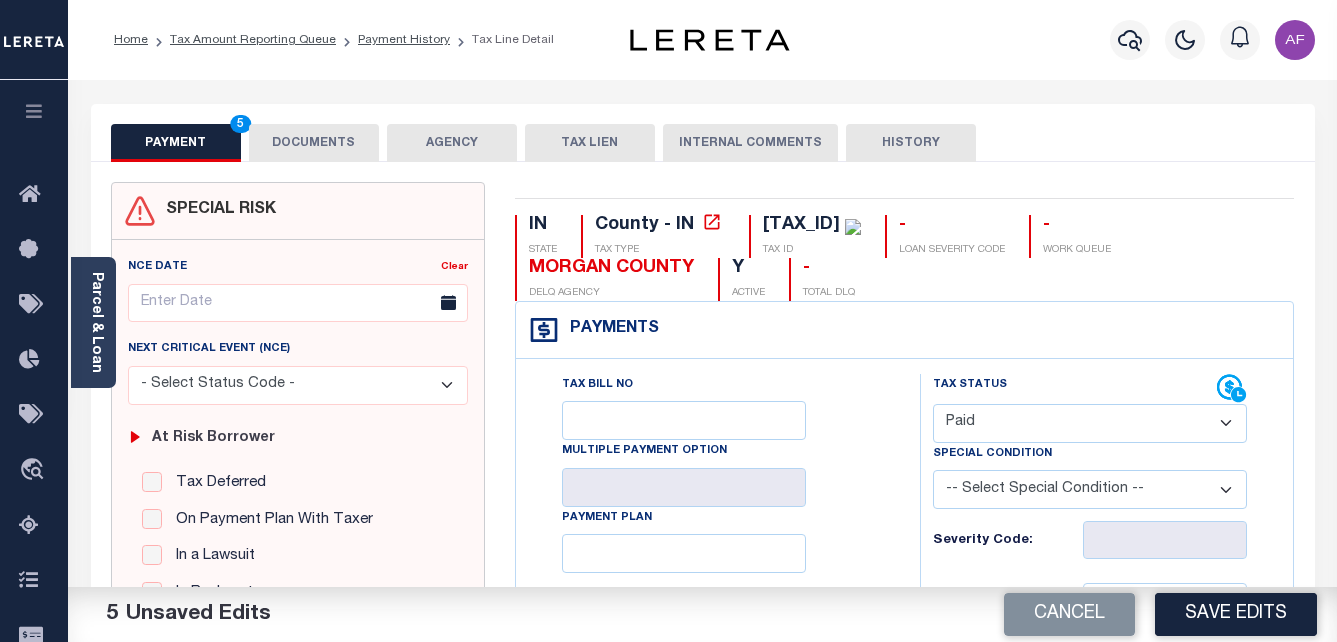click on "DOCUMENTS" at bounding box center [314, 143] 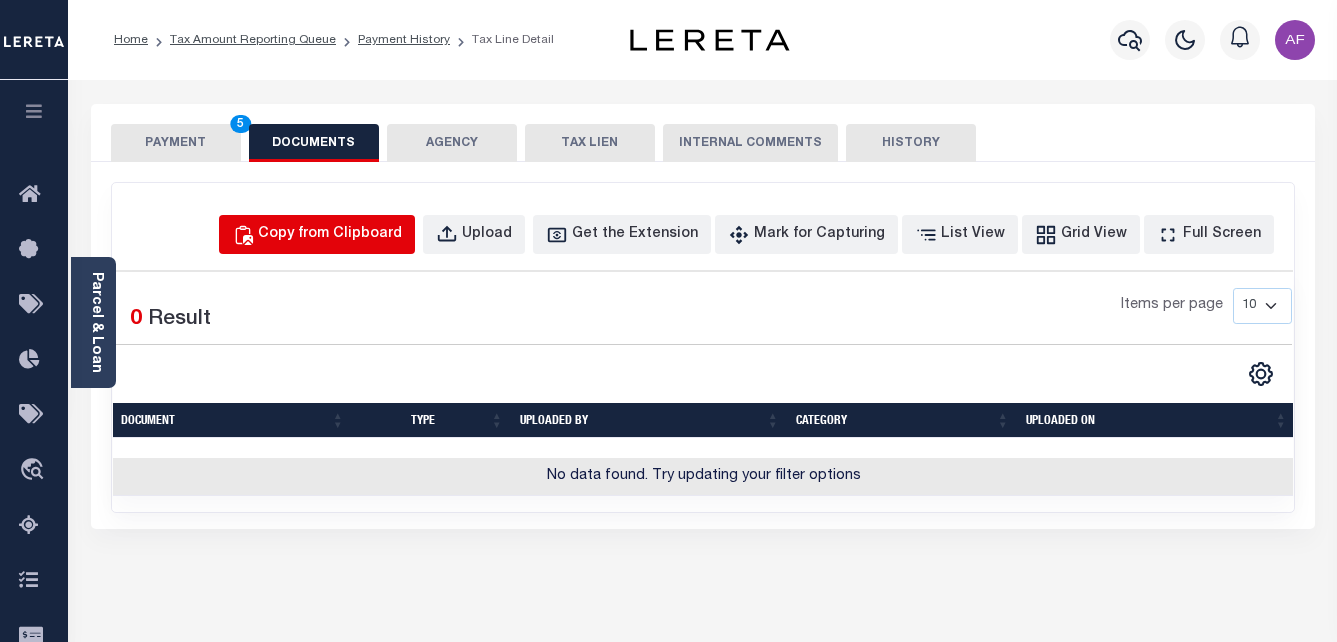 click on "Copy from Clipboard" at bounding box center (330, 235) 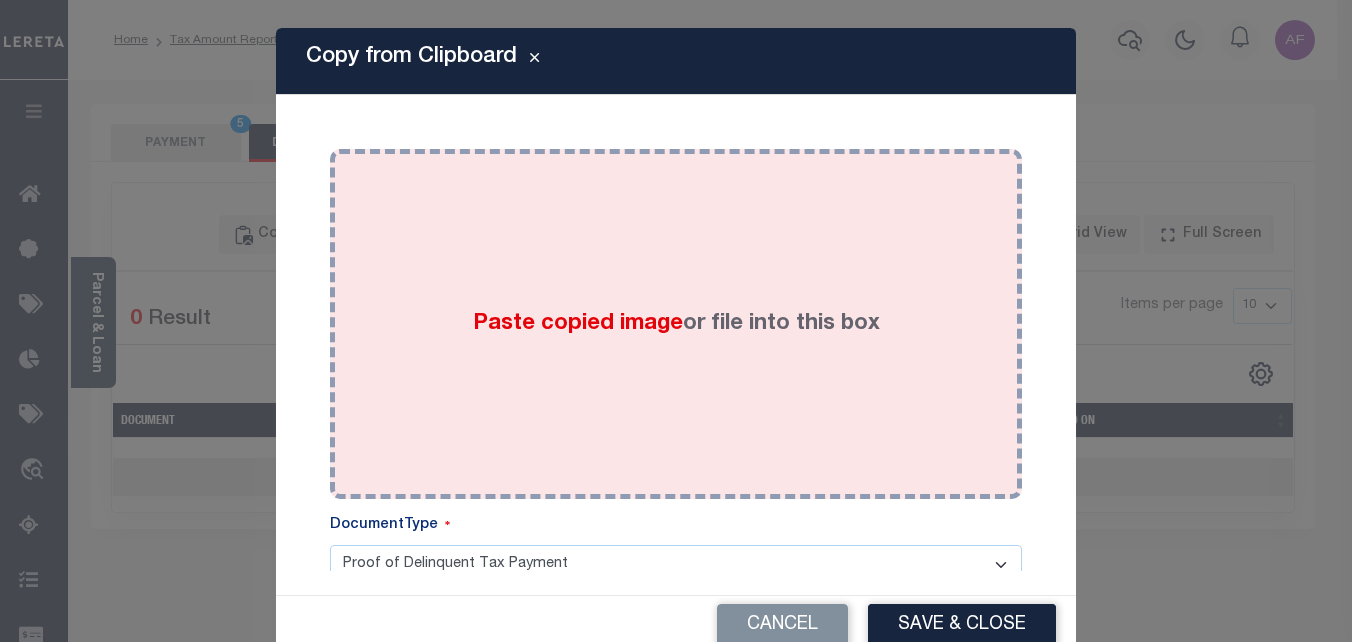 click on "Paste copied image  or file into this box" at bounding box center (676, 324) 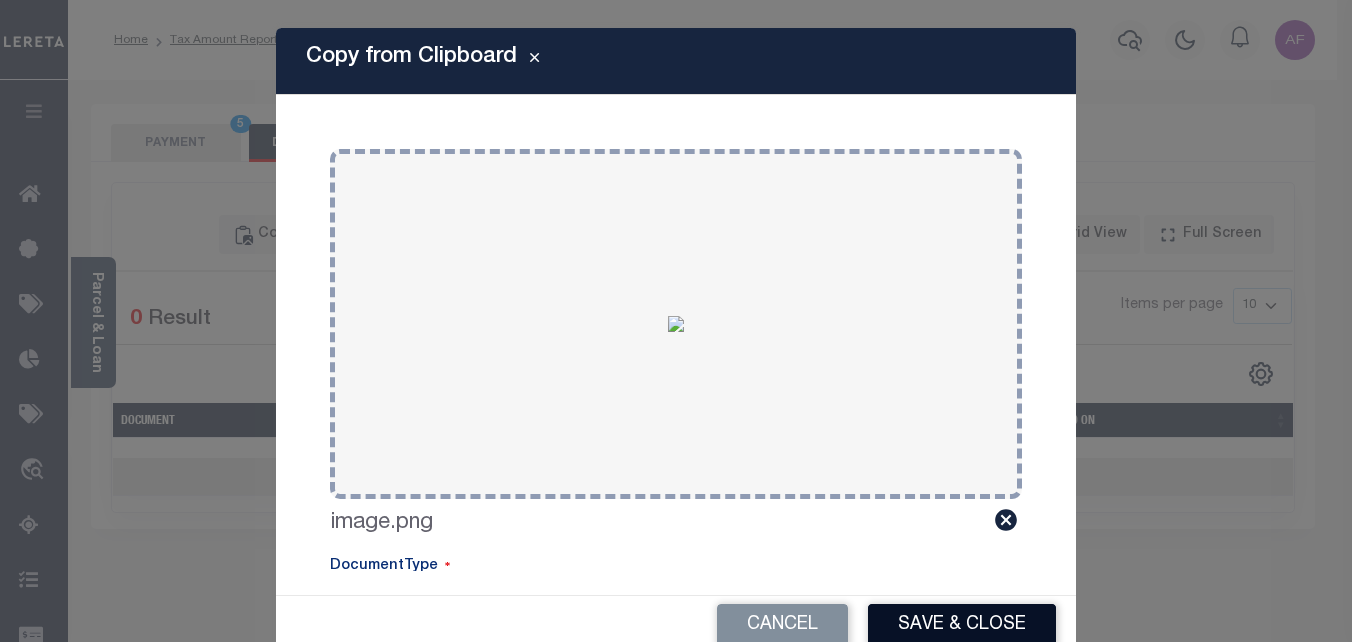click on "Save & Close" at bounding box center [962, 625] 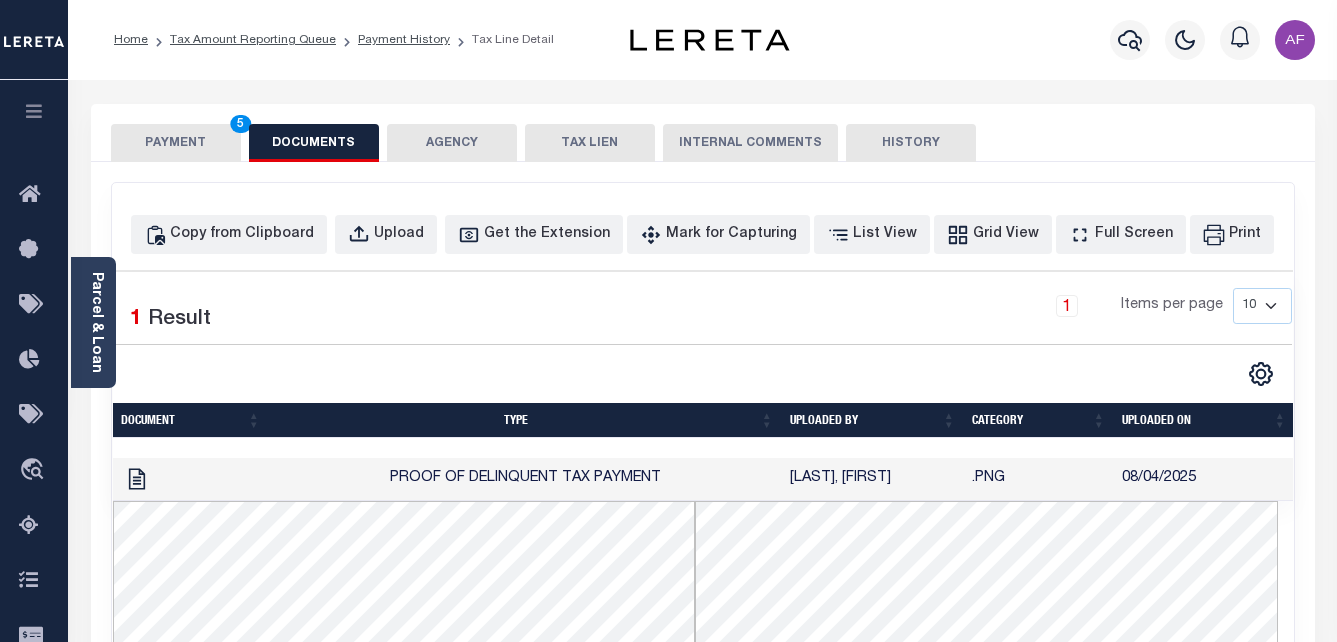 click on "PAYMENT
5" at bounding box center [176, 143] 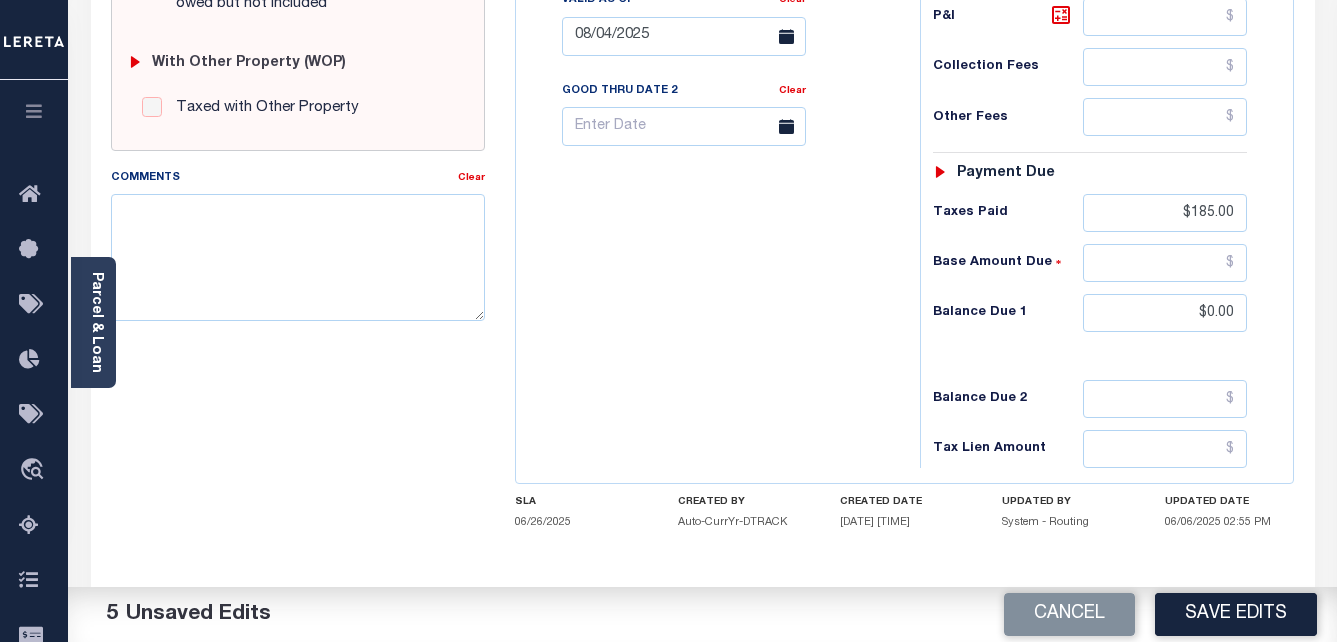 scroll, scrollTop: 800, scrollLeft: 0, axis: vertical 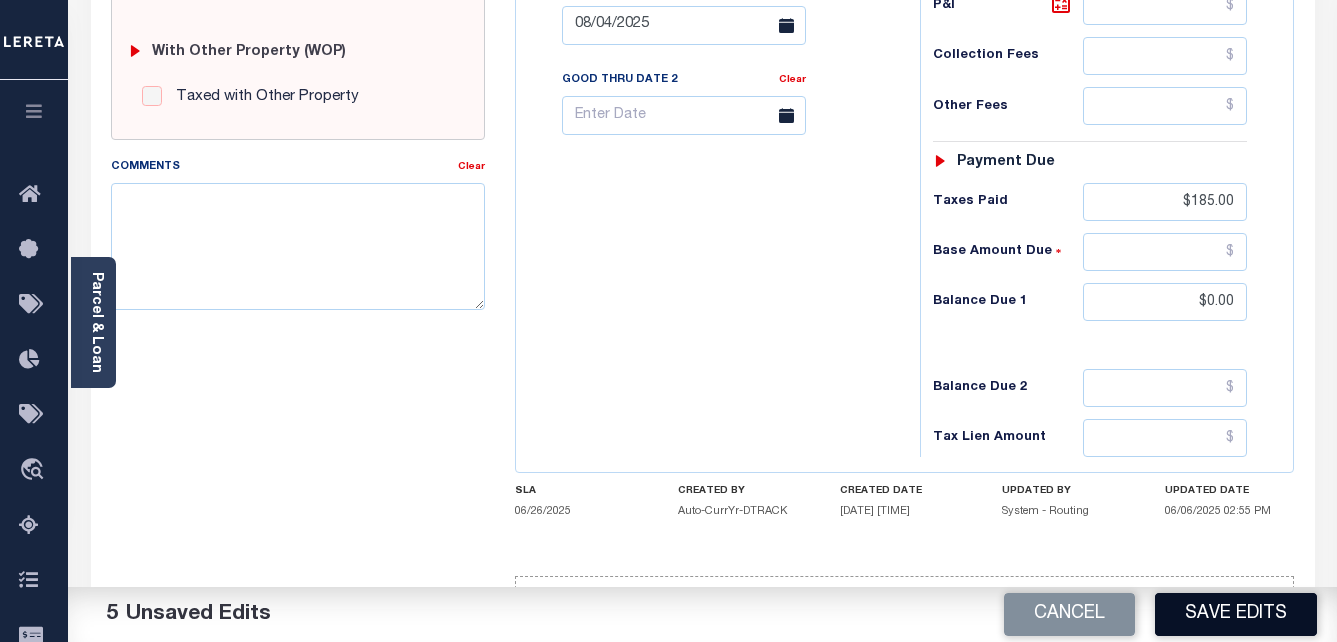 click on "Save Edits" at bounding box center [1236, 614] 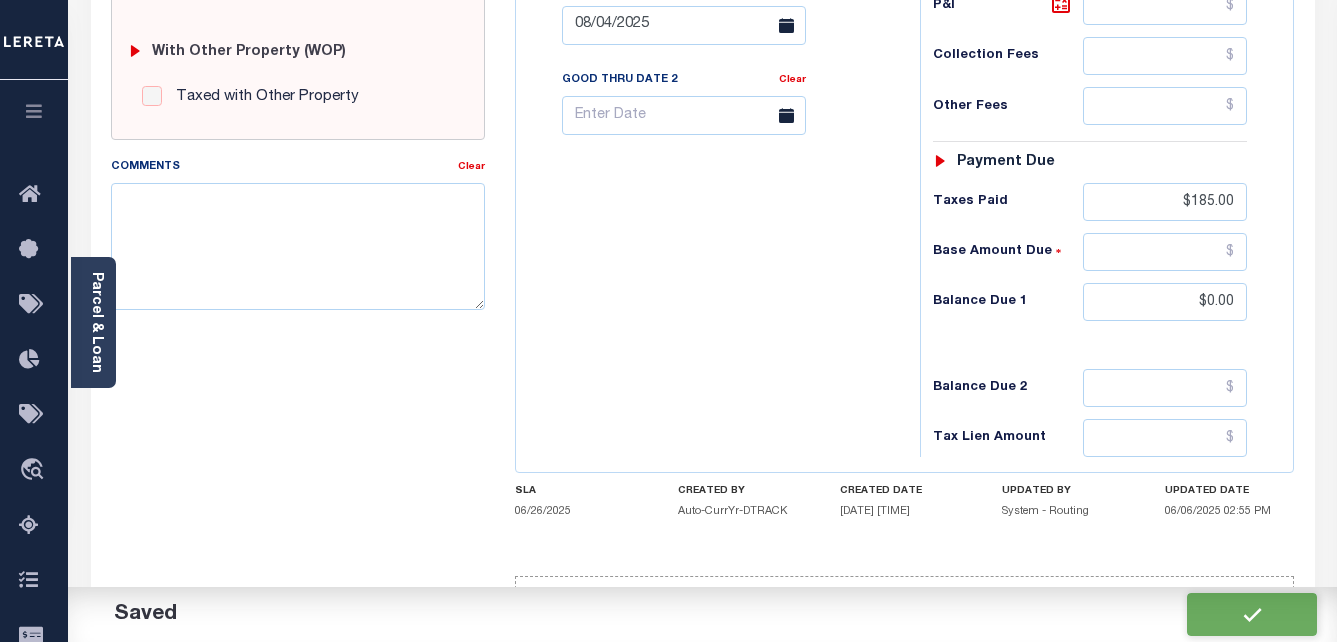 checkbox on "false" 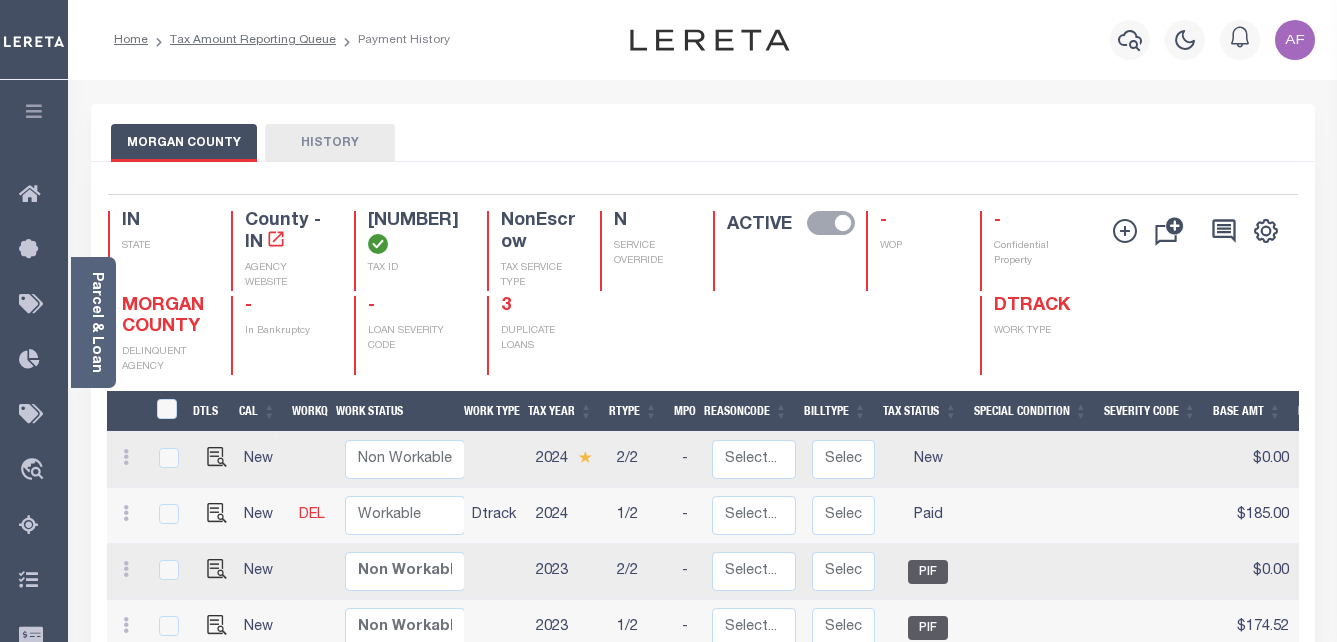 scroll, scrollTop: 0, scrollLeft: 0, axis: both 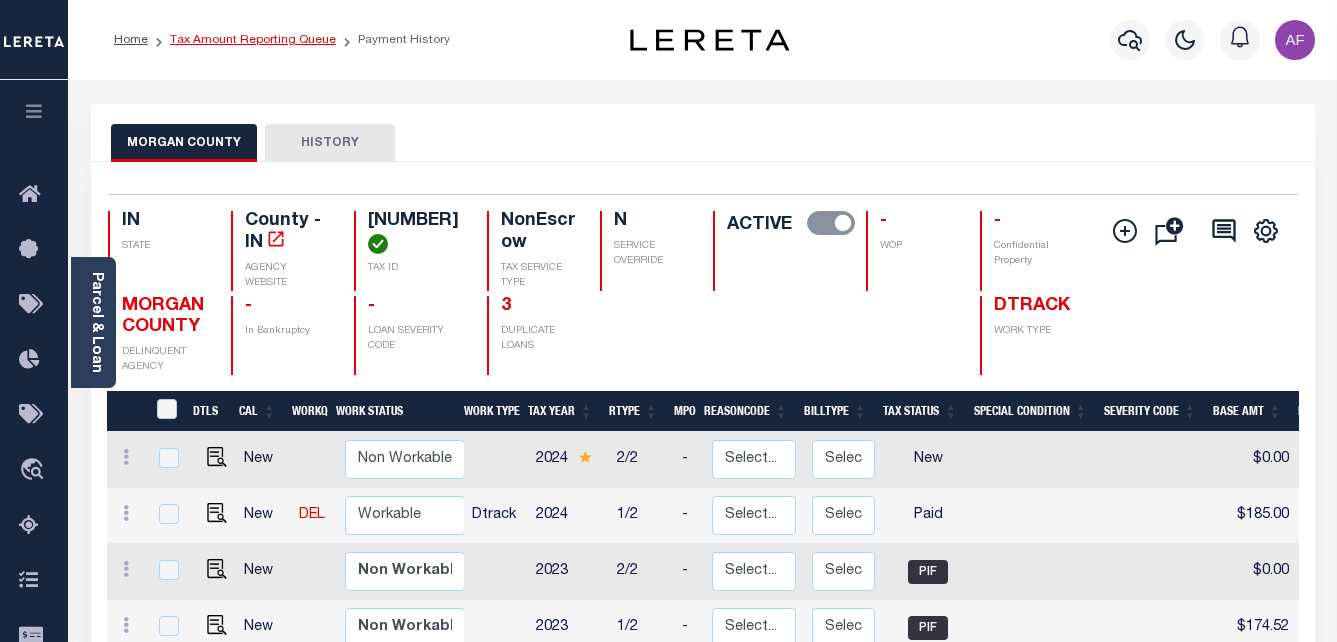 click on "Tax Amount Reporting Queue" at bounding box center [253, 40] 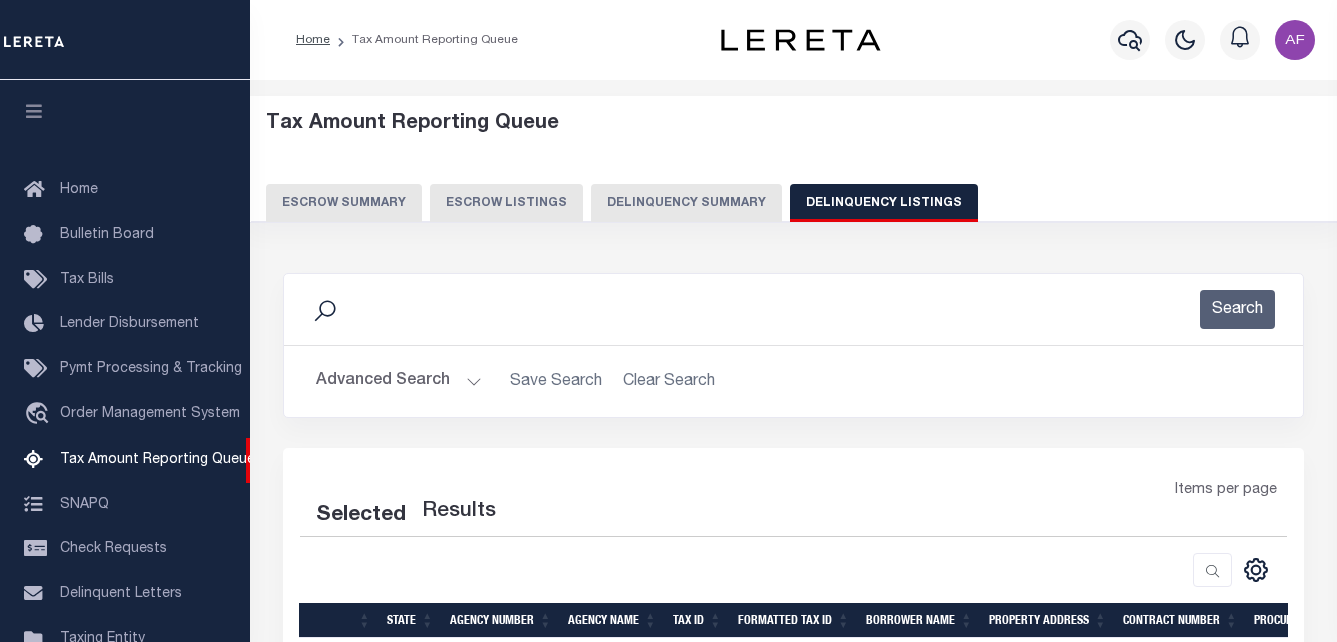 select on "100" 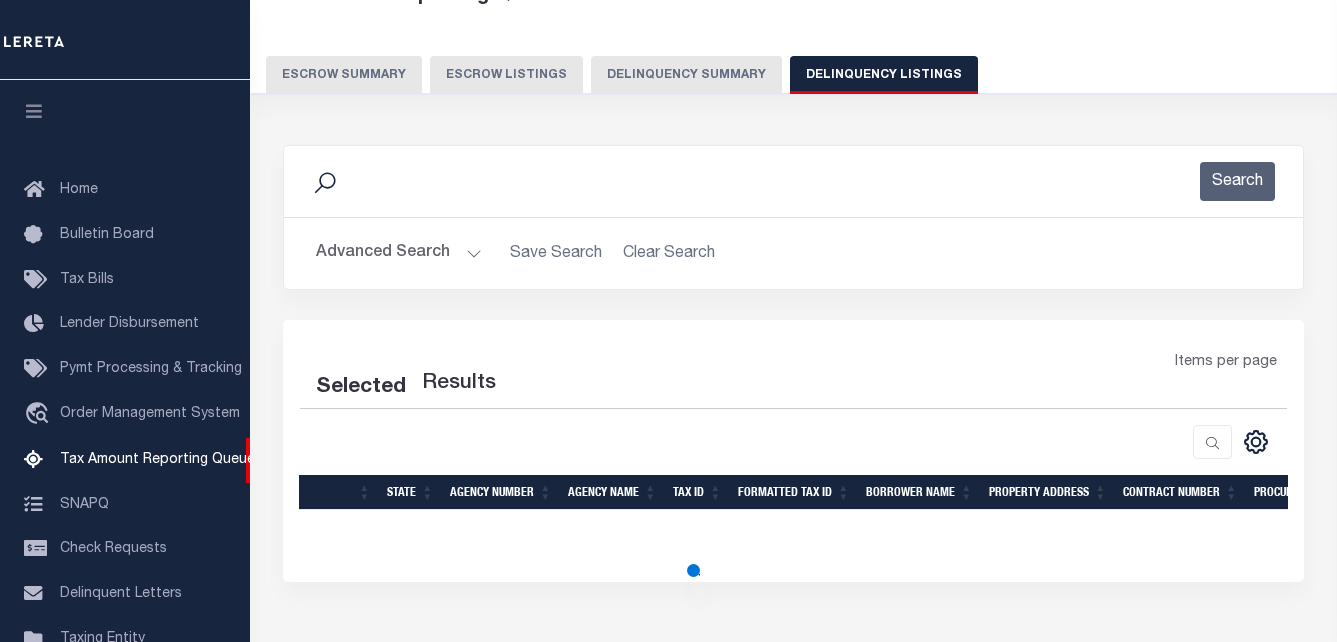 select on "100" 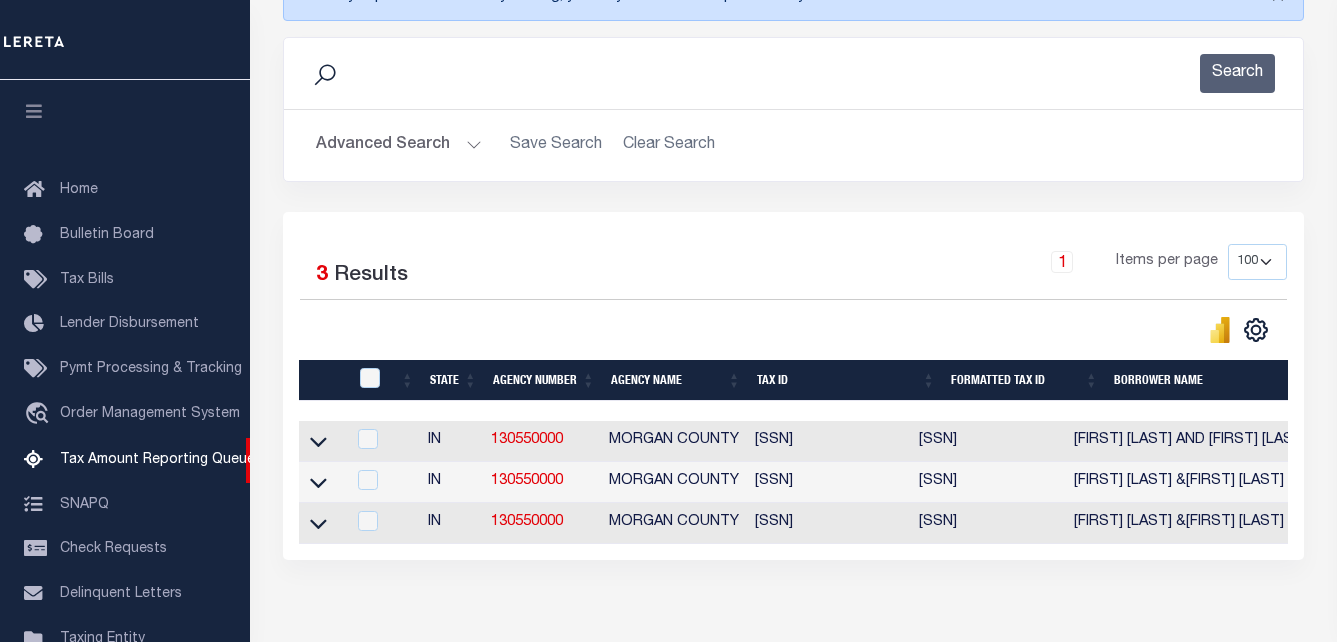 scroll, scrollTop: 300, scrollLeft: 0, axis: vertical 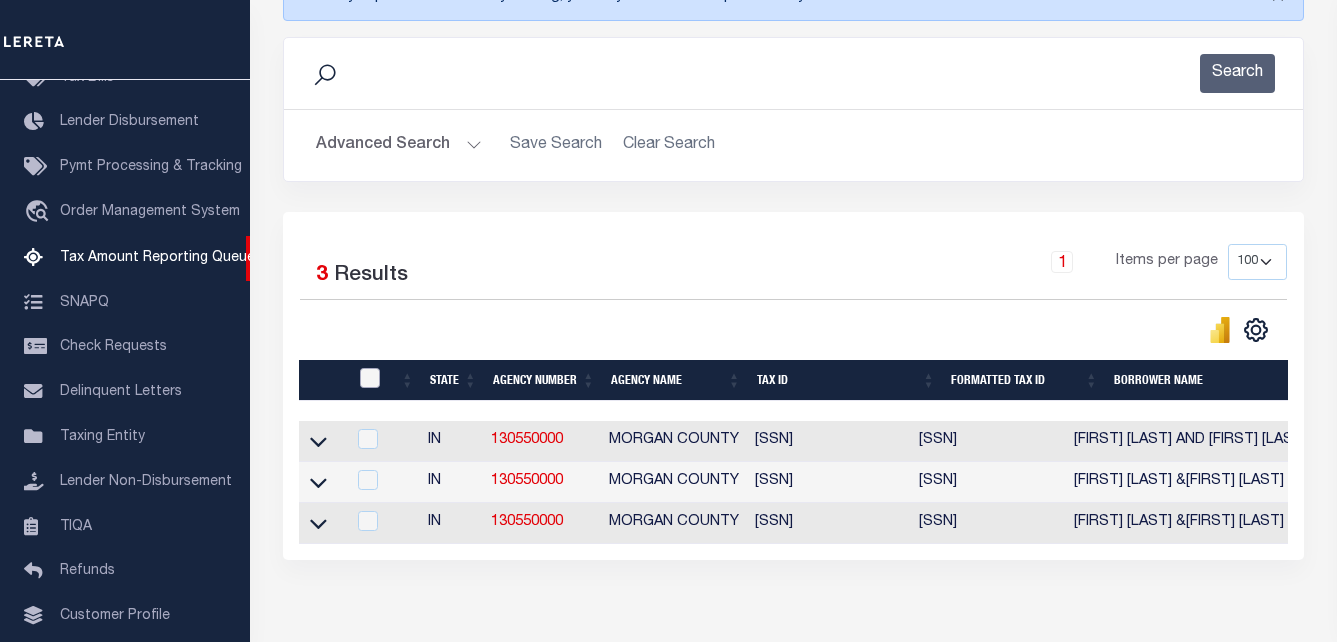 click at bounding box center (370, 378) 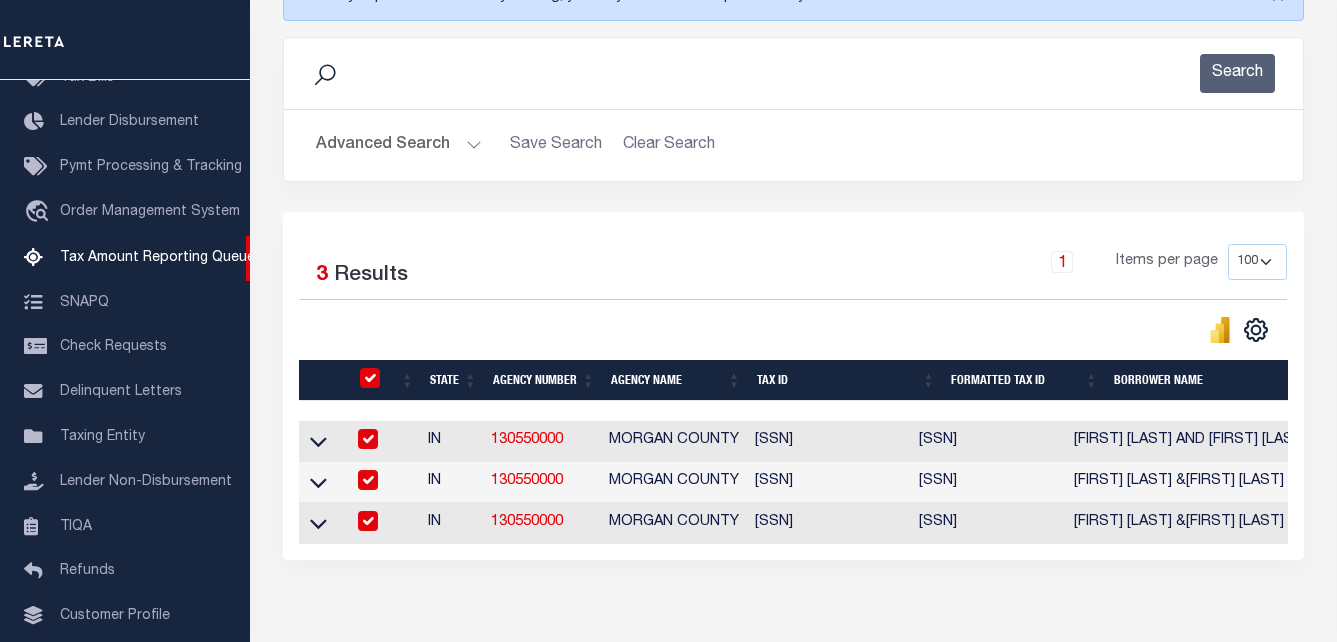 checkbox on "true" 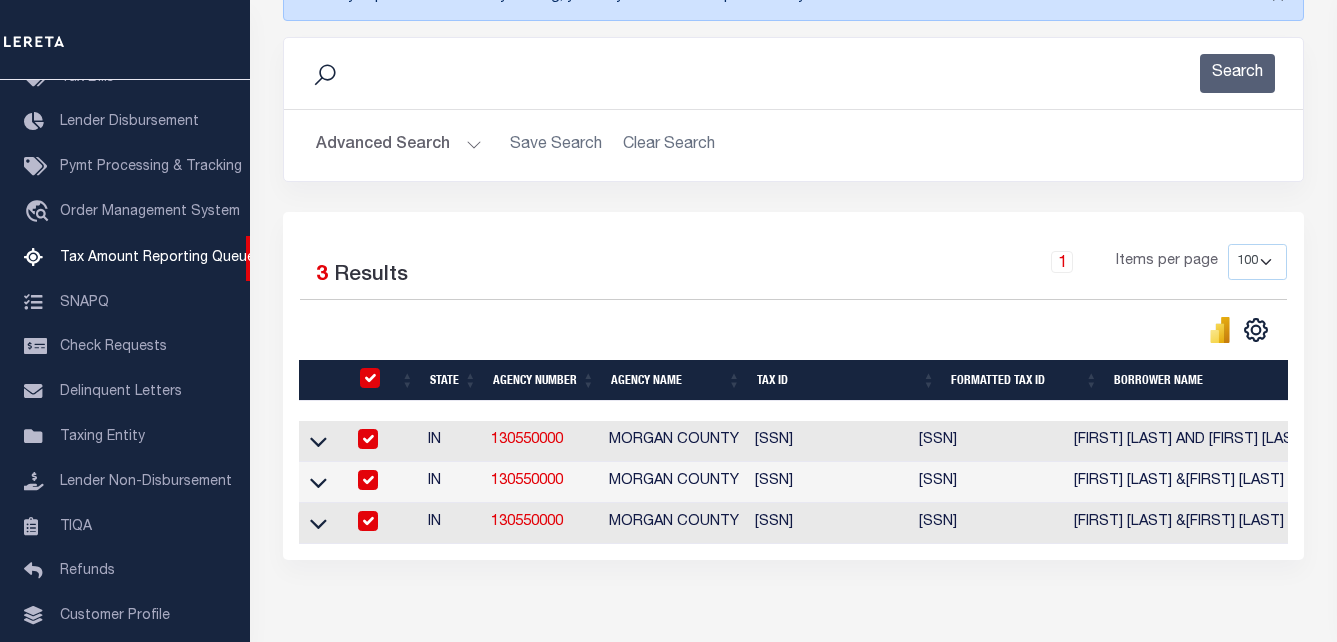 checkbox on "true" 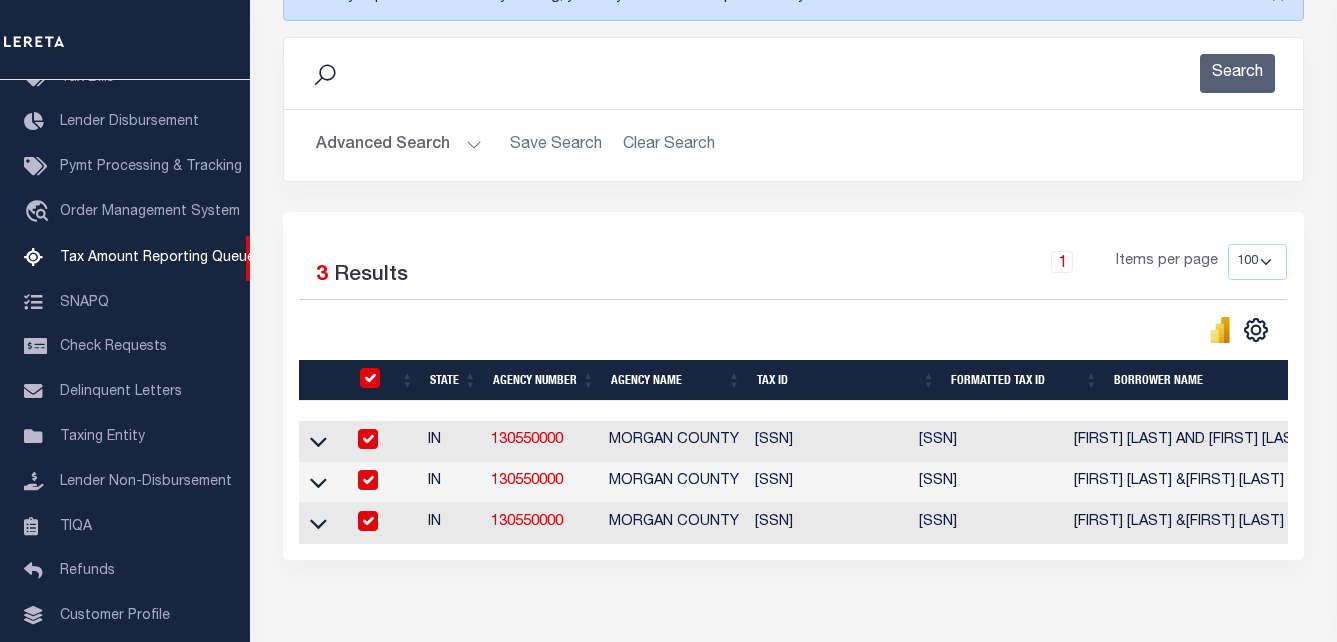 checkbox on "true" 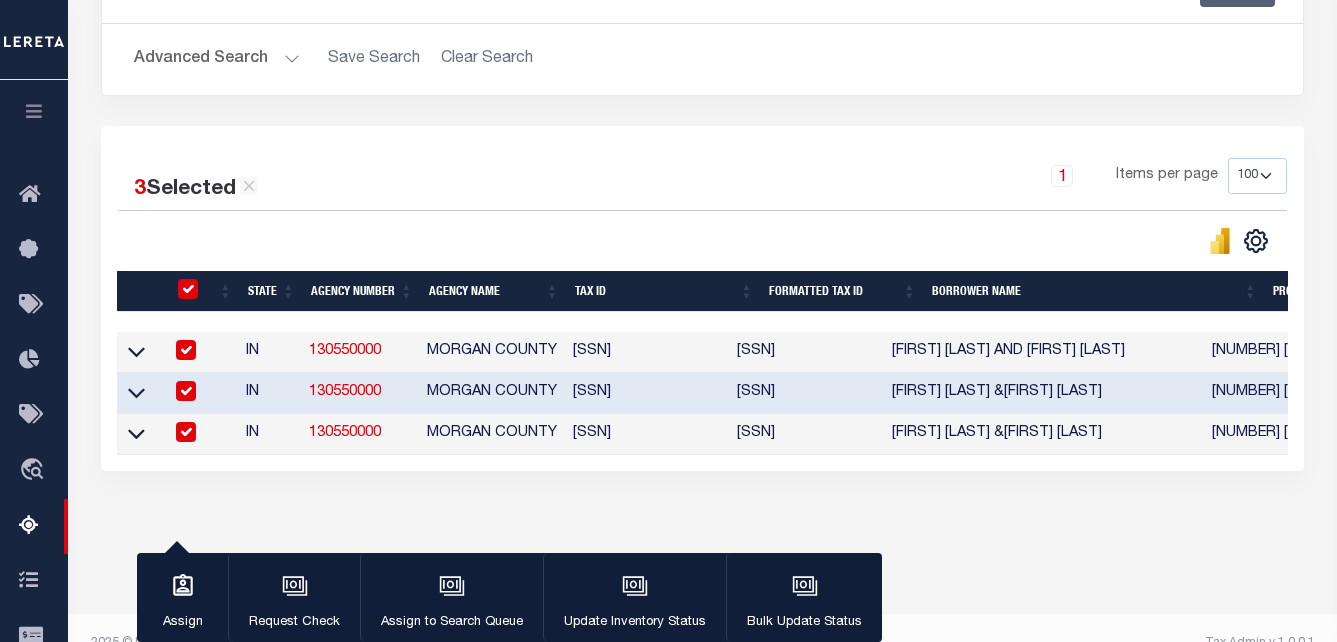 scroll, scrollTop: 418, scrollLeft: 0, axis: vertical 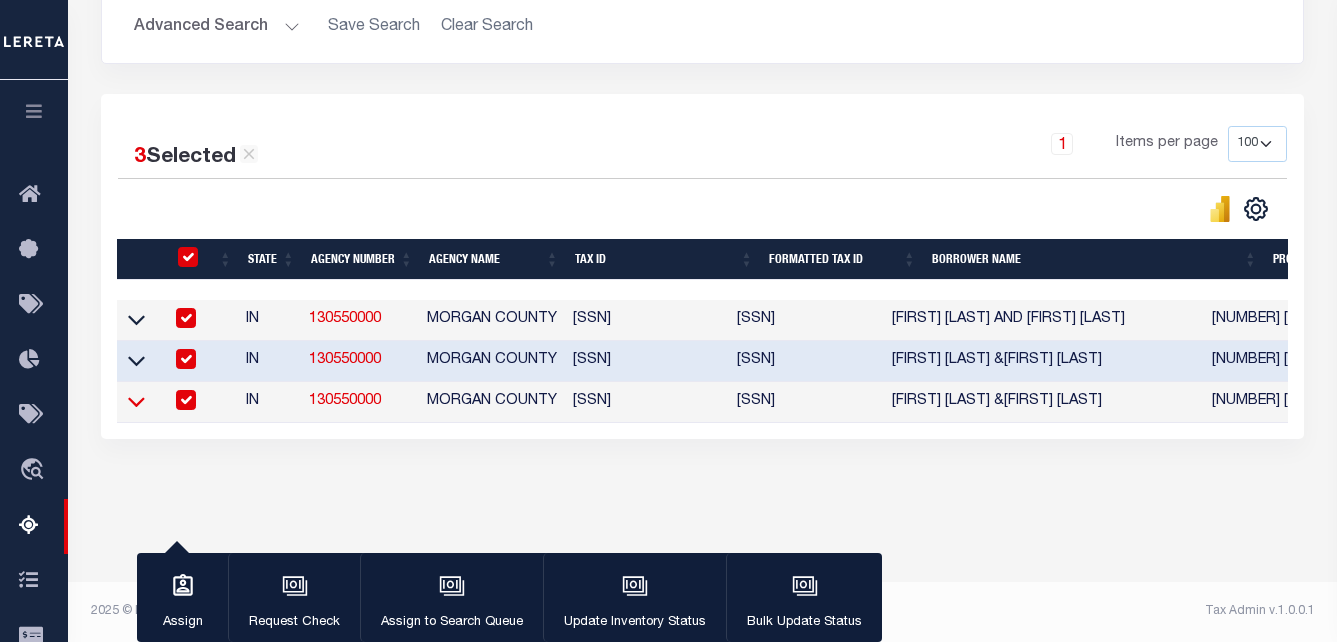 click 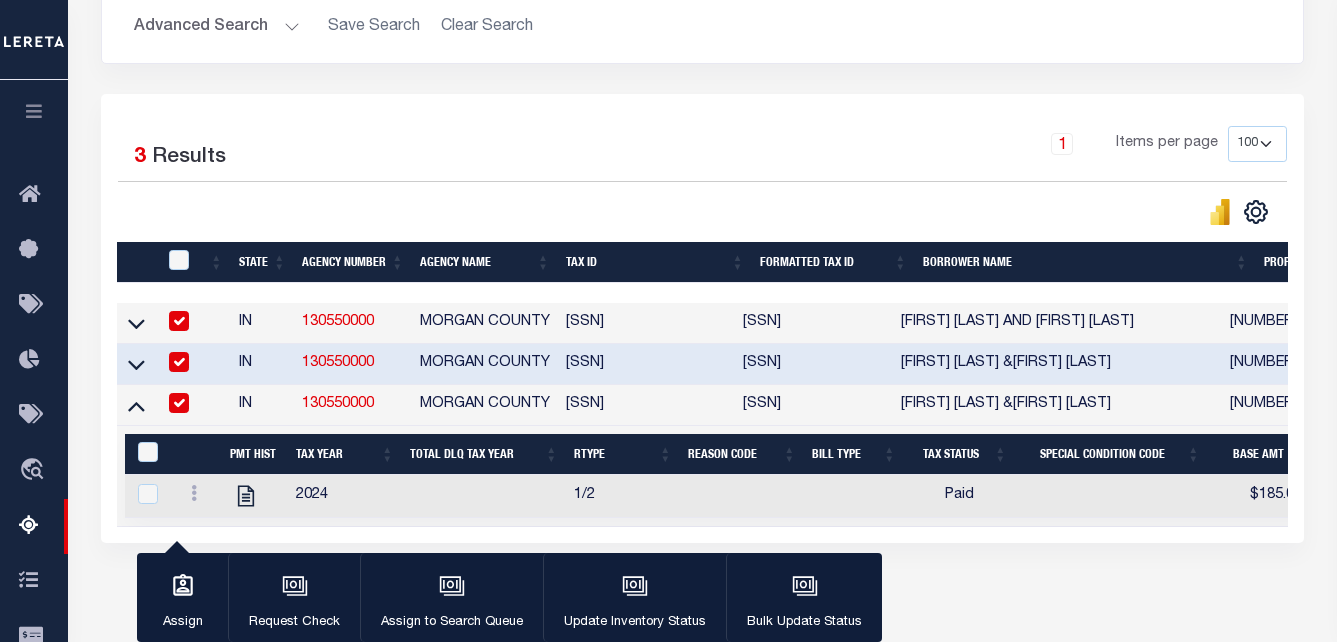 click at bounding box center [154, 453] 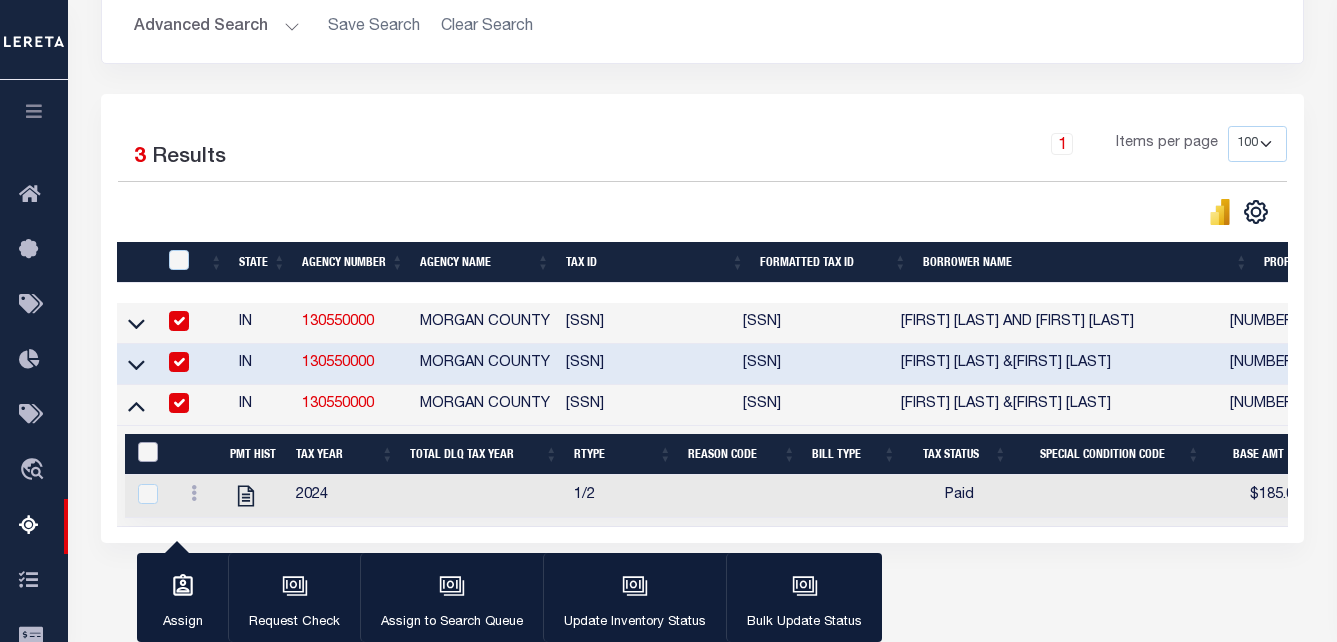 click at bounding box center [148, 452] 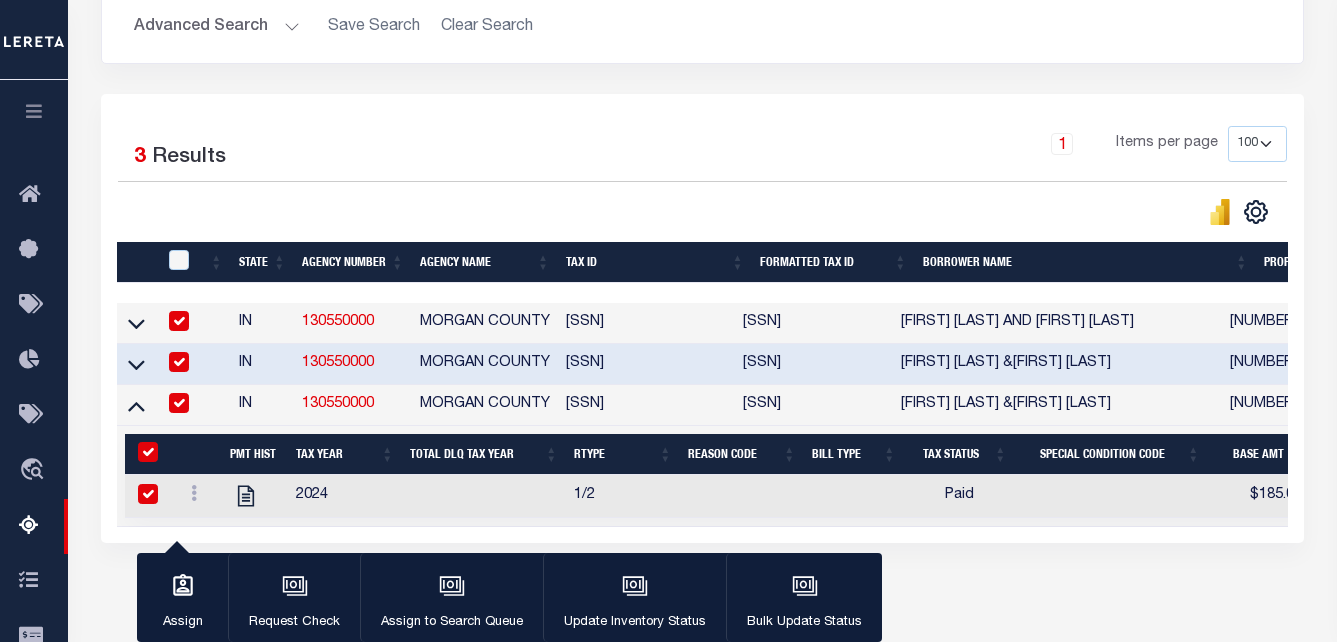 checkbox on "true" 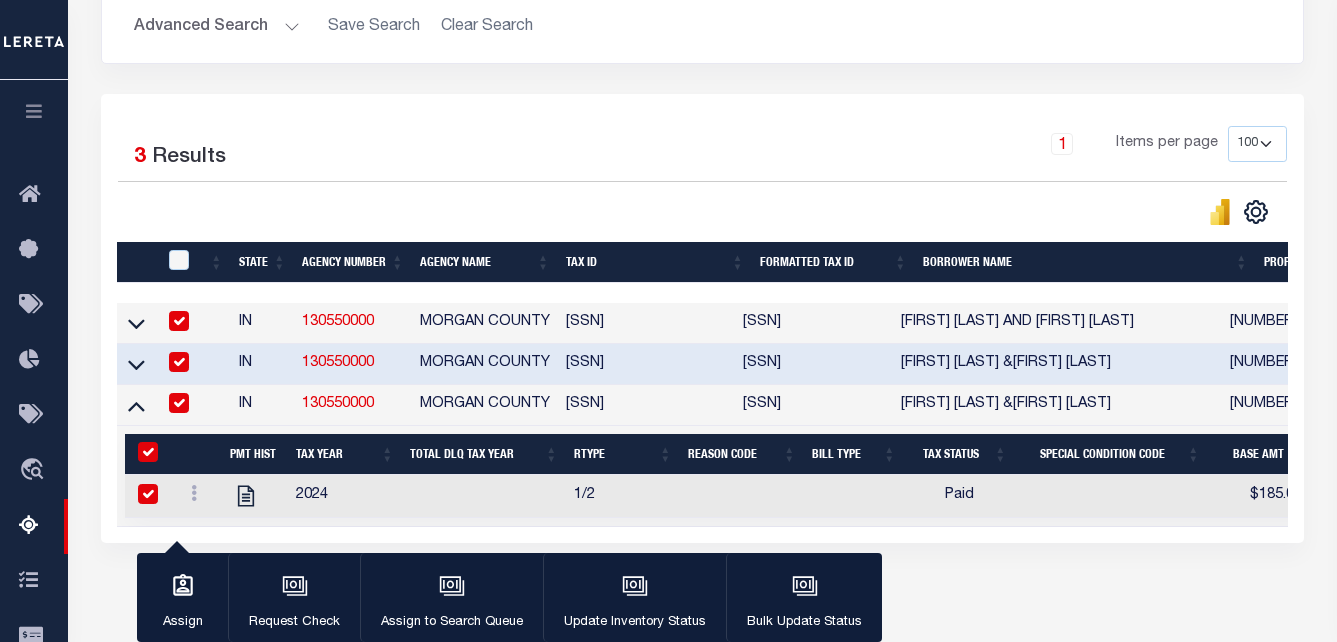 checkbox on "true" 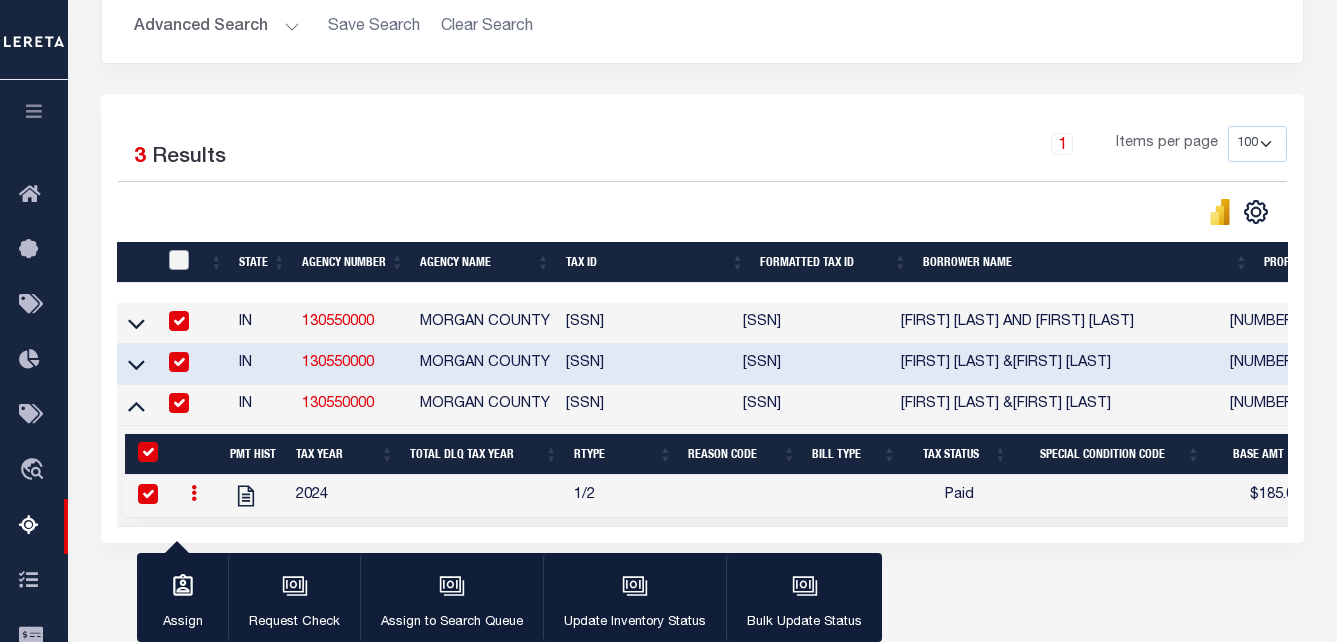 click at bounding box center (179, 260) 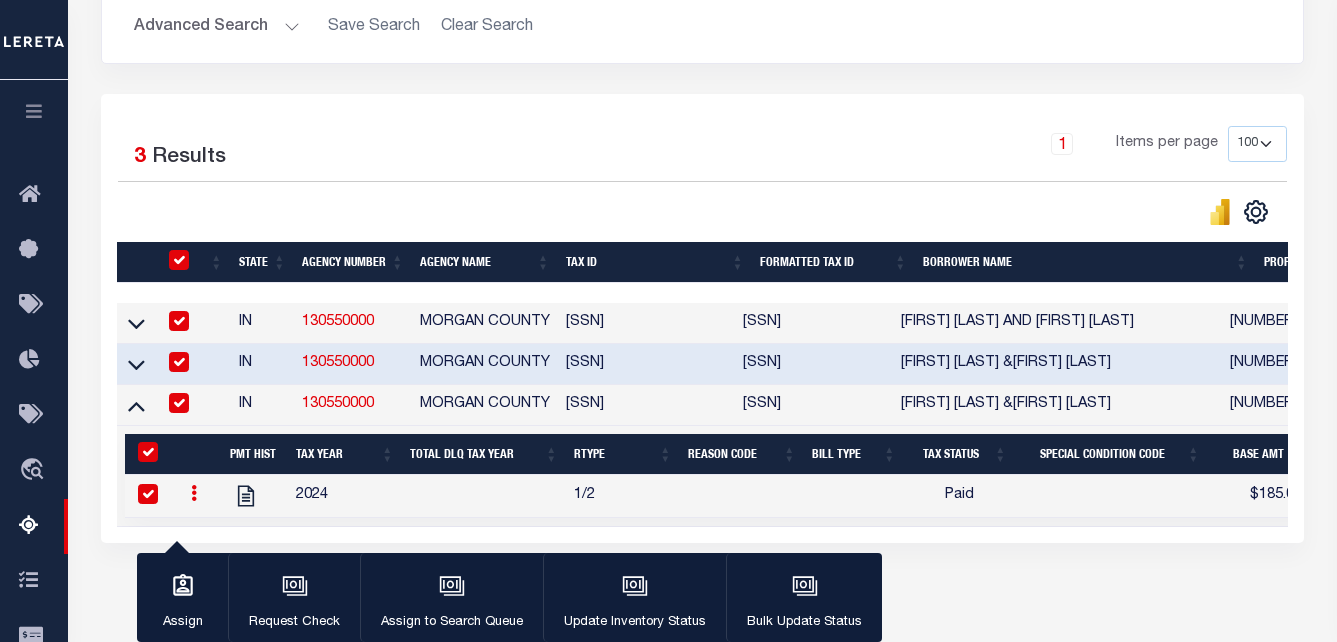 checkbox on "true" 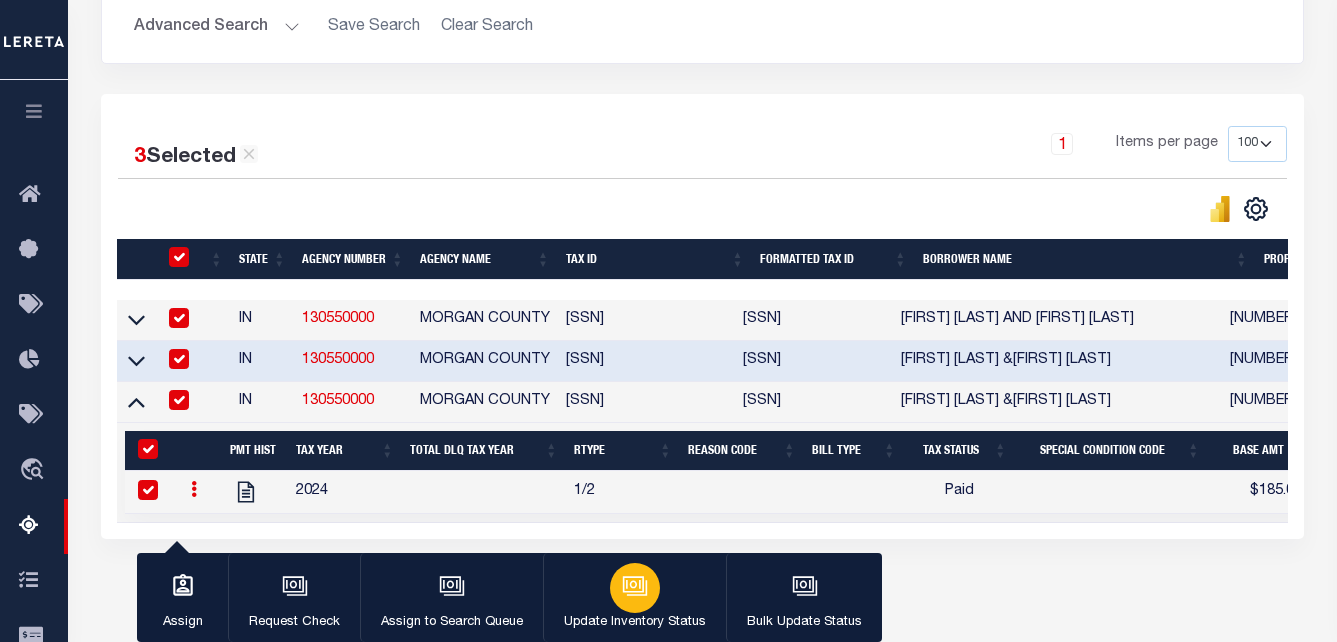 click at bounding box center [635, 588] 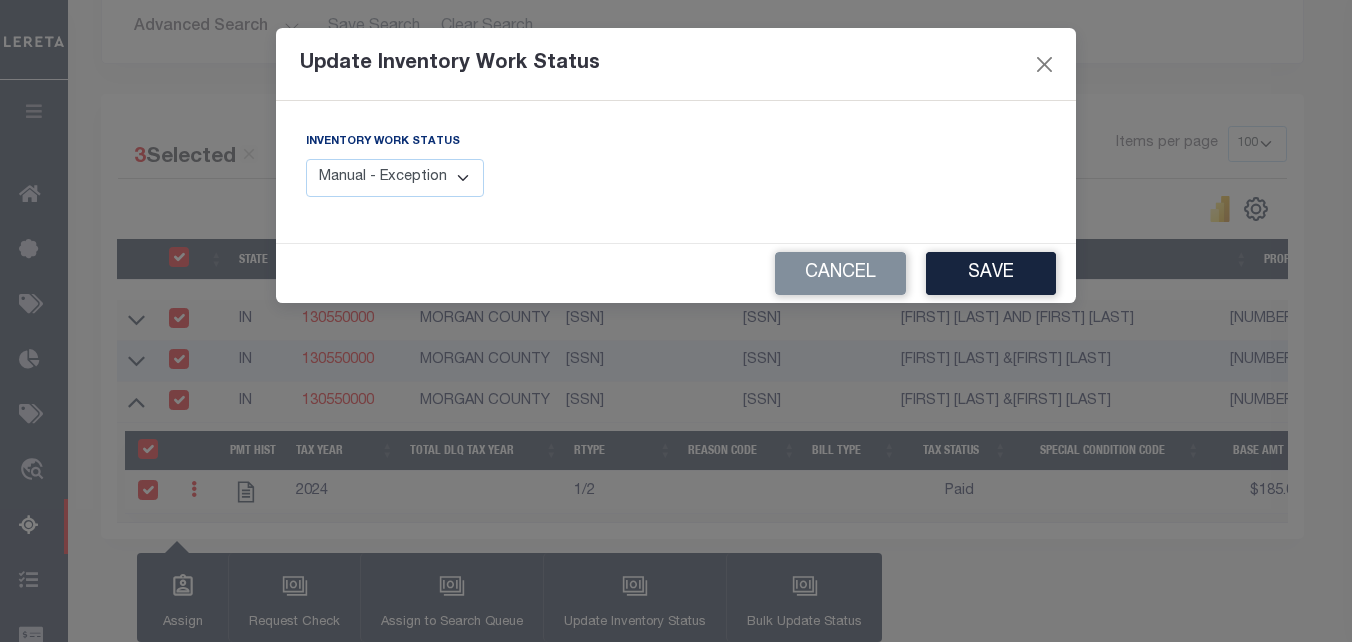 click on "Manual - Exception
Pended - Awaiting Search
Late Add Exception
Completed" at bounding box center (395, 178) 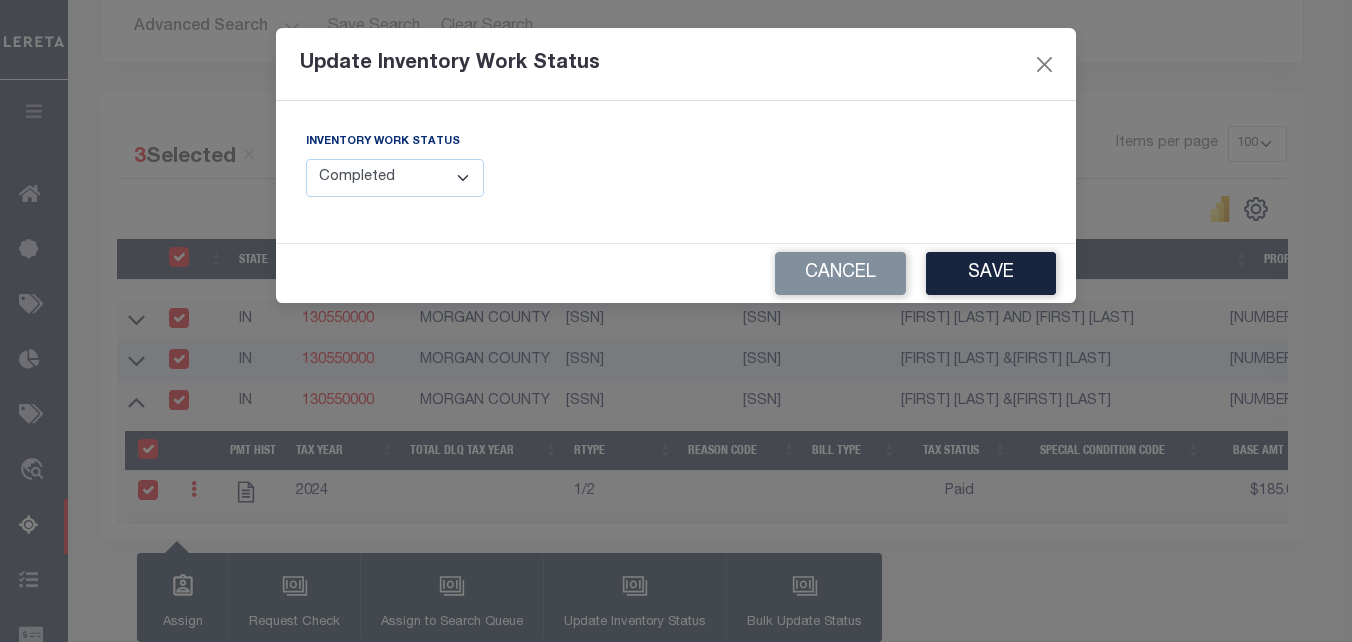 click on "Manual - Exception
Pended - Awaiting Search
Late Add Exception
Completed" at bounding box center (395, 178) 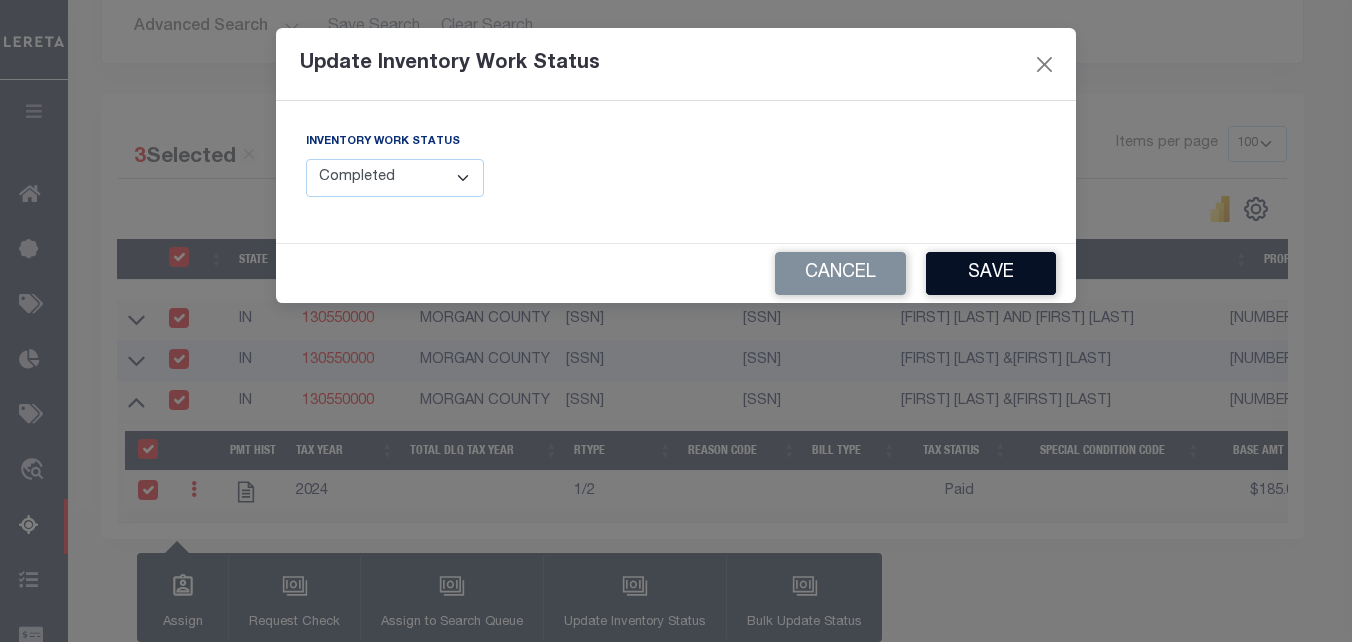 click on "Save" at bounding box center [991, 273] 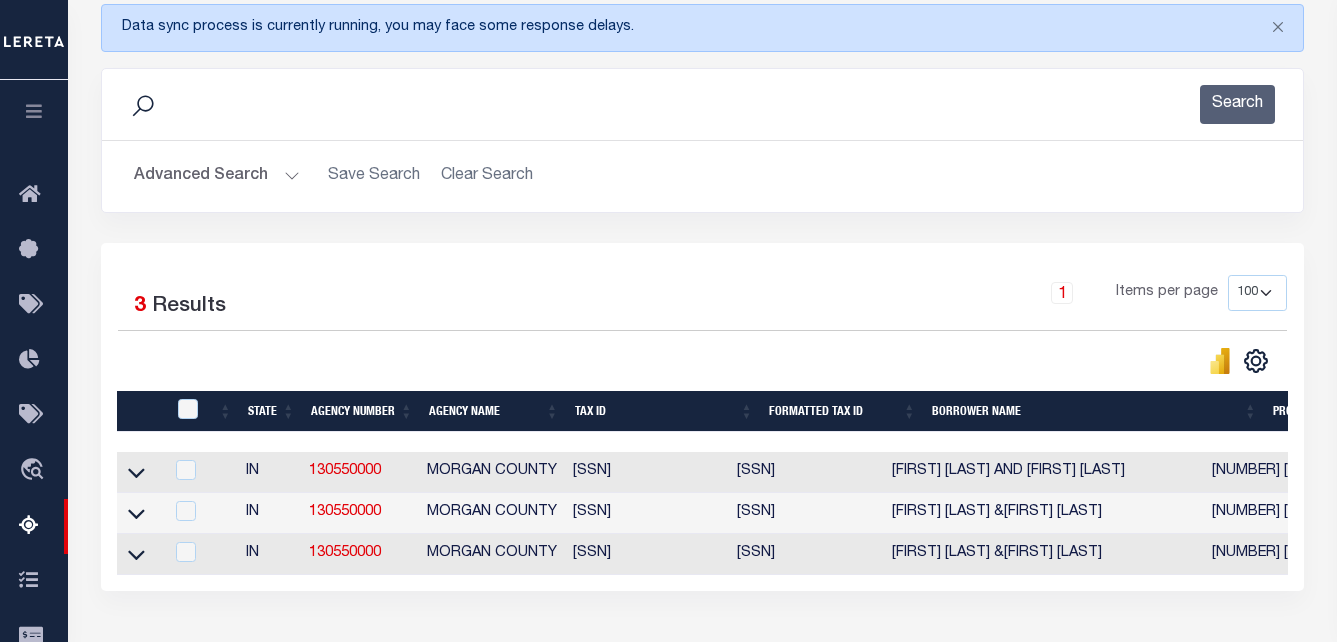 scroll, scrollTop: 218, scrollLeft: 0, axis: vertical 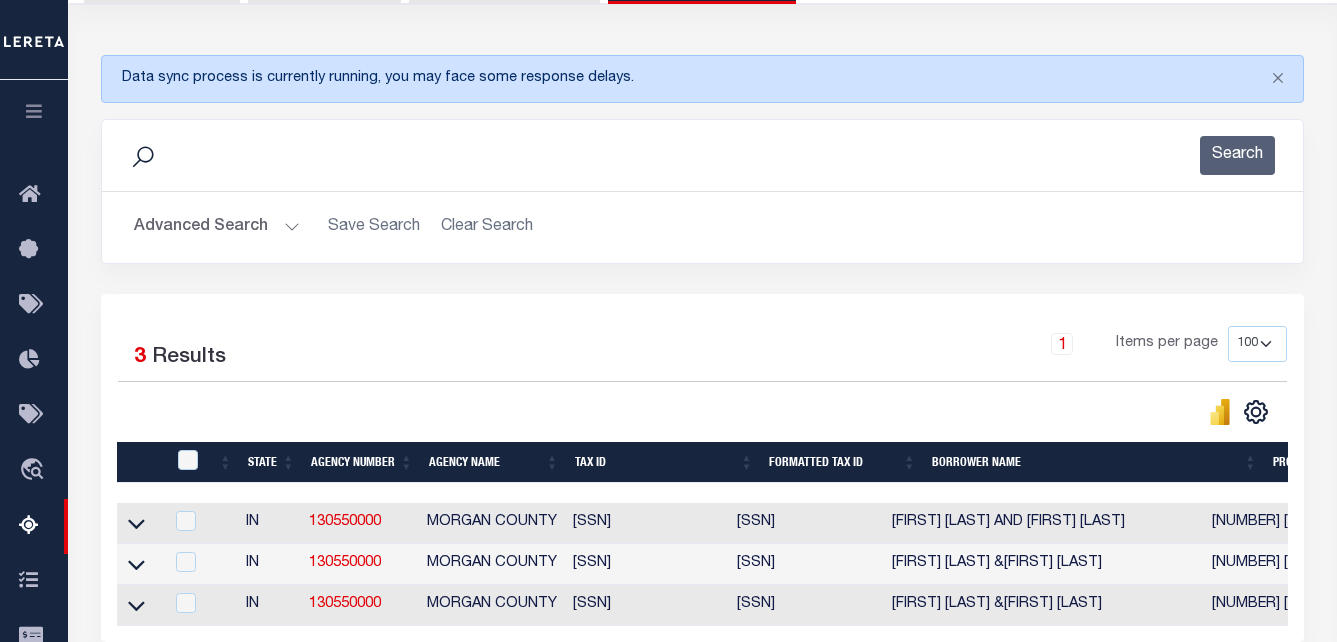 click on "Advanced Search
Save Search Clear Search
tblassign_wrapper_dynamictable_____DefaultSaveFilter" at bounding box center (702, 227) 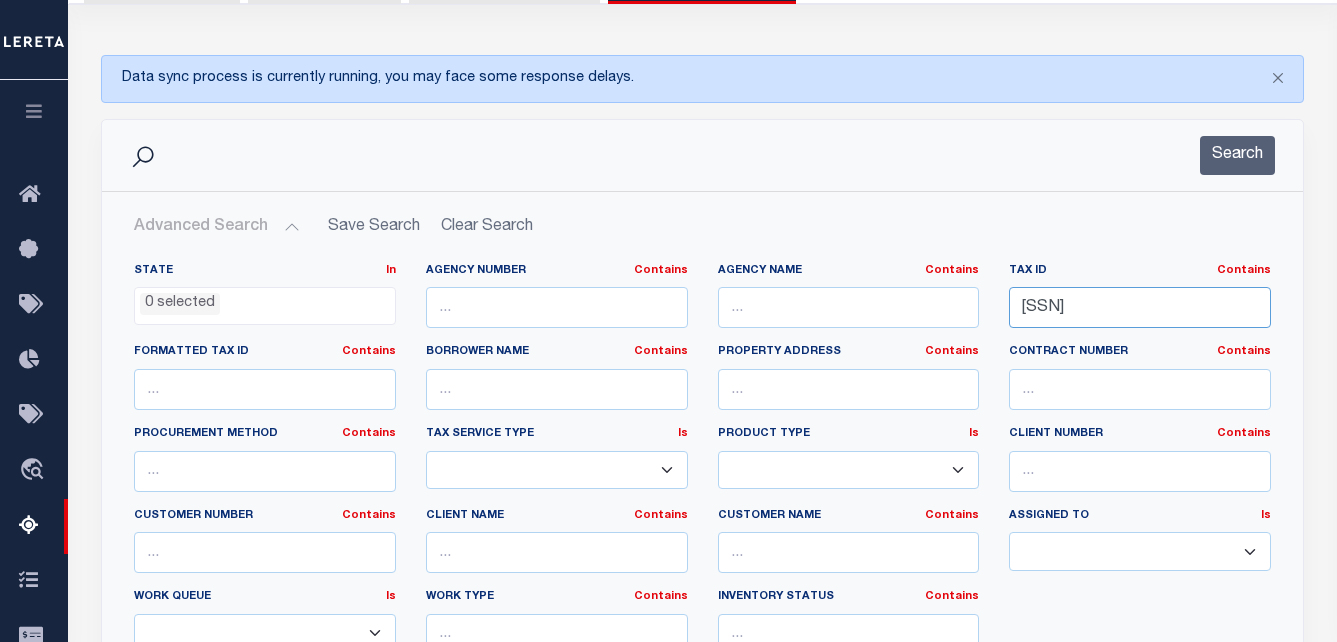 drag, startPoint x: 1256, startPoint y: 298, endPoint x: 893, endPoint y: 298, distance: 363 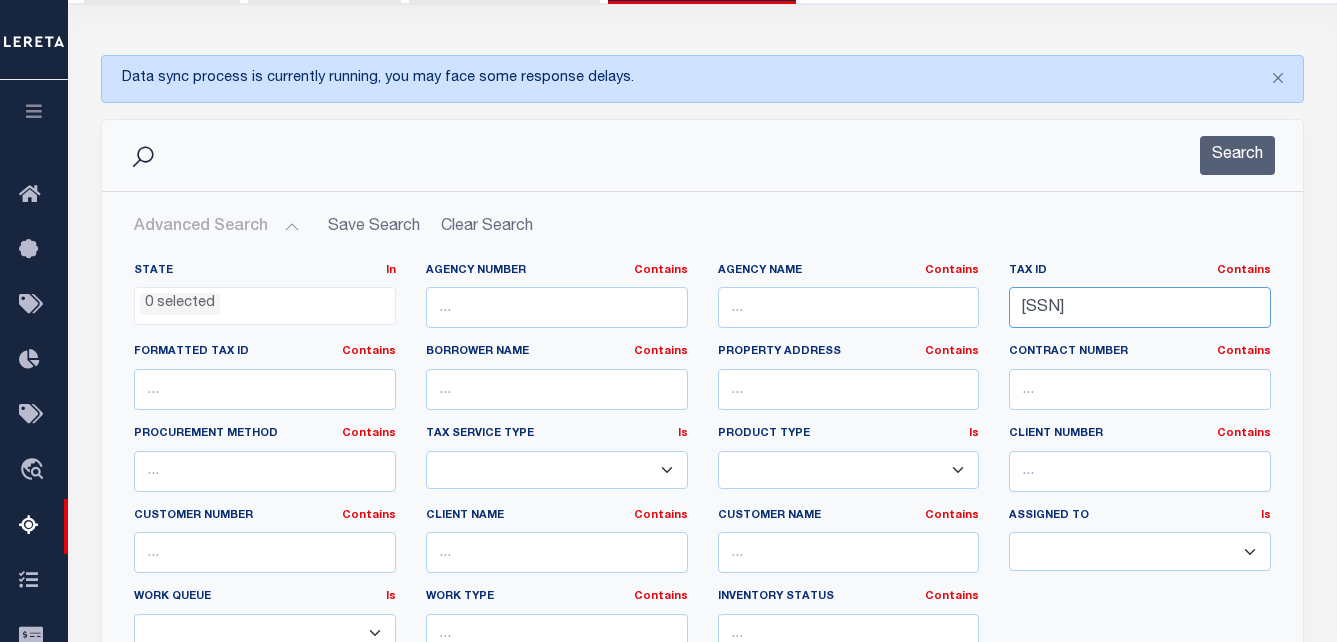 paste on "1" 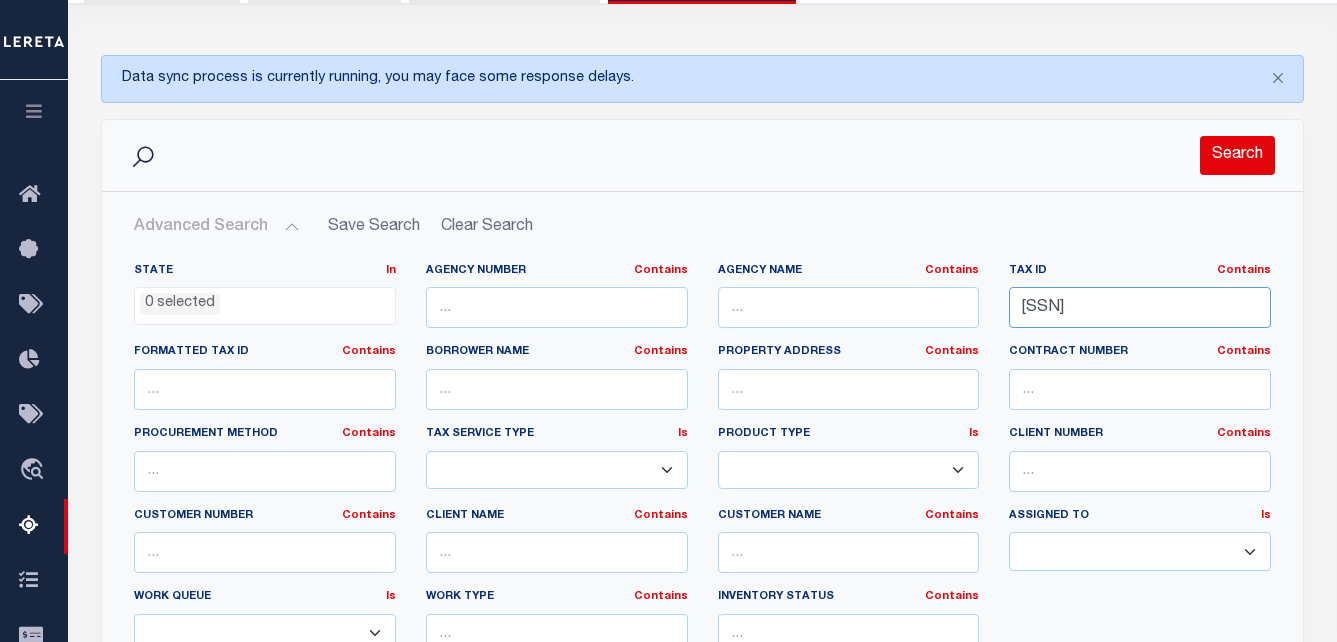 type on "55-13-03-177-001.001-021" 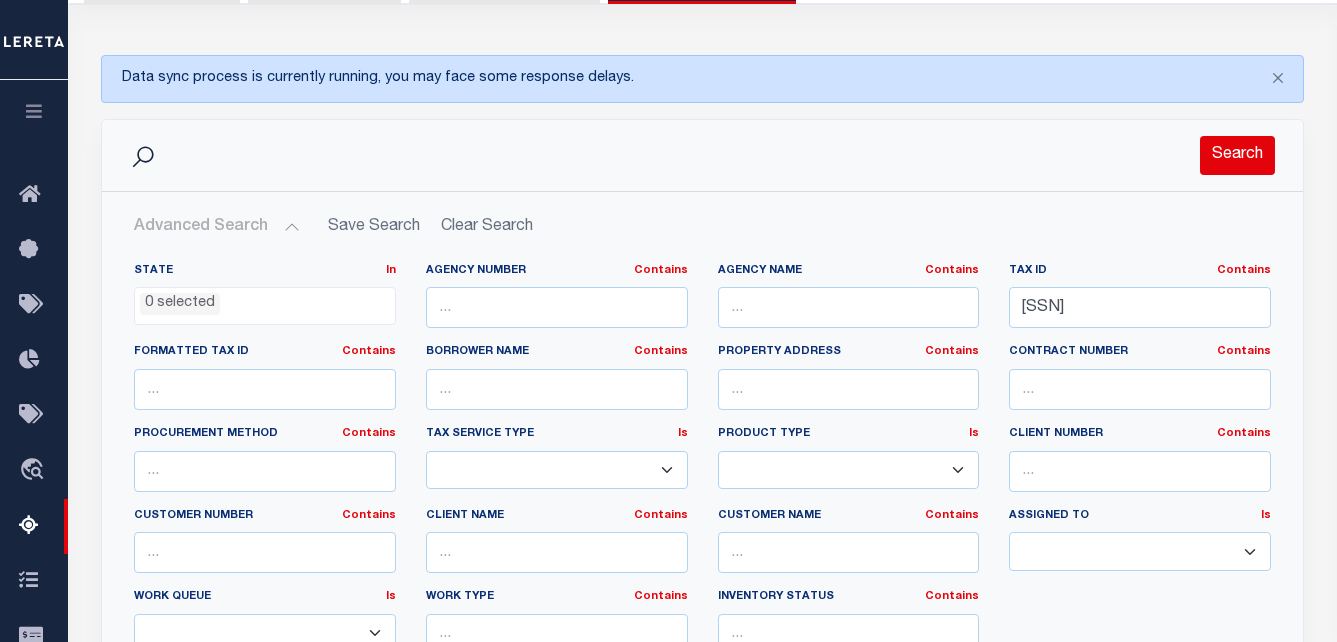 click on "Search" at bounding box center [1237, 155] 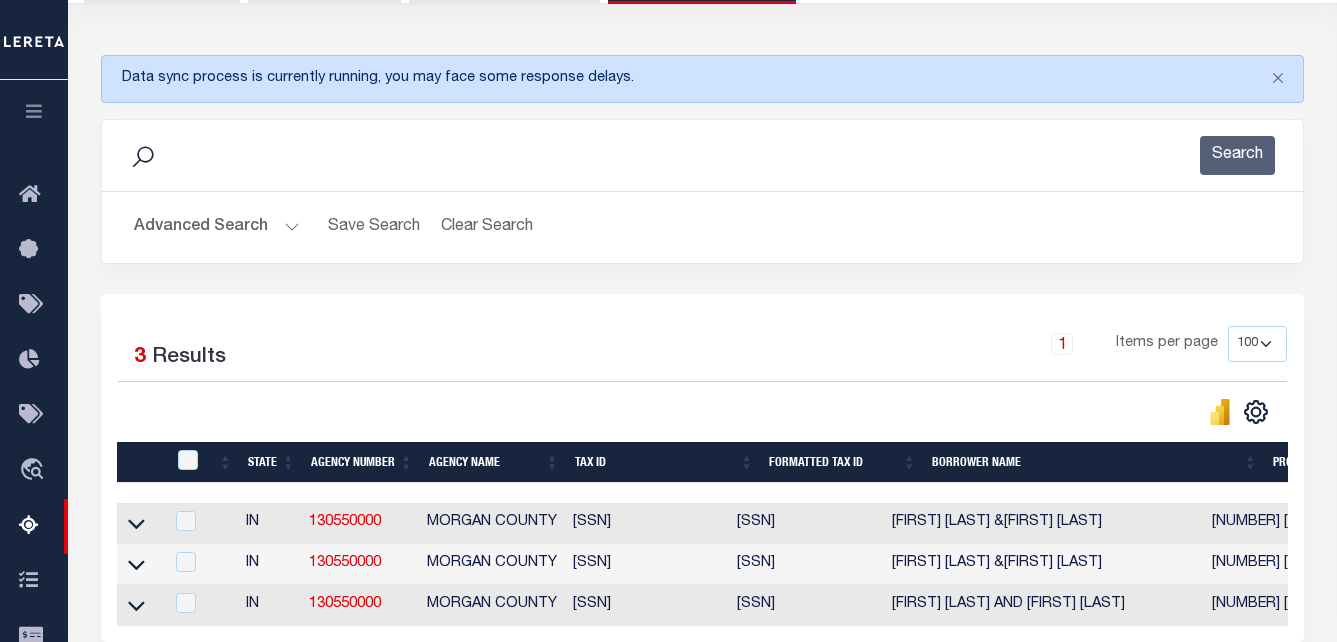 scroll, scrollTop: 418, scrollLeft: 0, axis: vertical 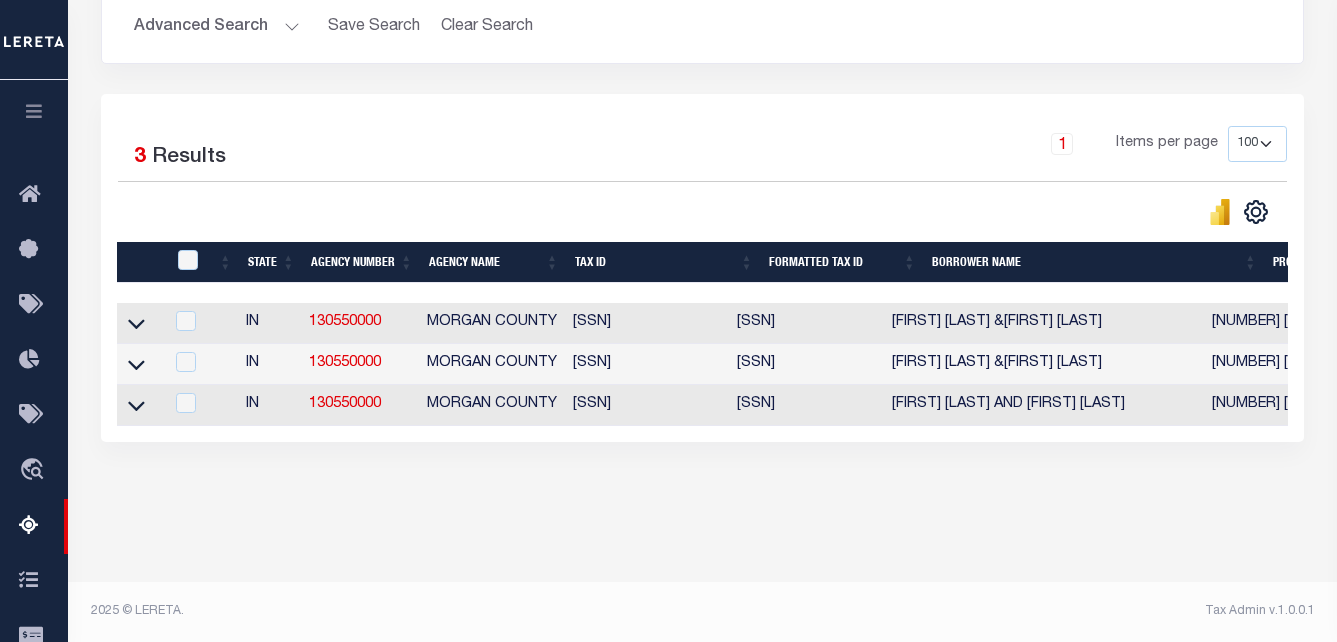 click at bounding box center [140, 323] 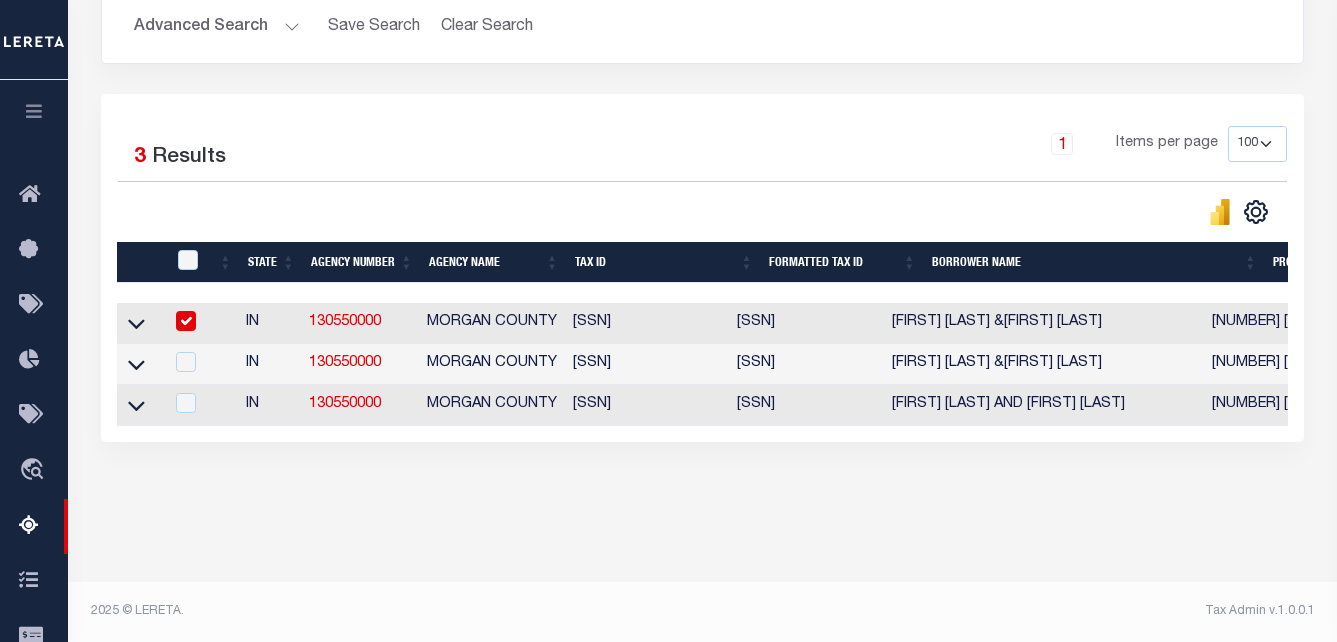 checkbox on "true" 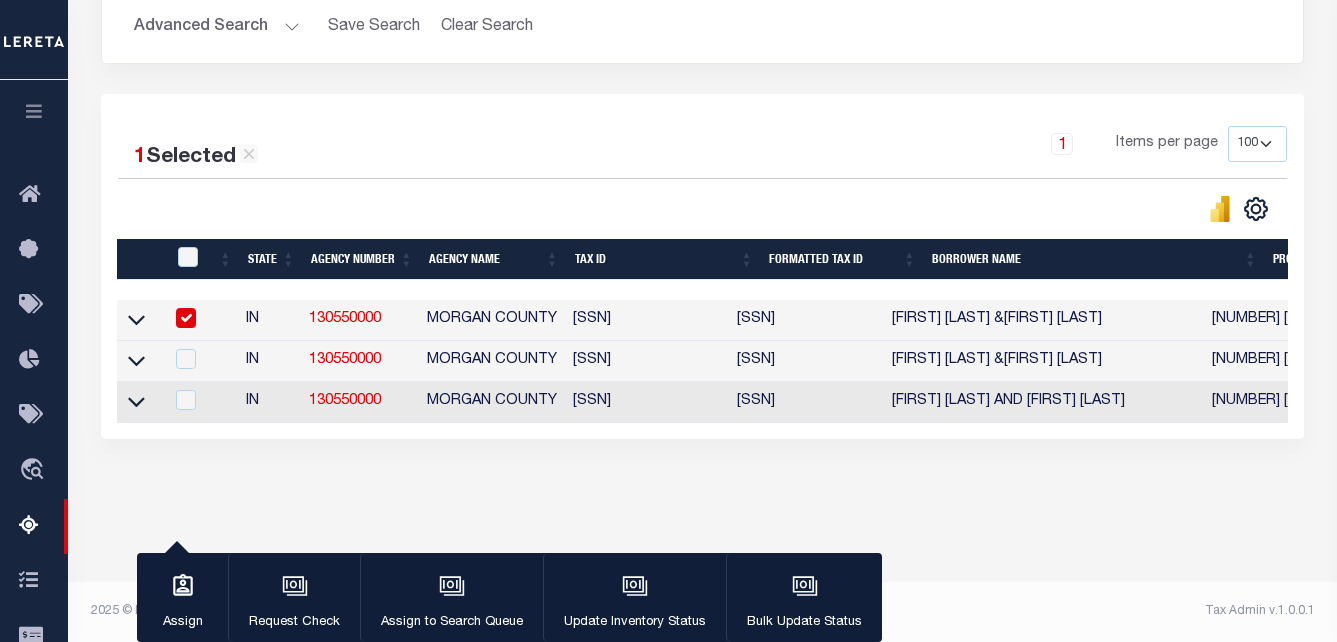 click at bounding box center (136, 319) 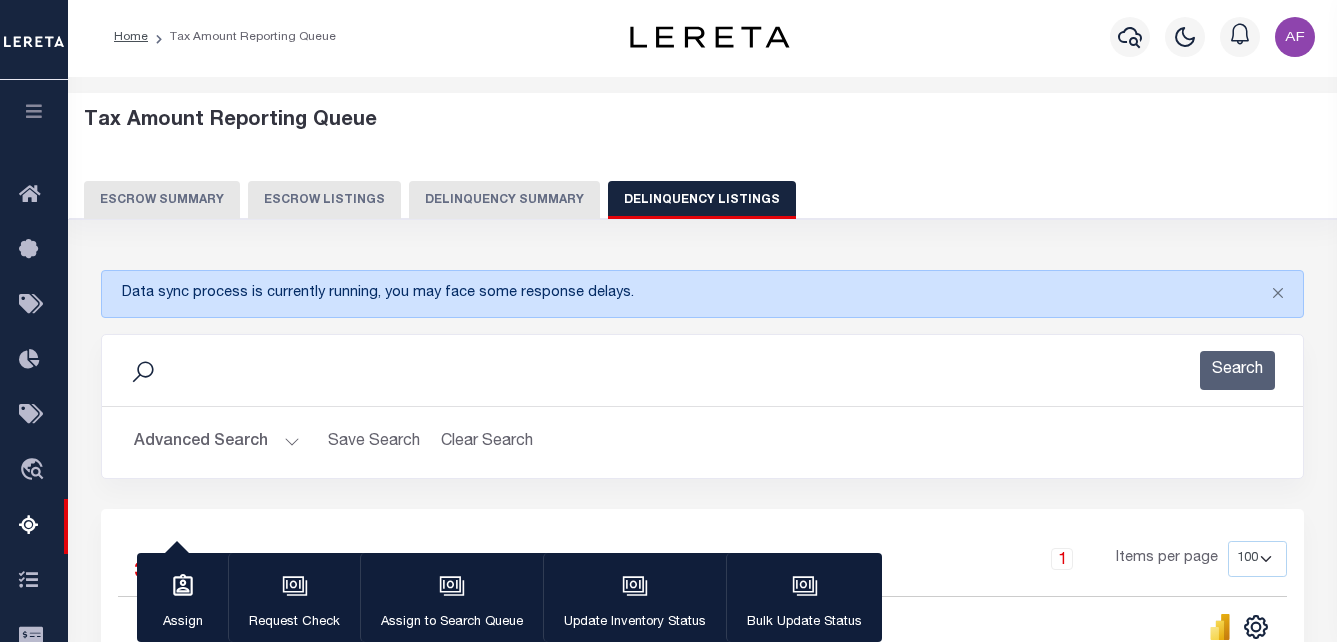 scroll, scrollTop: 0, scrollLeft: 0, axis: both 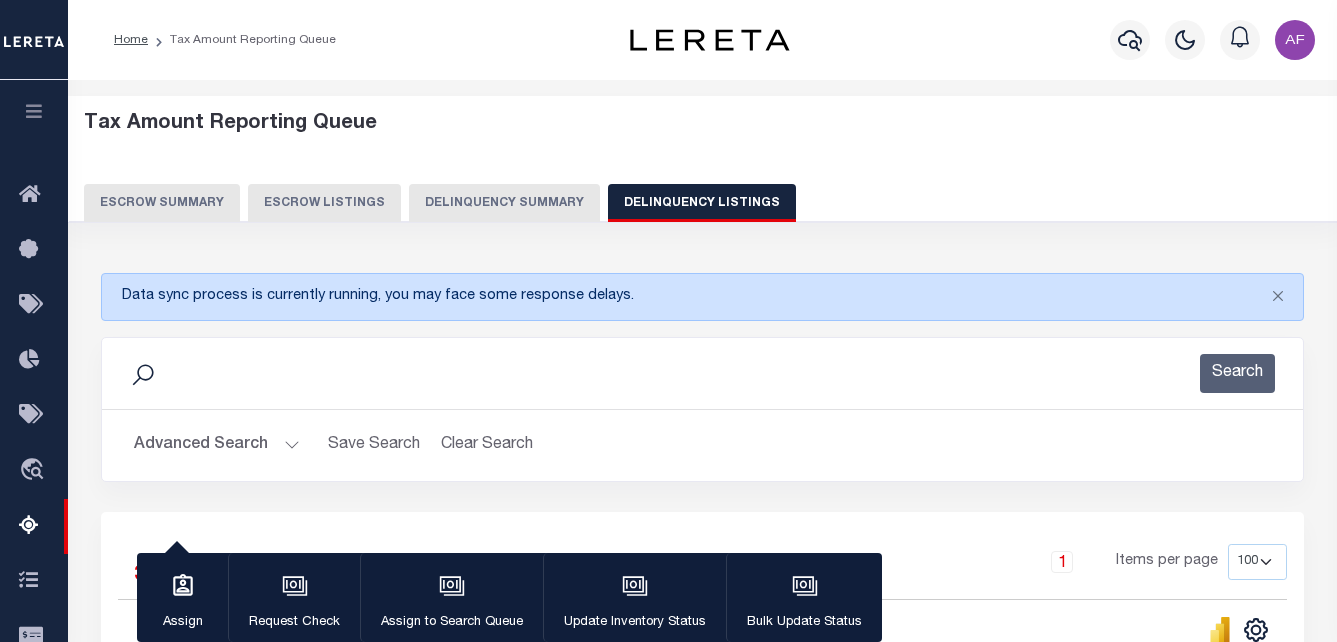 click on "Advanced Search" at bounding box center (217, 445) 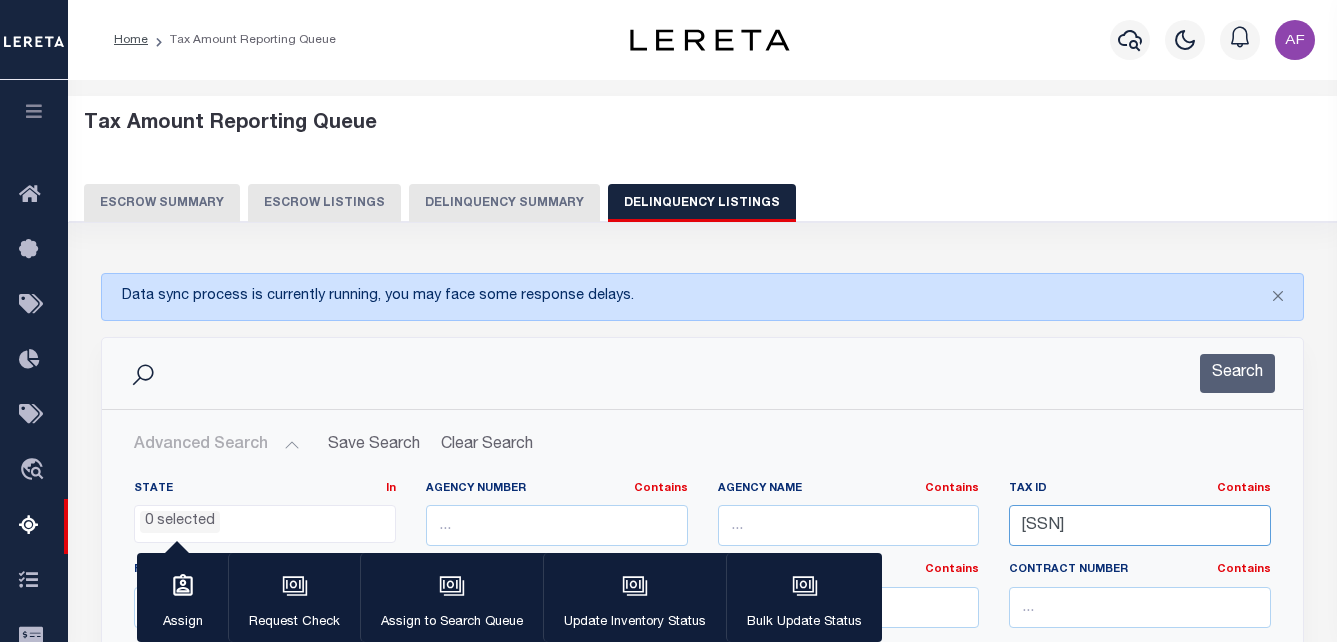 drag, startPoint x: 1024, startPoint y: 519, endPoint x: 1235, endPoint y: 519, distance: 211 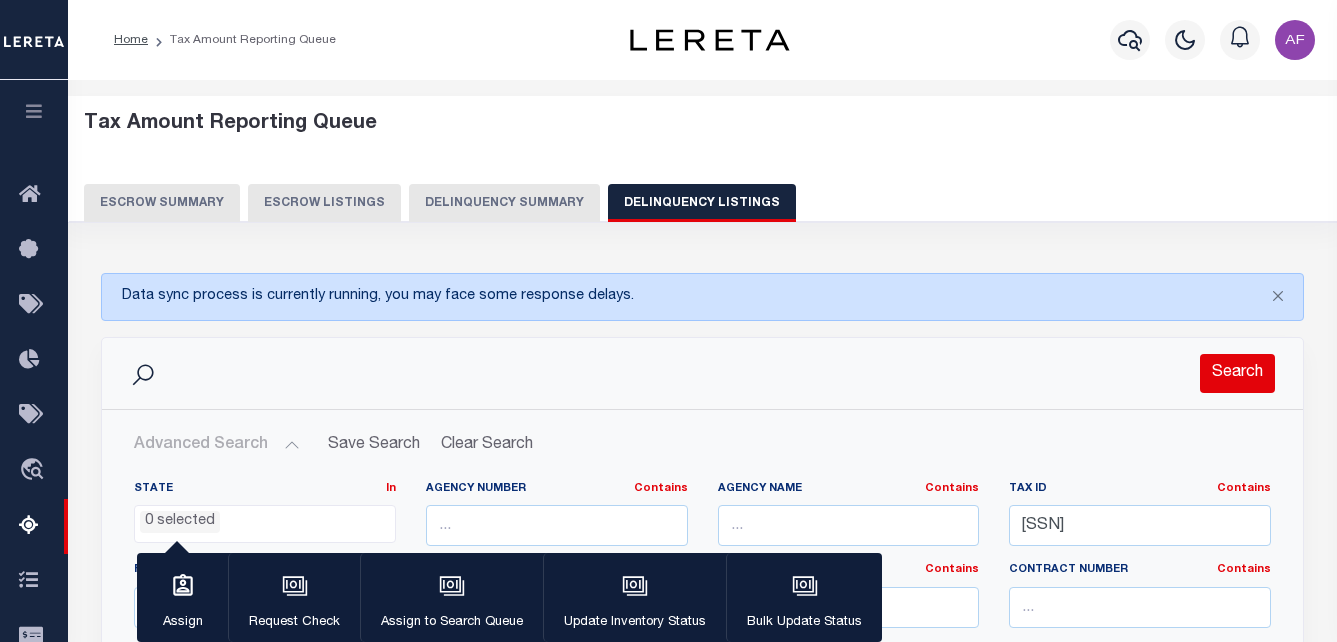click on "Search" at bounding box center (1237, 373) 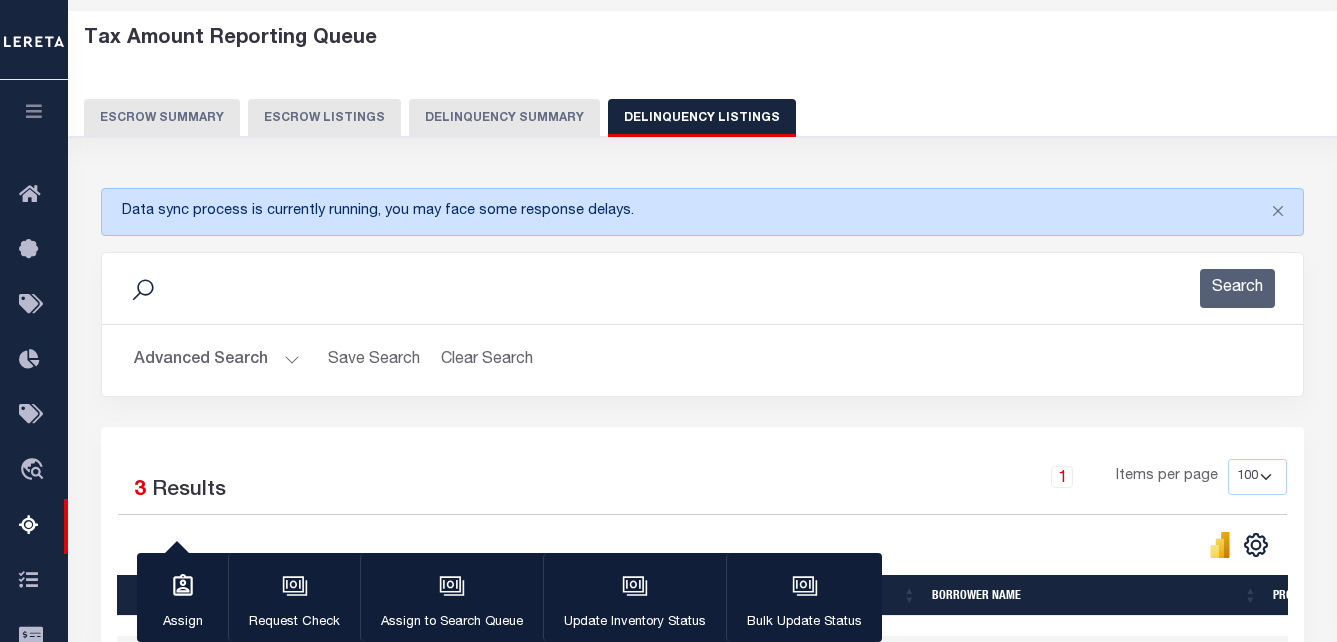 scroll, scrollTop: 400, scrollLeft: 0, axis: vertical 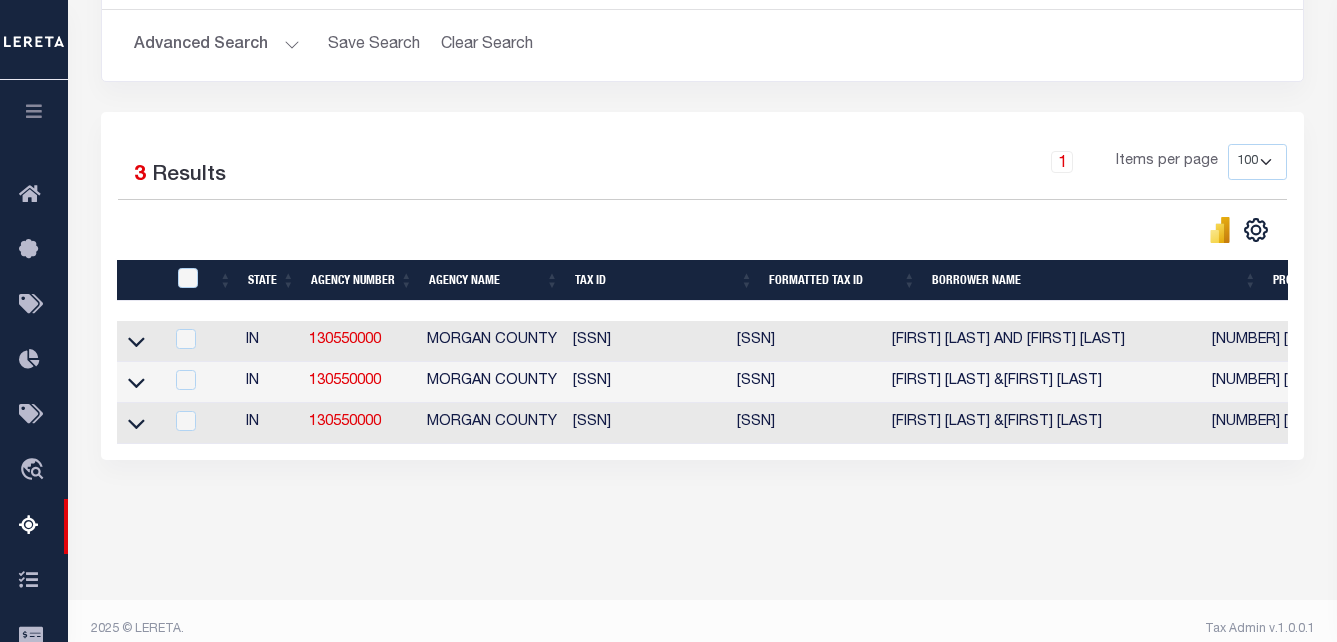 click at bounding box center (136, 340) 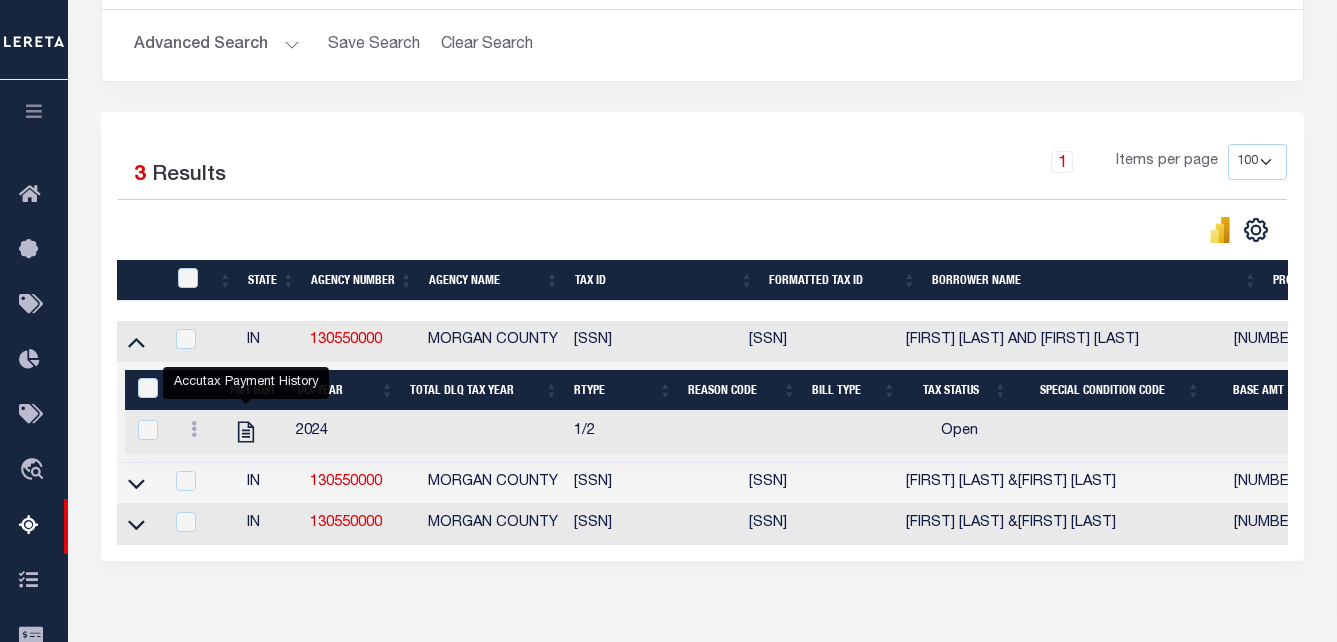 click at bounding box center (246, 402) 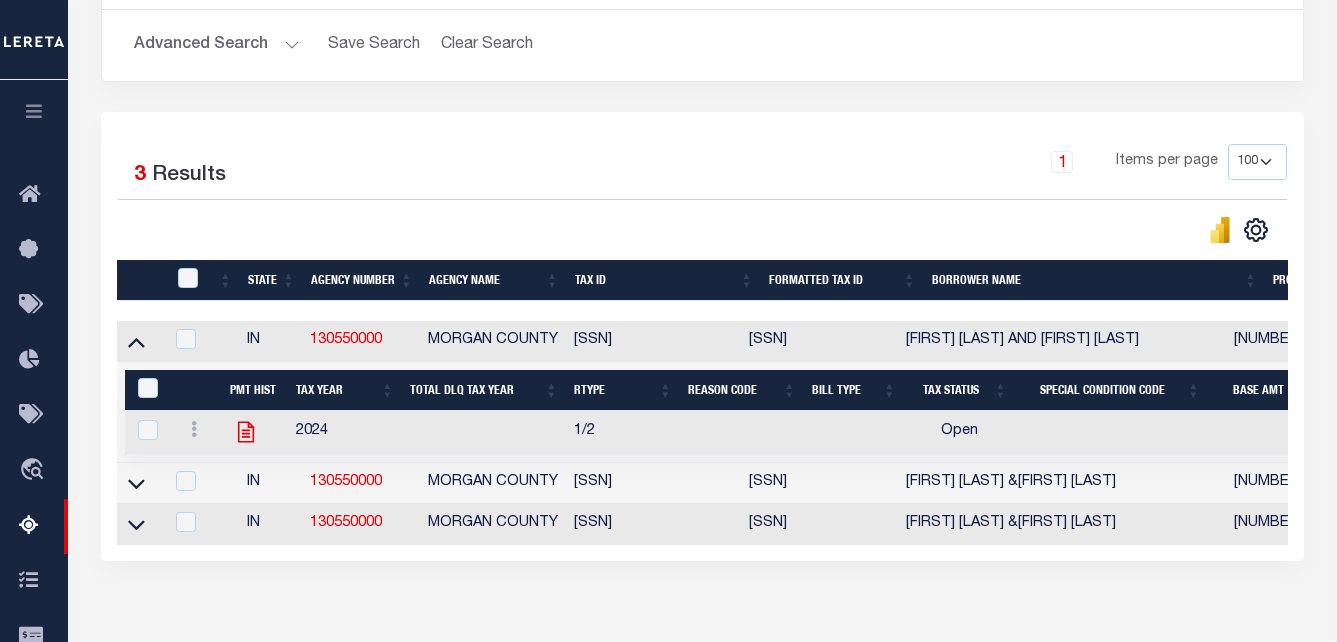 click 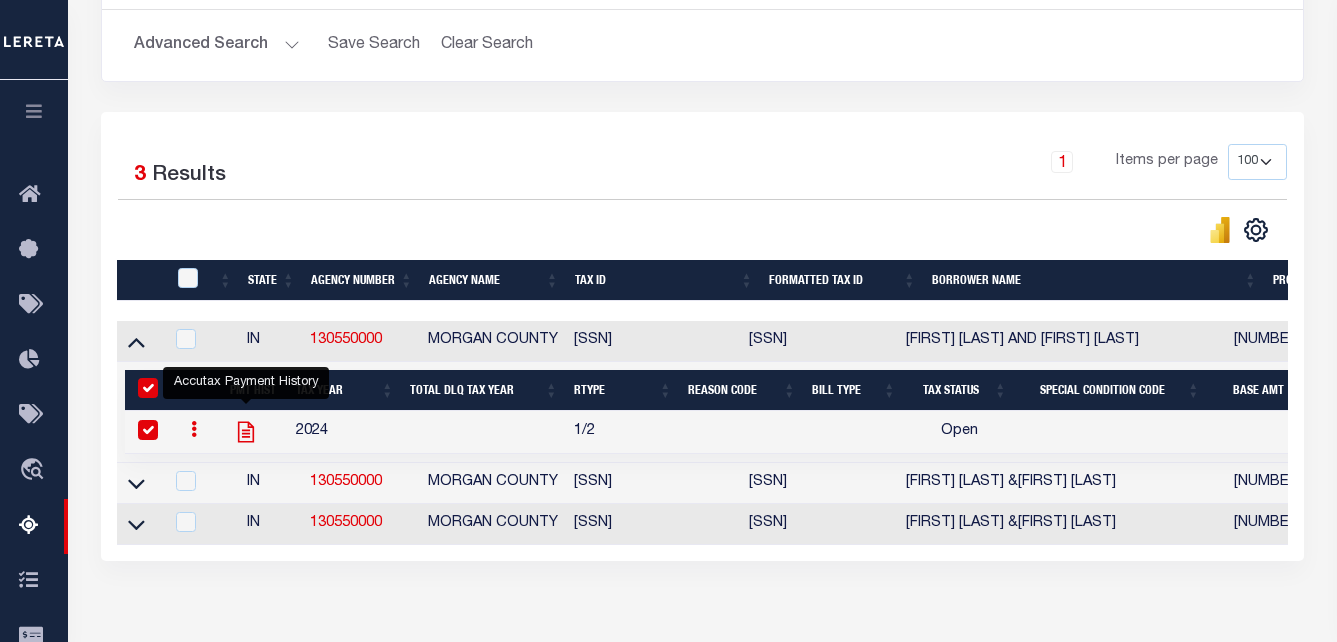 checkbox on "true" 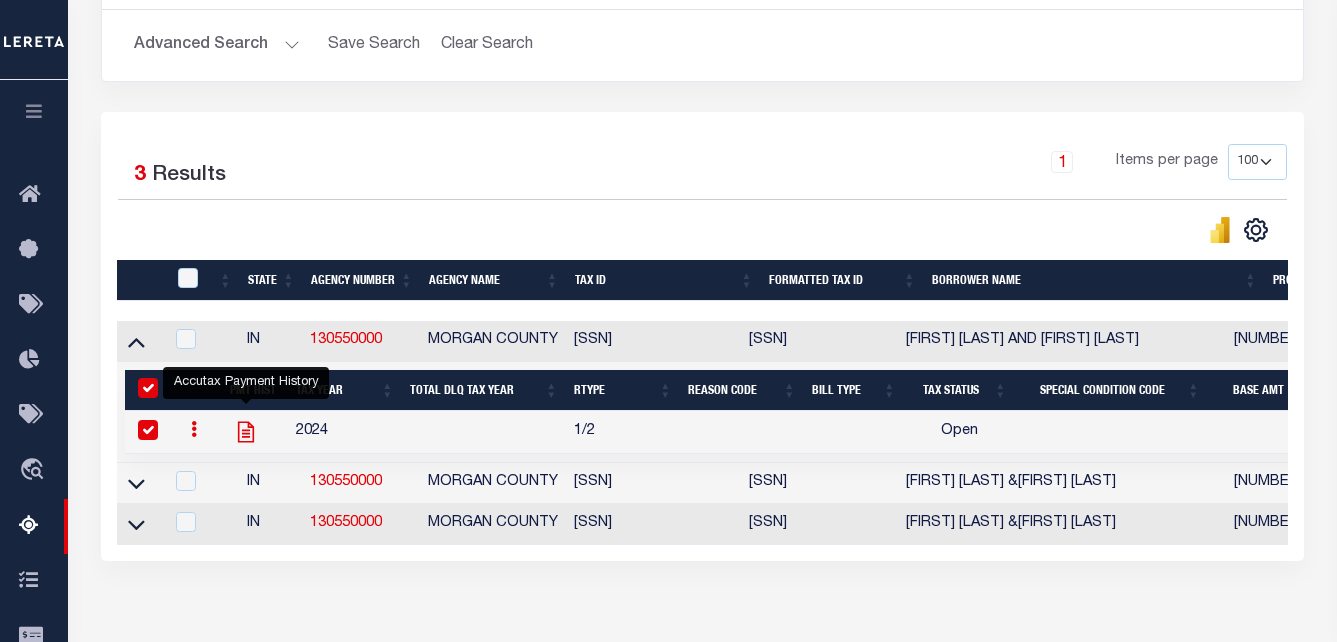 checkbox on "true" 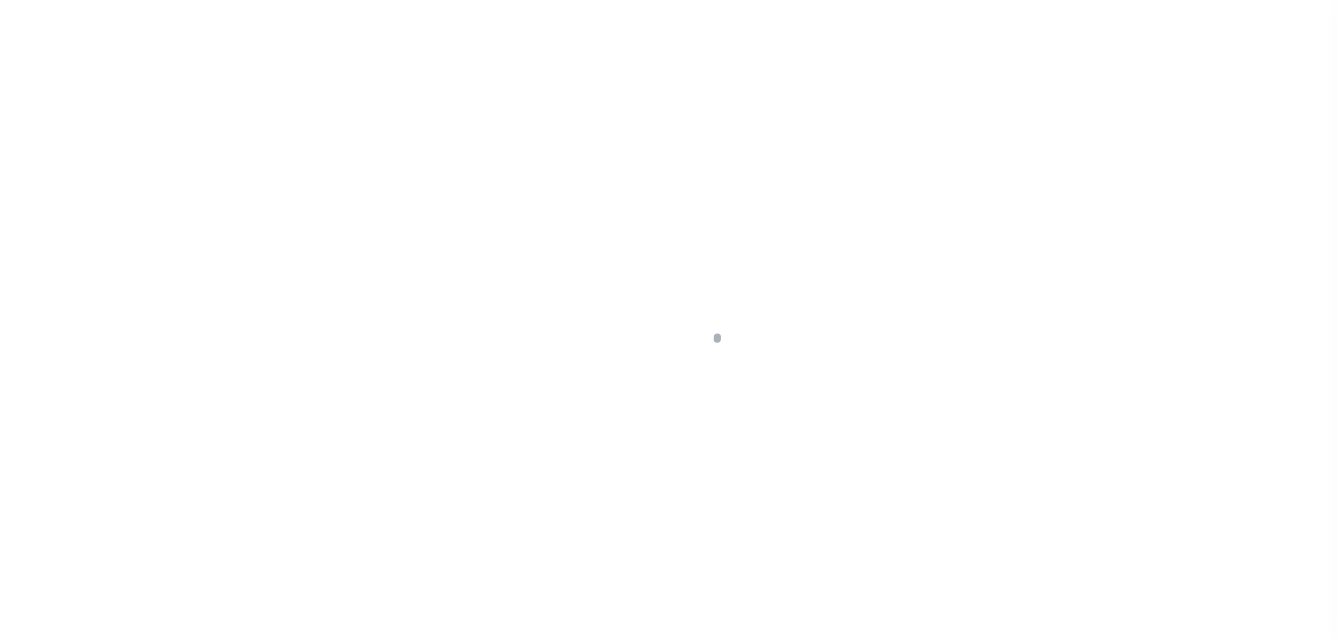scroll, scrollTop: 0, scrollLeft: 0, axis: both 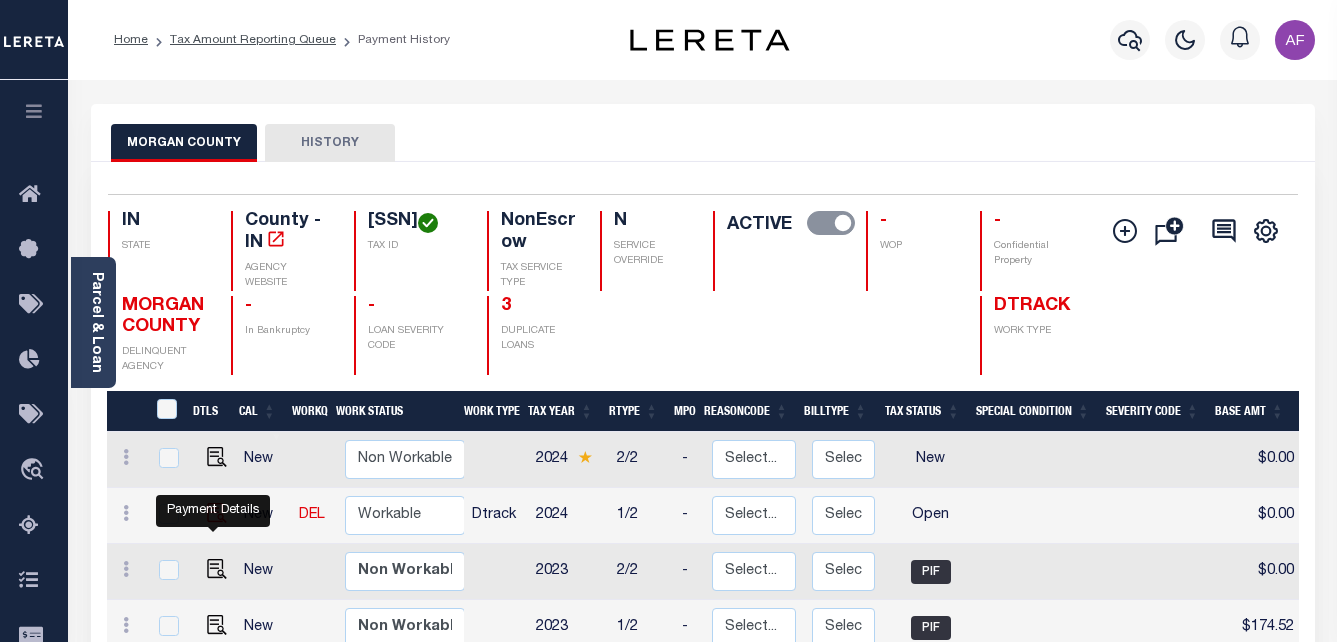 click at bounding box center [217, 513] 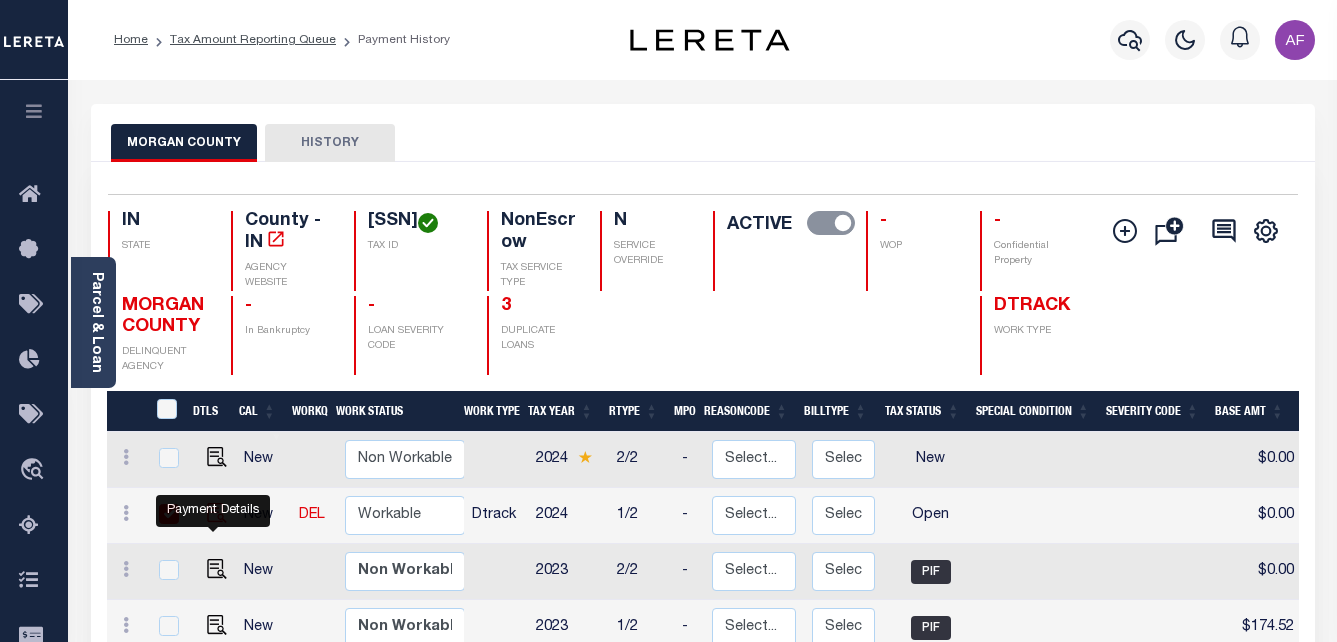 checkbox on "true" 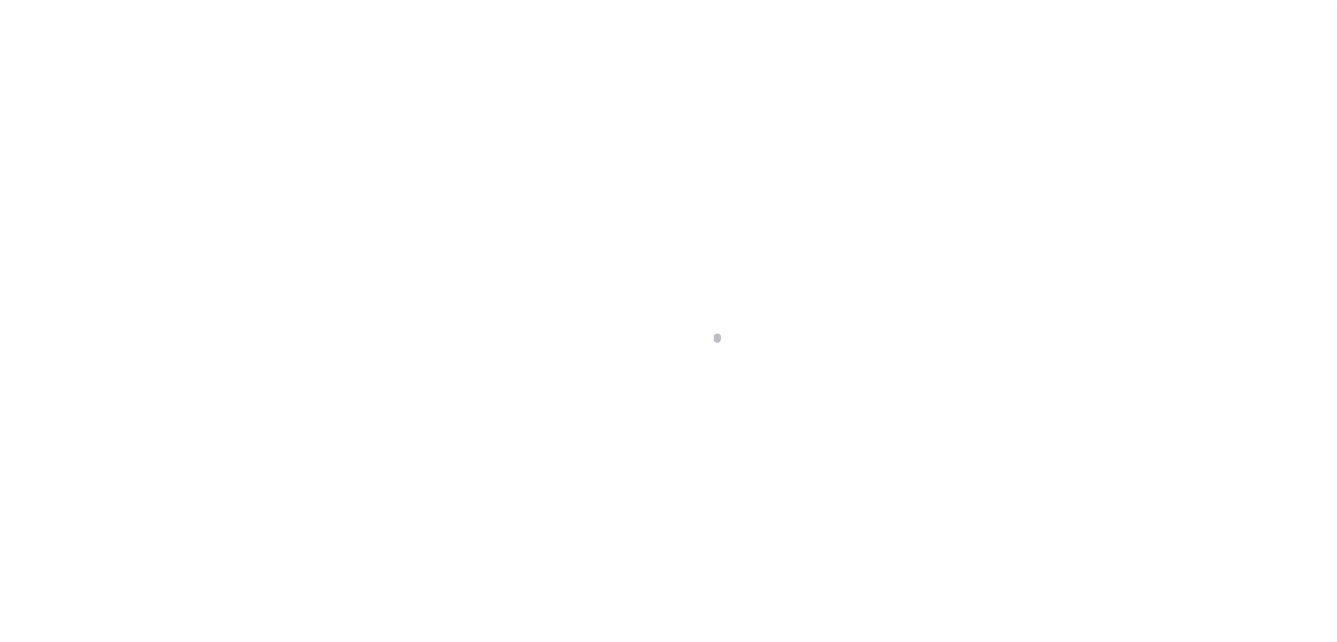 scroll, scrollTop: 0, scrollLeft: 0, axis: both 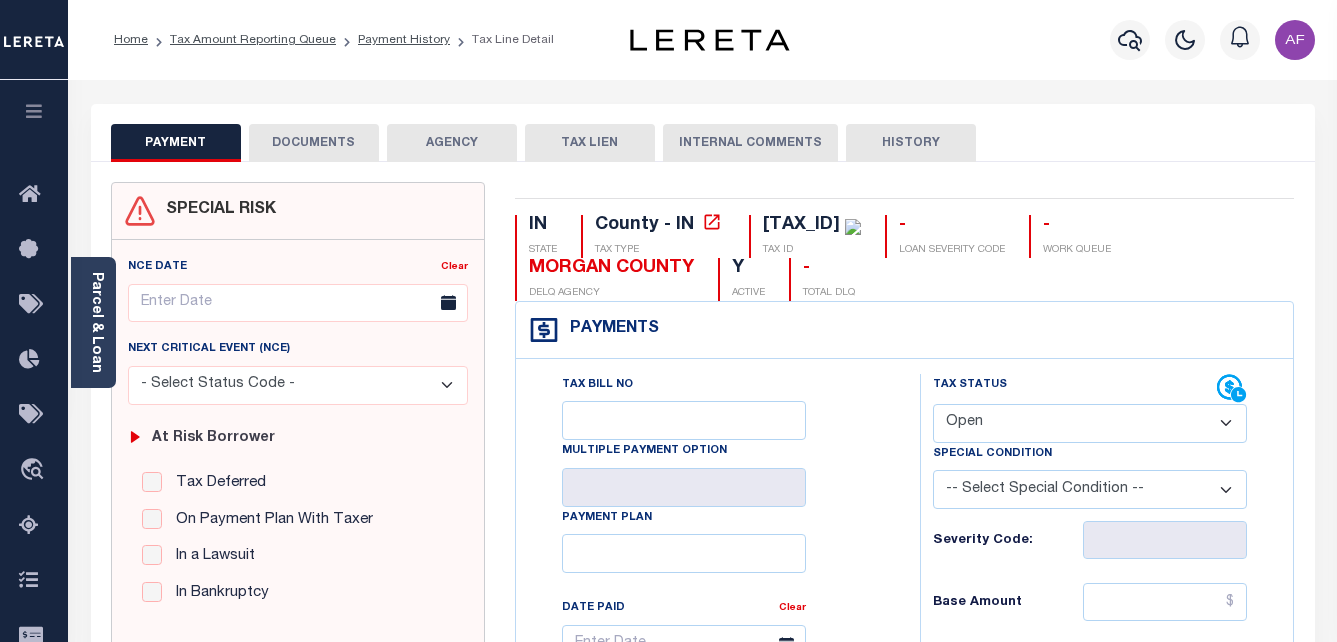 click on "- Select Status Code -
Open
Due/Unpaid
Paid
Incomplete
No Tax Due
Internal Refund Processed
New" at bounding box center [1090, 423] 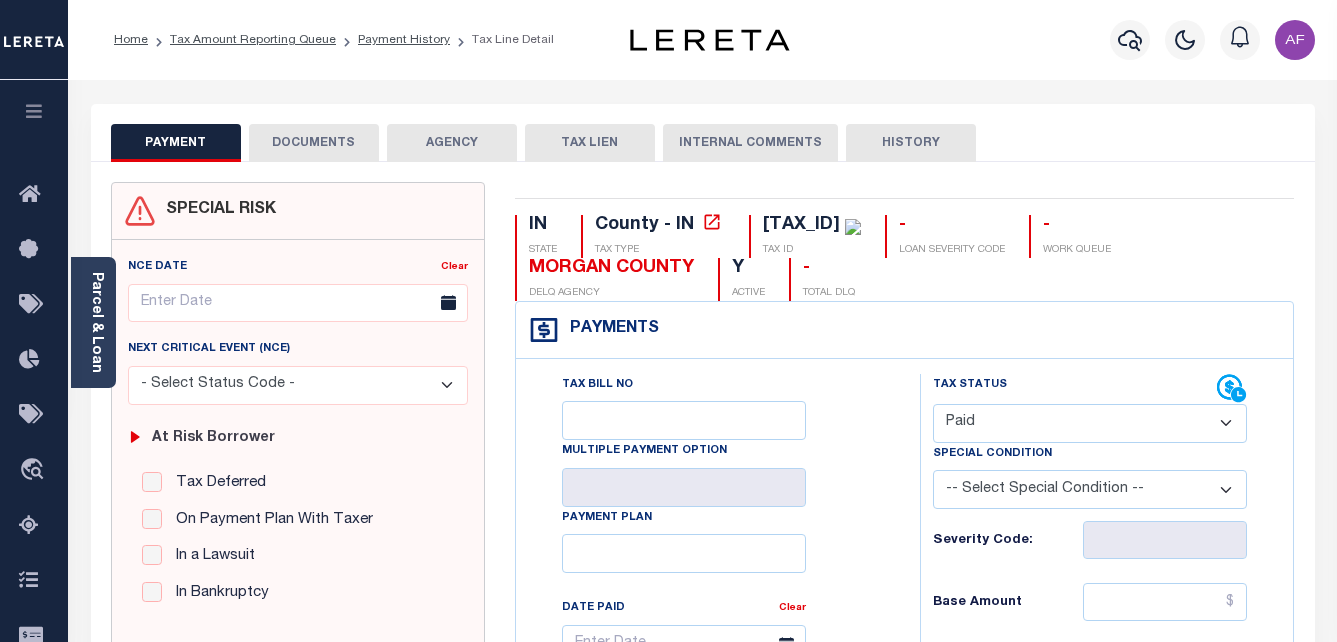 click on "- Select Status Code -
Open
Due/Unpaid
Paid
Incomplete
No Tax Due
Internal Refund Processed
New" at bounding box center (1090, 423) 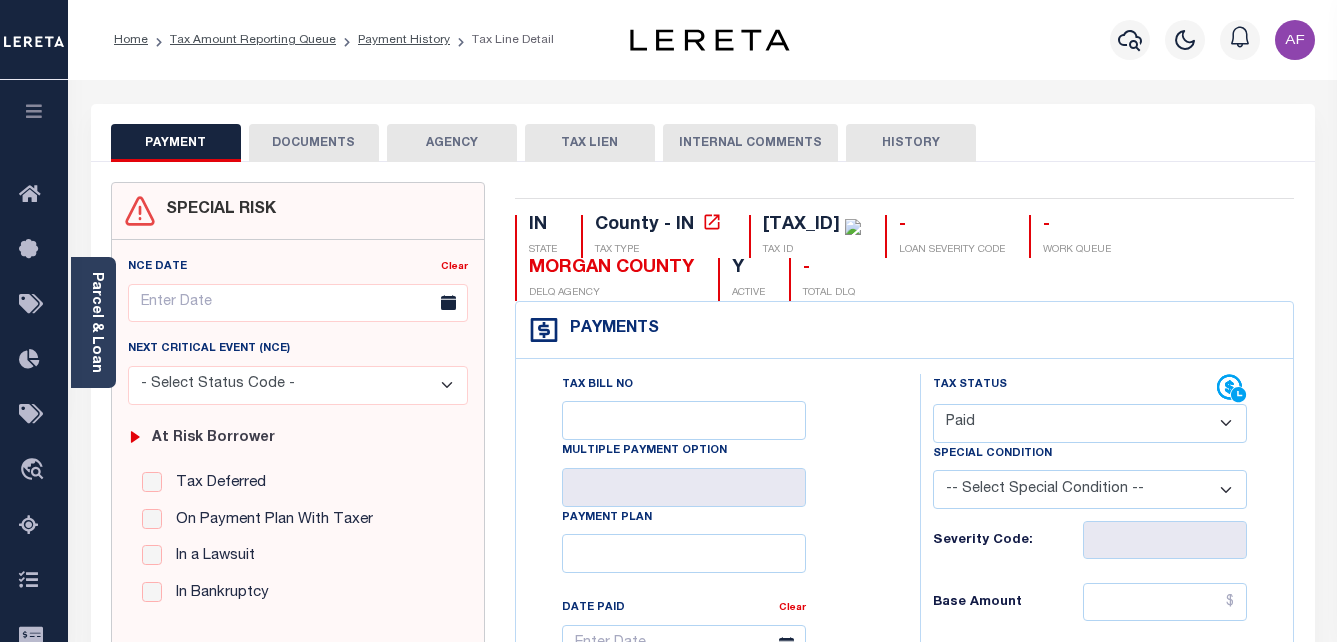 type on "08/04/2025" 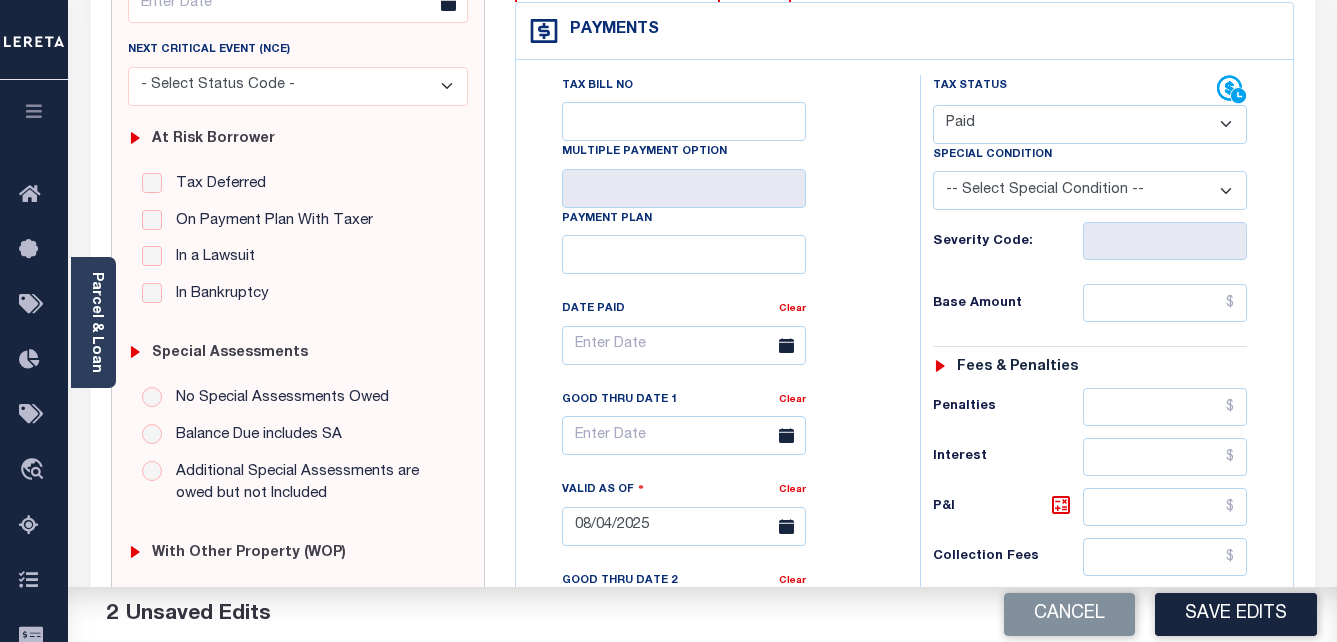 scroll, scrollTop: 300, scrollLeft: 0, axis: vertical 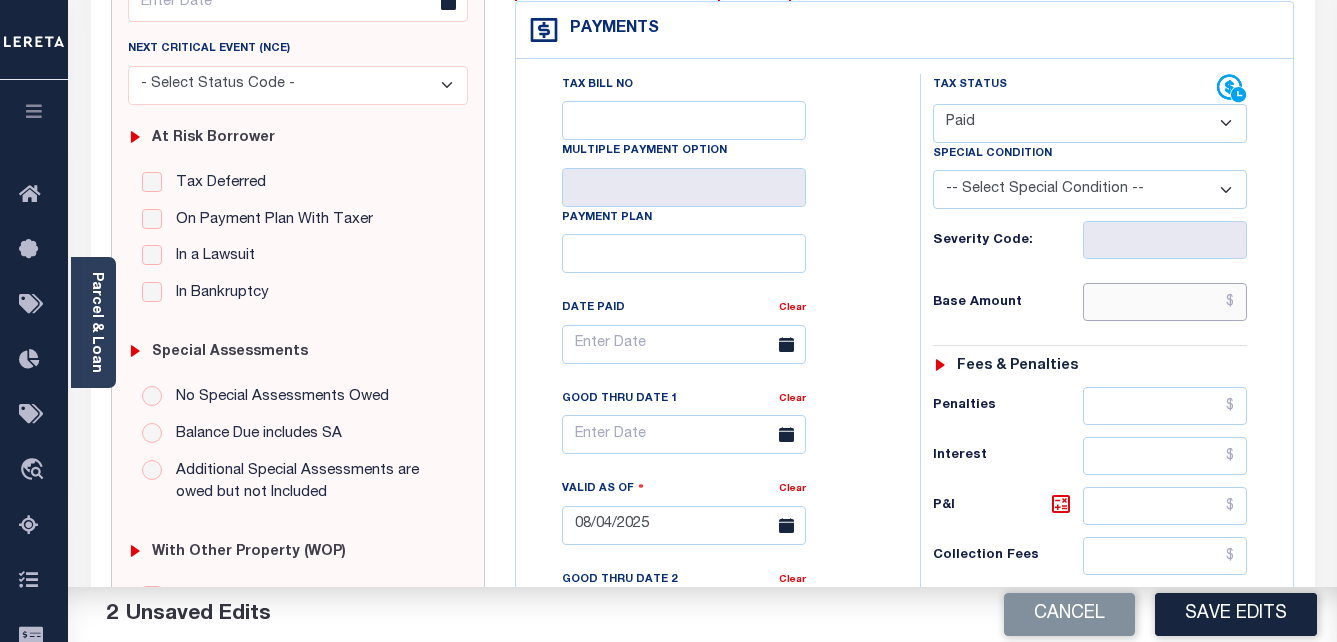 click at bounding box center (1165, 302) 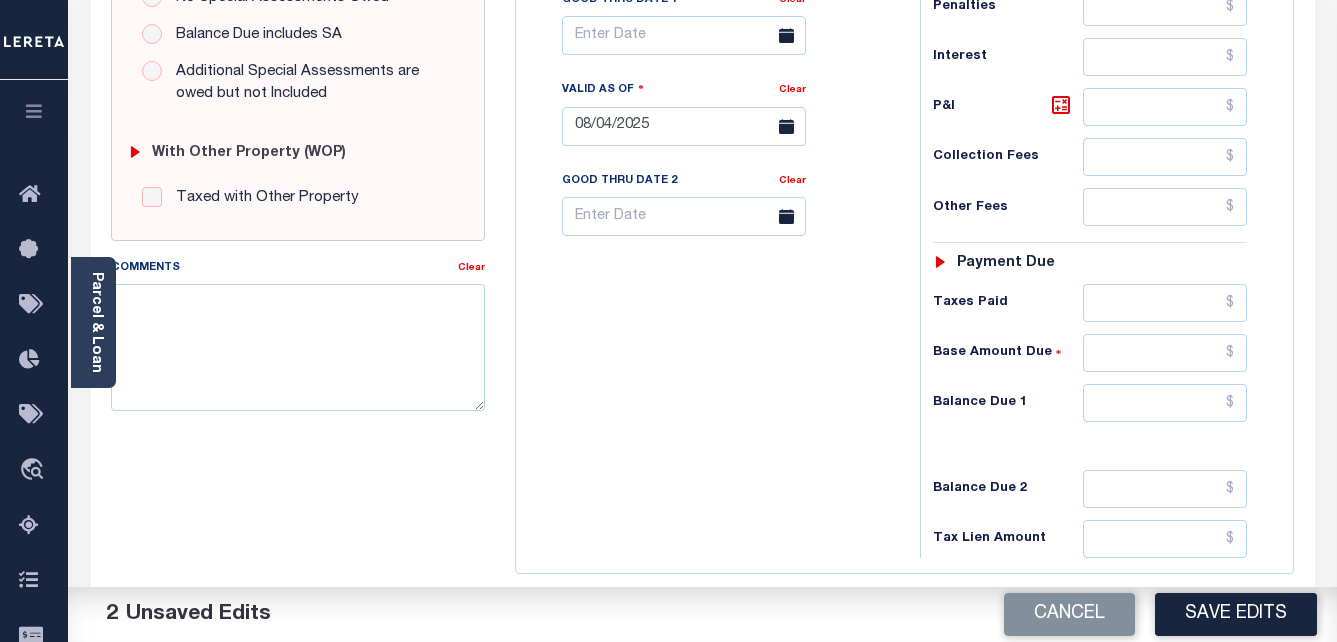 scroll, scrollTop: 700, scrollLeft: 0, axis: vertical 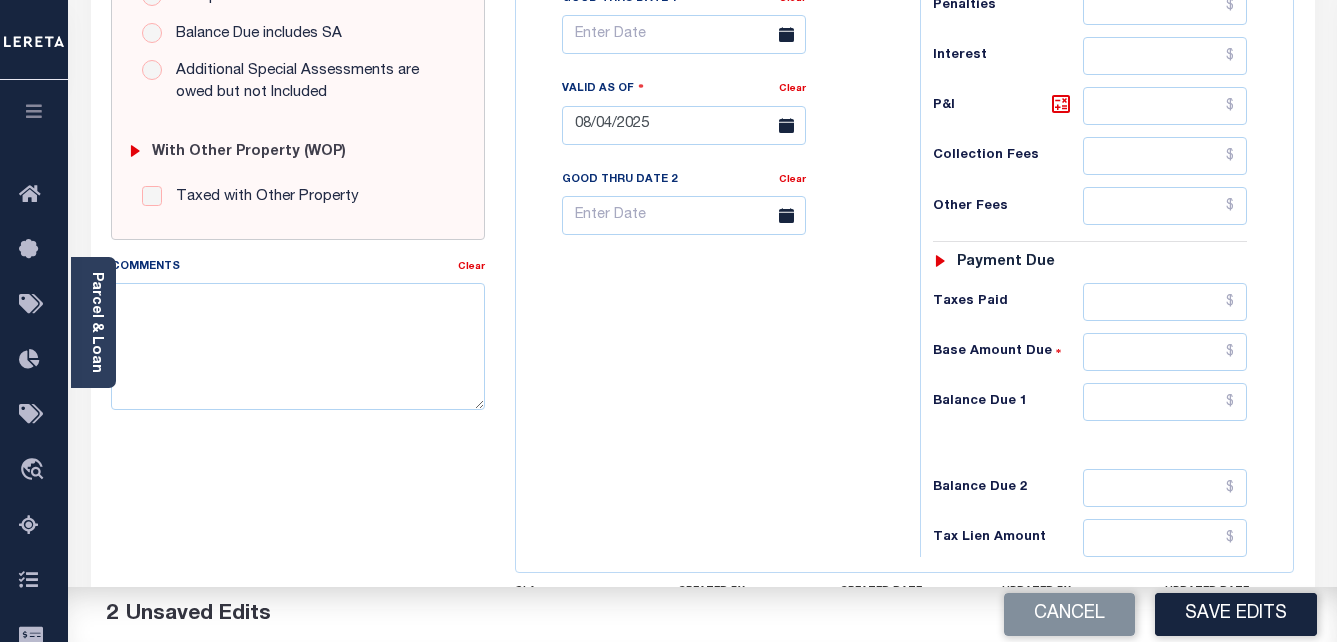 type on "$185.00" 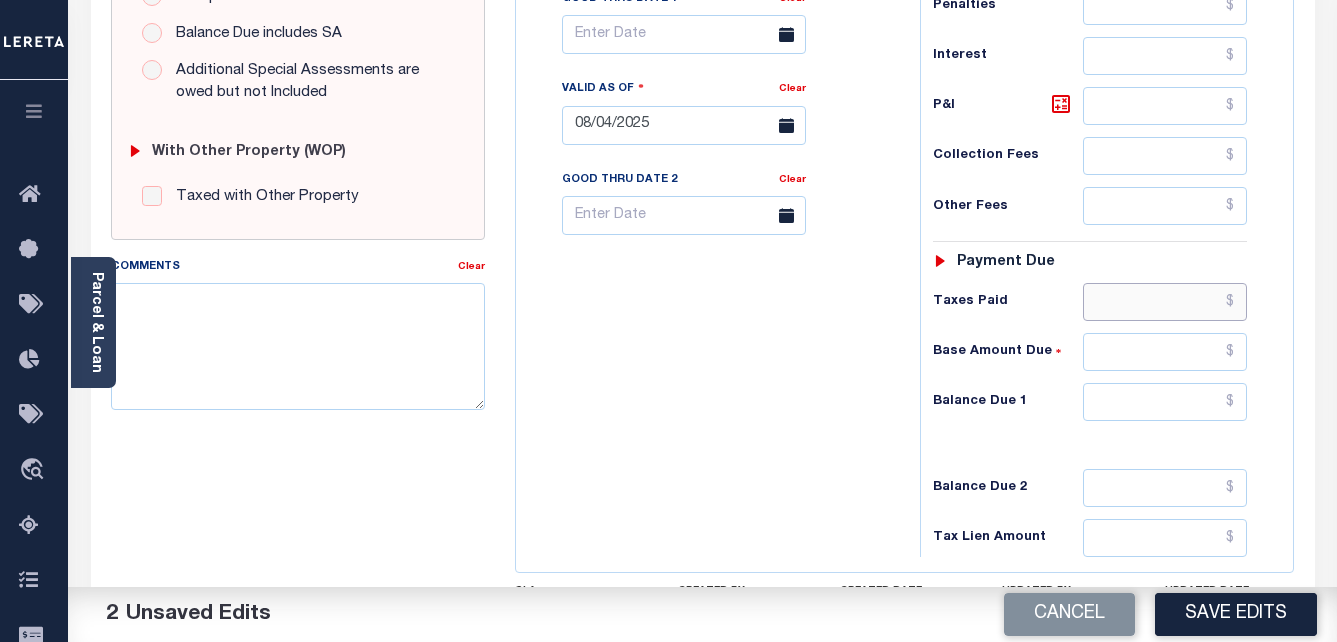 click at bounding box center (1165, 302) 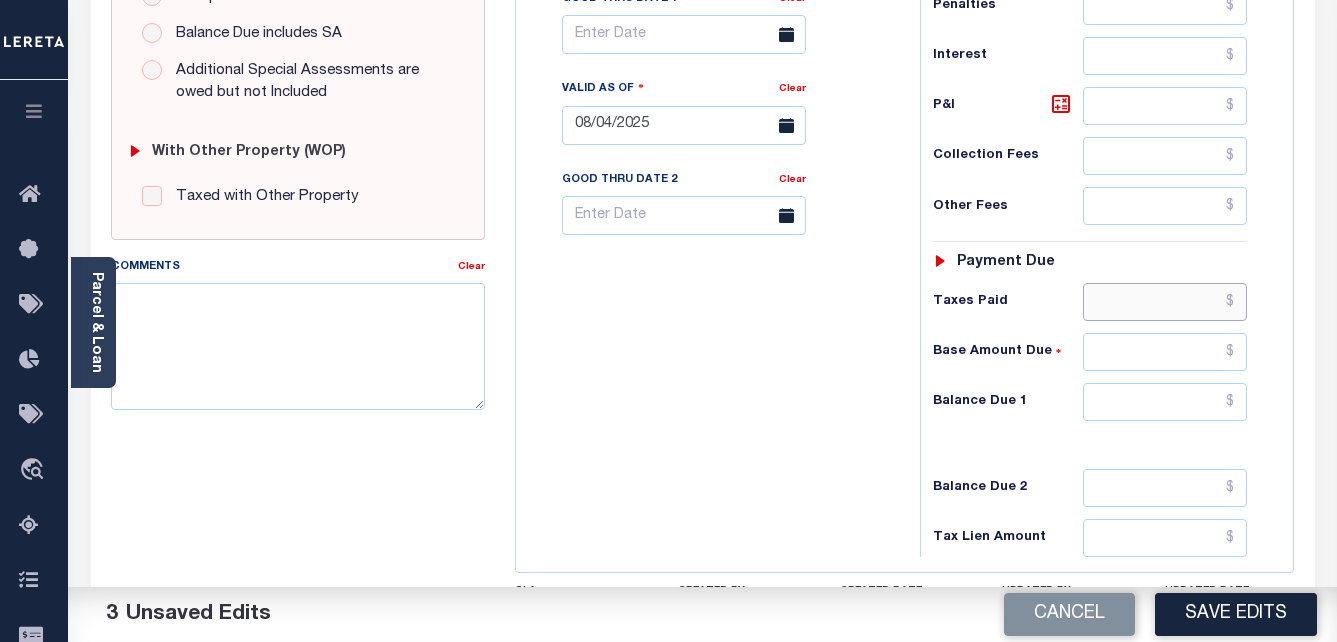 paste on "185.00" 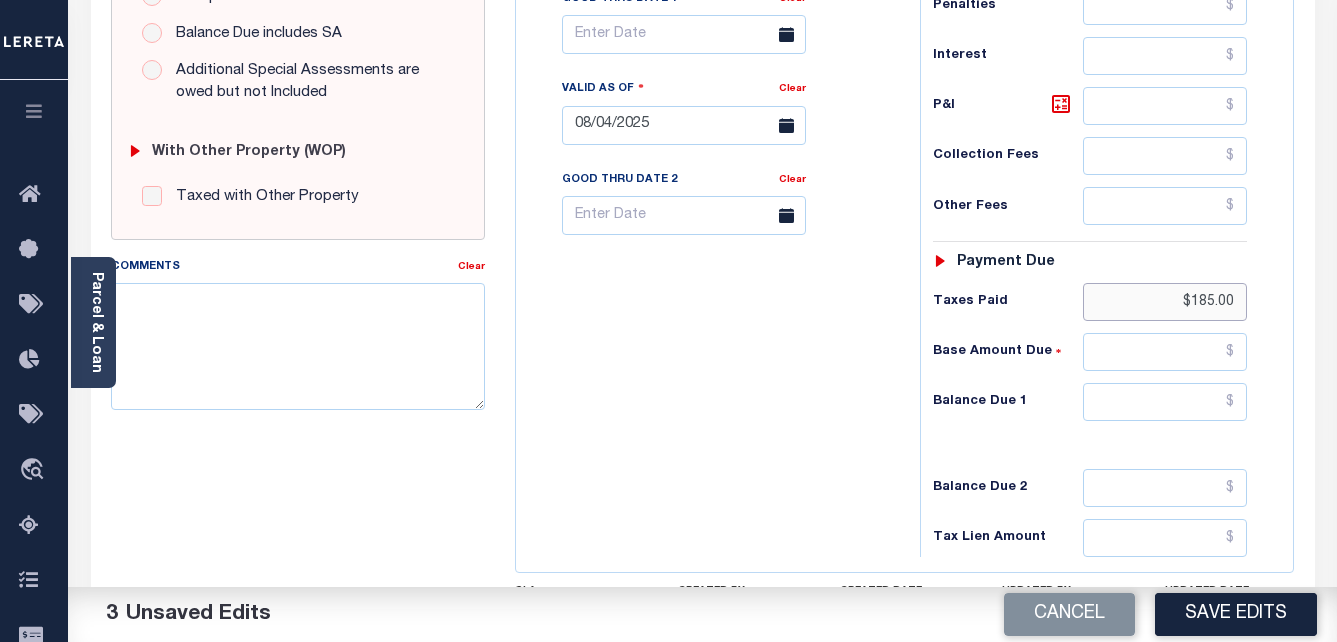 type on "$185.00" 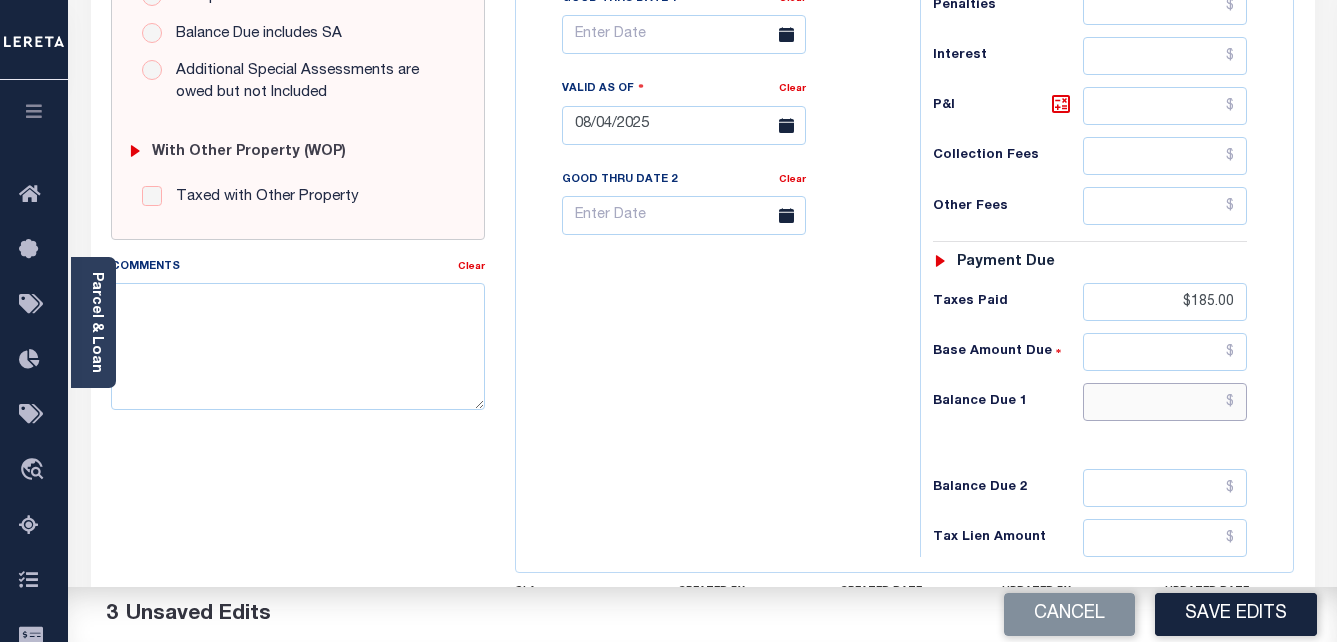 click at bounding box center [1165, 402] 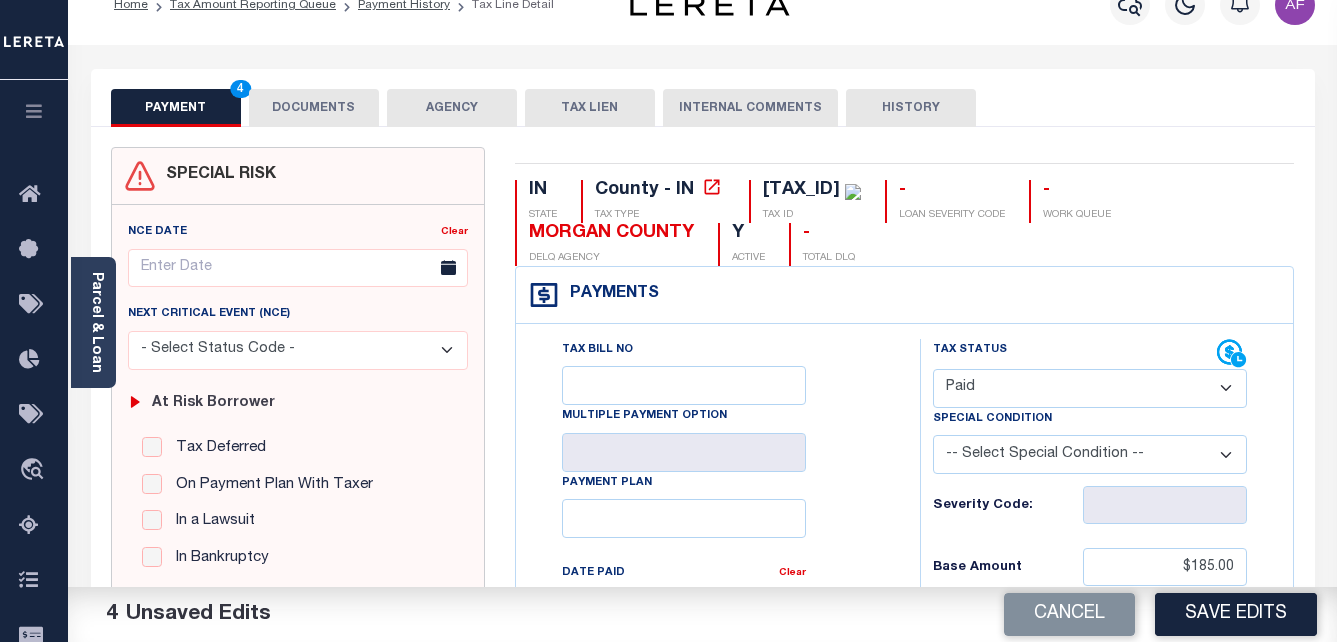 scroll, scrollTop: 0, scrollLeft: 0, axis: both 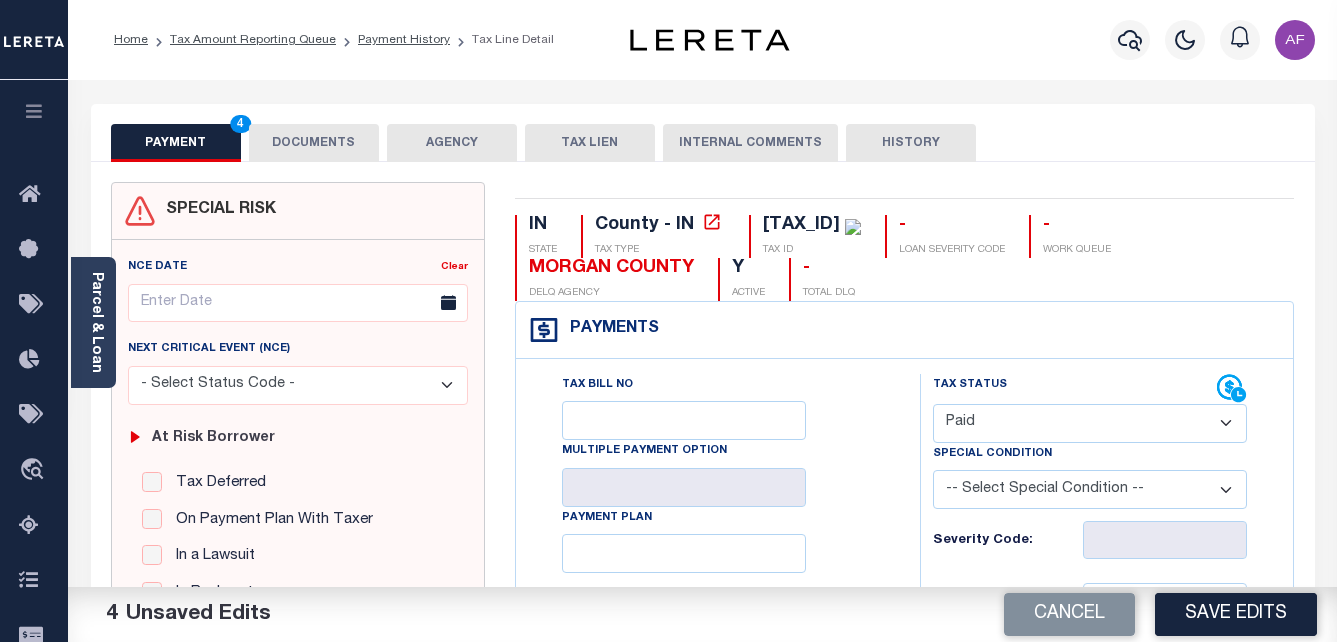 type on "$0.00" 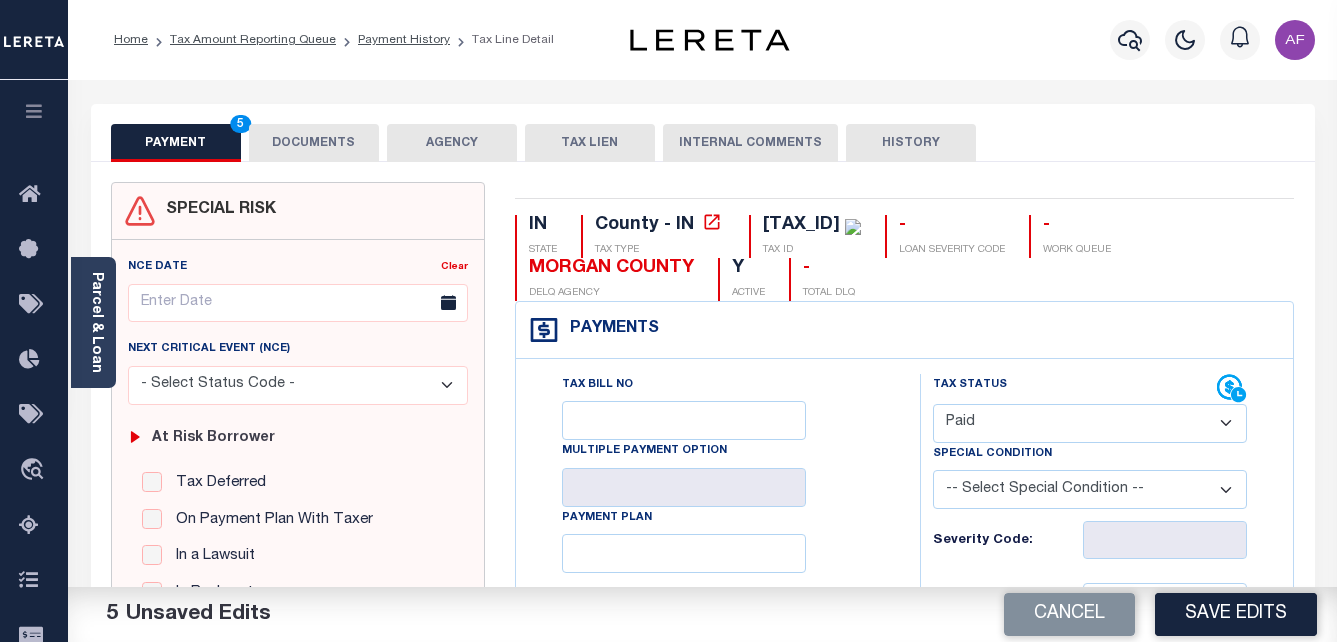 click on "DOCUMENTS" at bounding box center [314, 143] 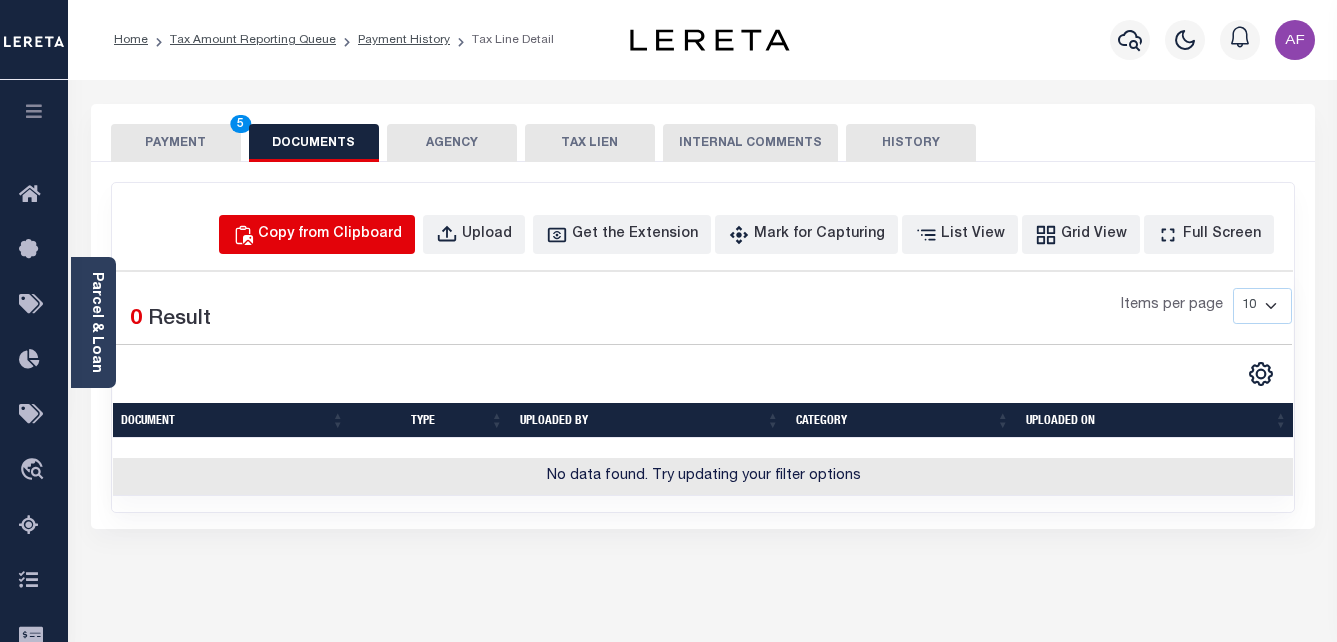 click on "Copy from Clipboard" at bounding box center (330, 235) 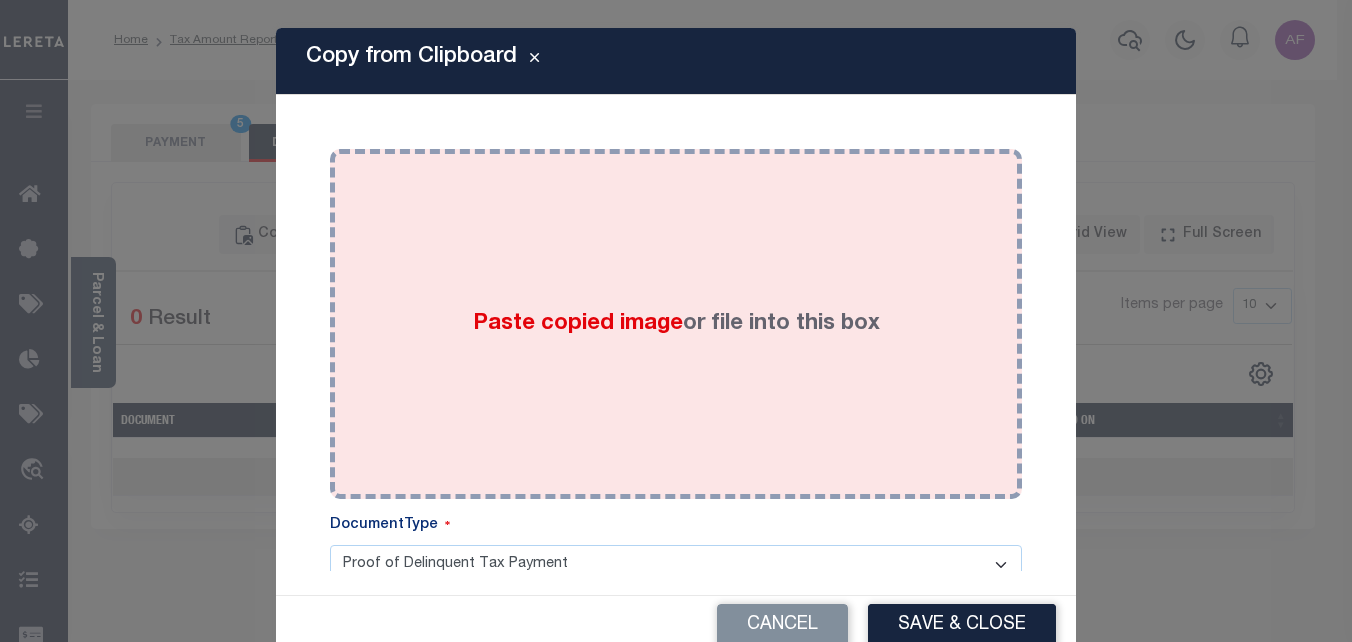 click on "Paste copied image  or file into this box" at bounding box center (676, 324) 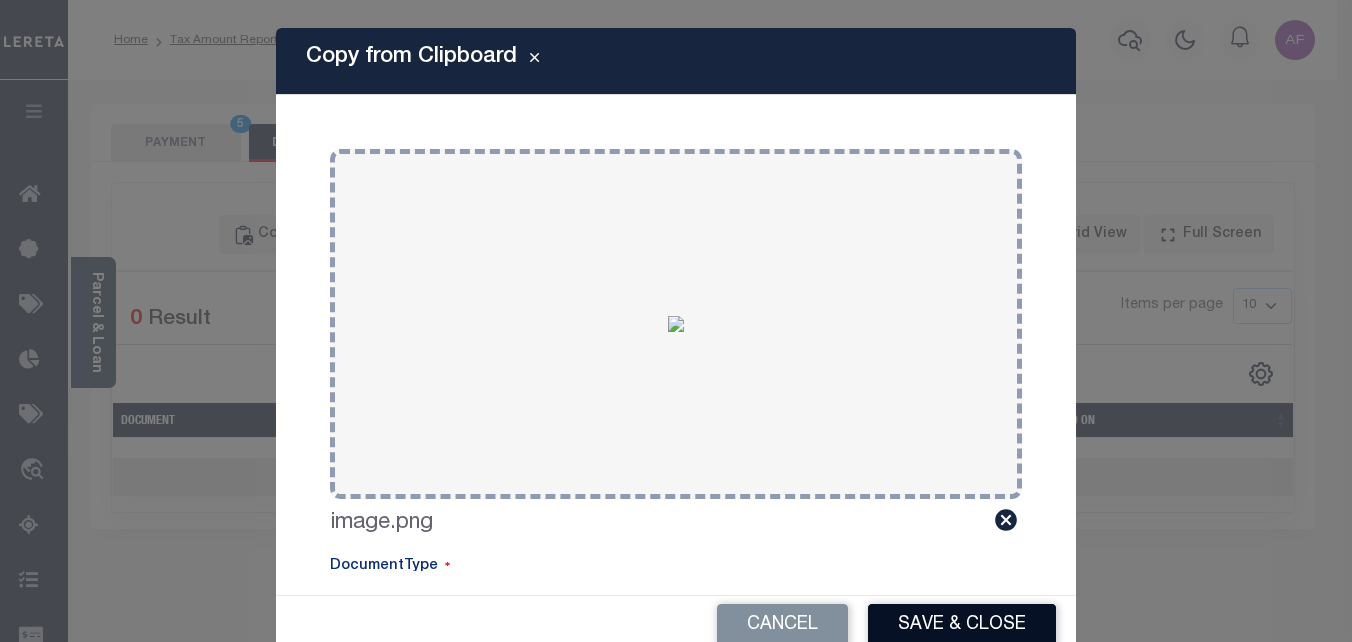 click on "Save & Close" at bounding box center (962, 625) 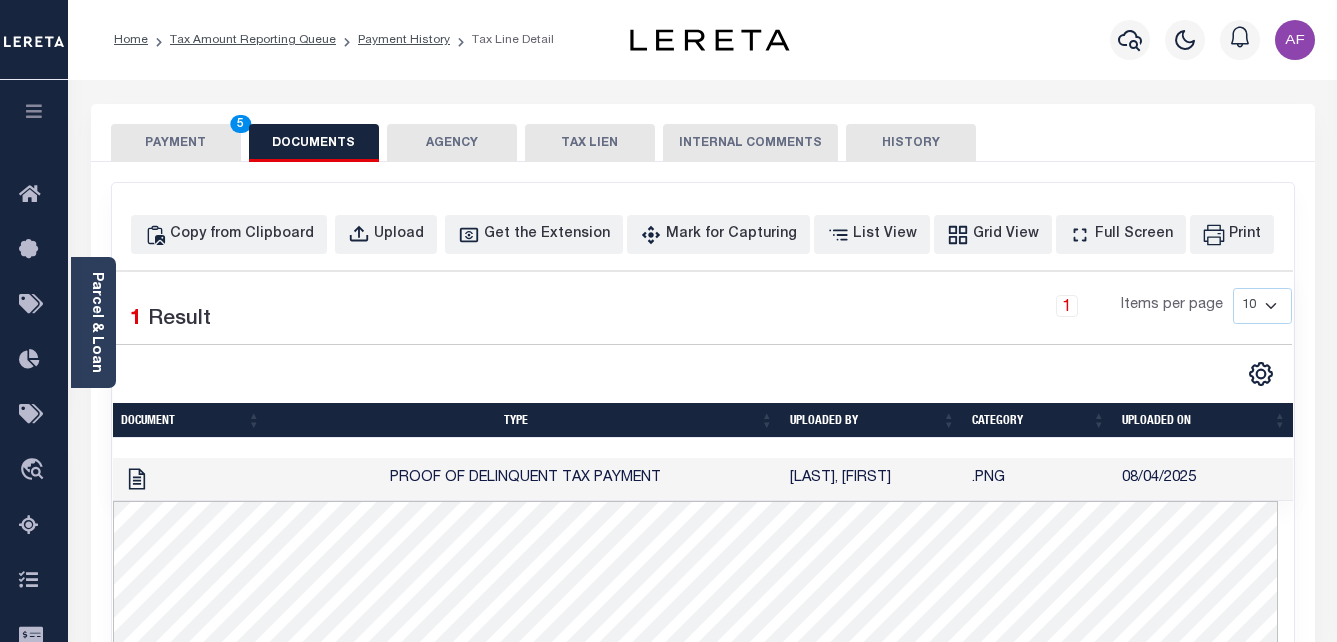 click on "PAYMENT
5" at bounding box center [176, 143] 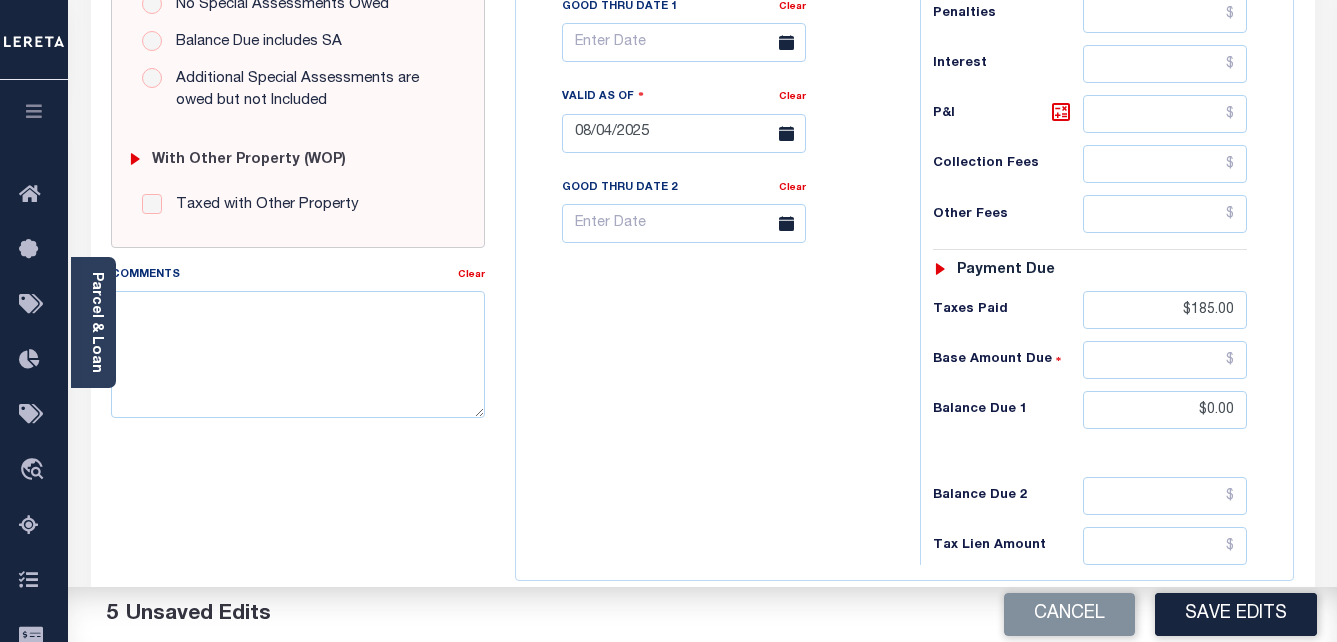scroll, scrollTop: 700, scrollLeft: 0, axis: vertical 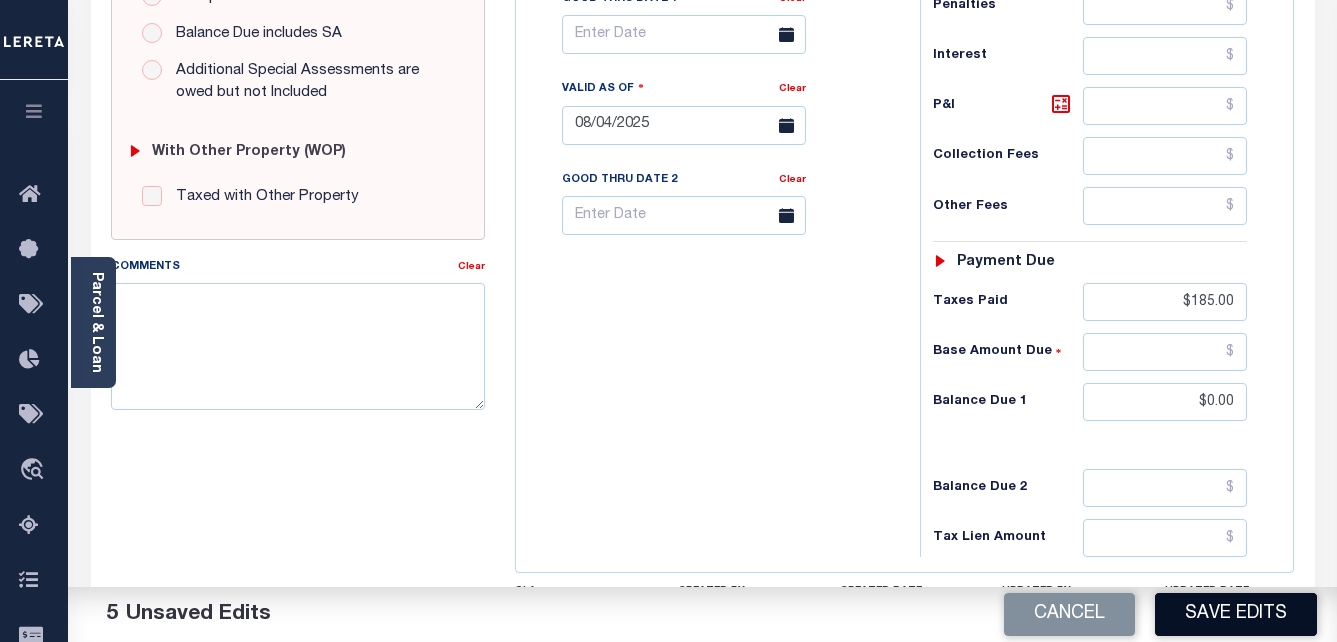 click on "Save Edits" at bounding box center (1236, 614) 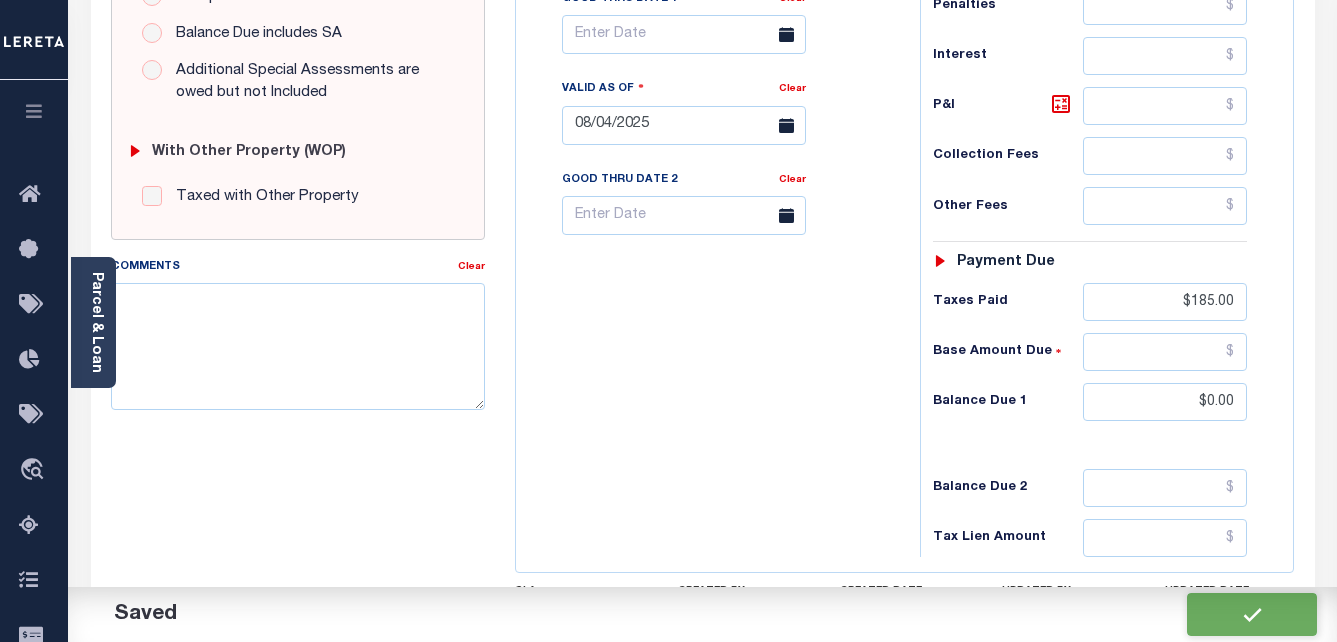 checkbox on "false" 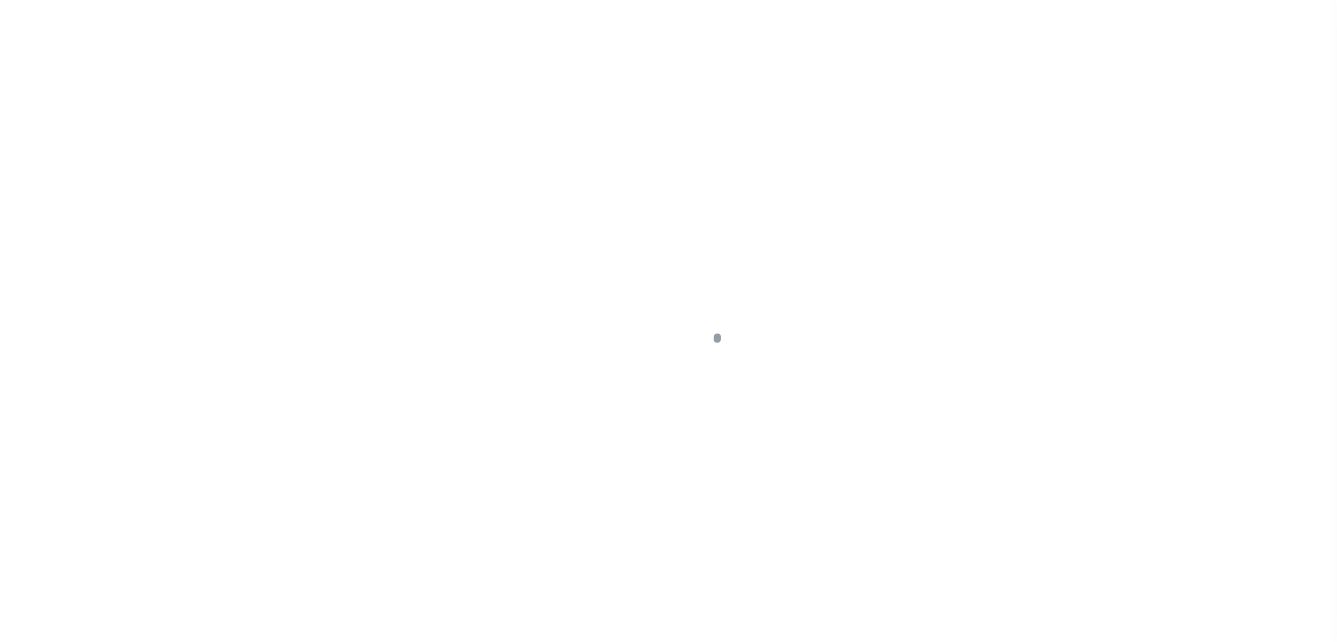 scroll, scrollTop: 0, scrollLeft: 0, axis: both 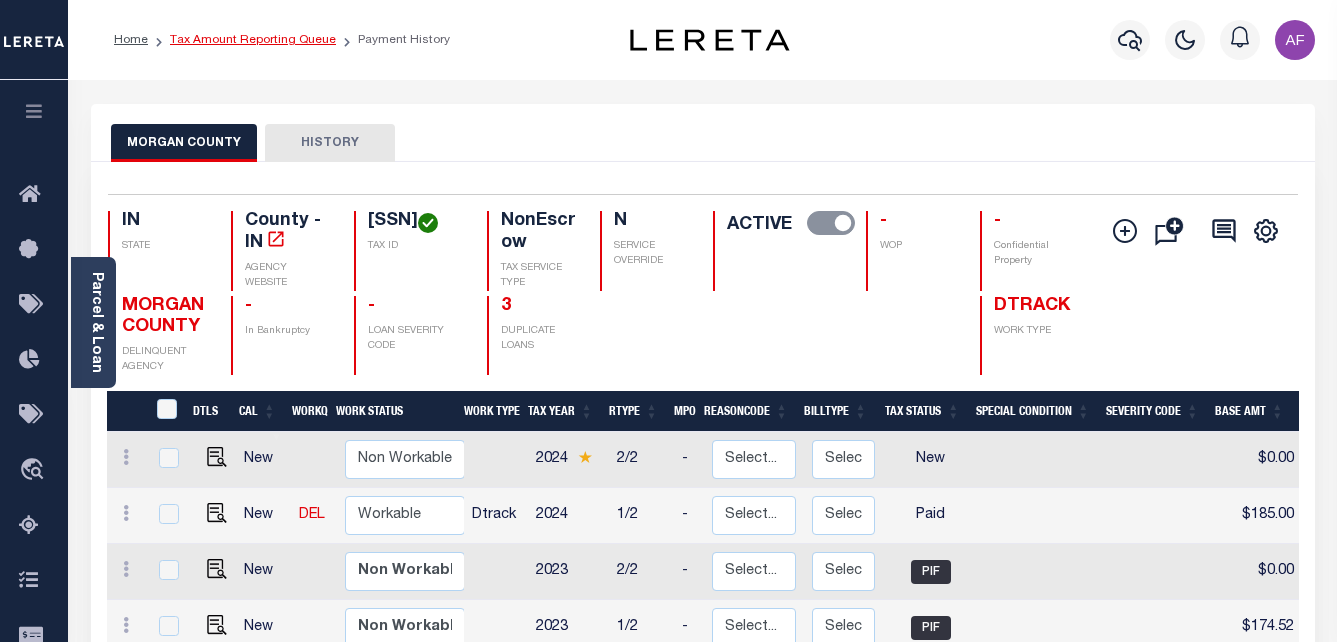 click on "Tax Amount Reporting Queue" at bounding box center (253, 40) 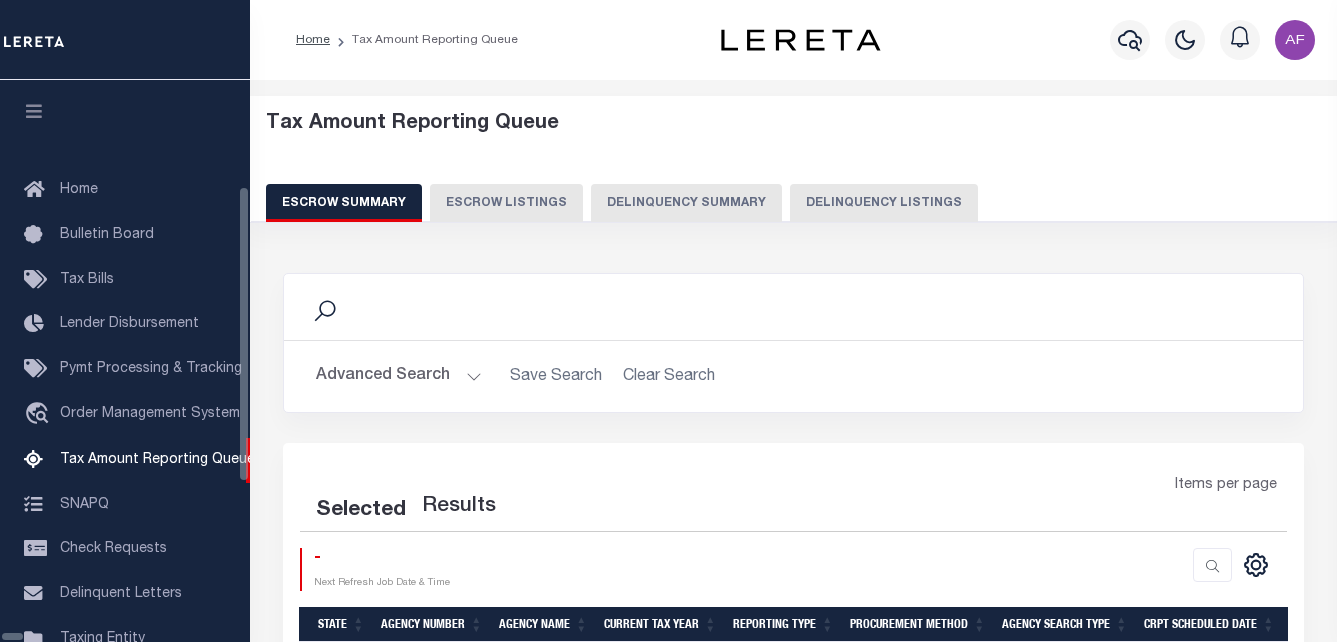 select on "100" 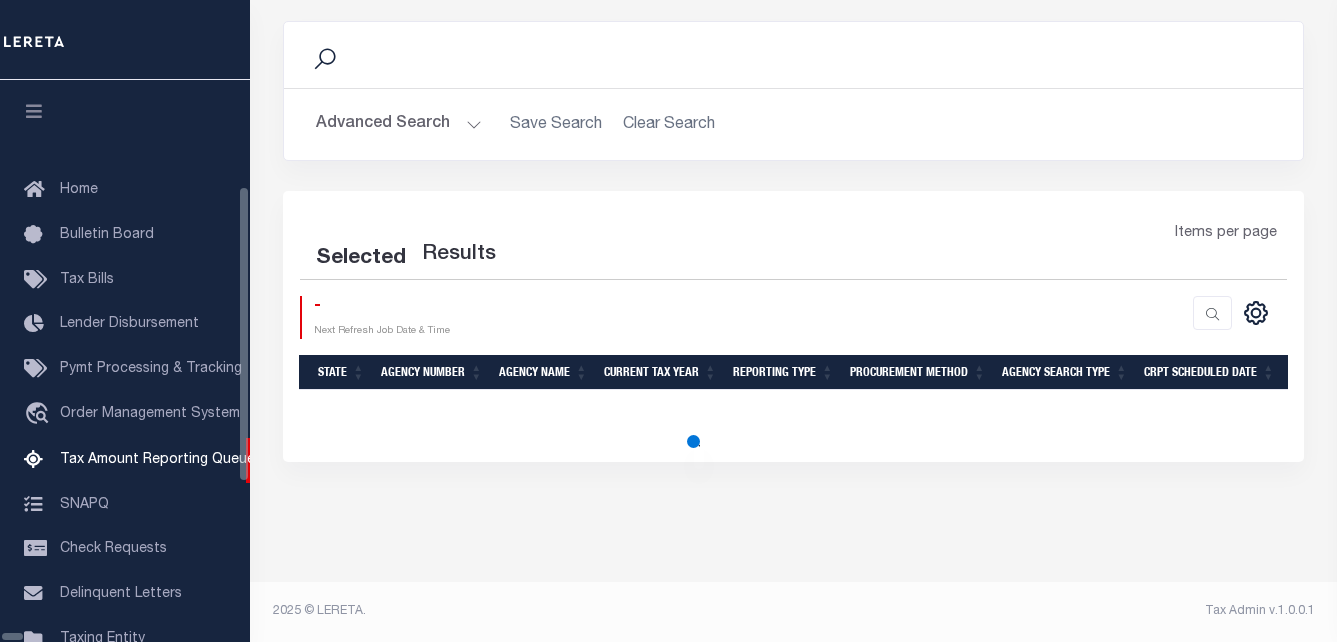 select on "100" 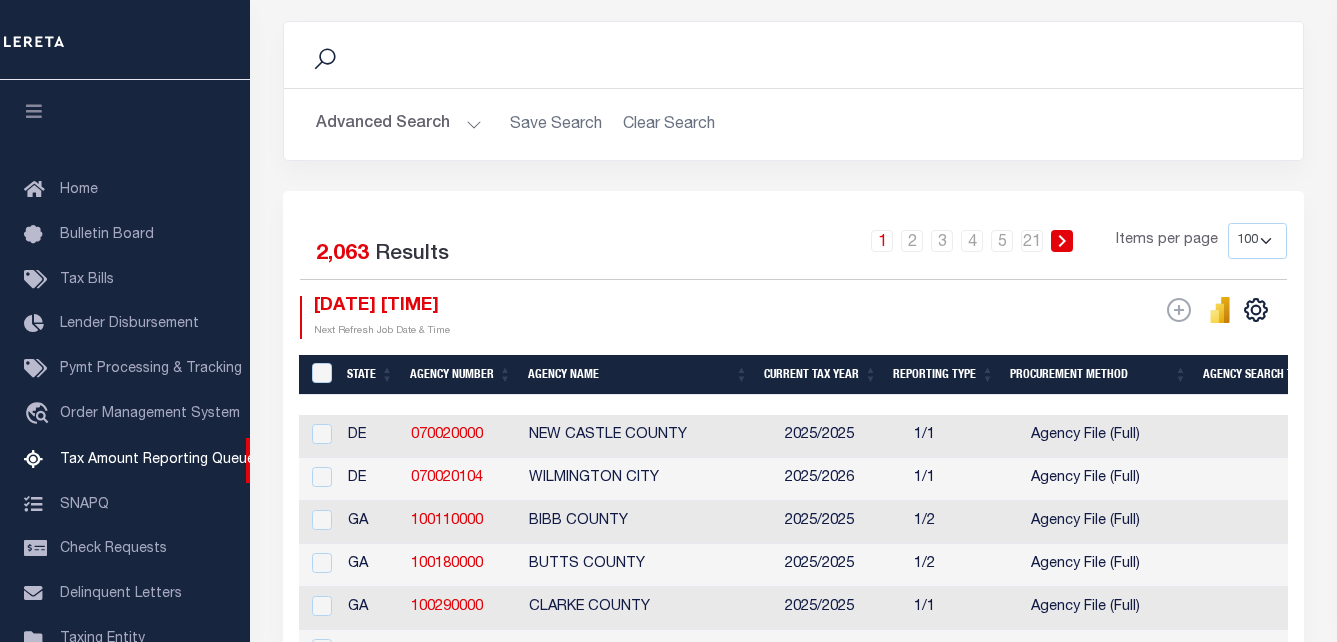 scroll, scrollTop: 0, scrollLeft: 0, axis: both 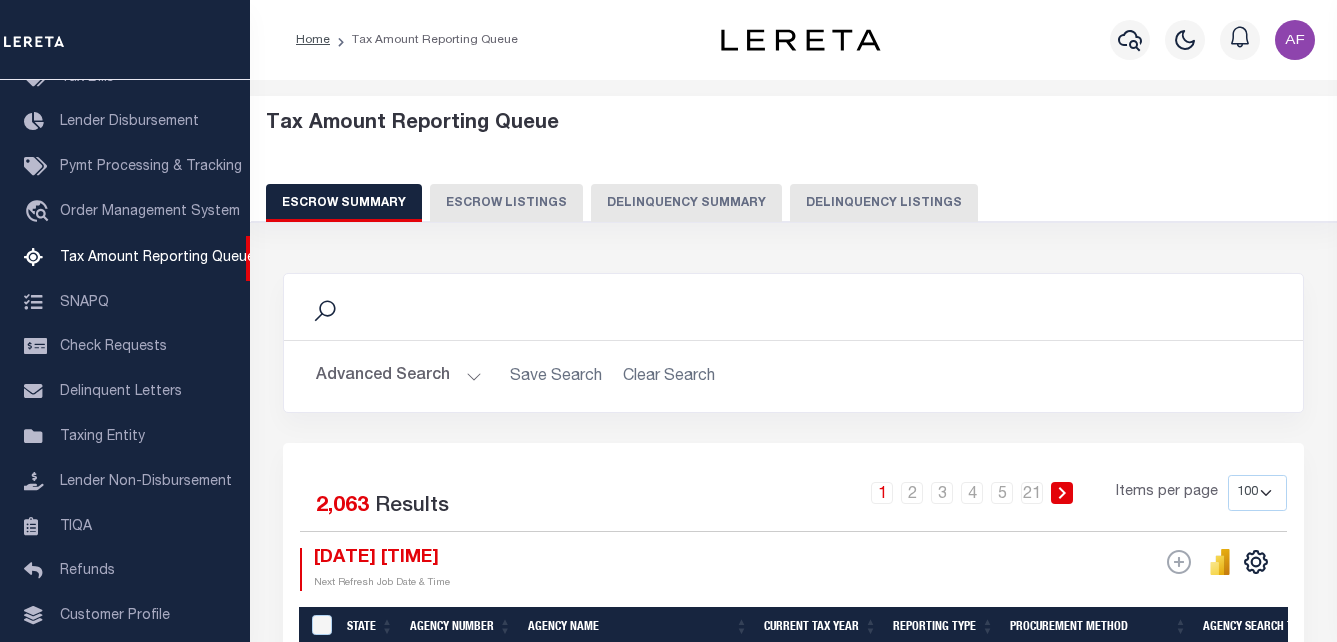 click on "Delinquency Listings" at bounding box center [884, 203] 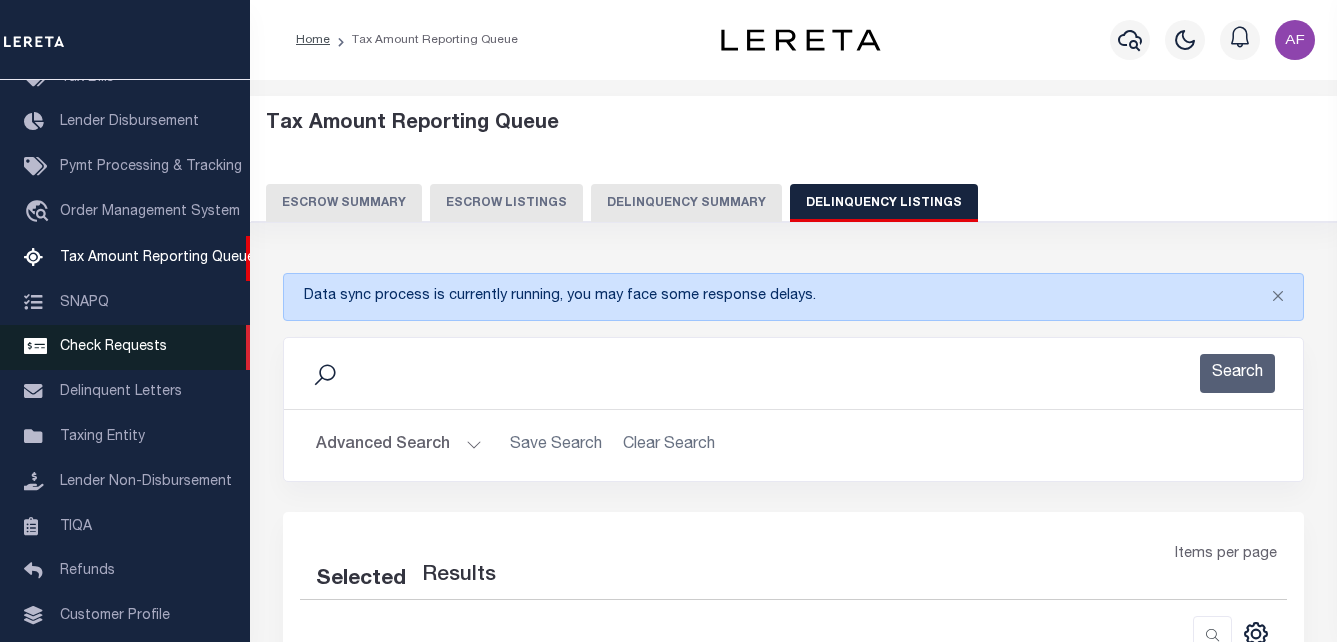 select on "100" 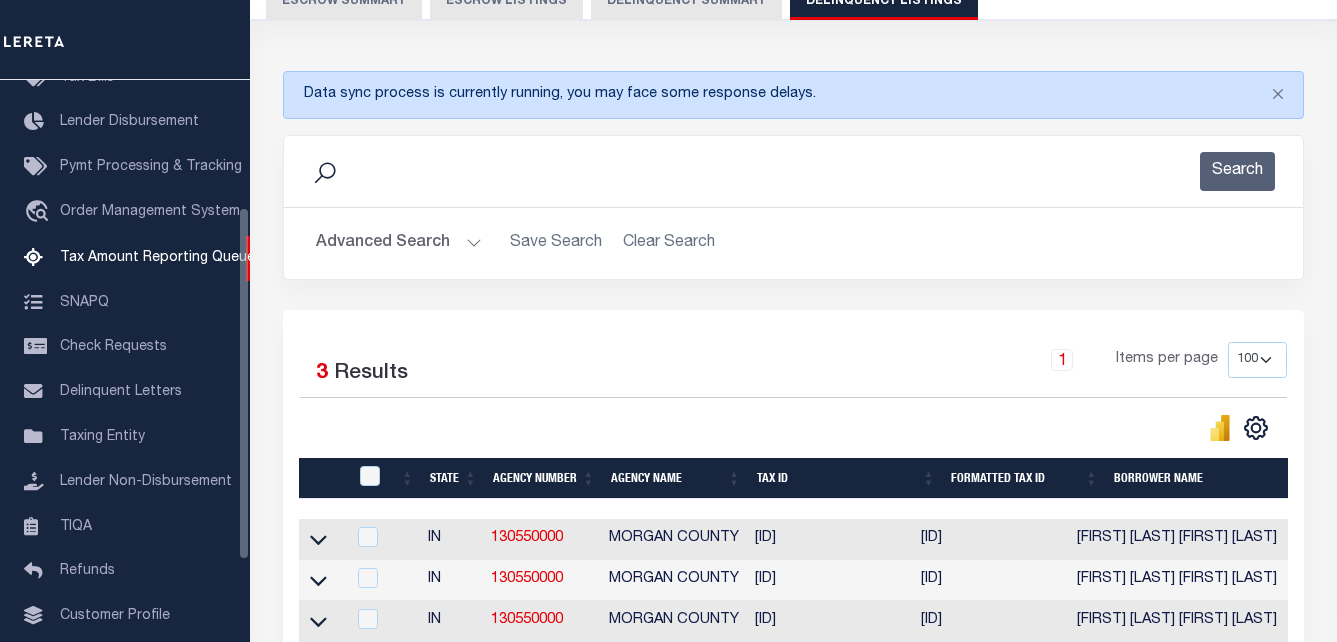 scroll, scrollTop: 400, scrollLeft: 0, axis: vertical 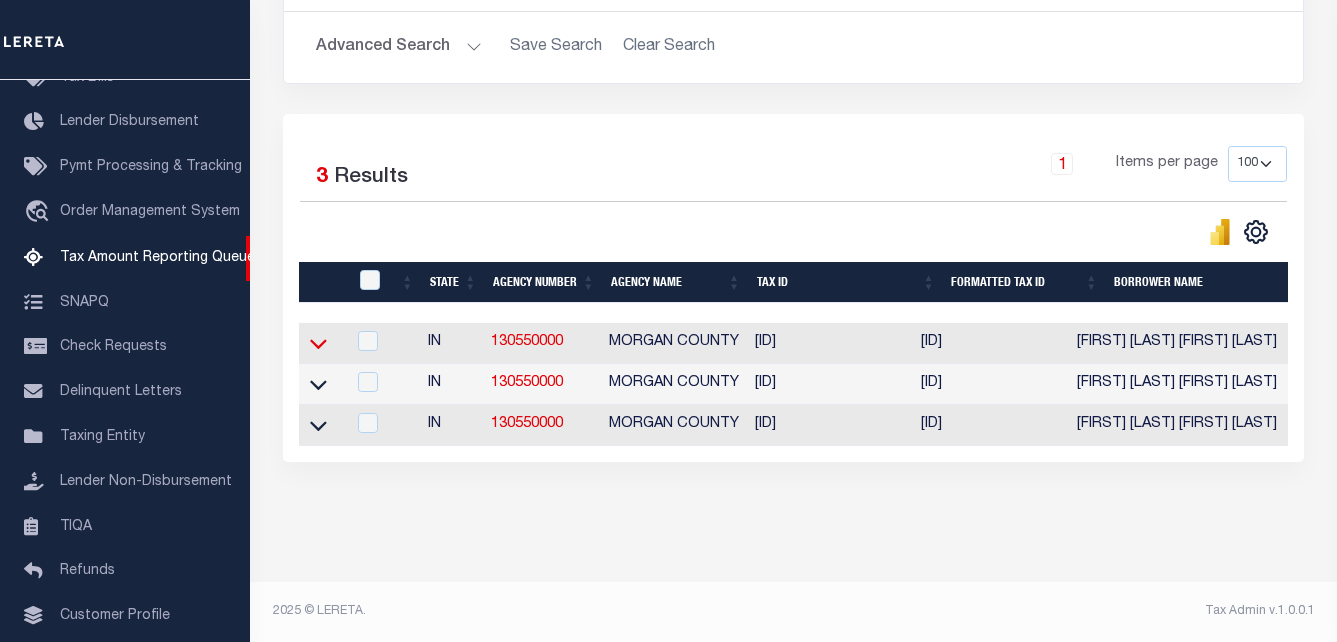 click 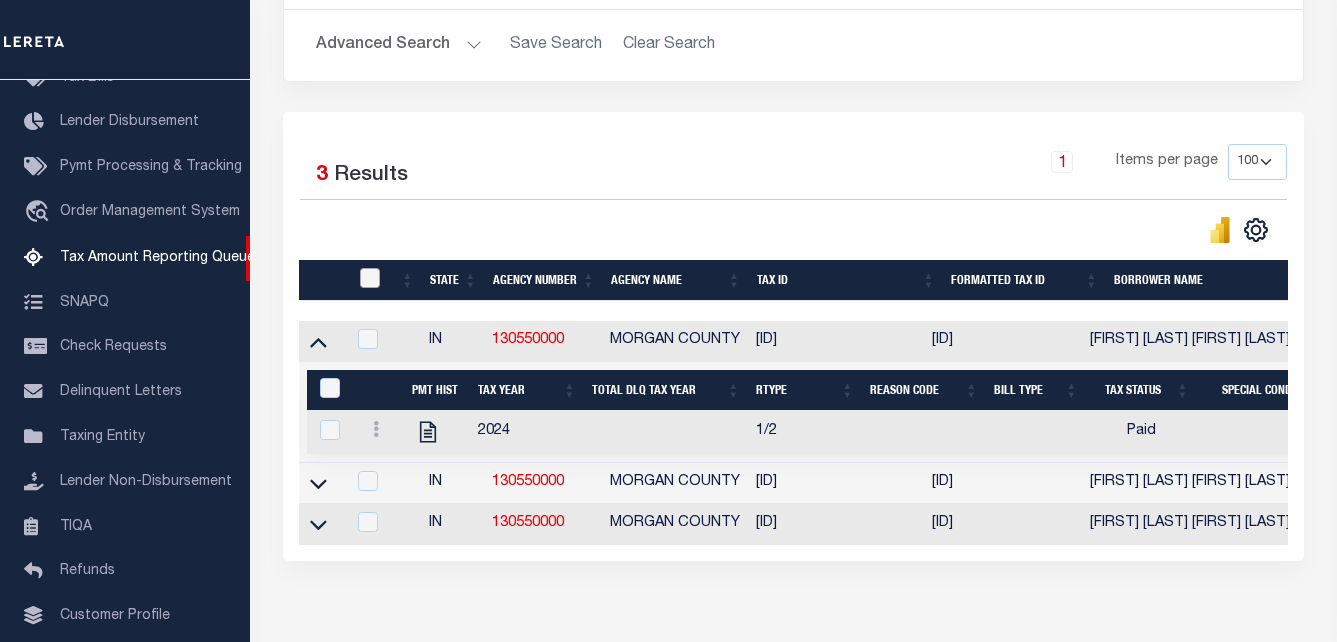 click at bounding box center [370, 278] 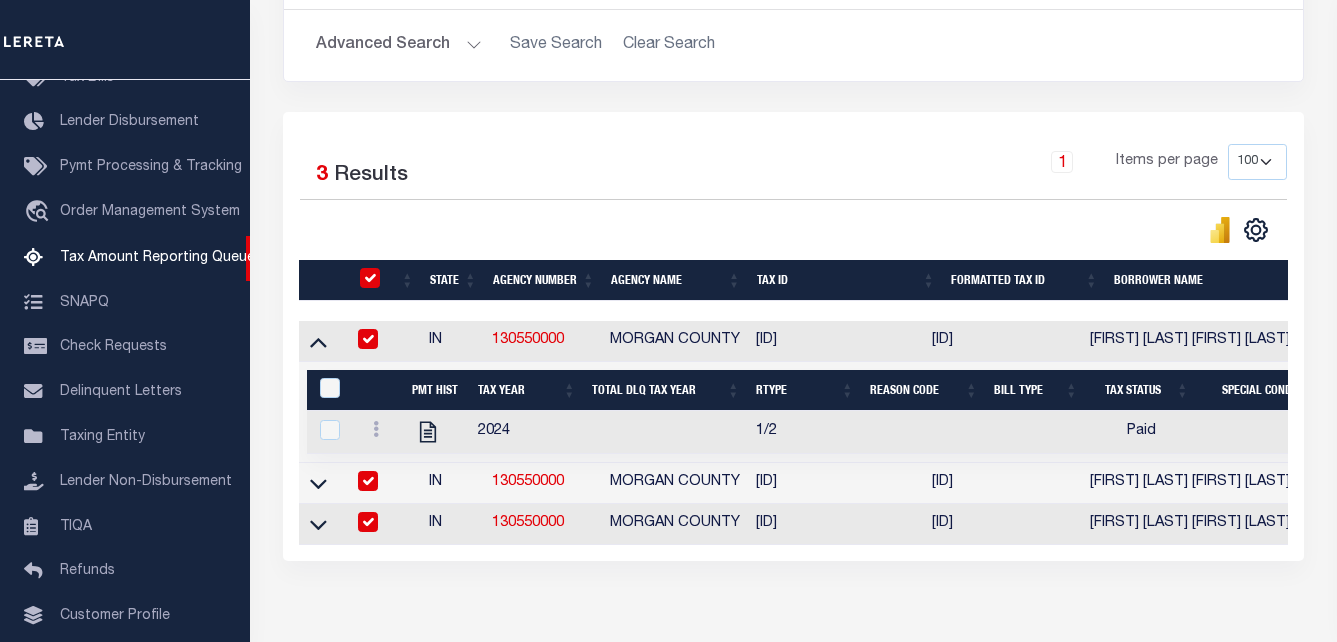 checkbox on "true" 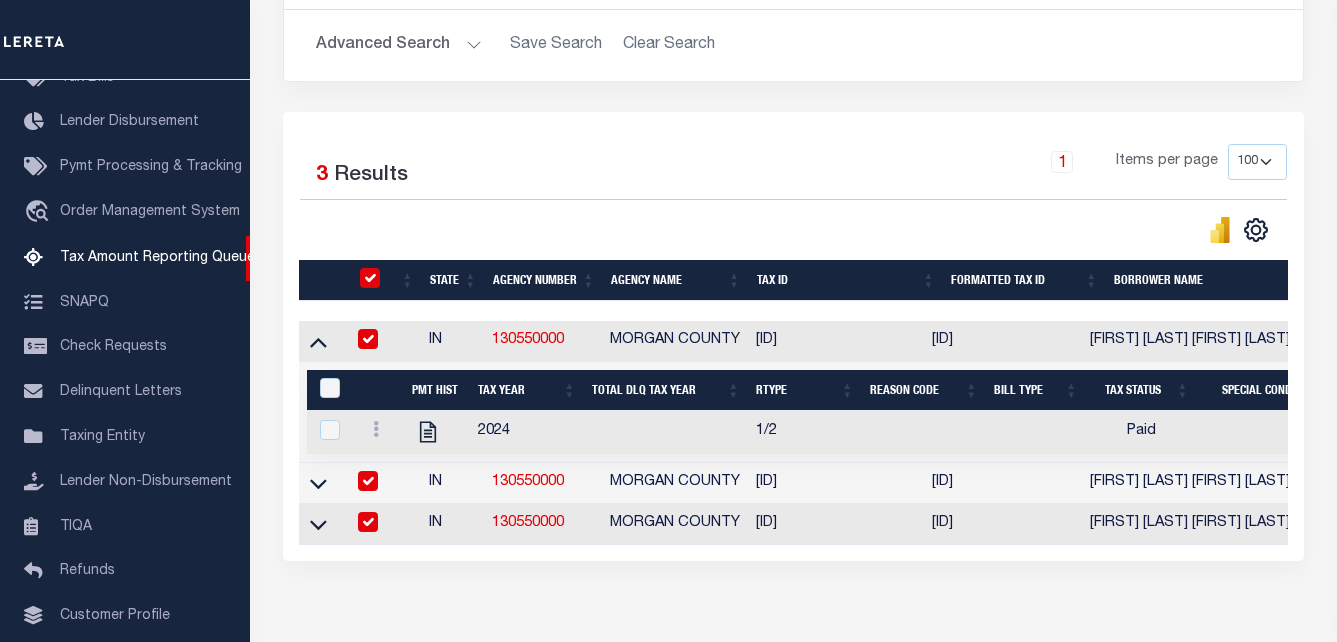 checkbox on "true" 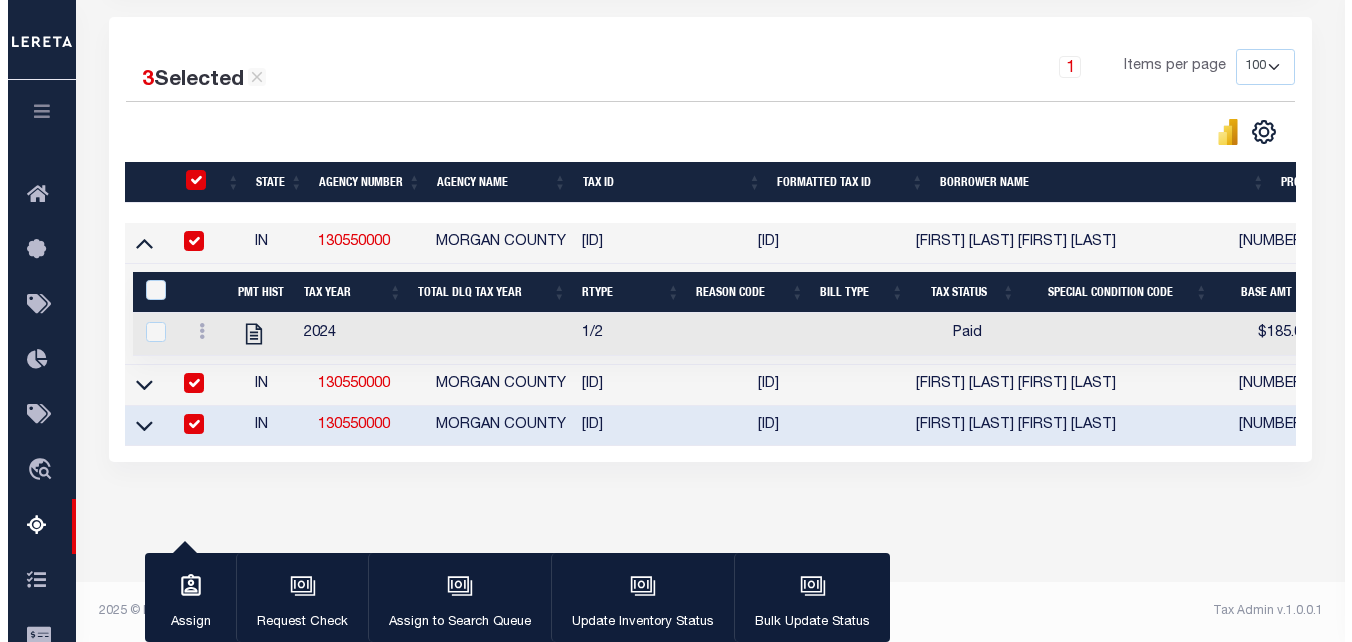 scroll, scrollTop: 515, scrollLeft: 0, axis: vertical 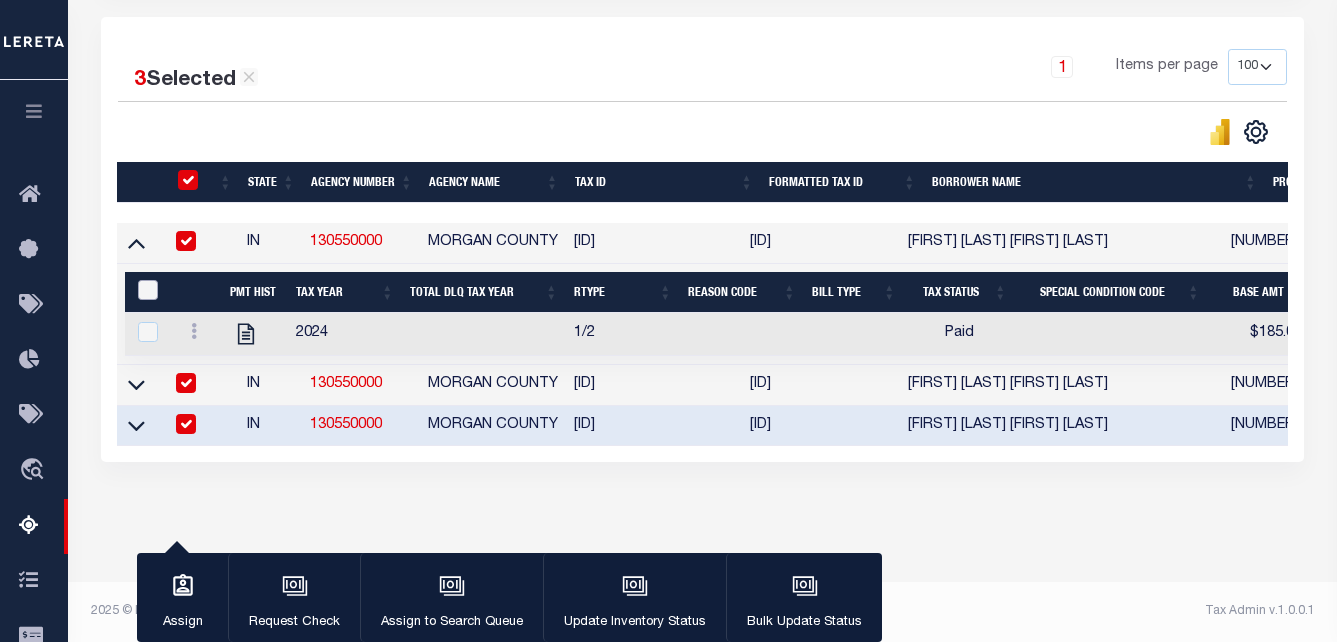 click at bounding box center [148, 290] 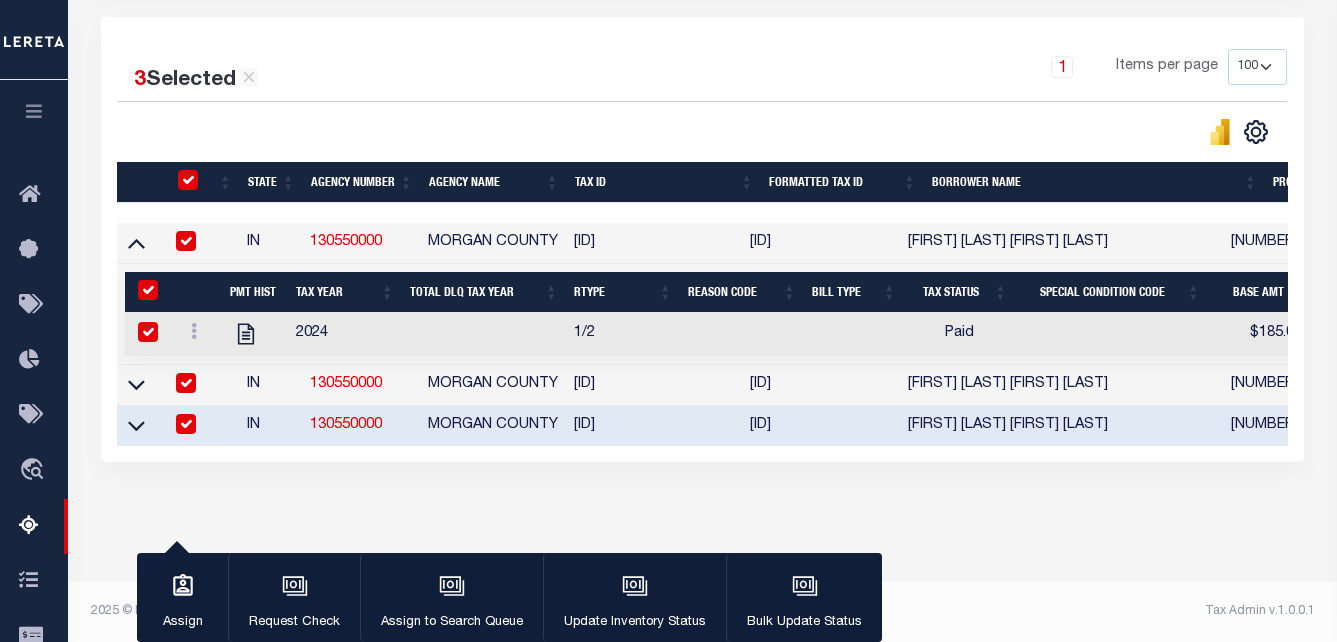 checkbox on "true" 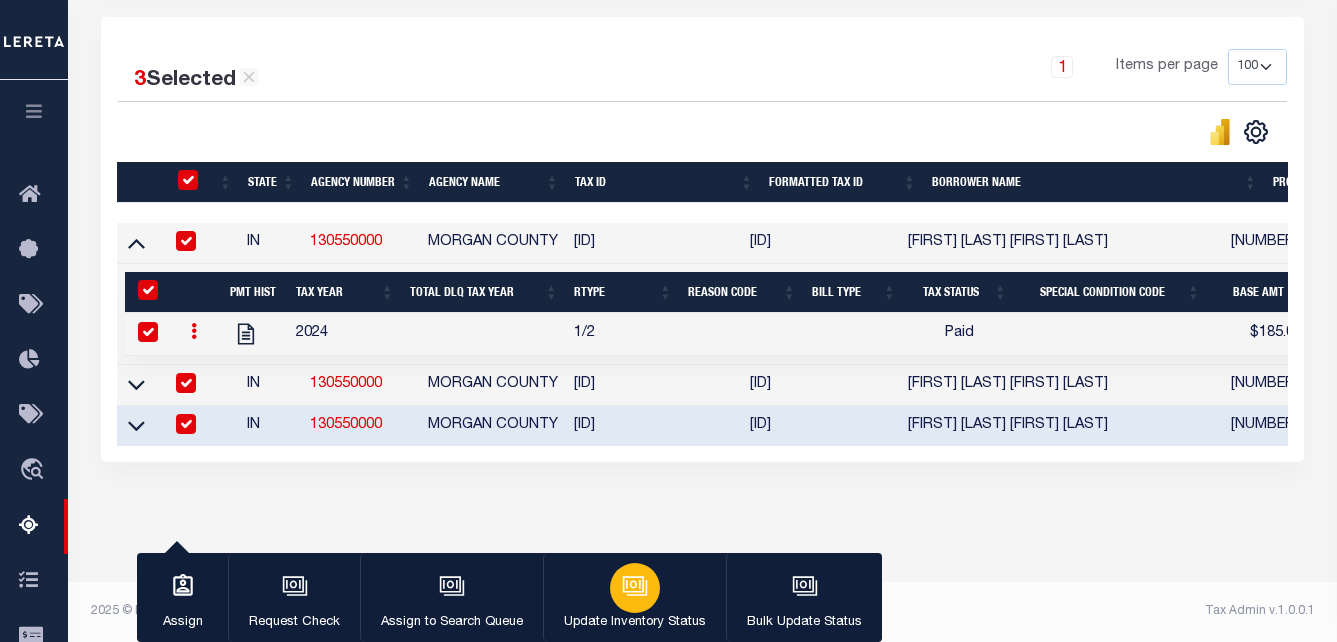 click at bounding box center [635, 588] 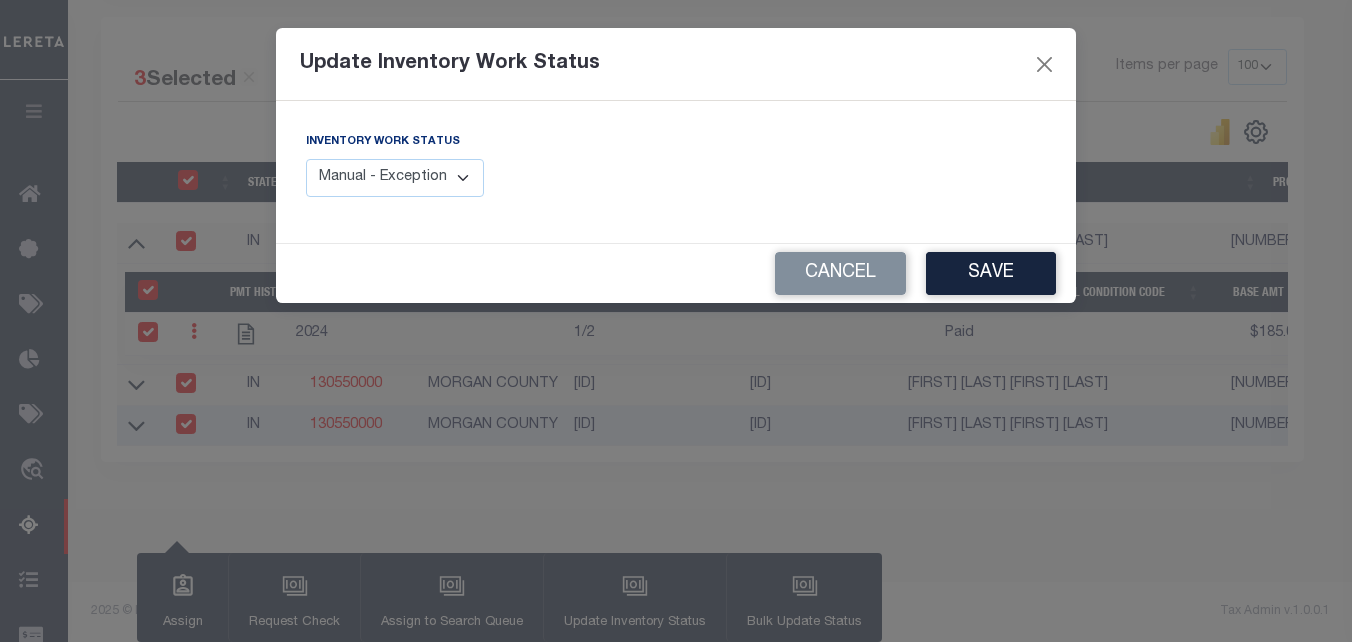 click on "Manual - Exception
Pended - Awaiting Search
Late Add Exception
Completed" at bounding box center [395, 178] 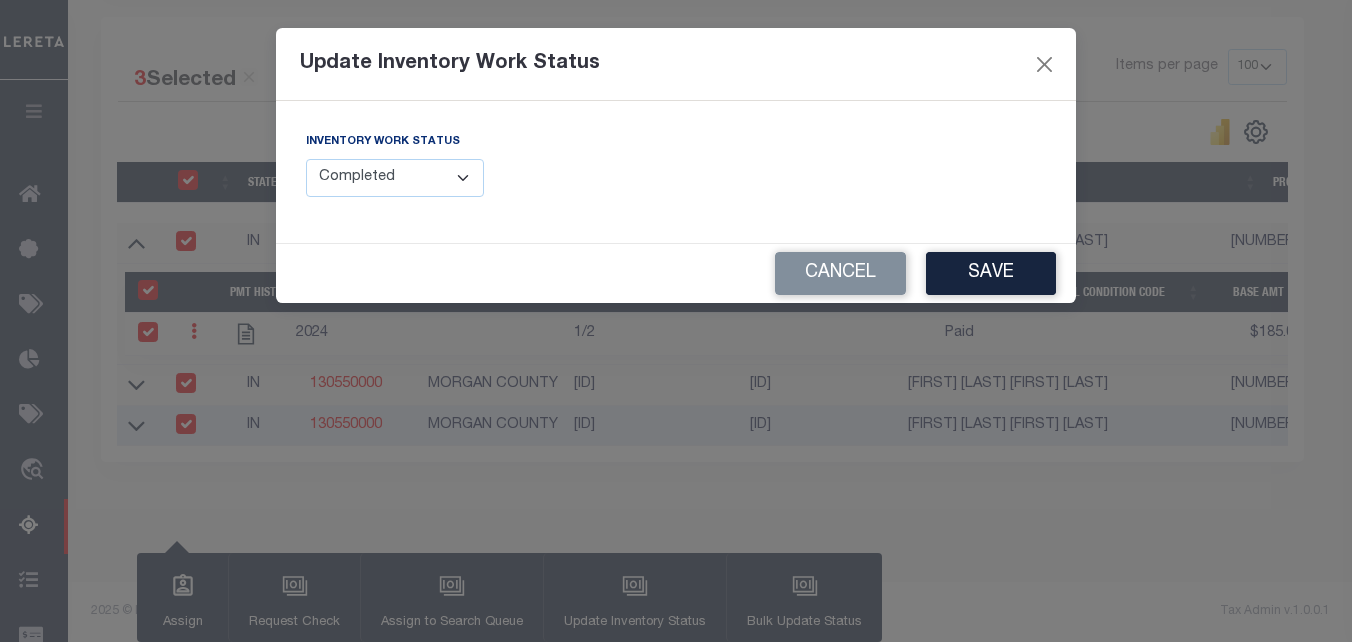 click on "Manual - Exception
Pended - Awaiting Search
Late Add Exception
Completed" at bounding box center (395, 178) 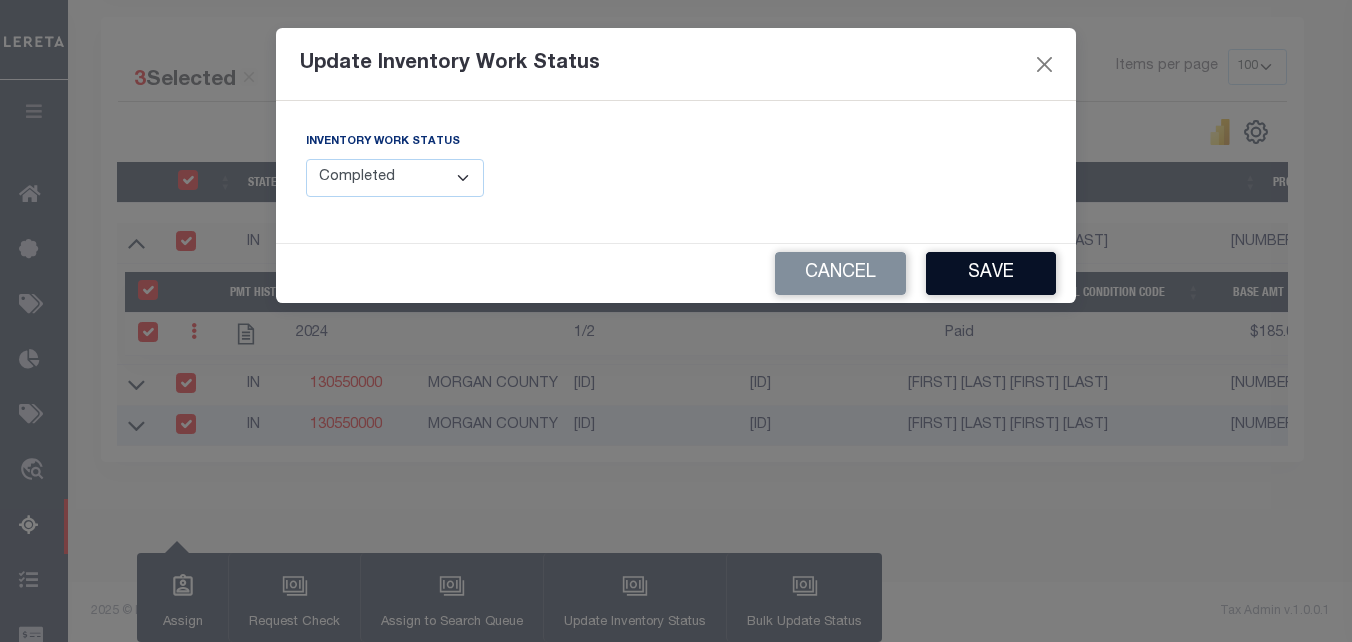click on "Save" at bounding box center (991, 273) 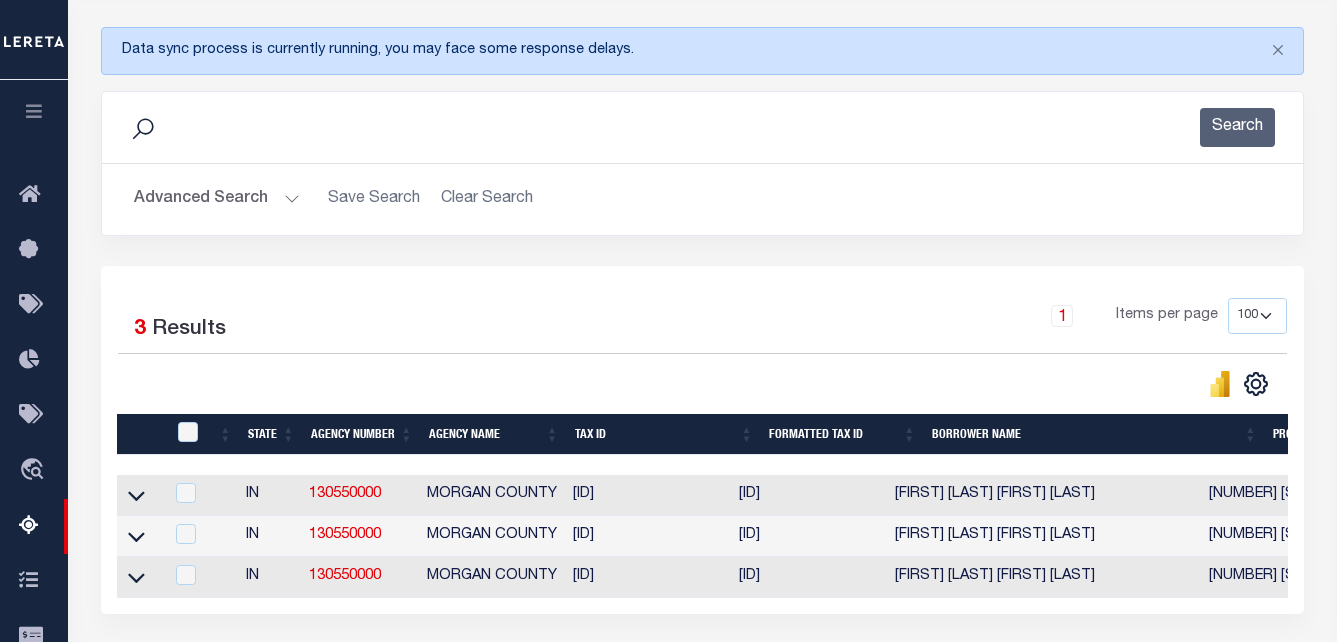 scroll, scrollTop: 400, scrollLeft: 0, axis: vertical 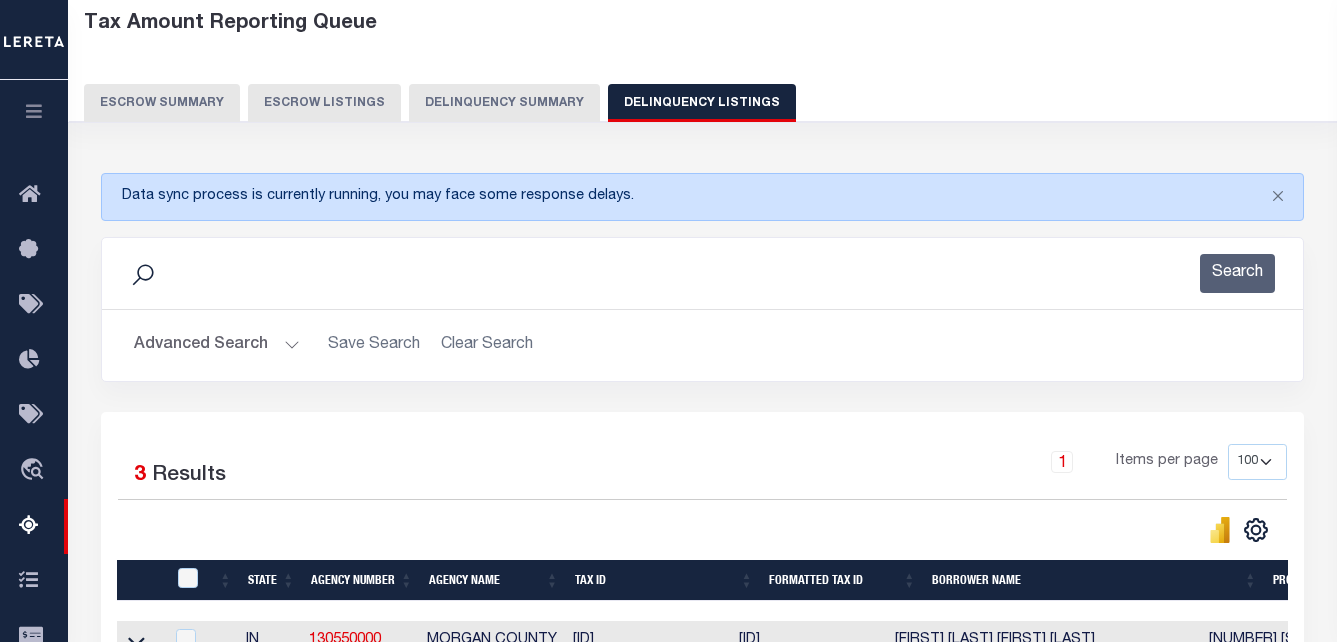 click on "Advanced Search" at bounding box center [217, 345] 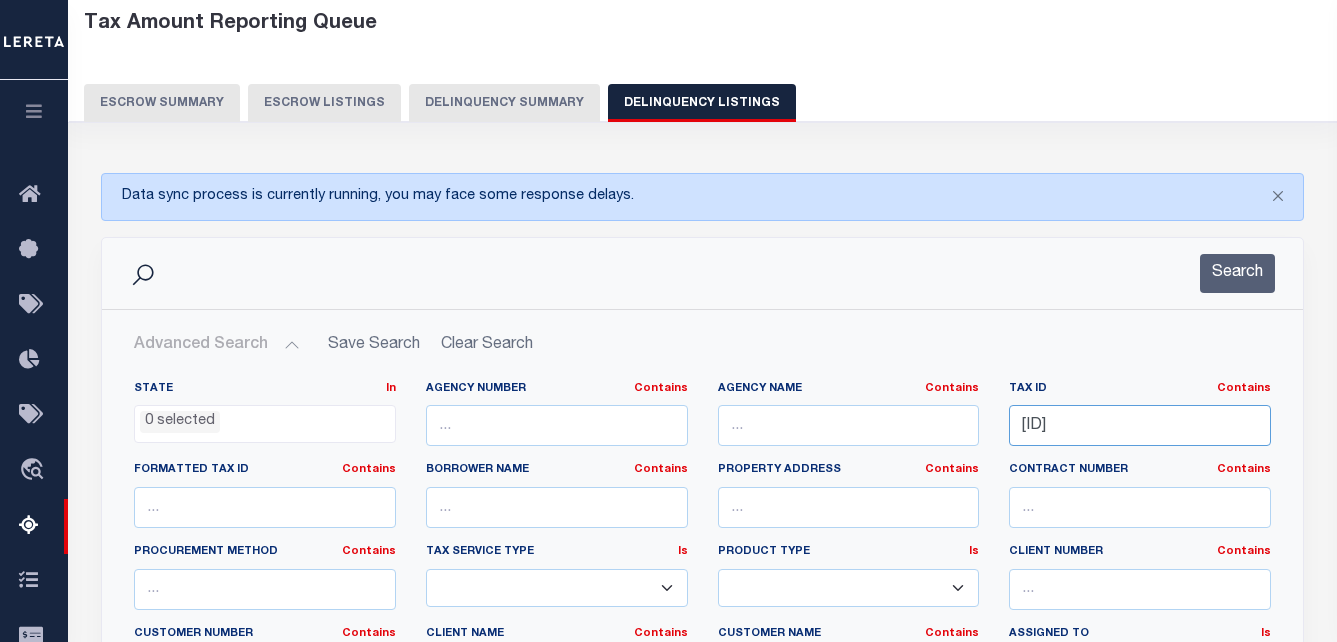 drag, startPoint x: 1020, startPoint y: 427, endPoint x: 1355, endPoint y: 453, distance: 336.00745 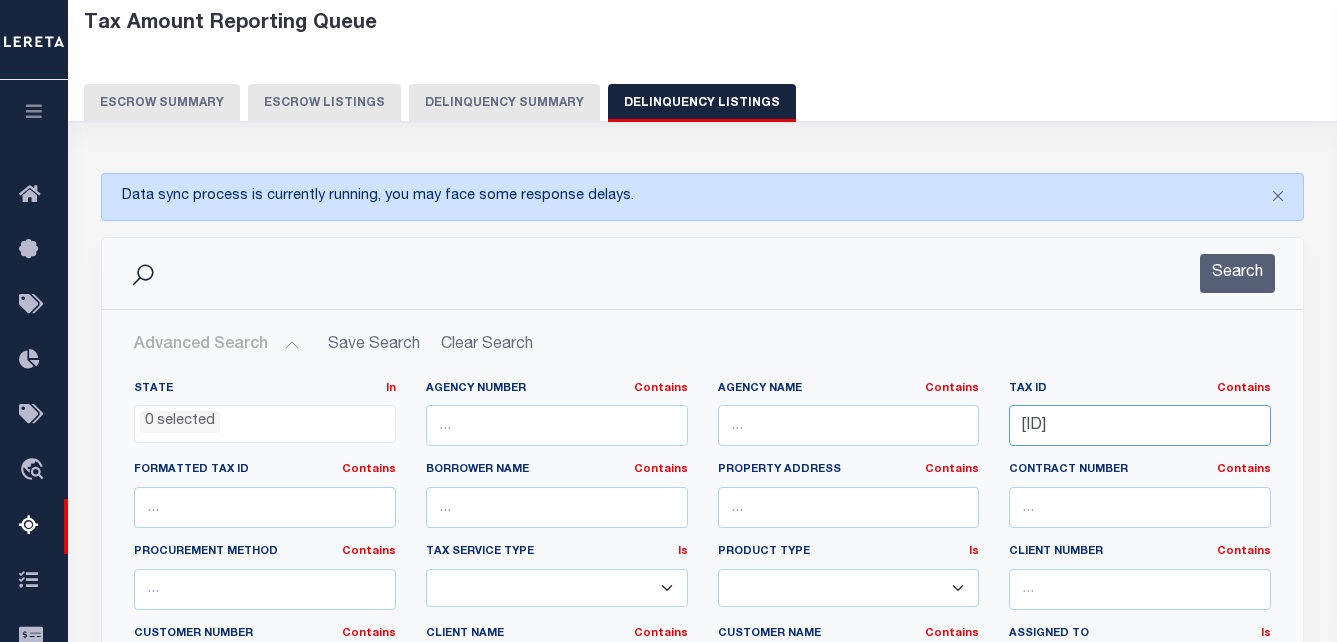 click on "Home Tax Amount Reporting Queue
Profile" at bounding box center (668, 686) 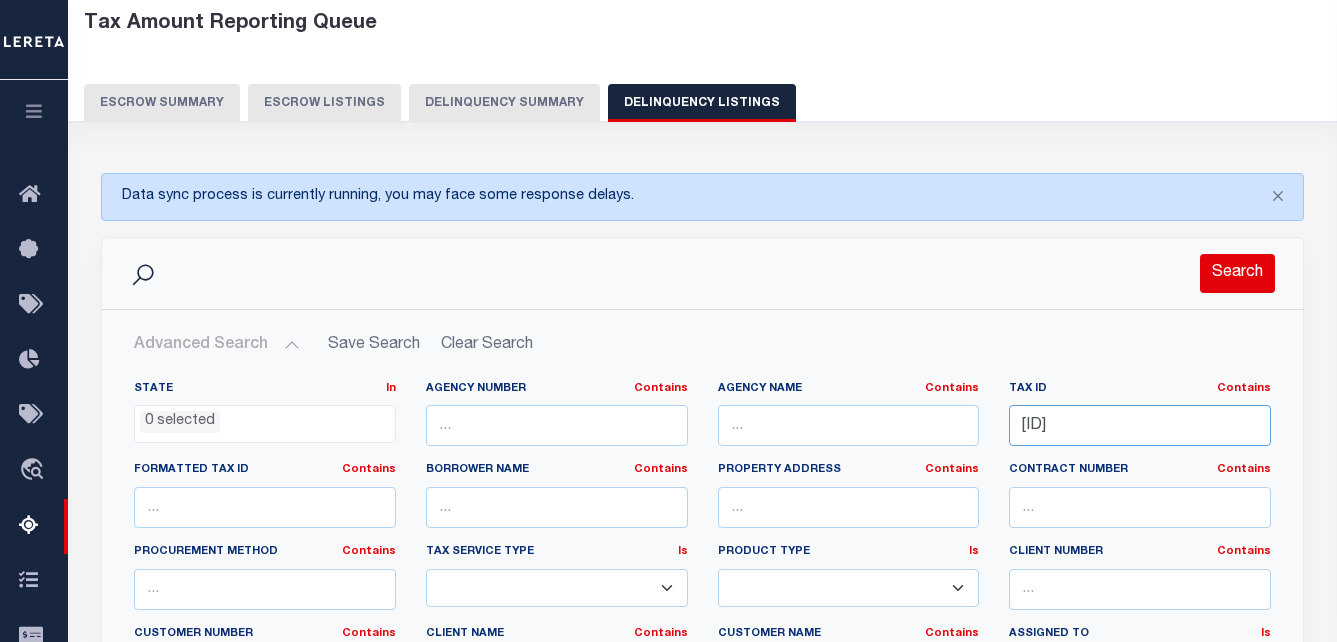 type on "55-13-03-177-001.002-021" 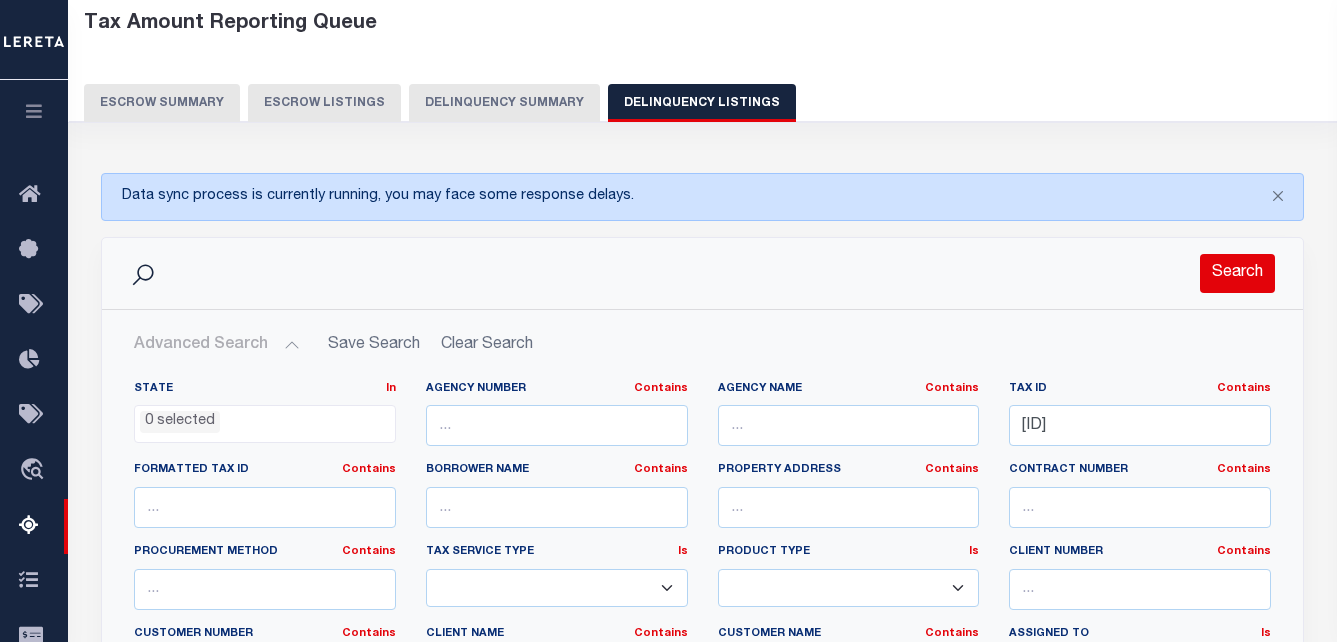 click on "Search" at bounding box center [1237, 273] 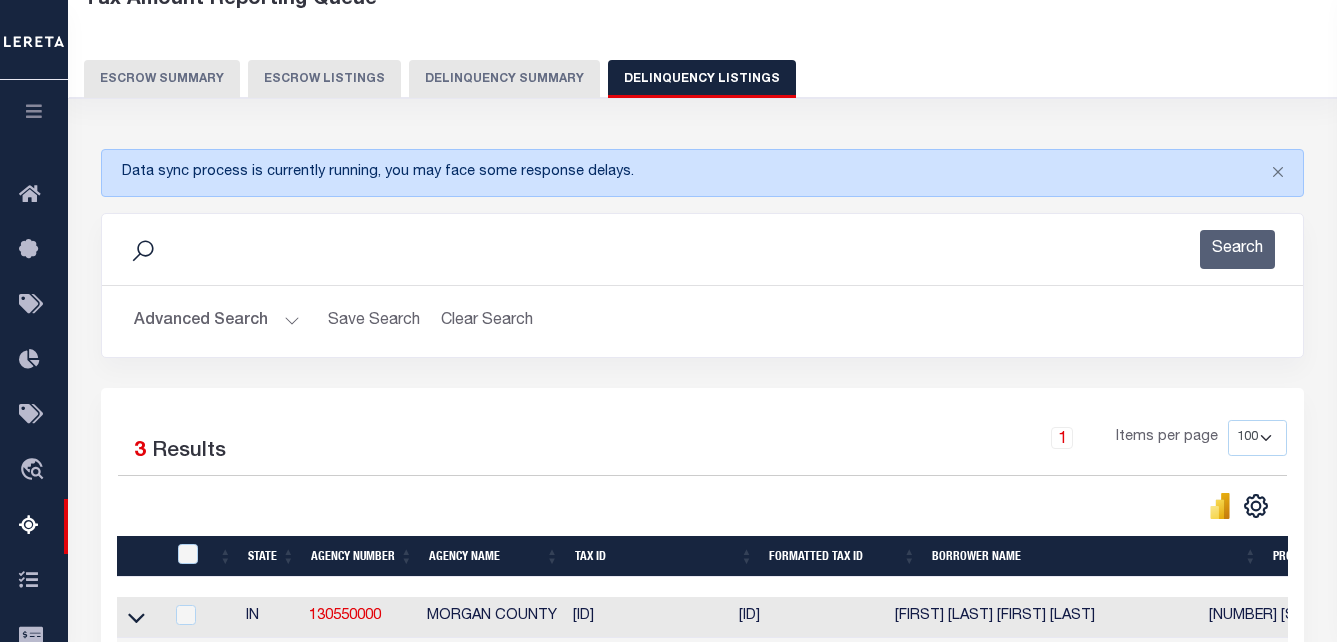 scroll, scrollTop: 400, scrollLeft: 0, axis: vertical 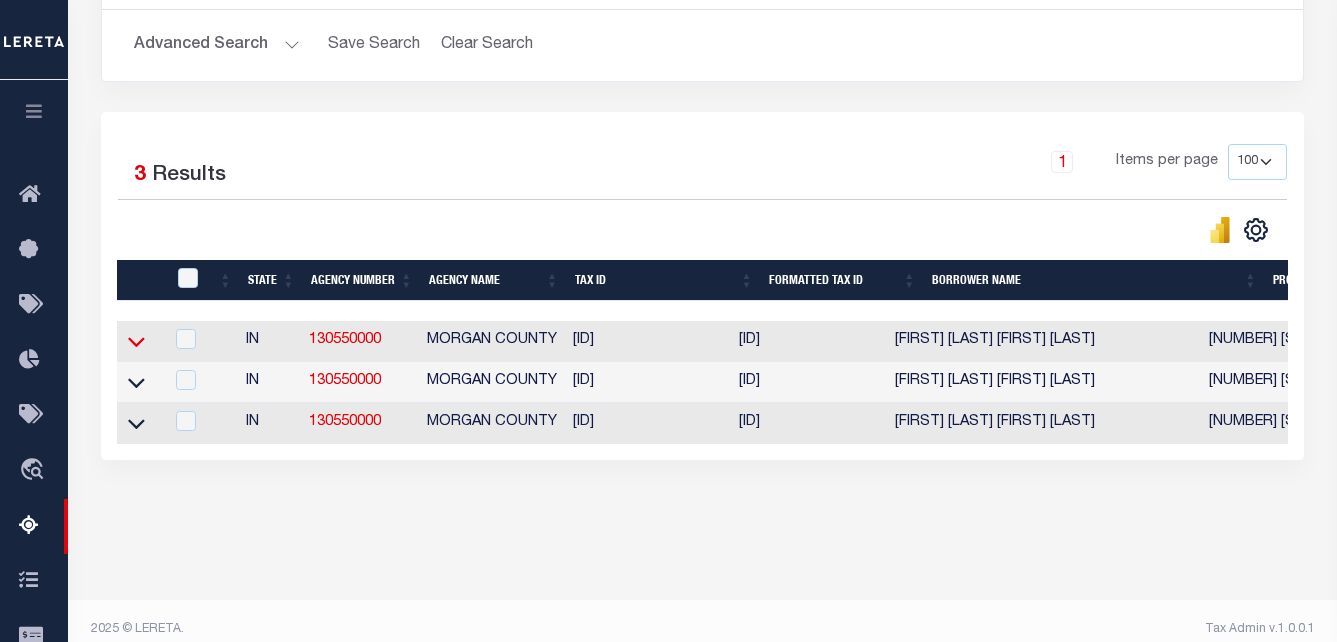 click 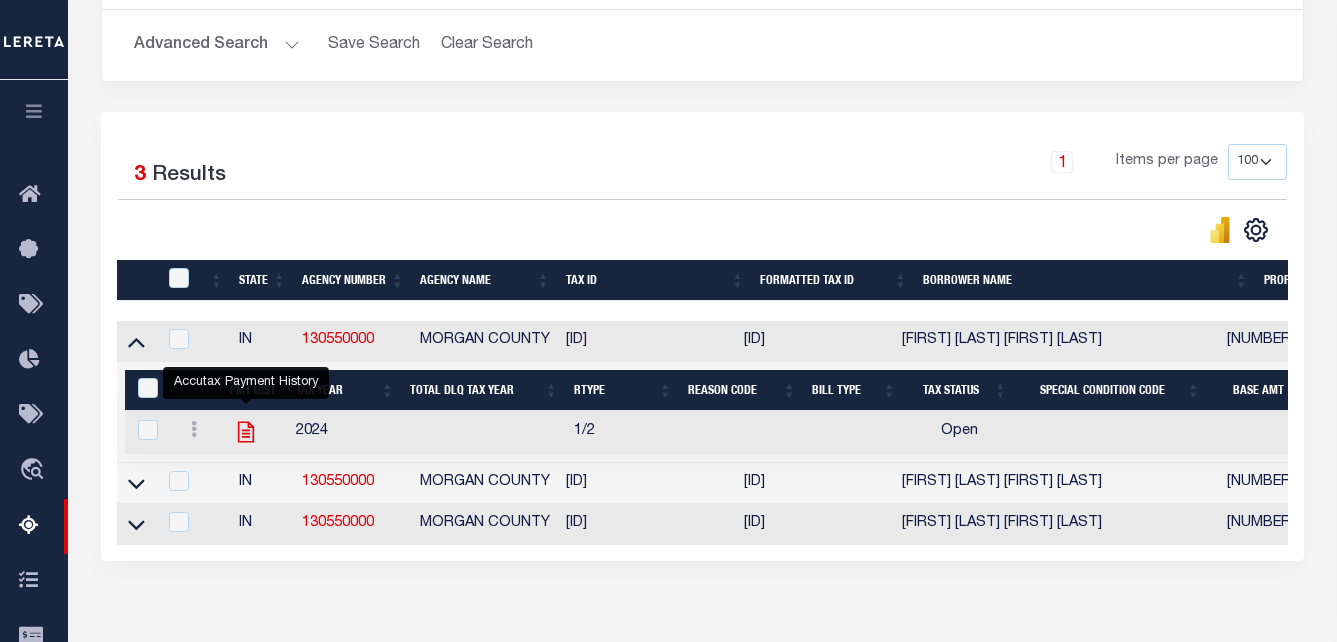 click 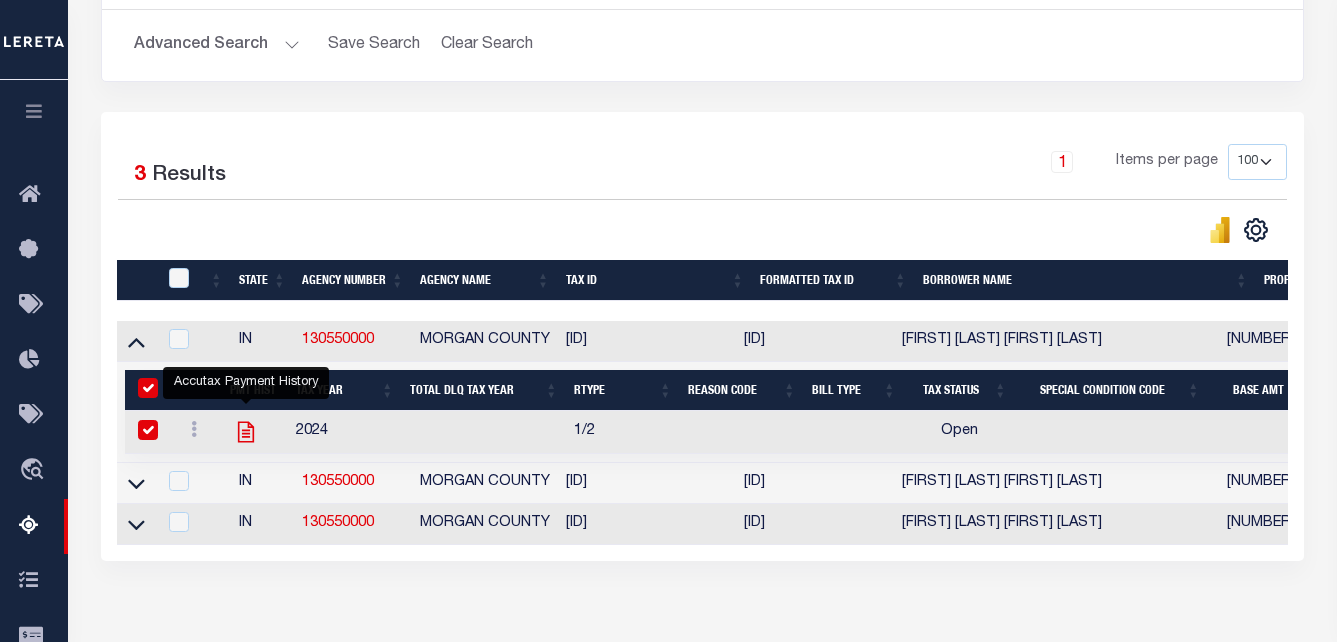 checkbox on "true" 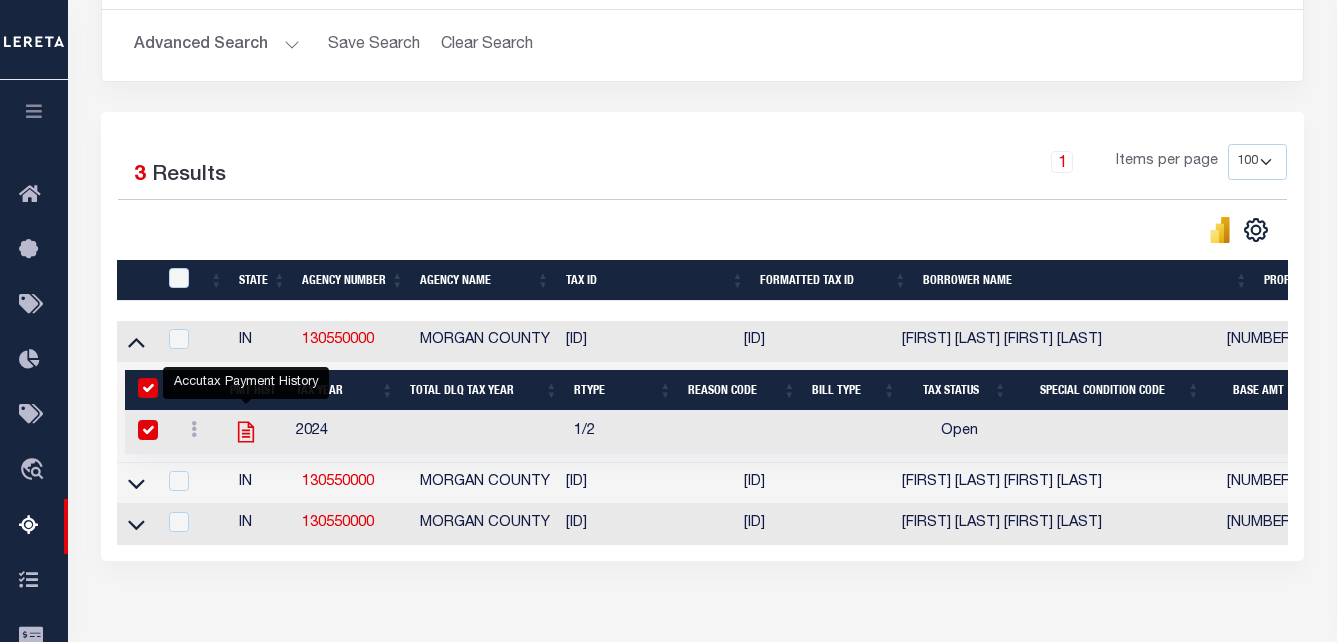 checkbox on "true" 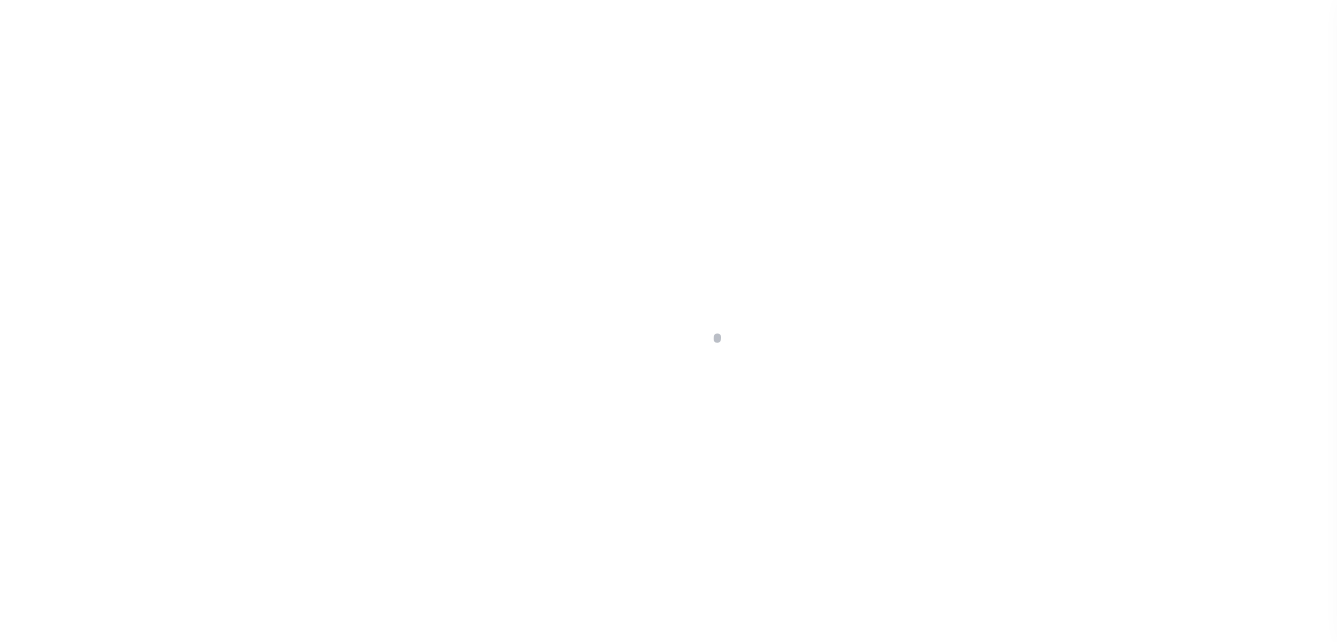 scroll, scrollTop: 0, scrollLeft: 0, axis: both 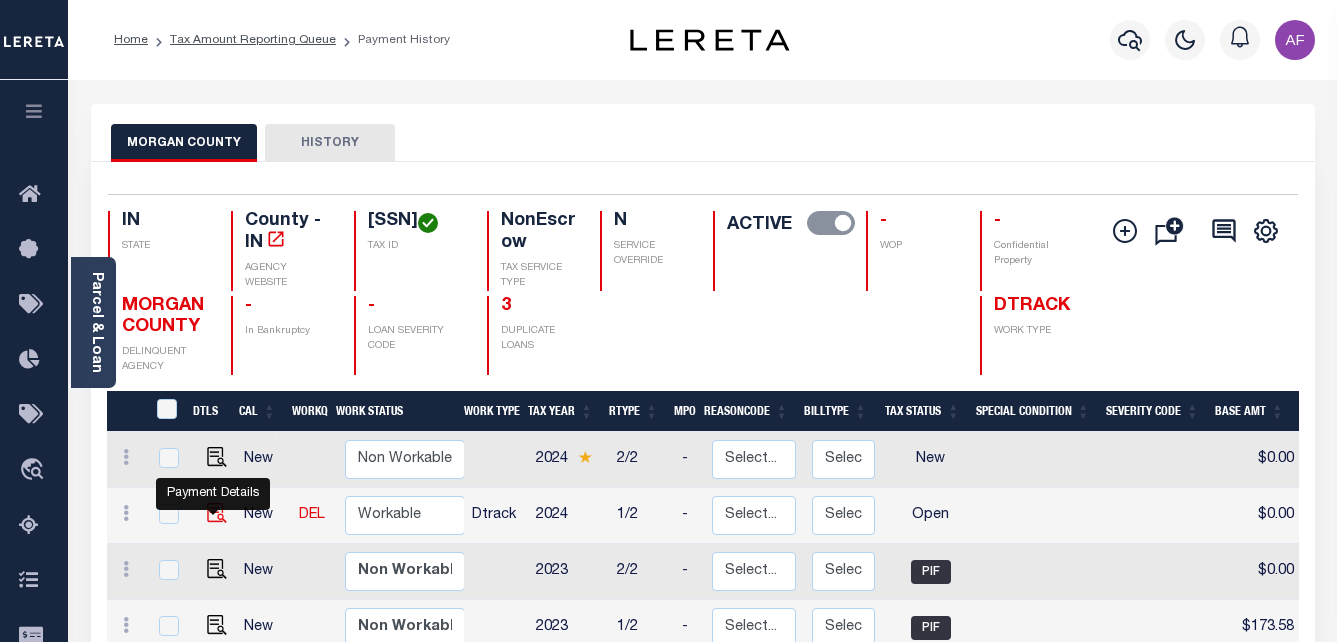 click at bounding box center (217, 513) 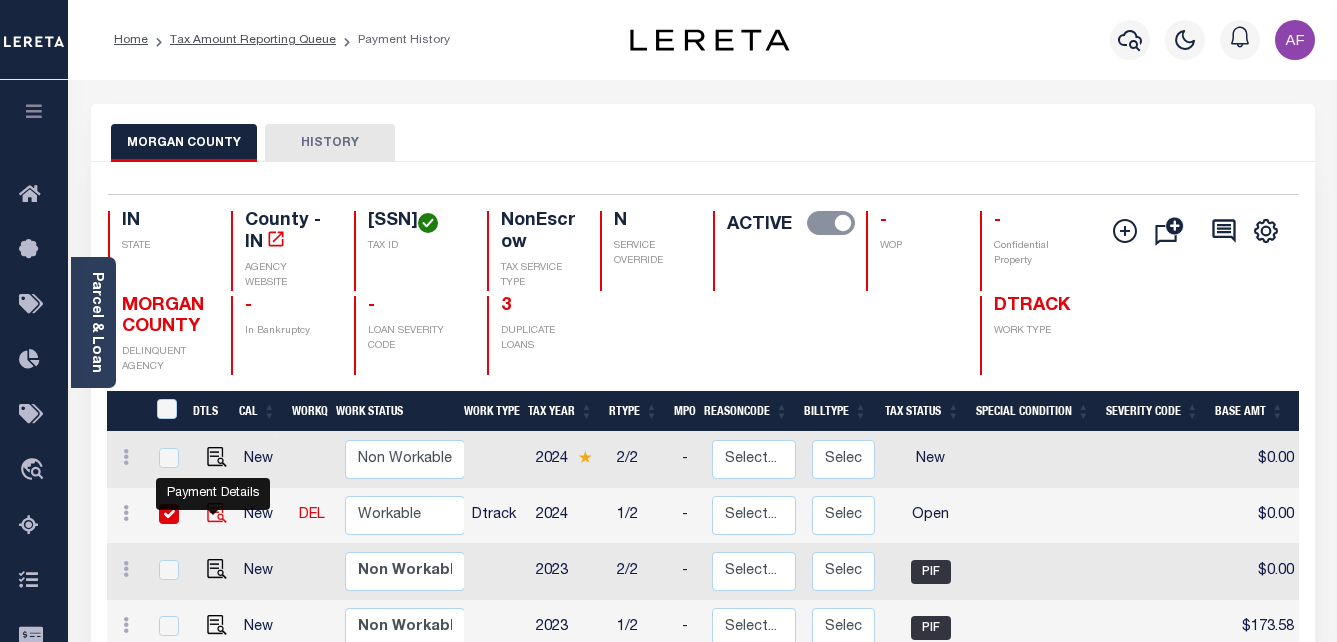 checkbox on "true" 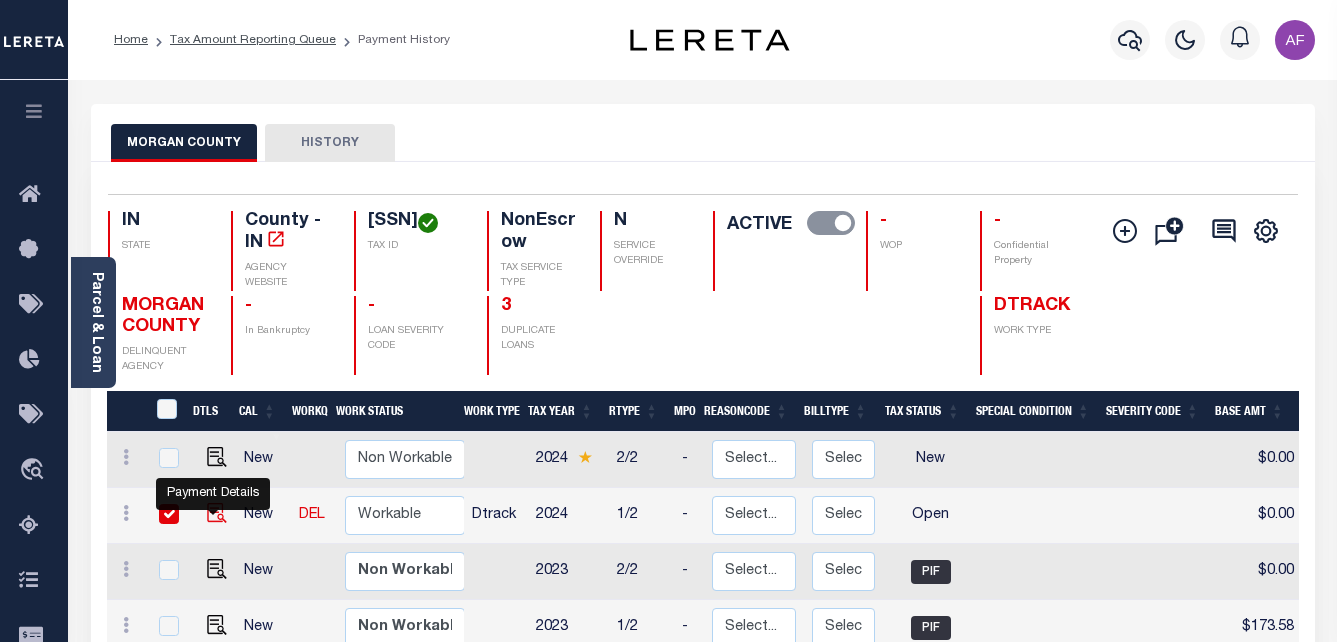 checkbox on "true" 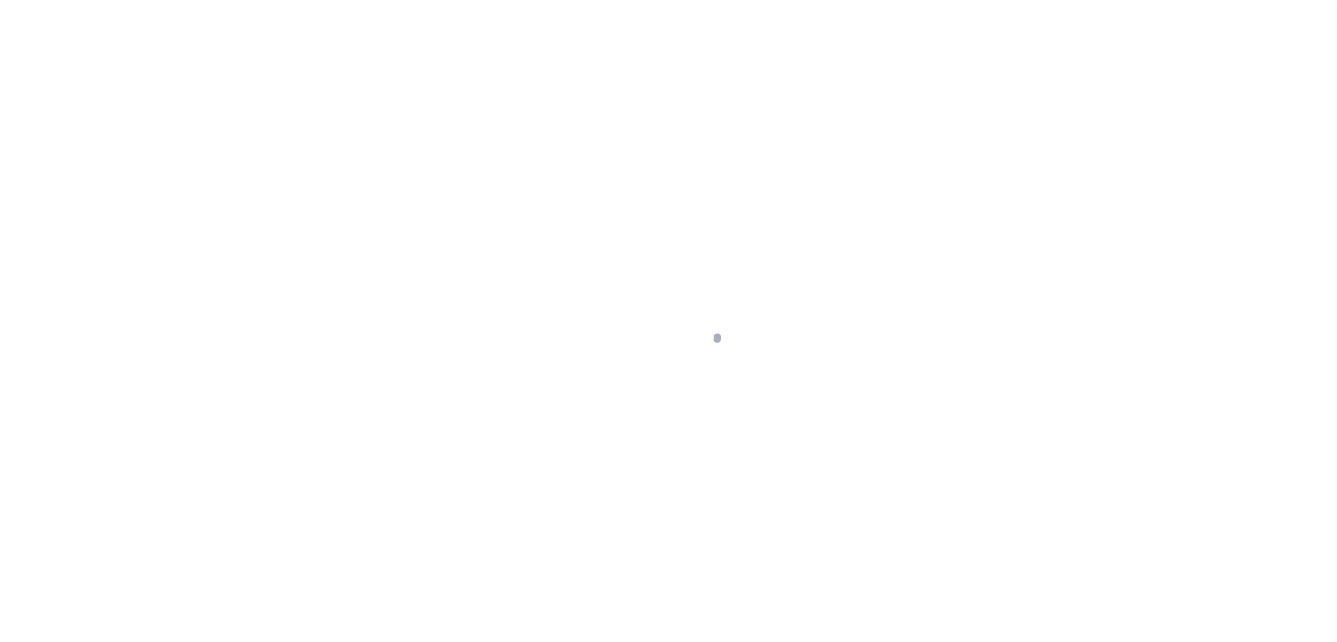 scroll, scrollTop: 0, scrollLeft: 0, axis: both 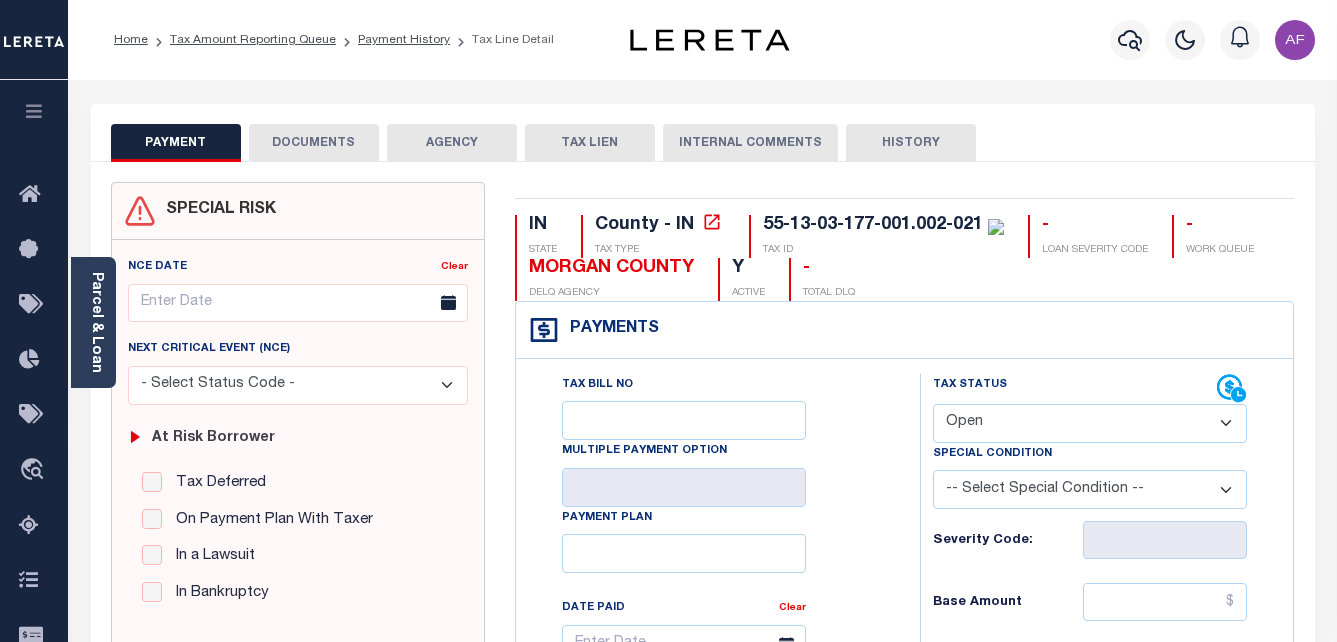 click on "- Select Status Code -
Open
Due/Unpaid
Paid
Incomplete
No Tax Due
Internal Refund Processed
New" at bounding box center (1090, 423) 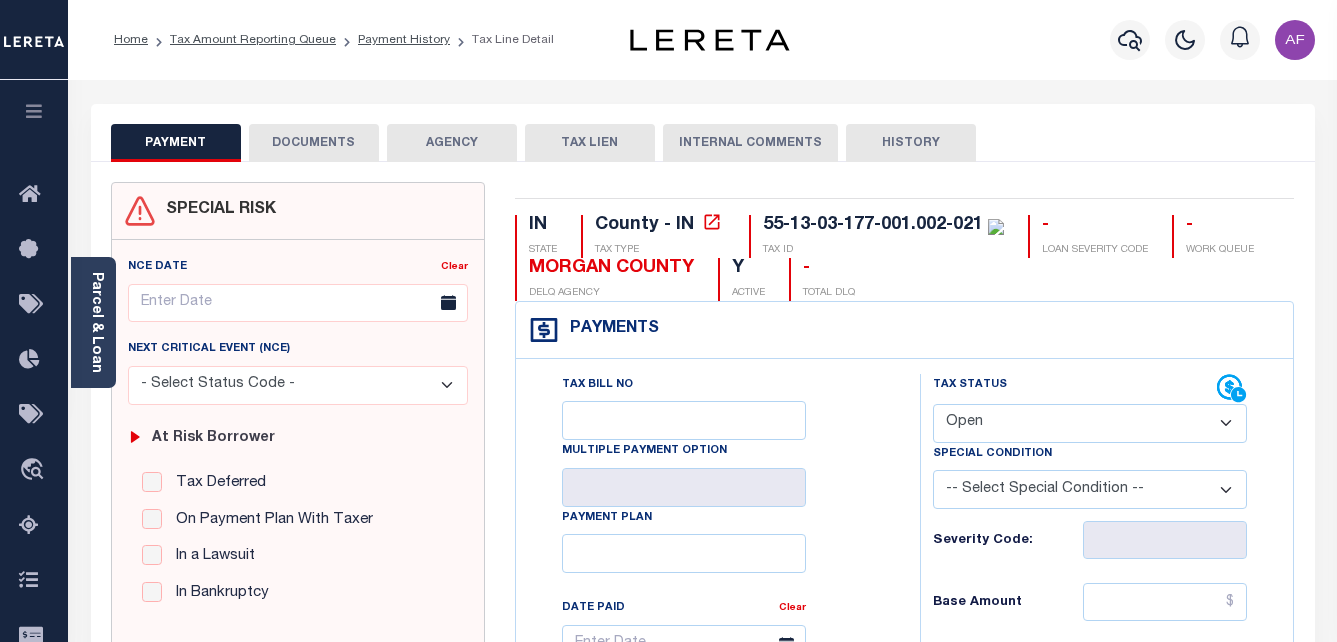 select on "PYD" 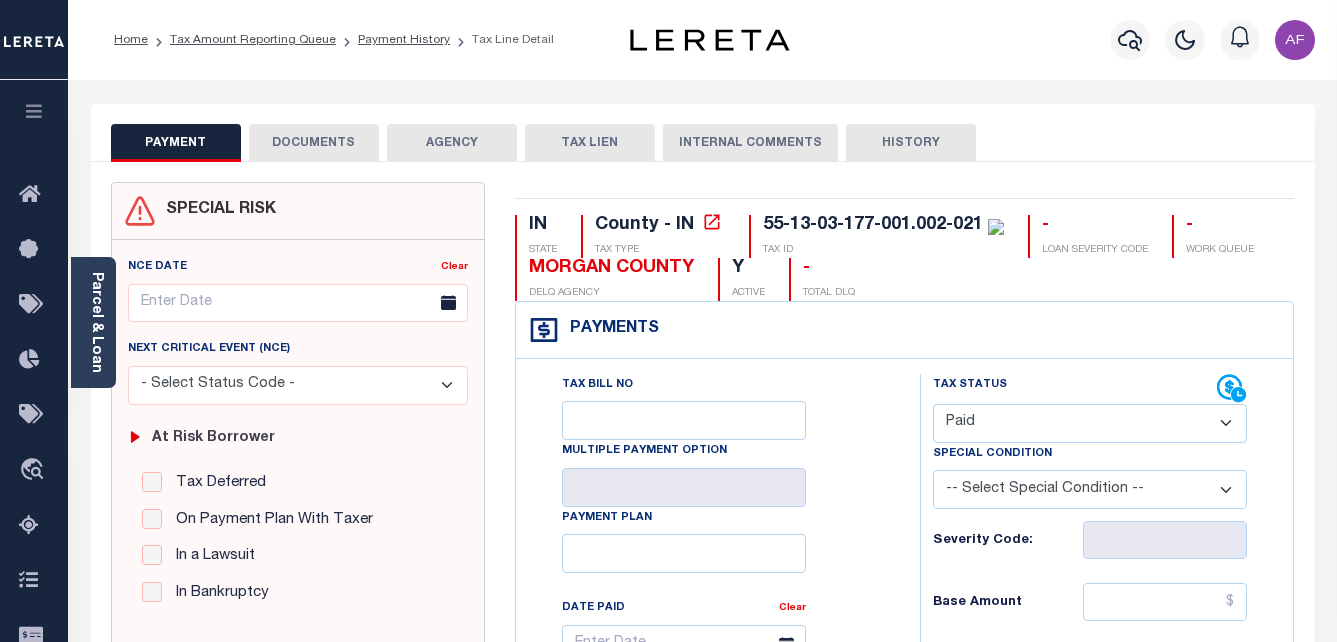 click on "- Select Status Code -
Open
Due/Unpaid
Paid
Incomplete
No Tax Due
Internal Refund Processed
New" at bounding box center [1090, 423] 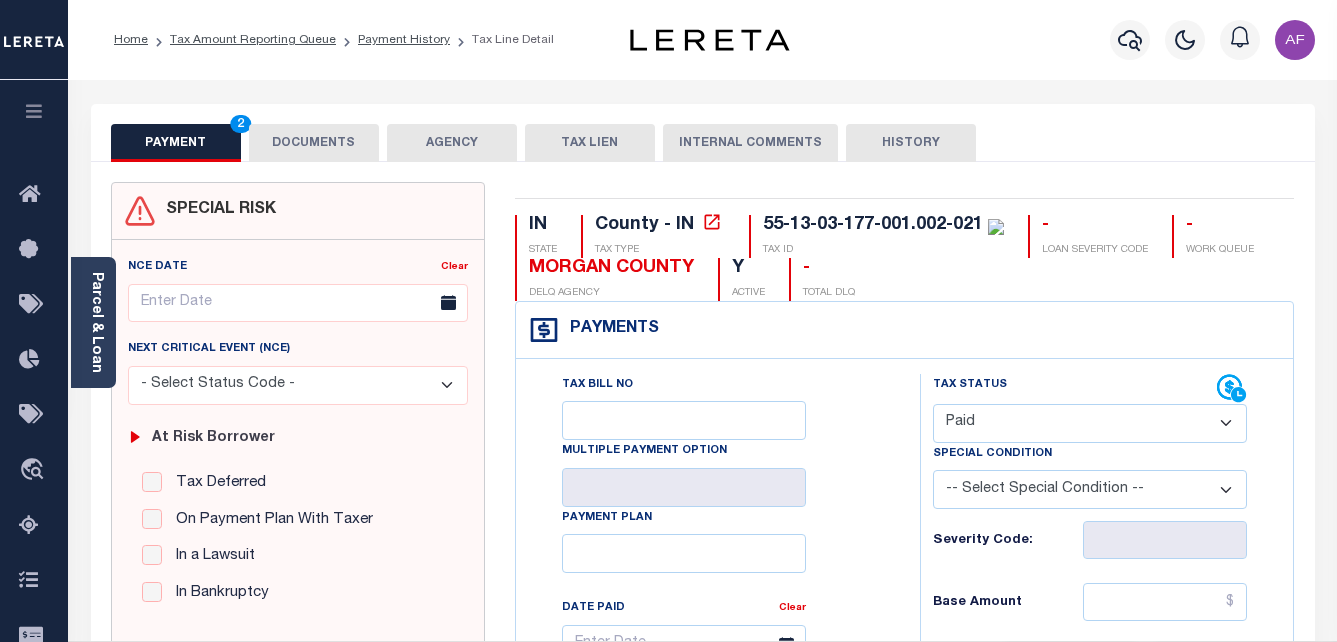 type on "08/04/2025" 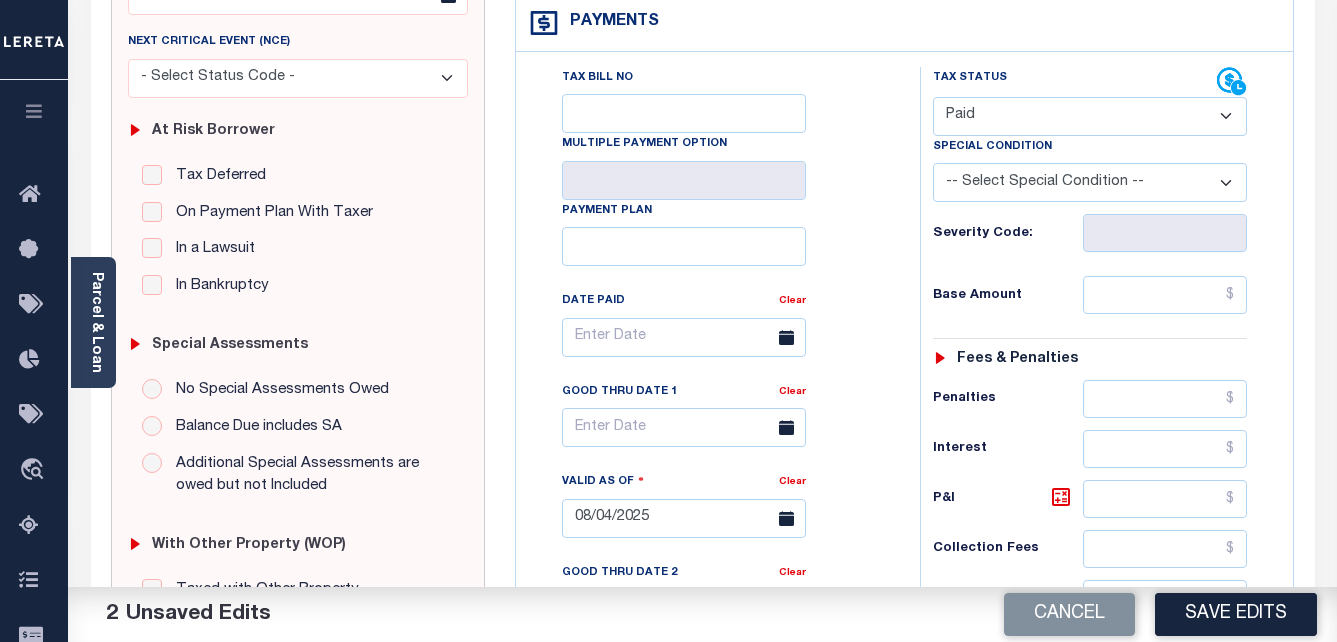 scroll, scrollTop: 400, scrollLeft: 0, axis: vertical 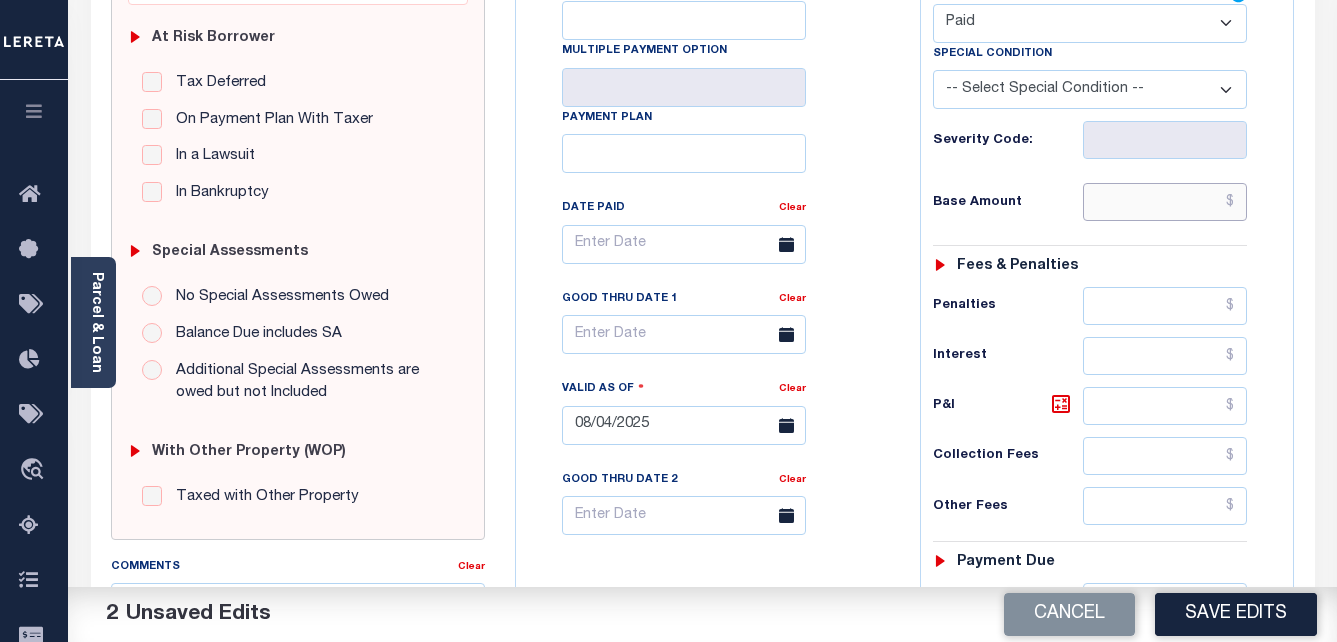 click at bounding box center (1165, 202) 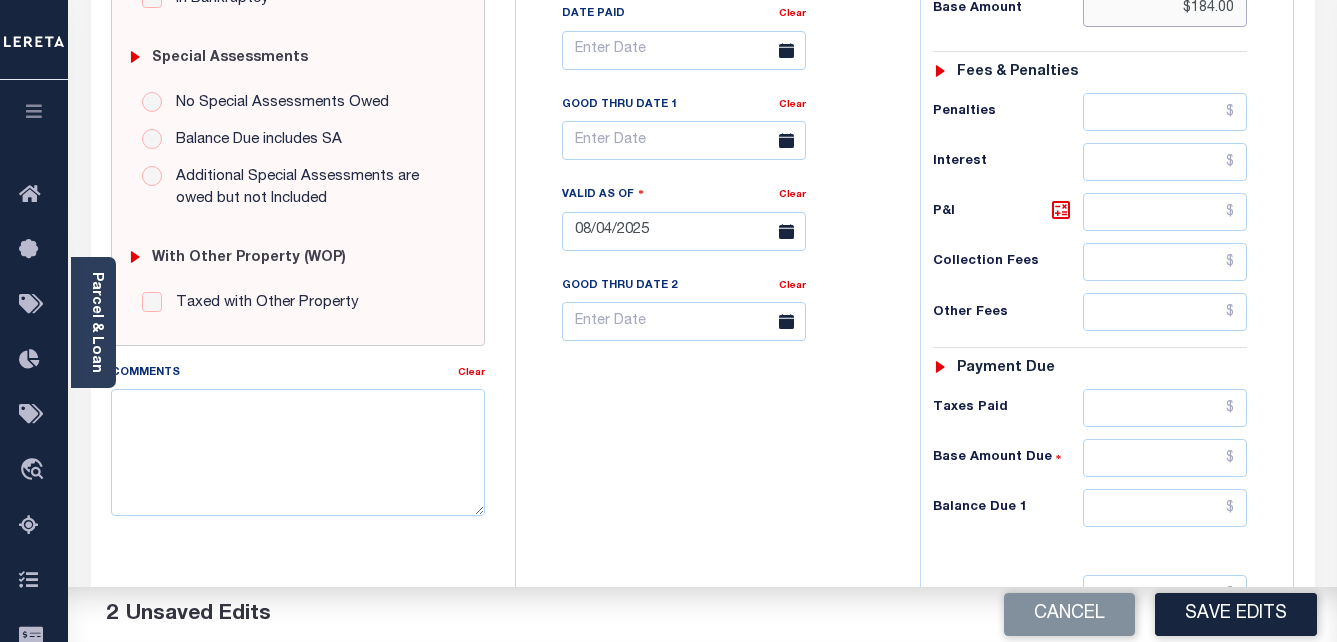 scroll, scrollTop: 700, scrollLeft: 0, axis: vertical 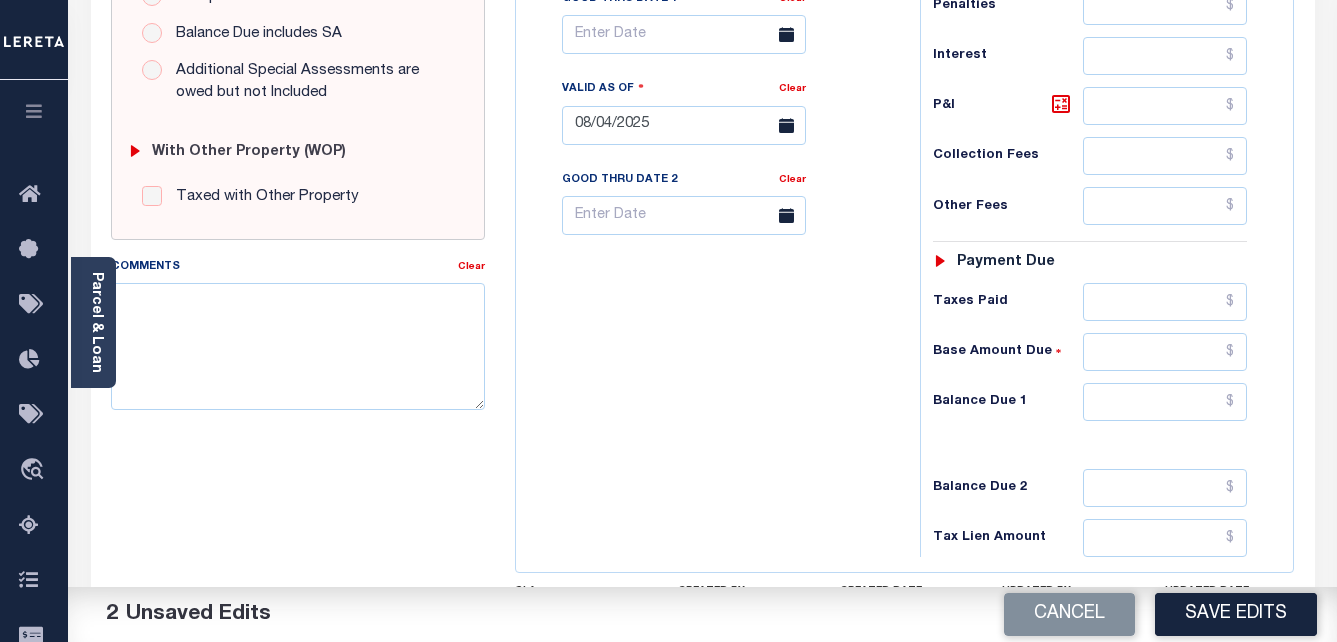 type on "$184.00" 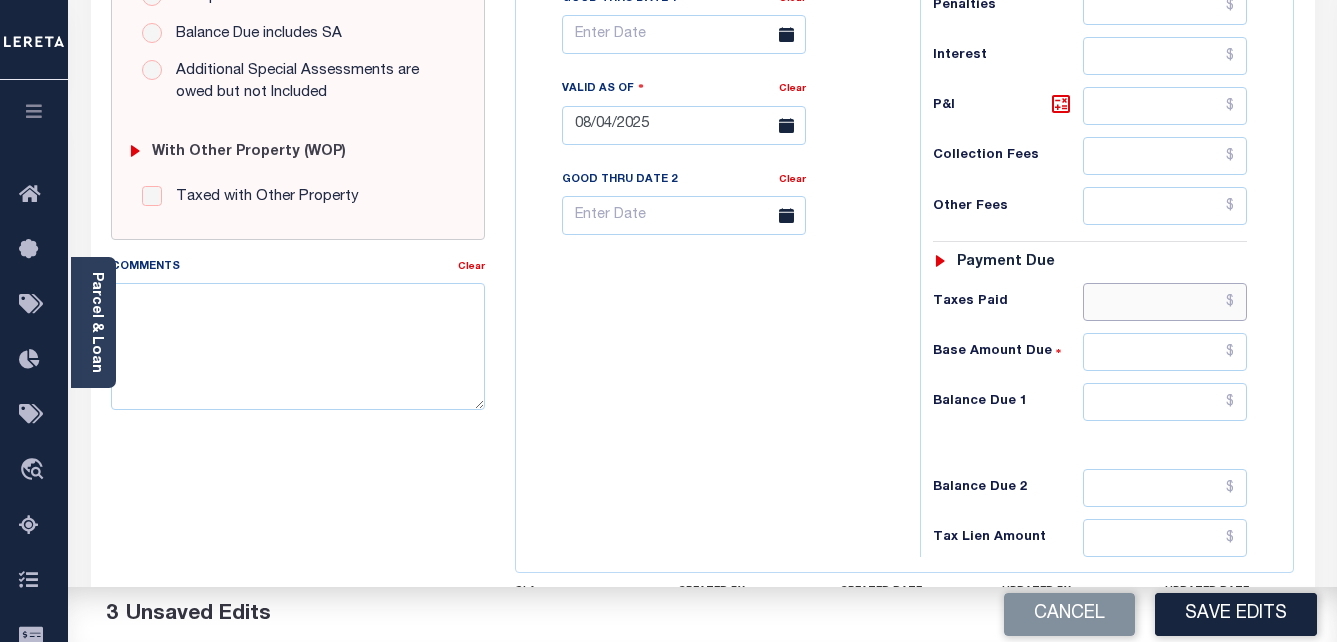 click at bounding box center [1165, 302] 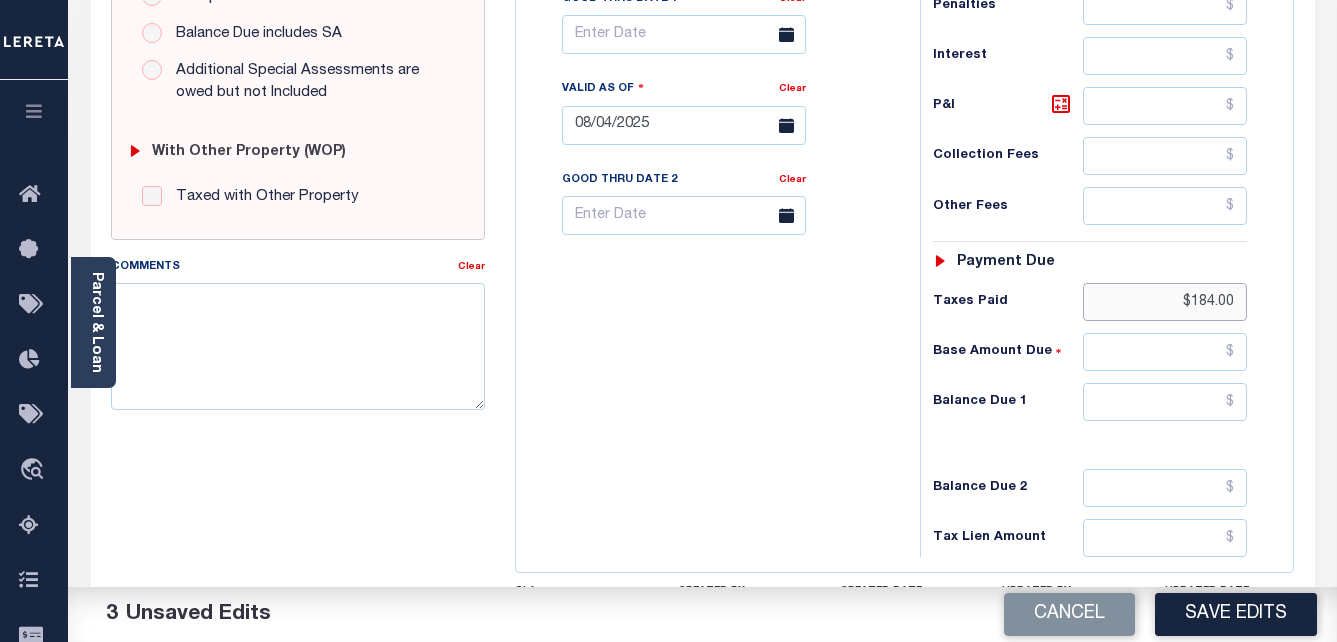 type on "$184.00" 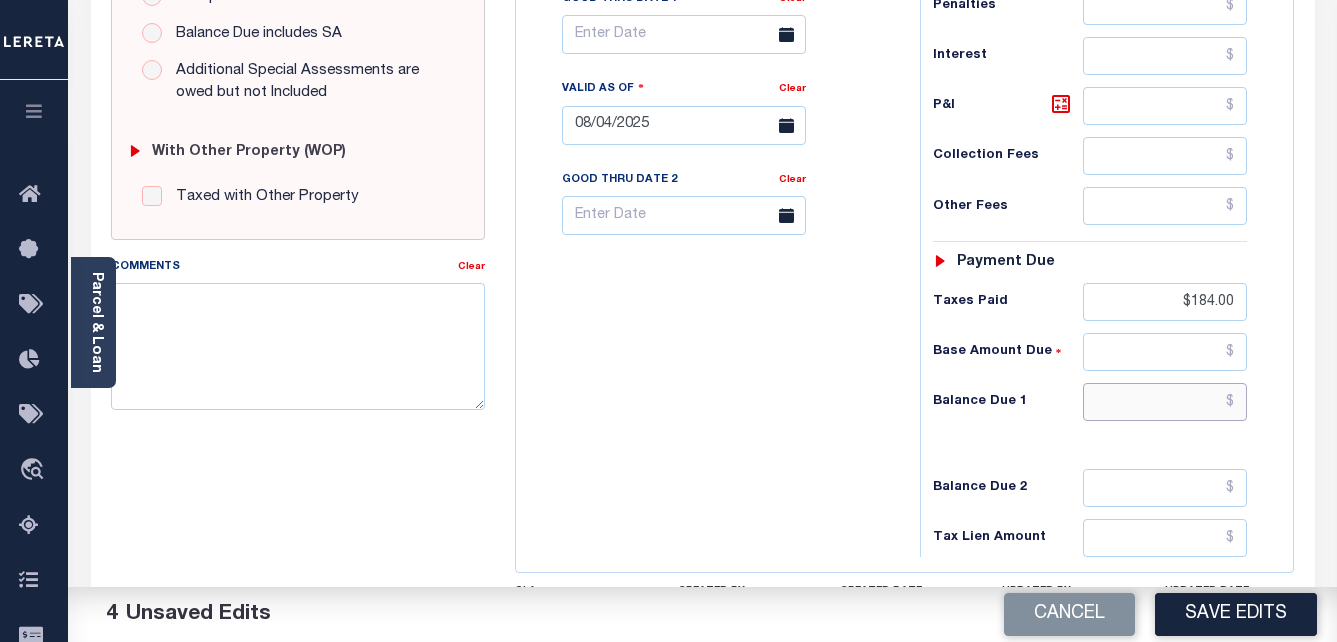 click at bounding box center (1165, 402) 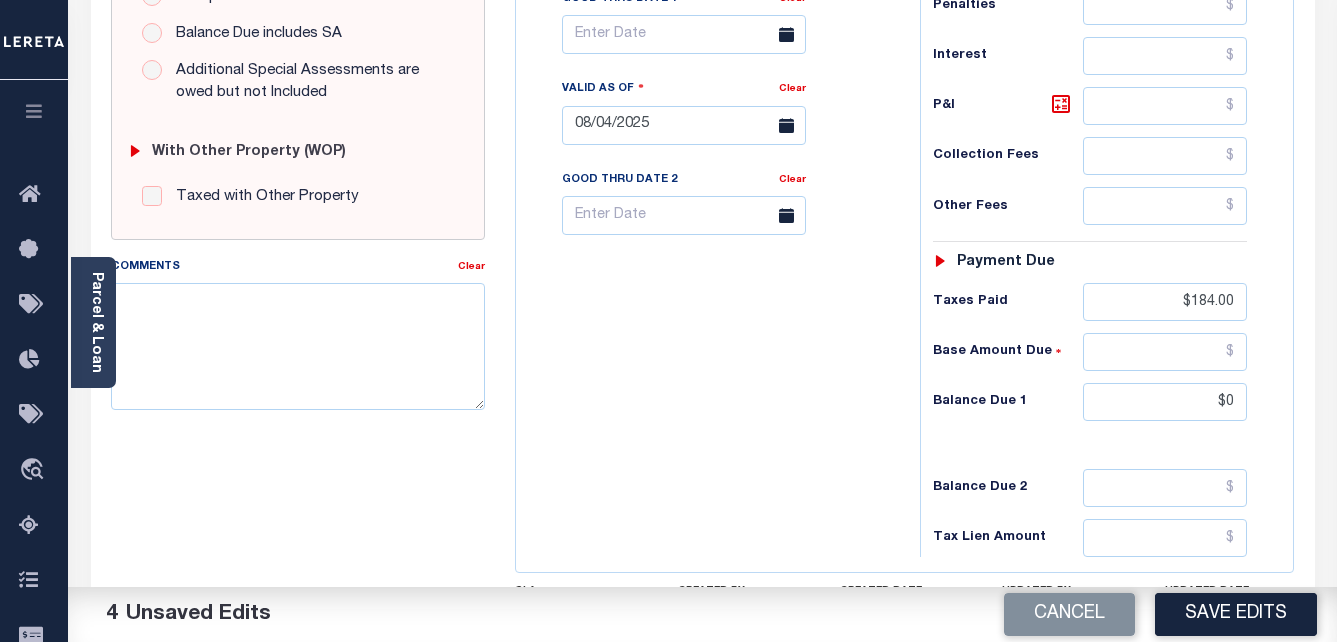 type on "$0.00" 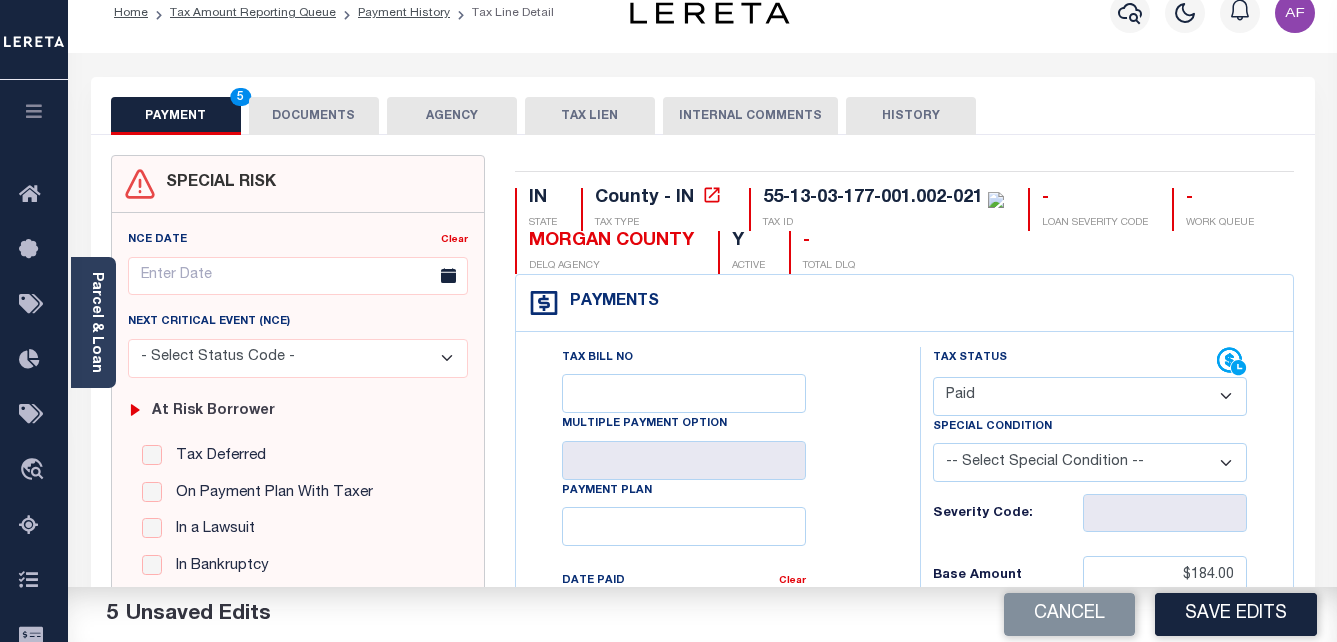 scroll, scrollTop: 0, scrollLeft: 0, axis: both 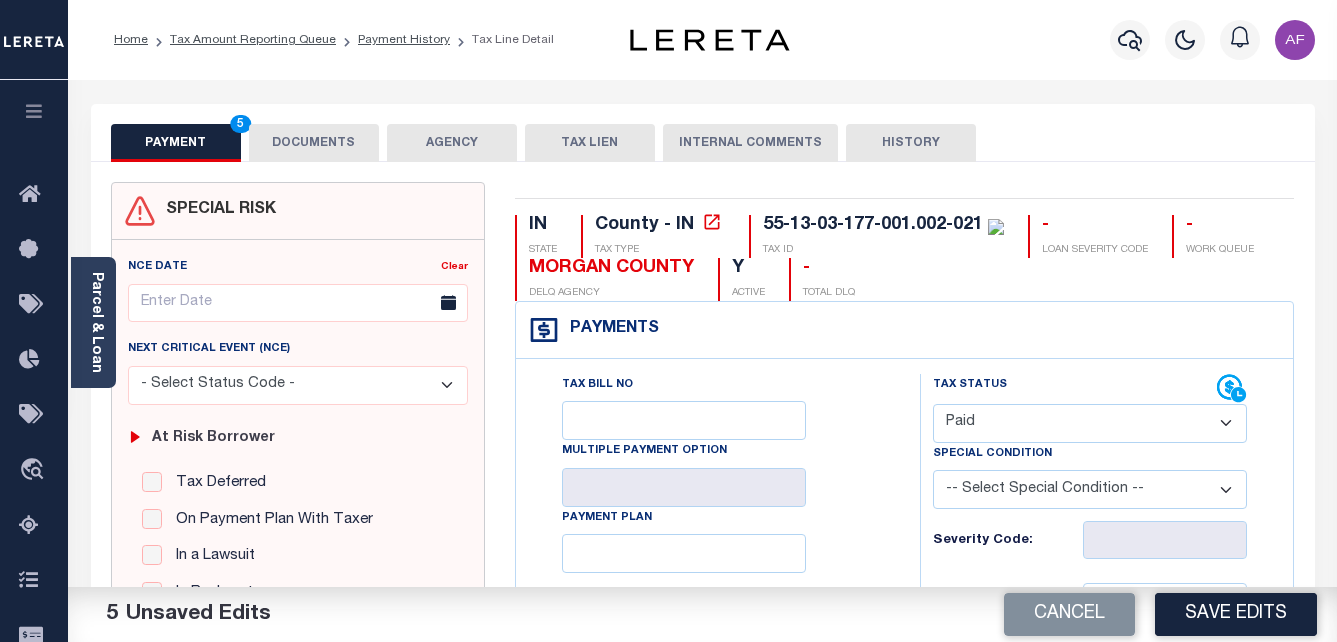 click on "DOCUMENTS" at bounding box center (314, 143) 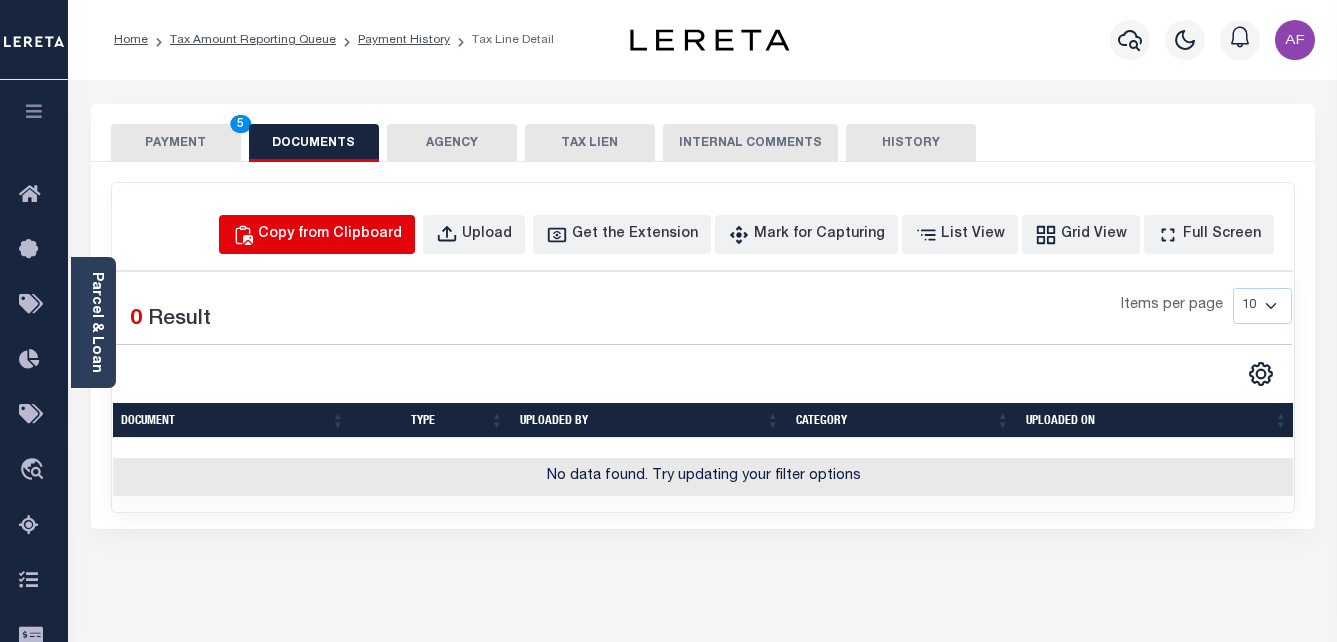 click on "Copy from Clipboard" at bounding box center (330, 235) 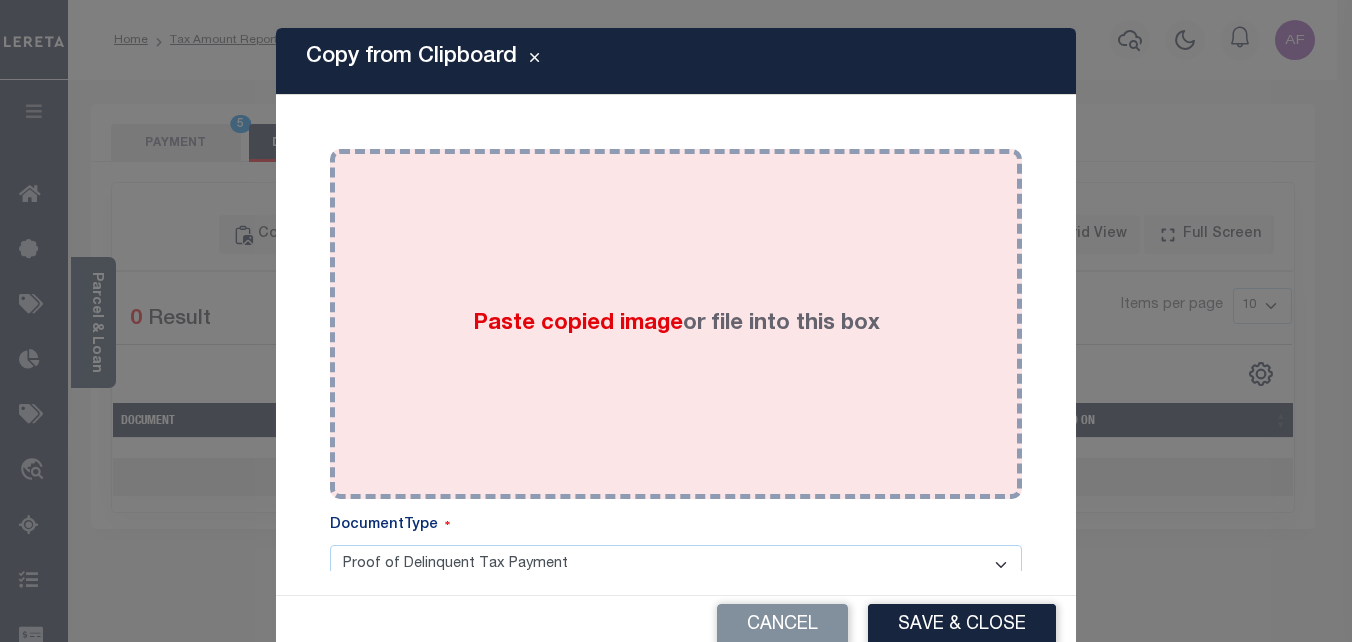 click on "Paste copied image  or file into this box" at bounding box center [676, 324] 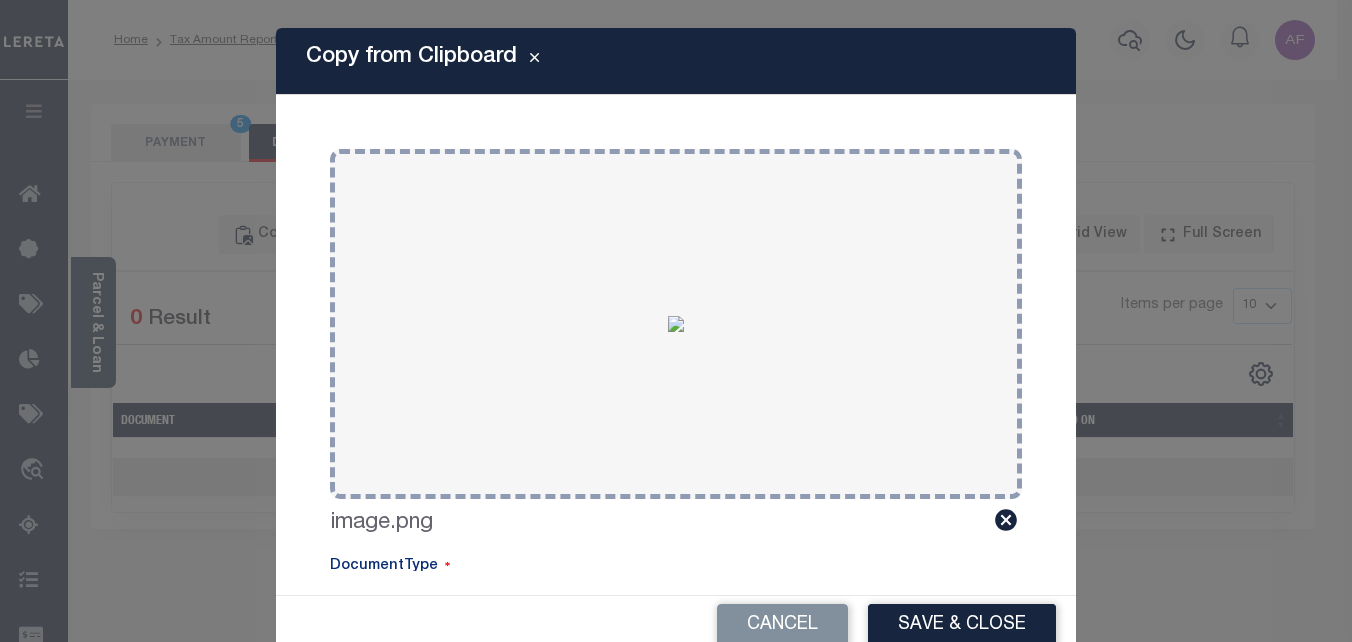 click on "Save & Close" at bounding box center [962, 625] 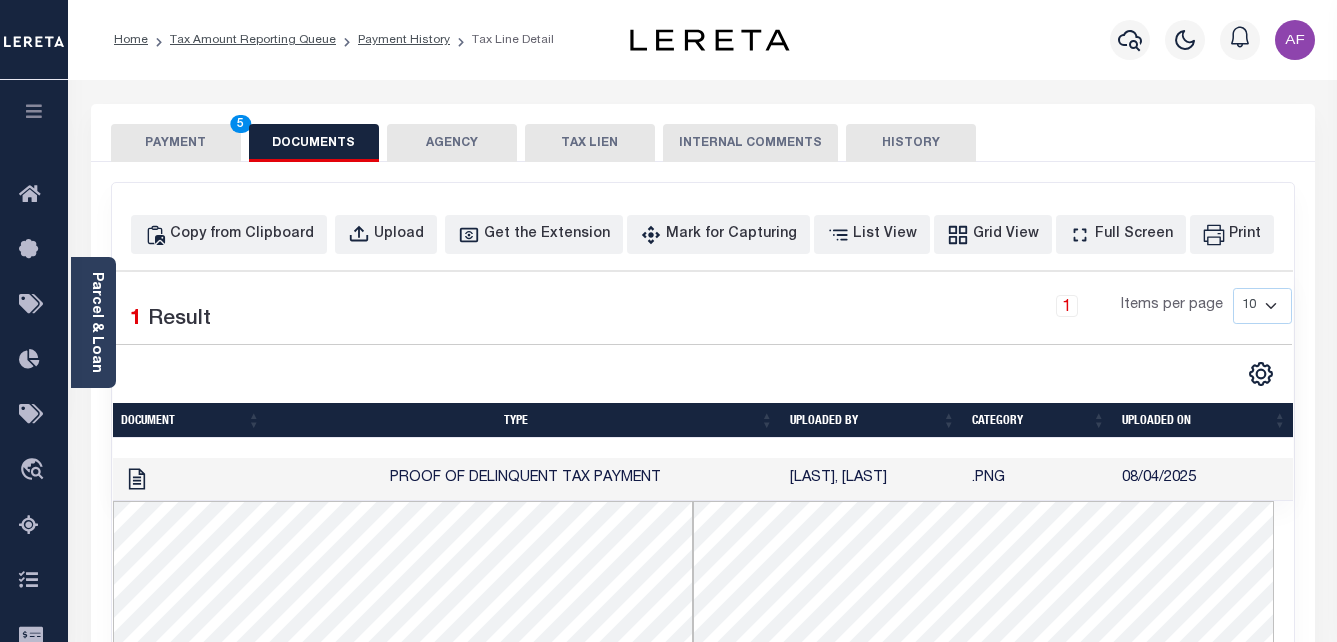 click on "PAYMENT
5" at bounding box center (176, 143) 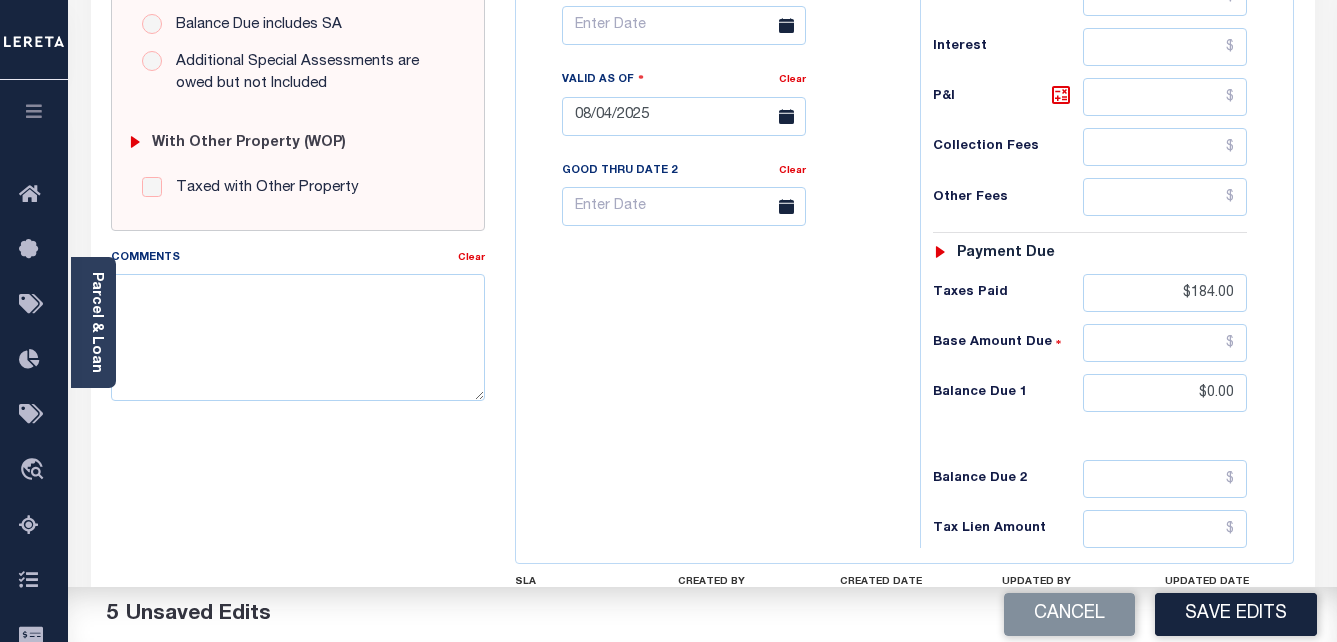 scroll, scrollTop: 800, scrollLeft: 0, axis: vertical 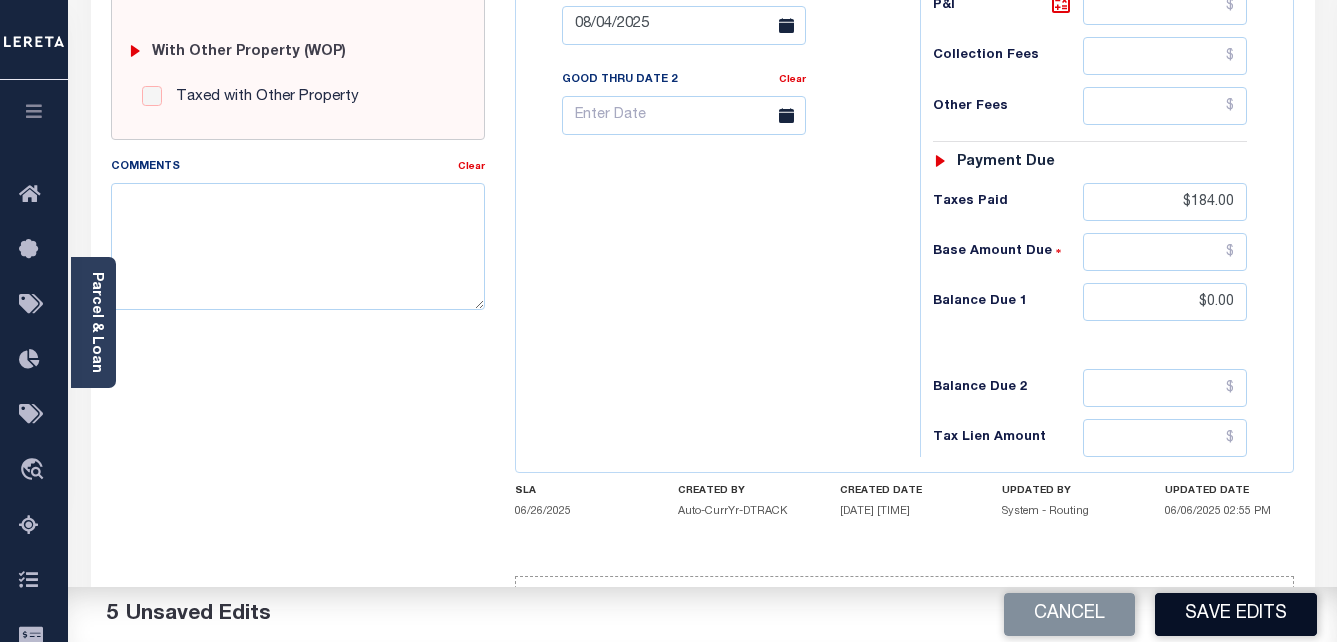 click on "Save Edits" at bounding box center [1236, 614] 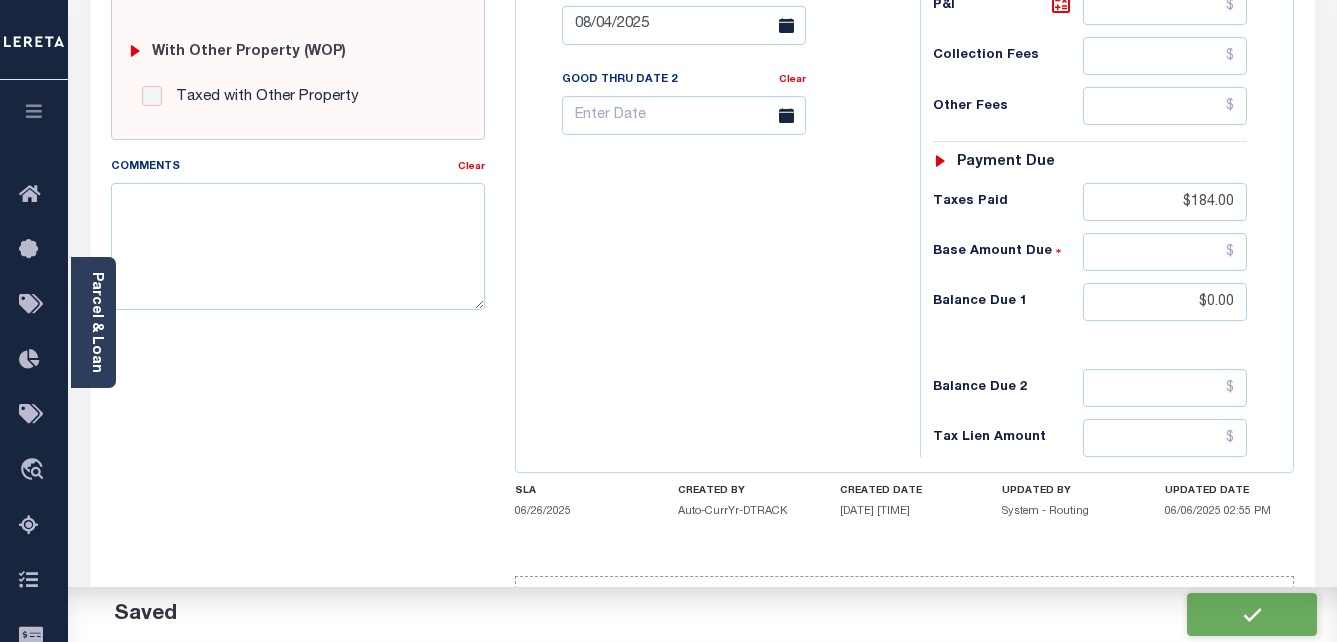checkbox on "false" 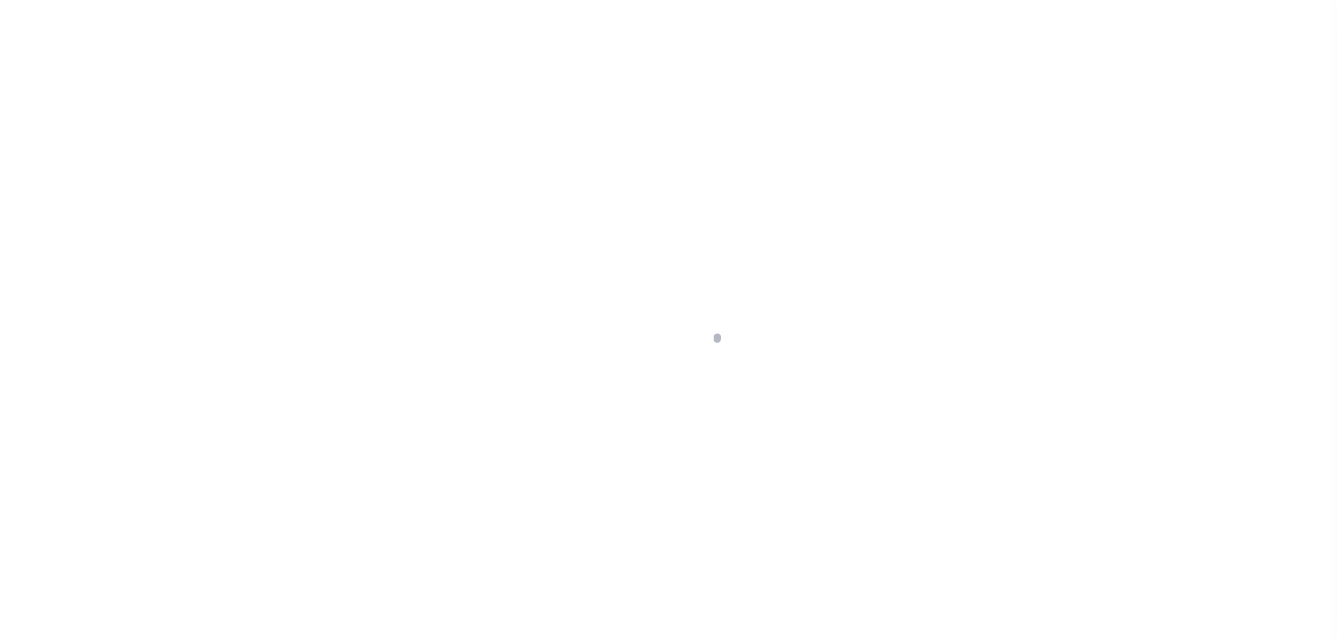 scroll, scrollTop: 0, scrollLeft: 0, axis: both 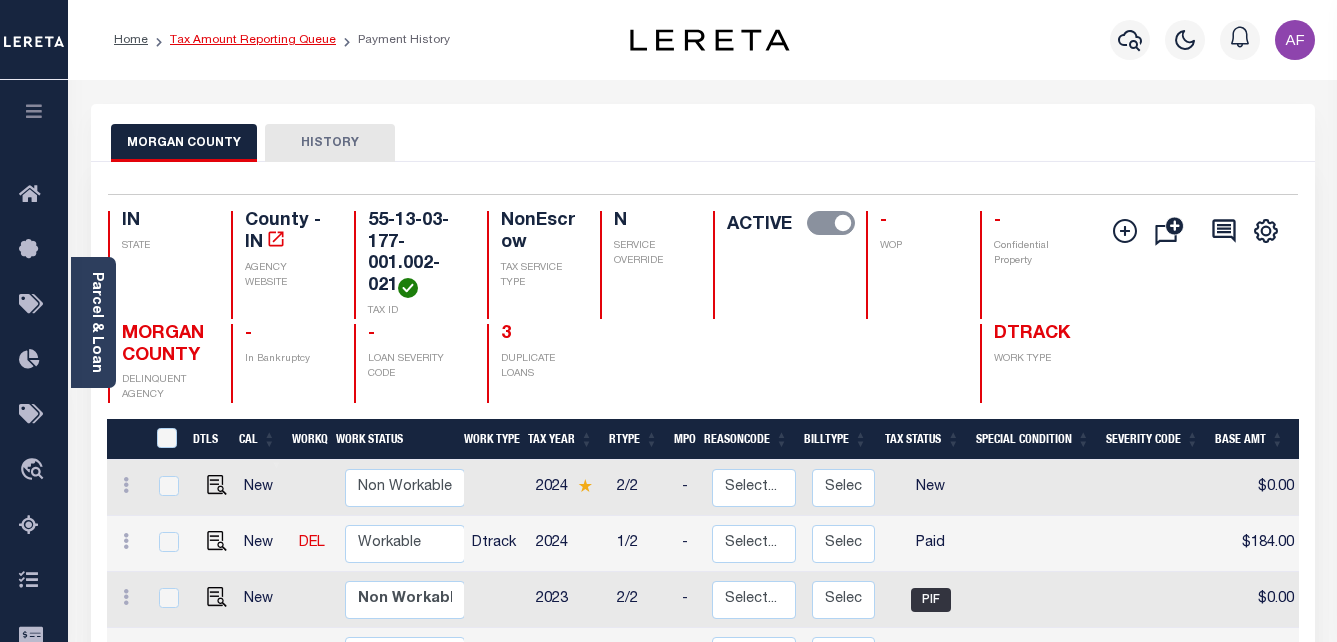 click on "Tax Amount Reporting Queue" at bounding box center (253, 40) 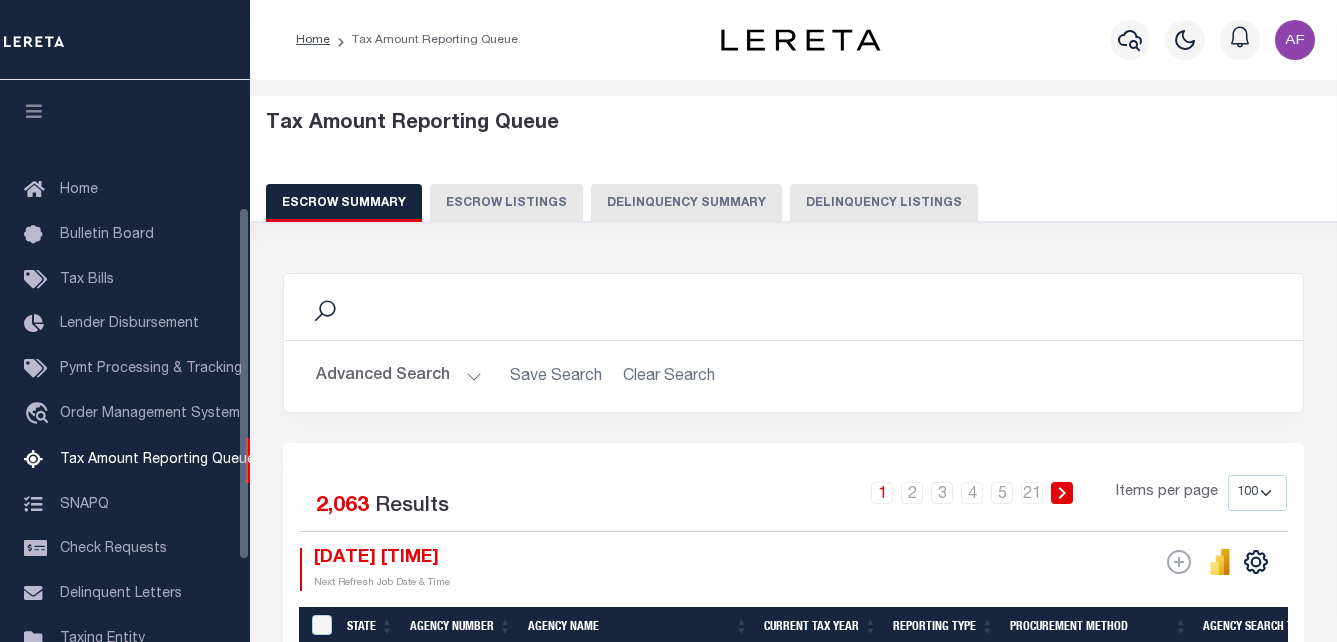 select on "100" 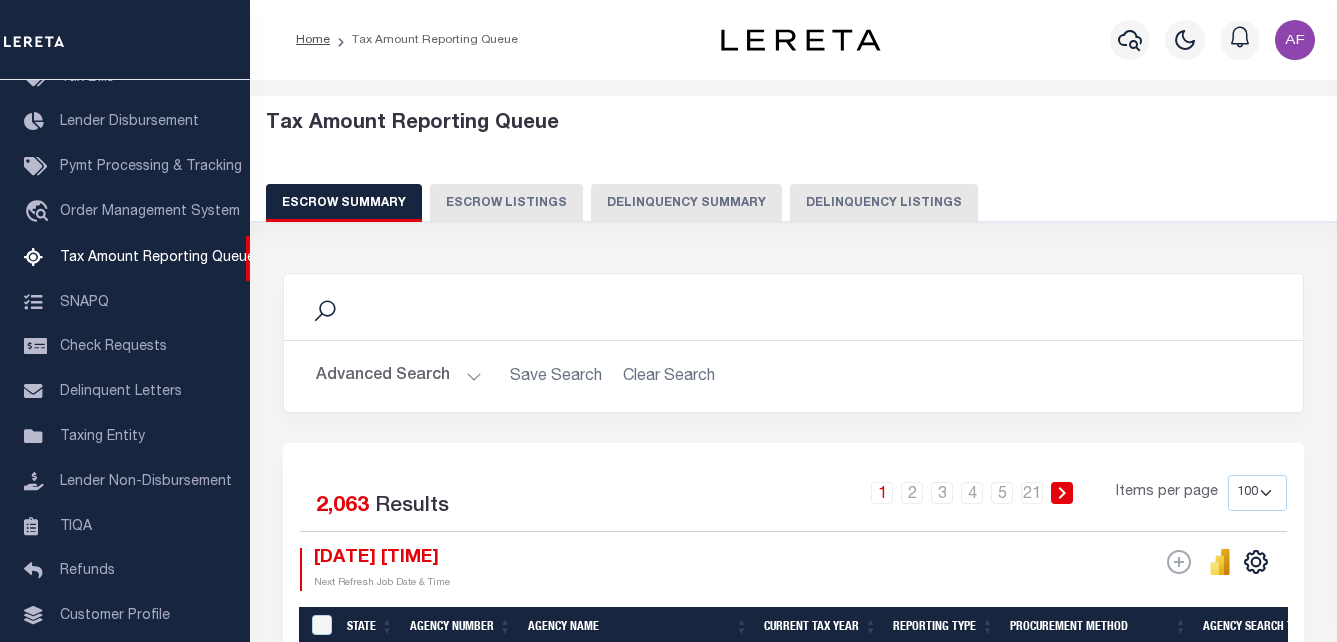 click on "Delinquency Listings" at bounding box center (884, 203) 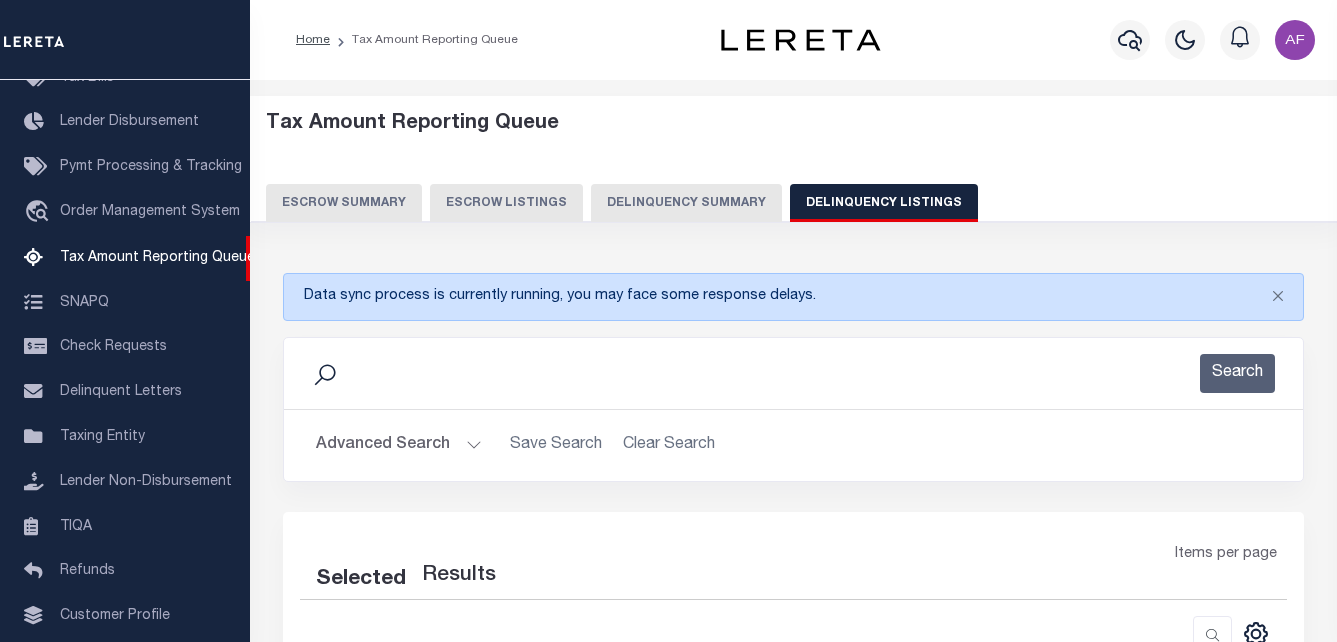 select on "100" 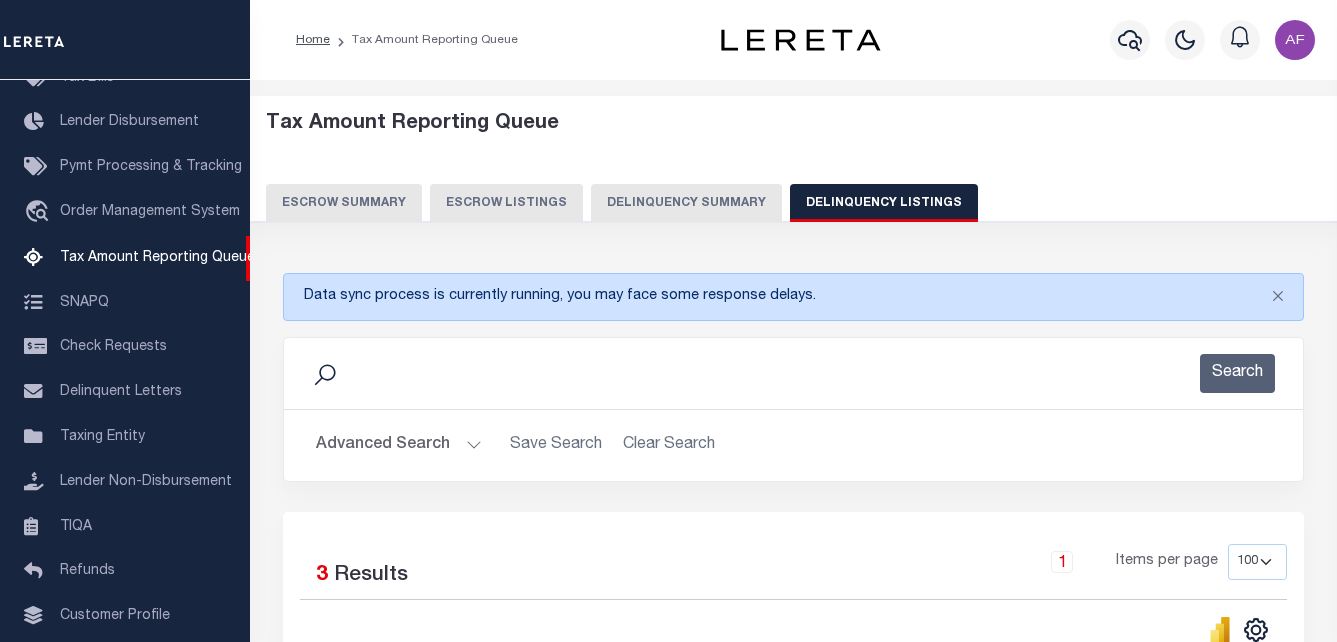 scroll, scrollTop: 400, scrollLeft: 0, axis: vertical 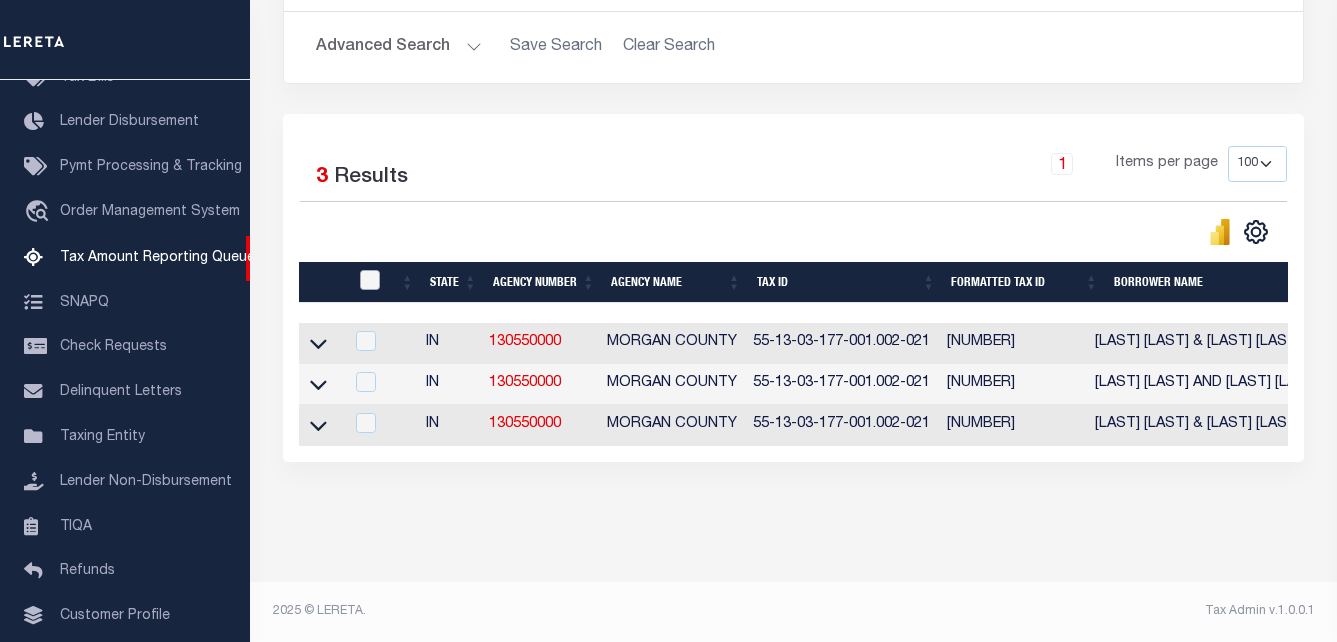 click at bounding box center [370, 280] 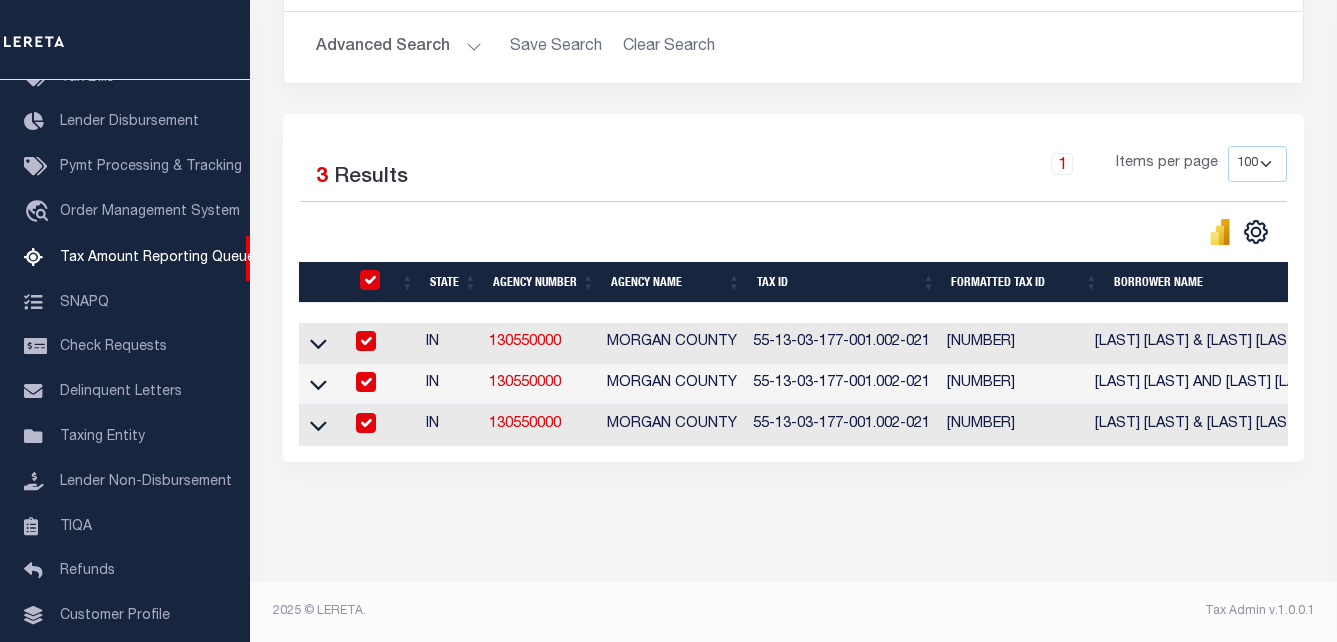 checkbox on "true" 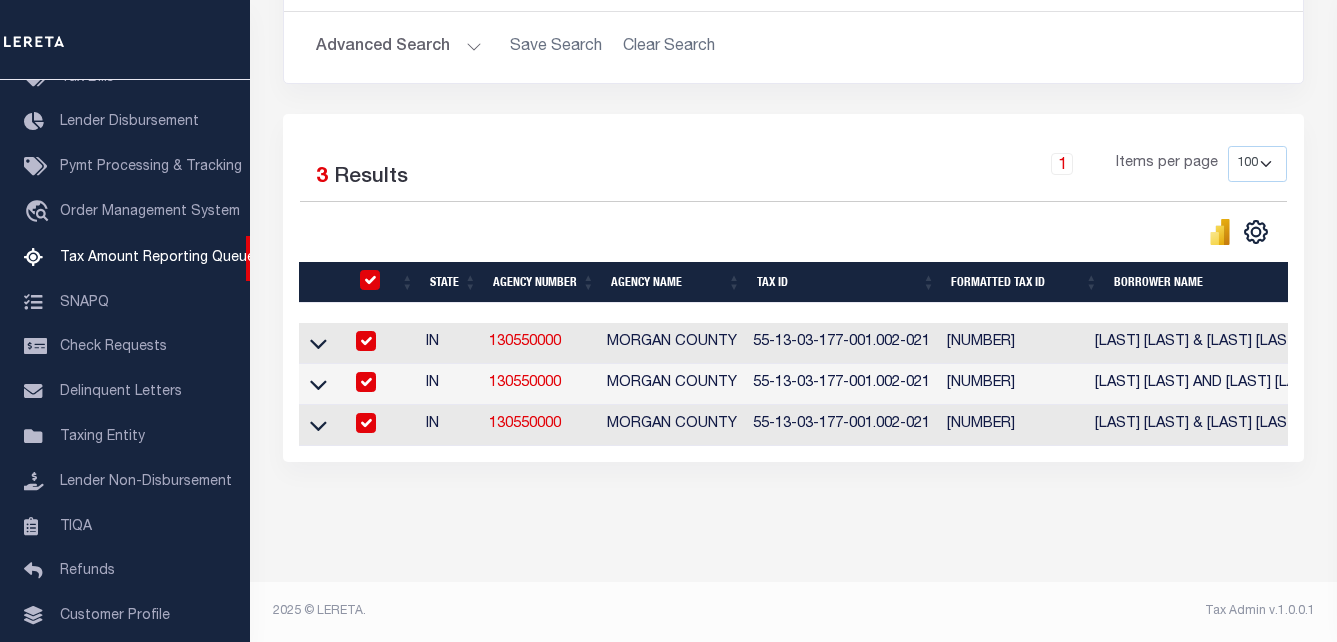 checkbox on "true" 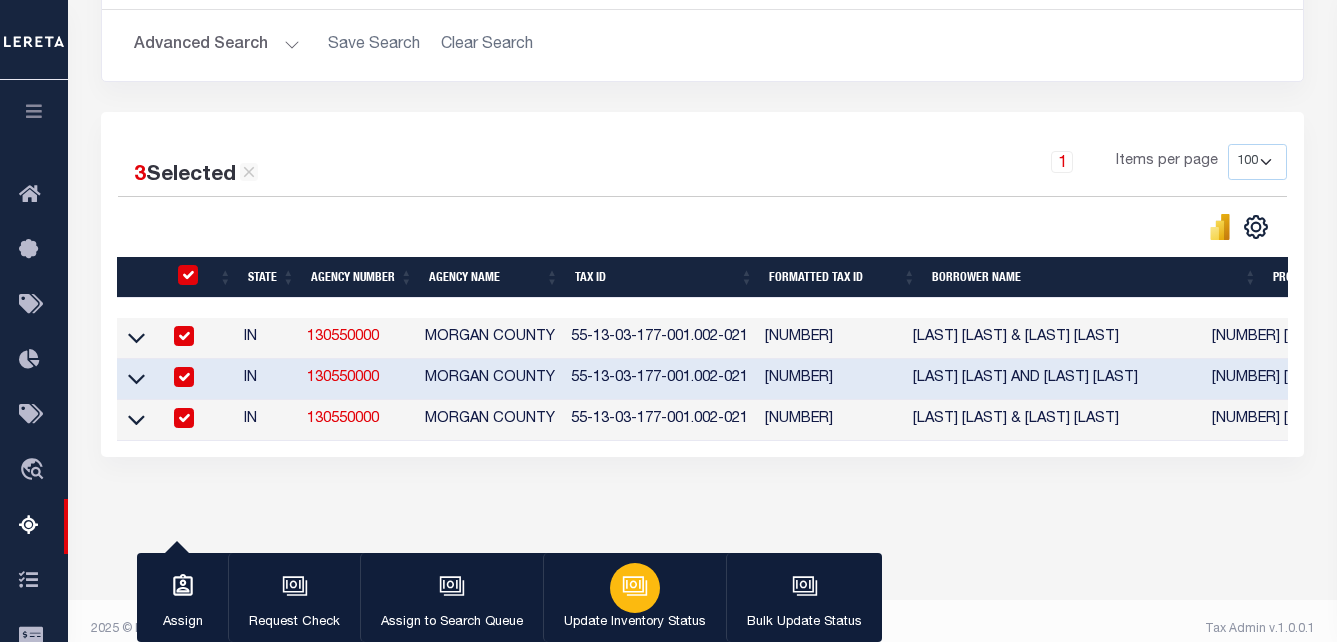 click at bounding box center (635, 588) 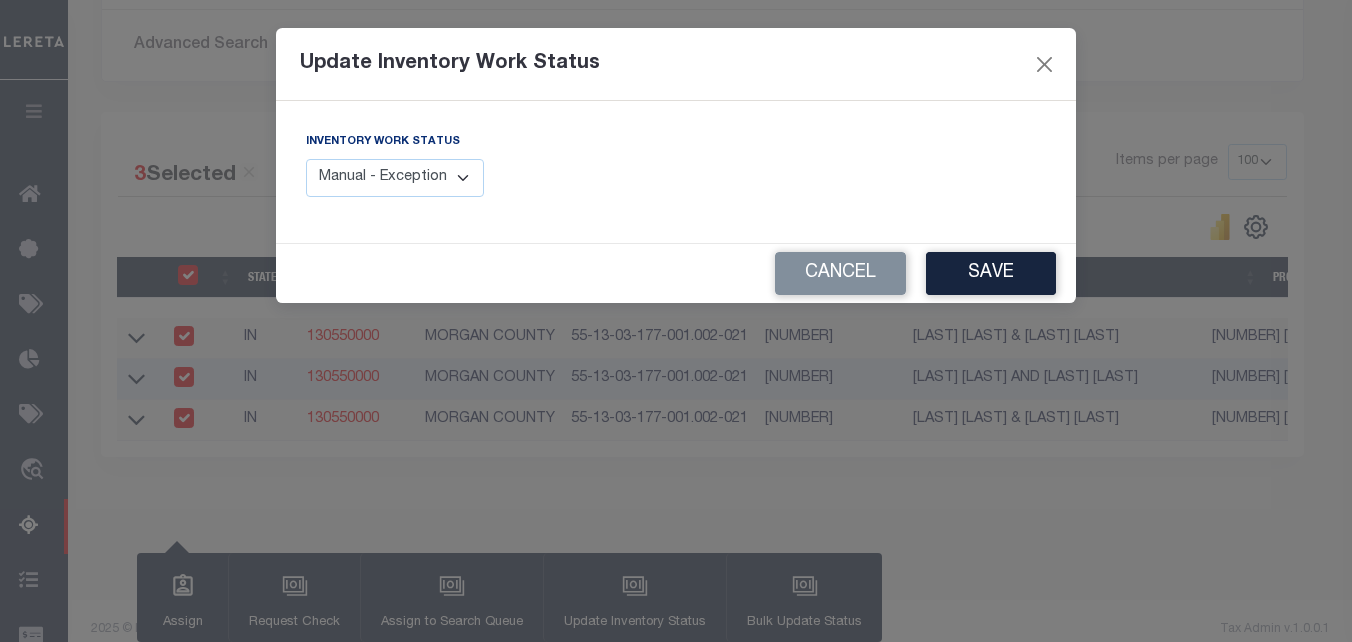 click on "Manual - Exception
Pended - Awaiting Search
Late Add Exception
Completed" at bounding box center [395, 178] 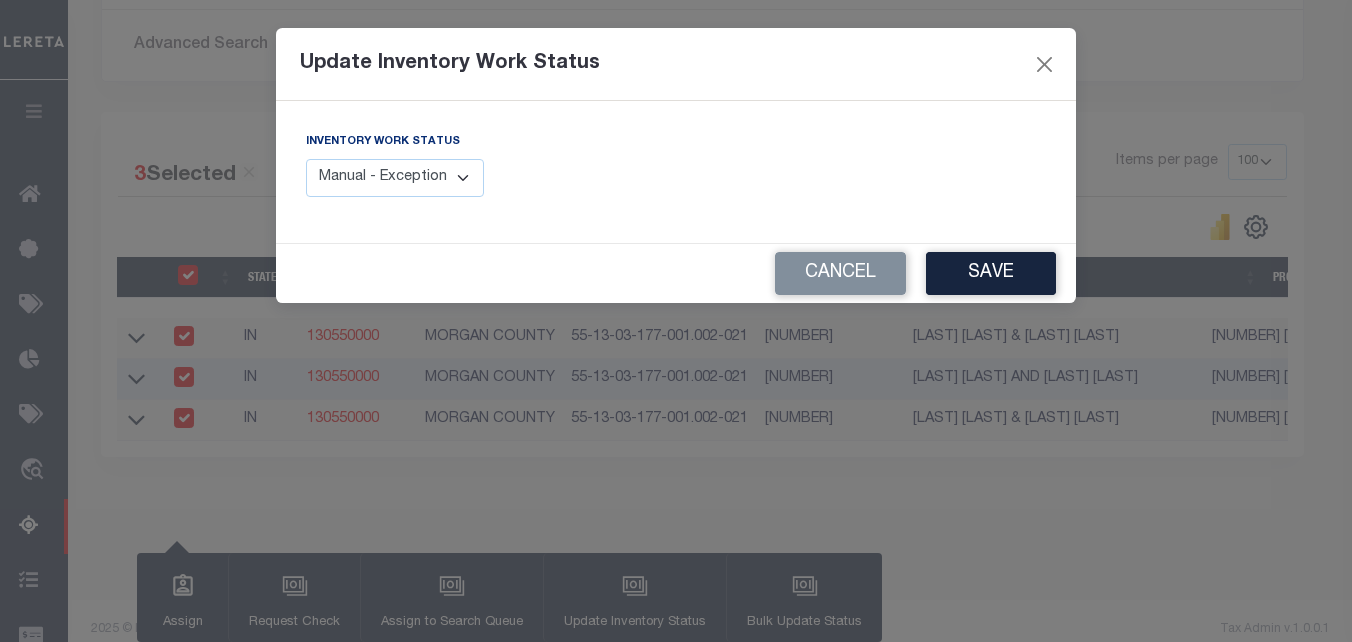 select on "4" 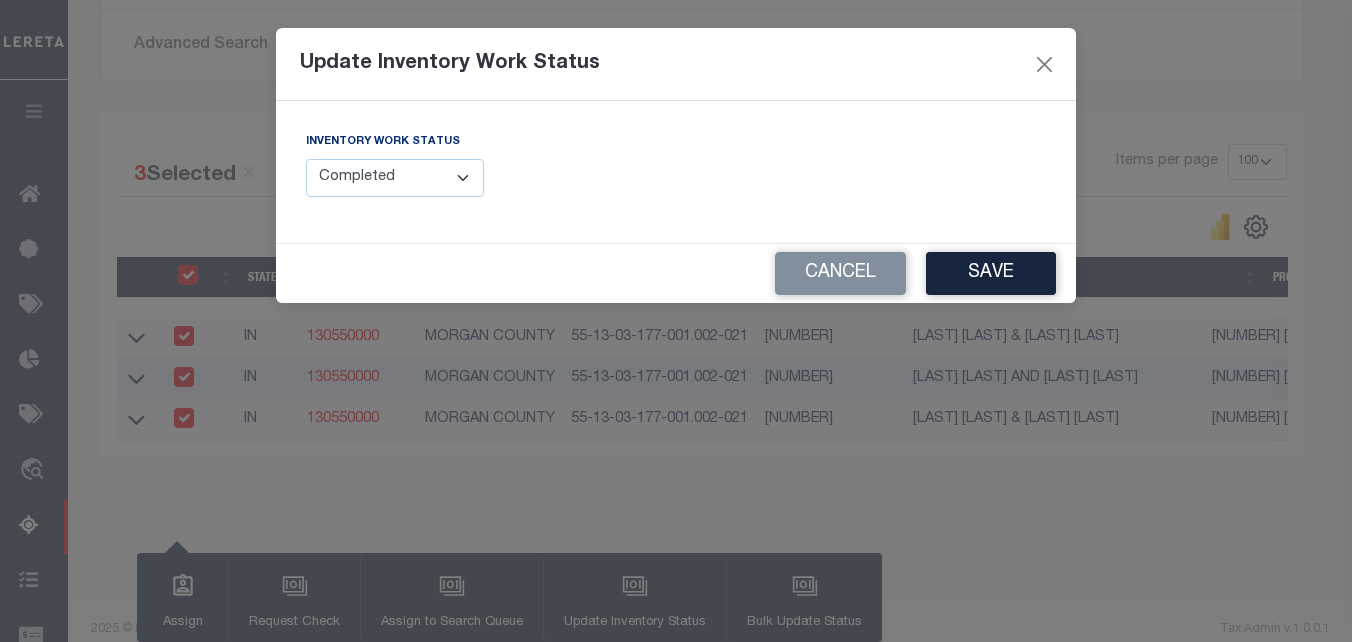 click on "Manual - Exception
Pended - Awaiting Search
Late Add Exception
Completed" at bounding box center (395, 178) 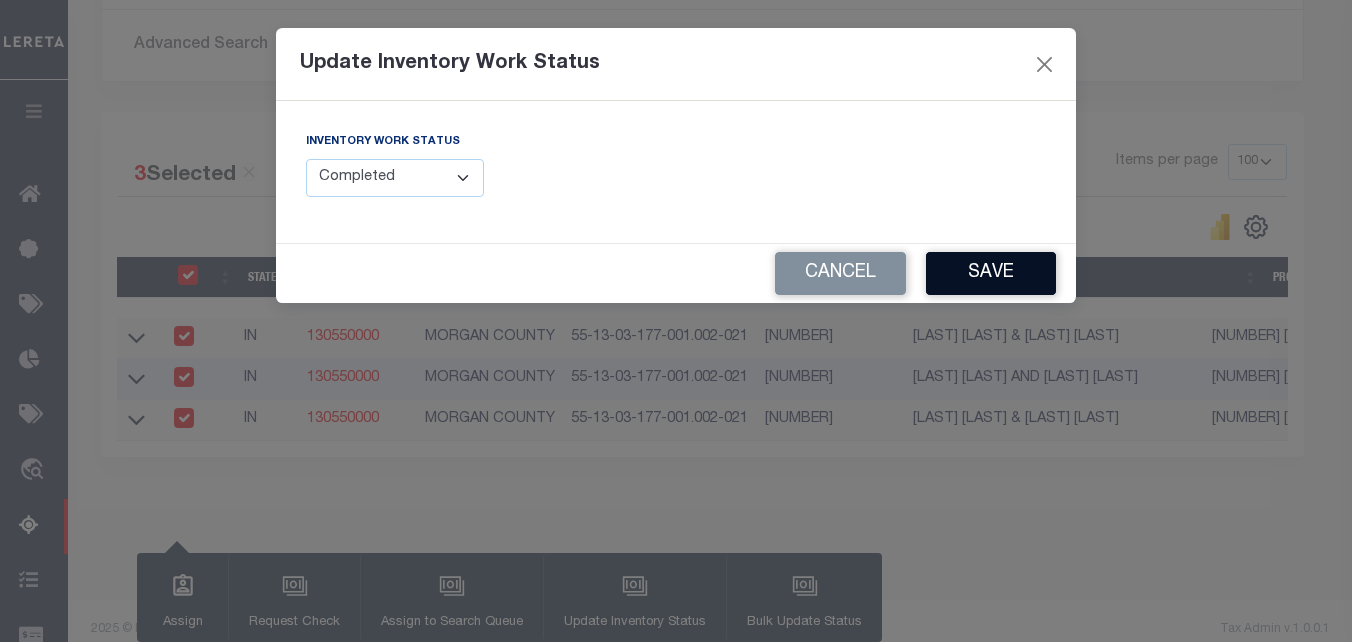 click on "Save" at bounding box center (991, 273) 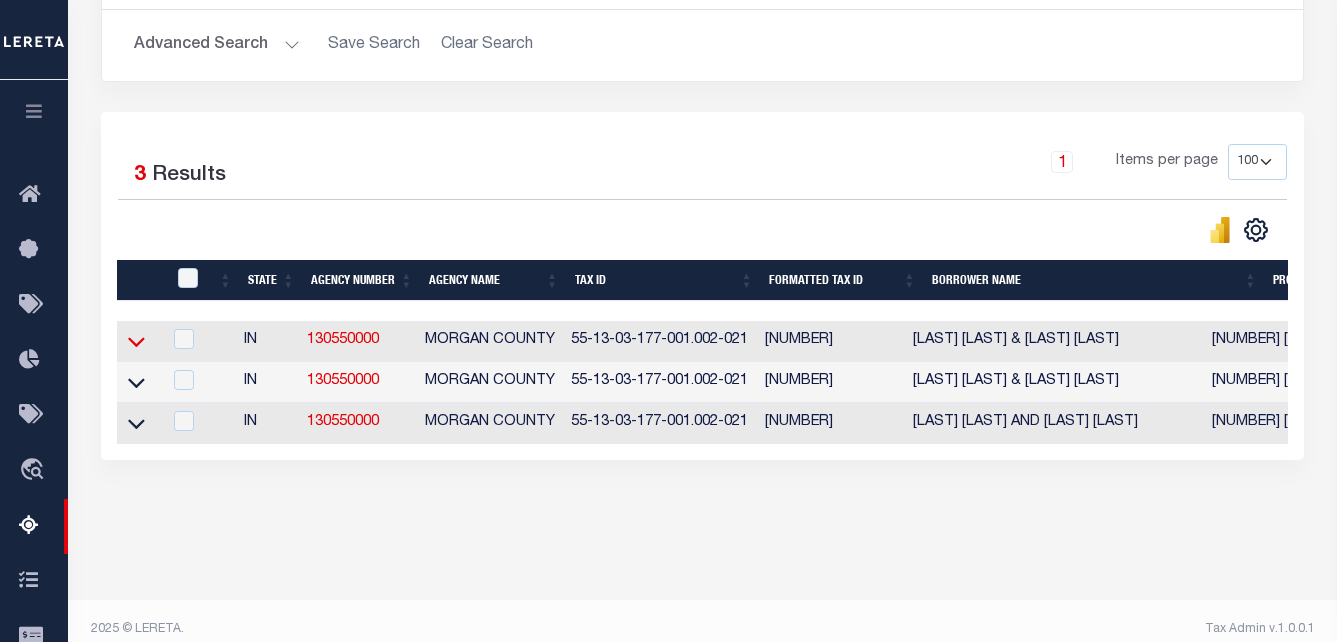 click 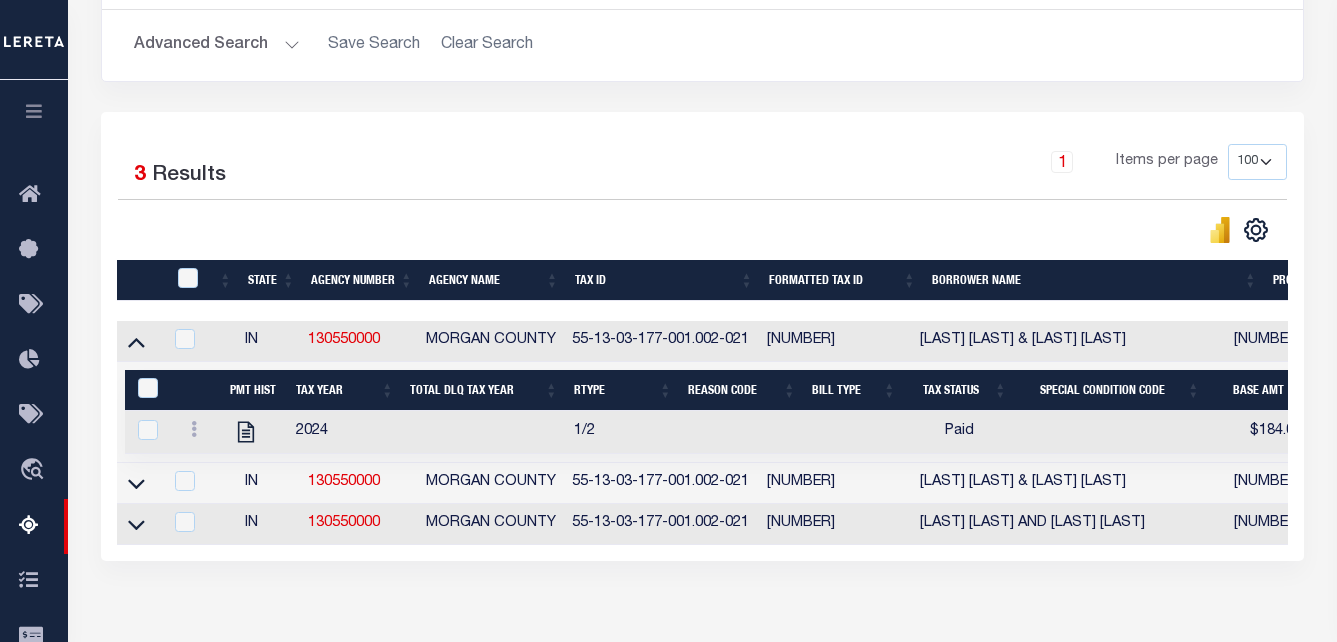 scroll, scrollTop: 0, scrollLeft: 1412, axis: horizontal 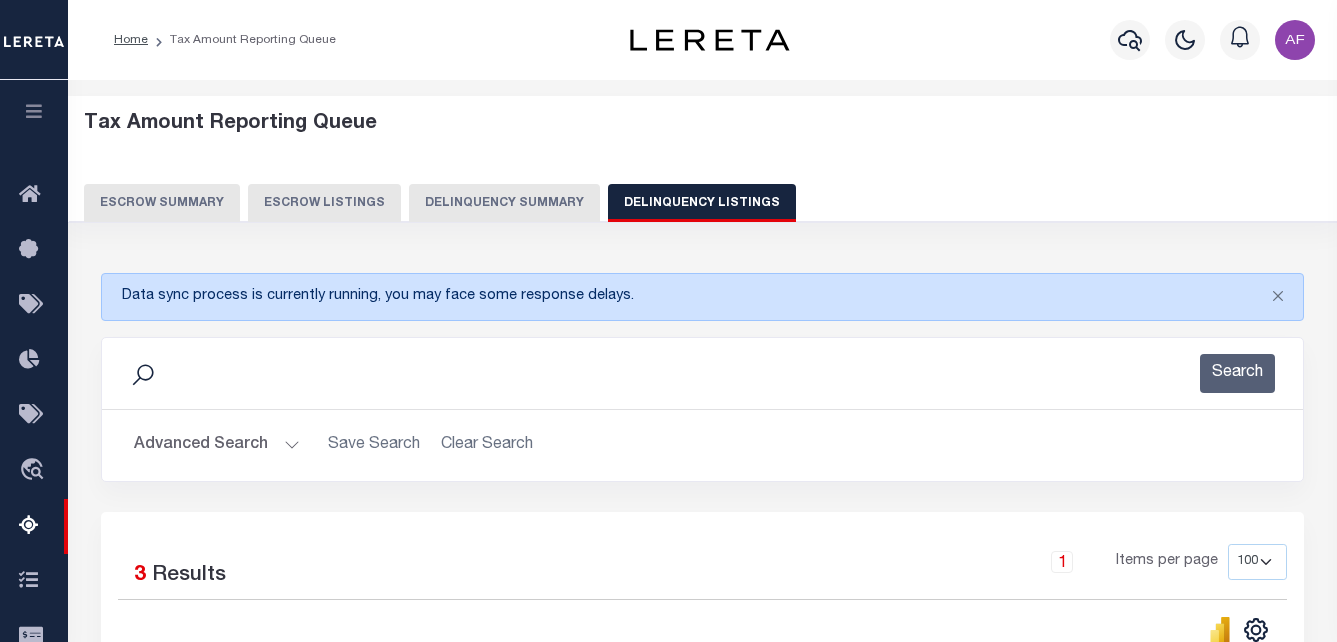 click on "Advanced Search" at bounding box center [217, 445] 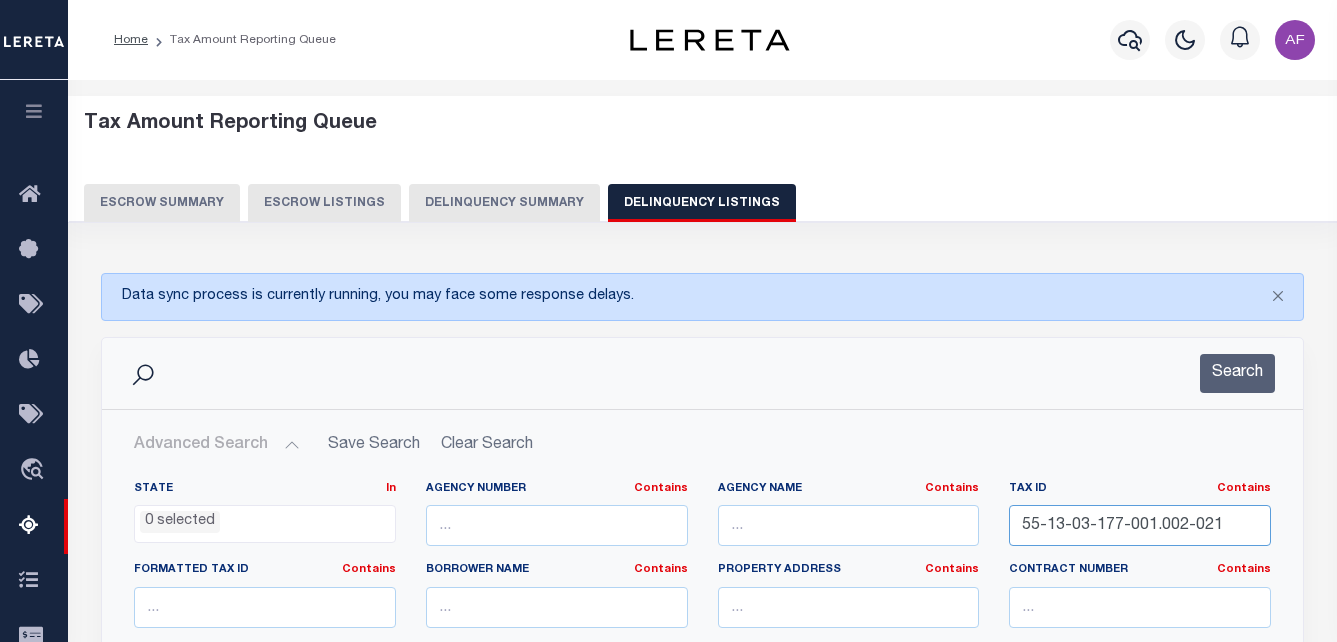 drag, startPoint x: 1227, startPoint y: 530, endPoint x: 900, endPoint y: 518, distance: 327.22012 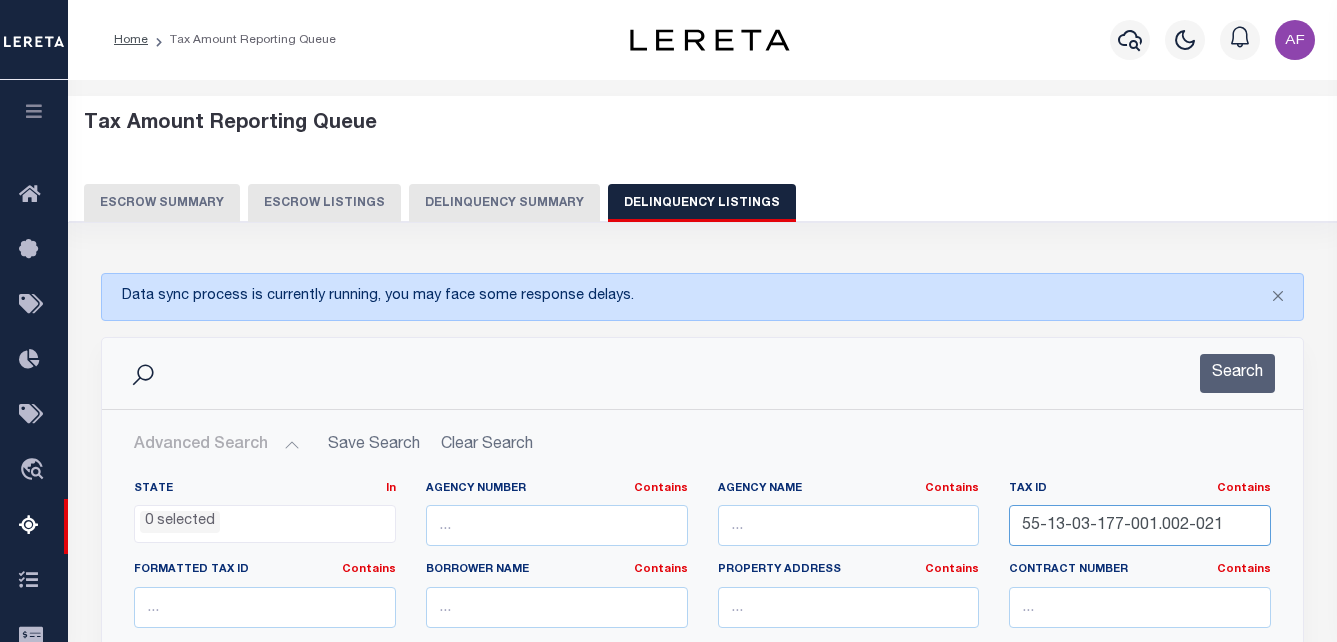 click on "State
In
In
AK AL AR AZ CA CO CT DC DE FL GA GU HI IA ID IL IN KS KY LA MA MD ME MI MN MO MS MT NC ND NE NH NJ NM NV NY OH OK OR PA PR RI SC SD TN TX UT VA VI VT WA WI WV WY 0 selected
Agency Number
Contains
Contains" at bounding box center (702, 685) 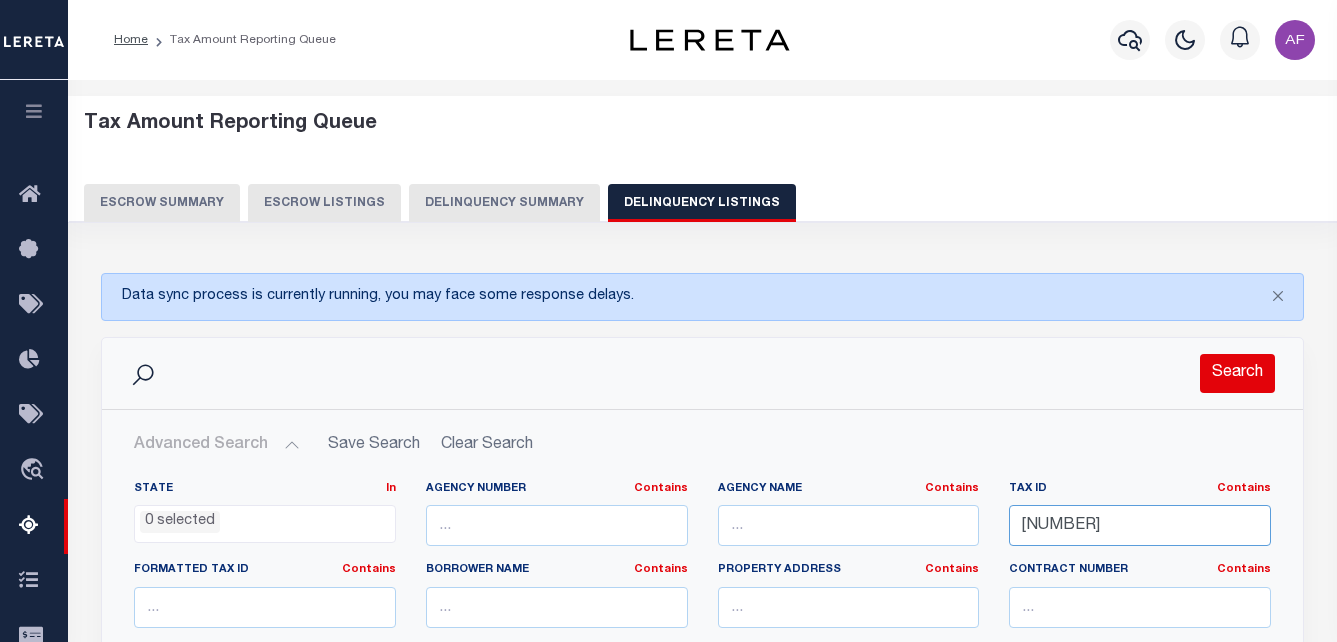 type on "55-13-03-177-001.003-021" 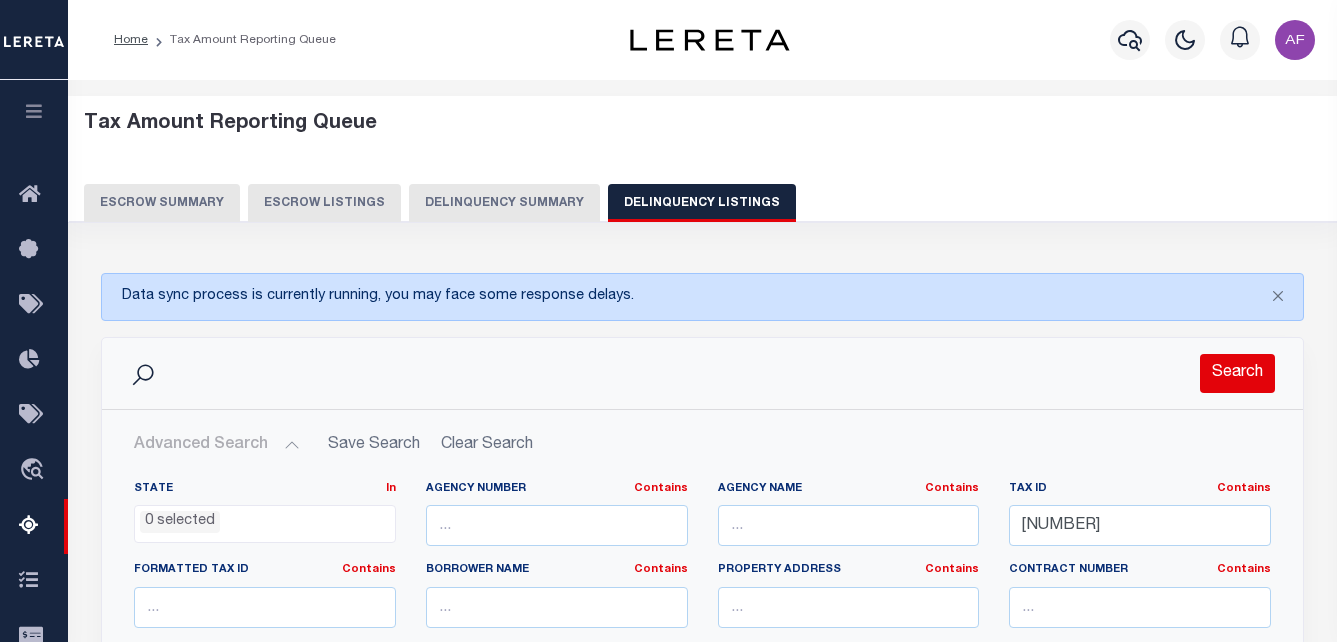 click on "Search" at bounding box center (1237, 373) 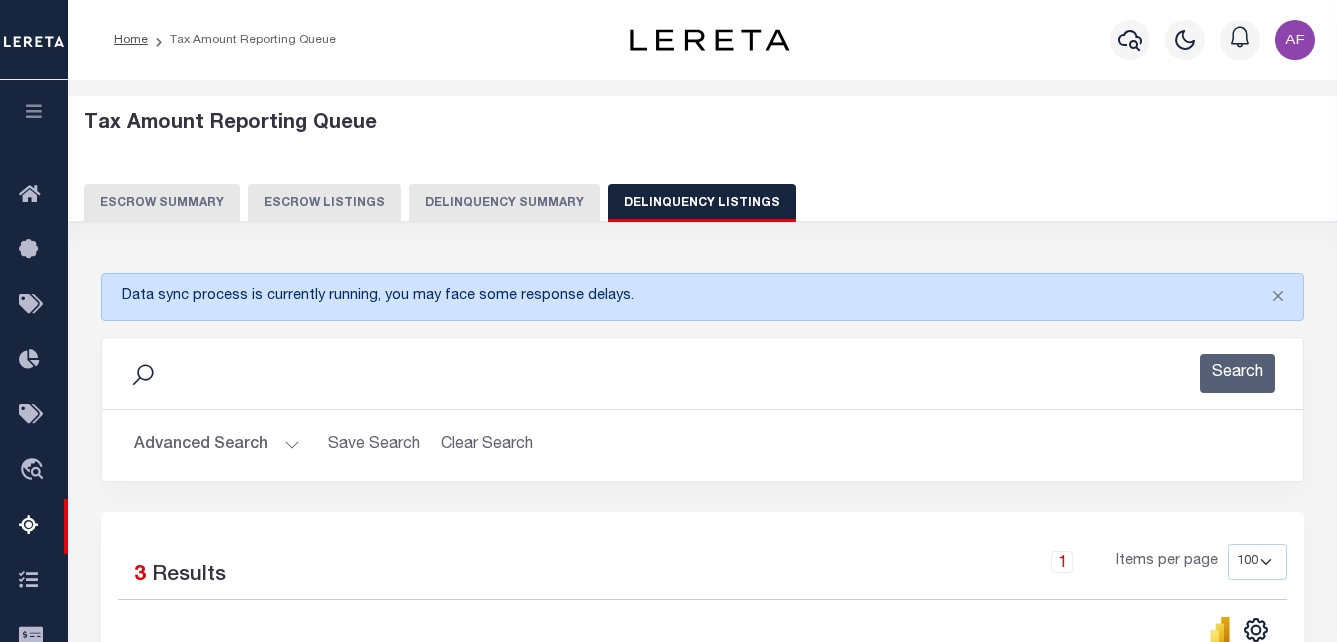 scroll, scrollTop: 0, scrollLeft: 1957, axis: horizontal 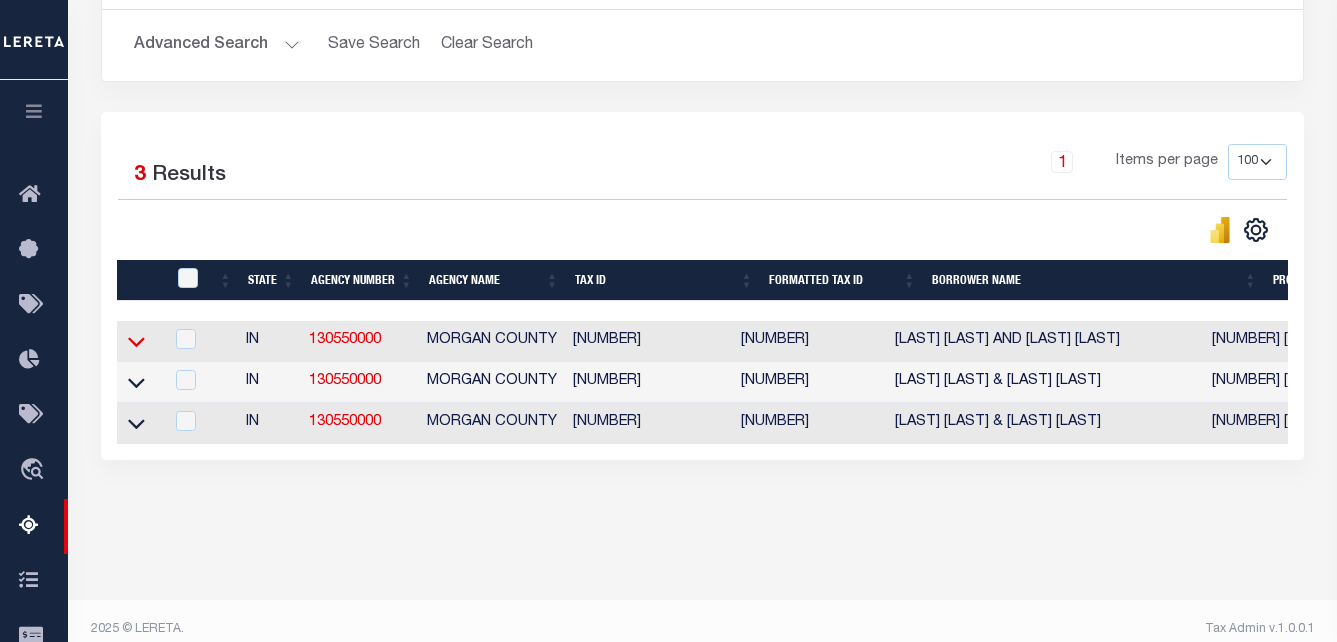 click 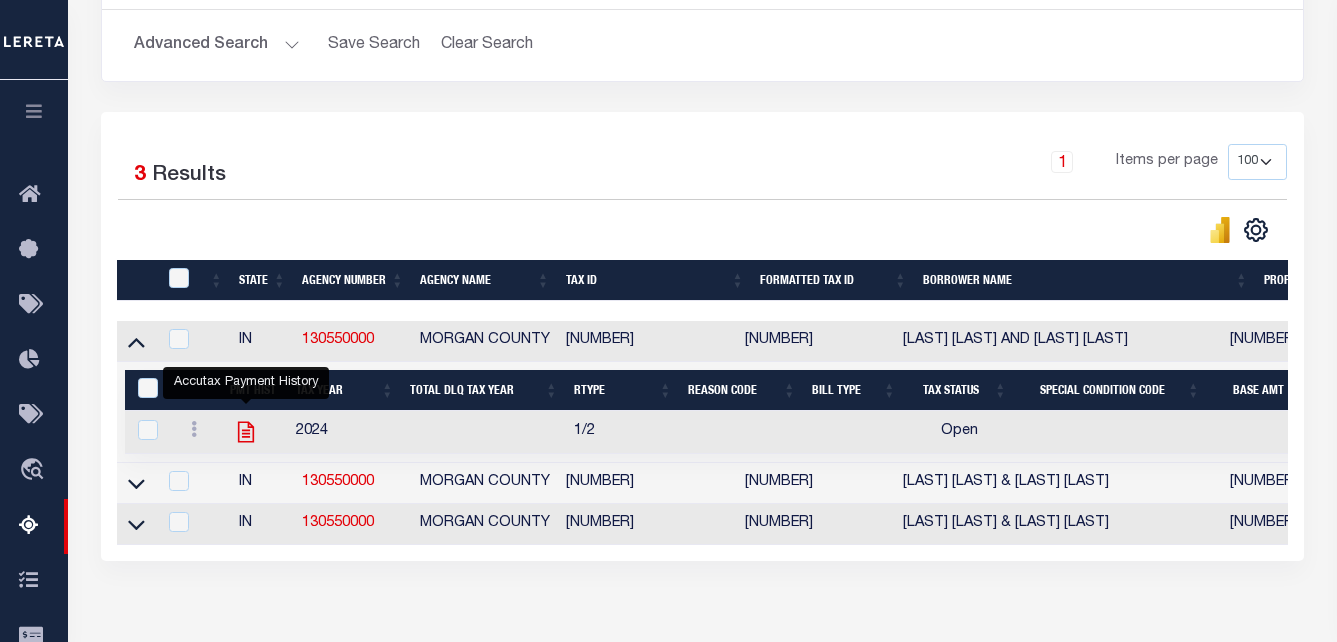 click 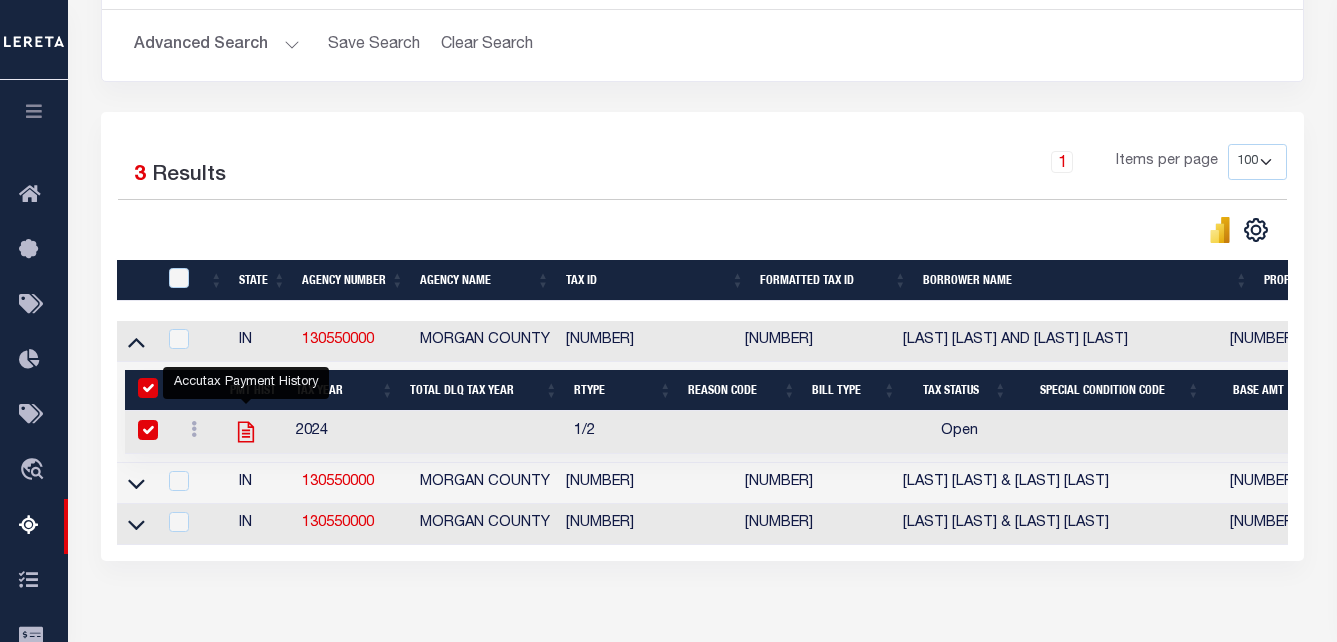 checkbox on "true" 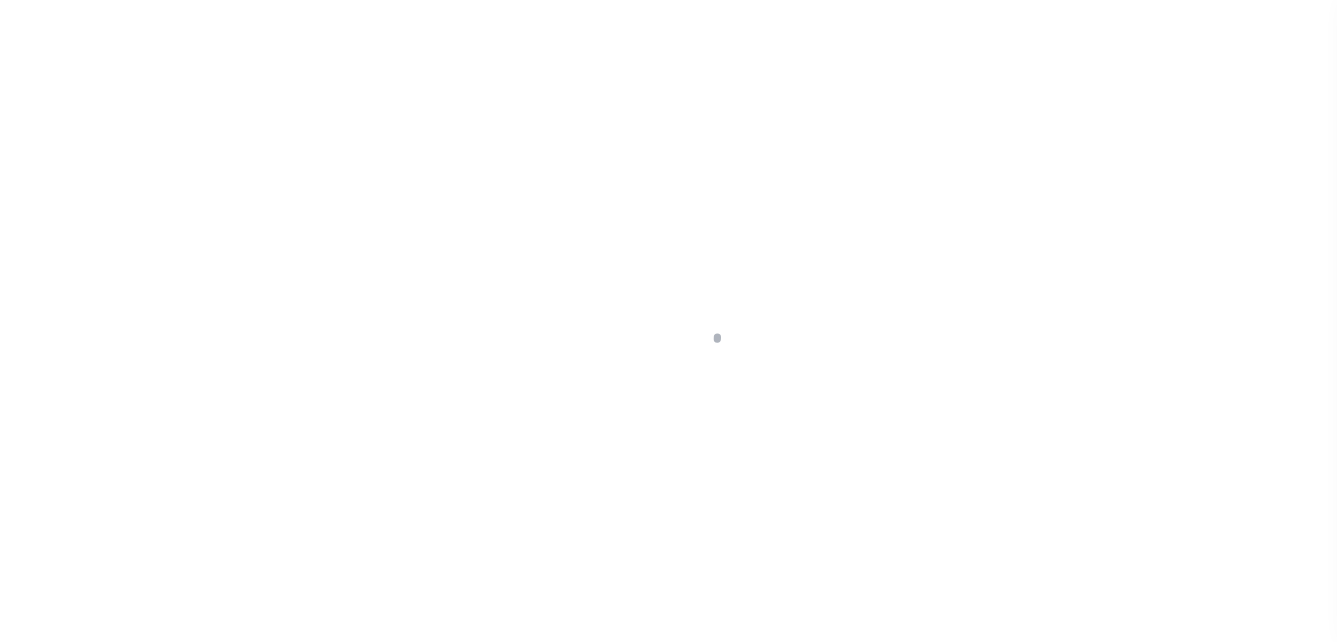 scroll, scrollTop: 0, scrollLeft: 0, axis: both 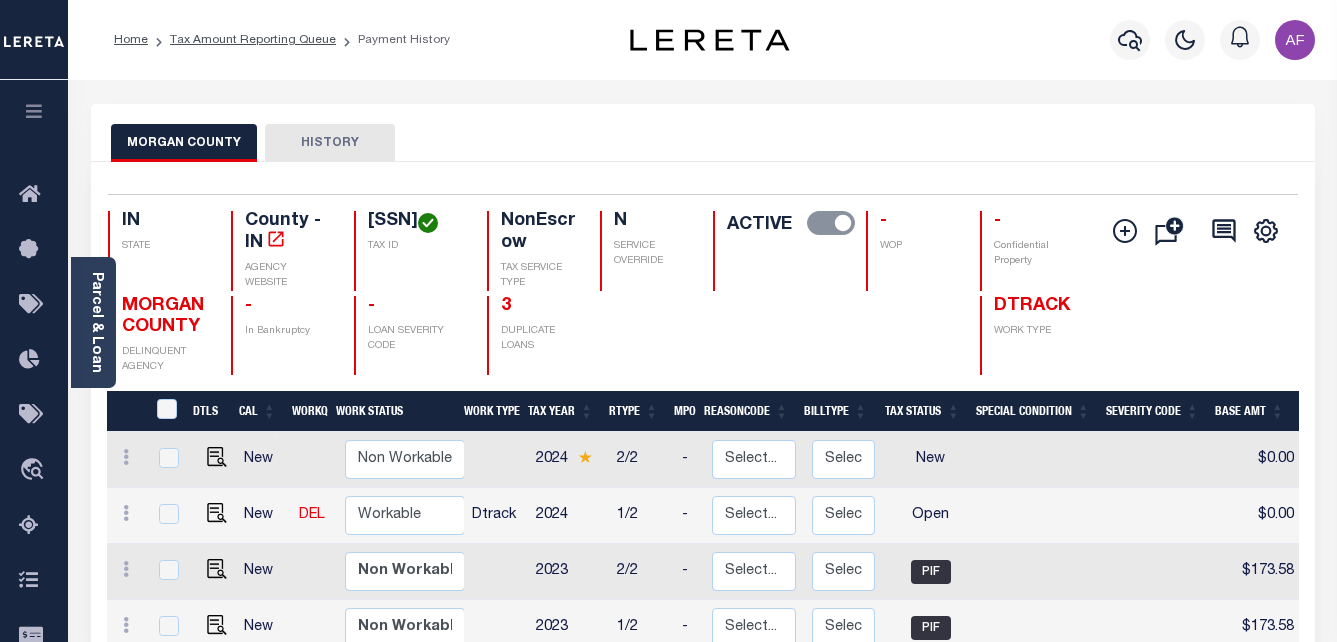 click at bounding box center [213, 516] 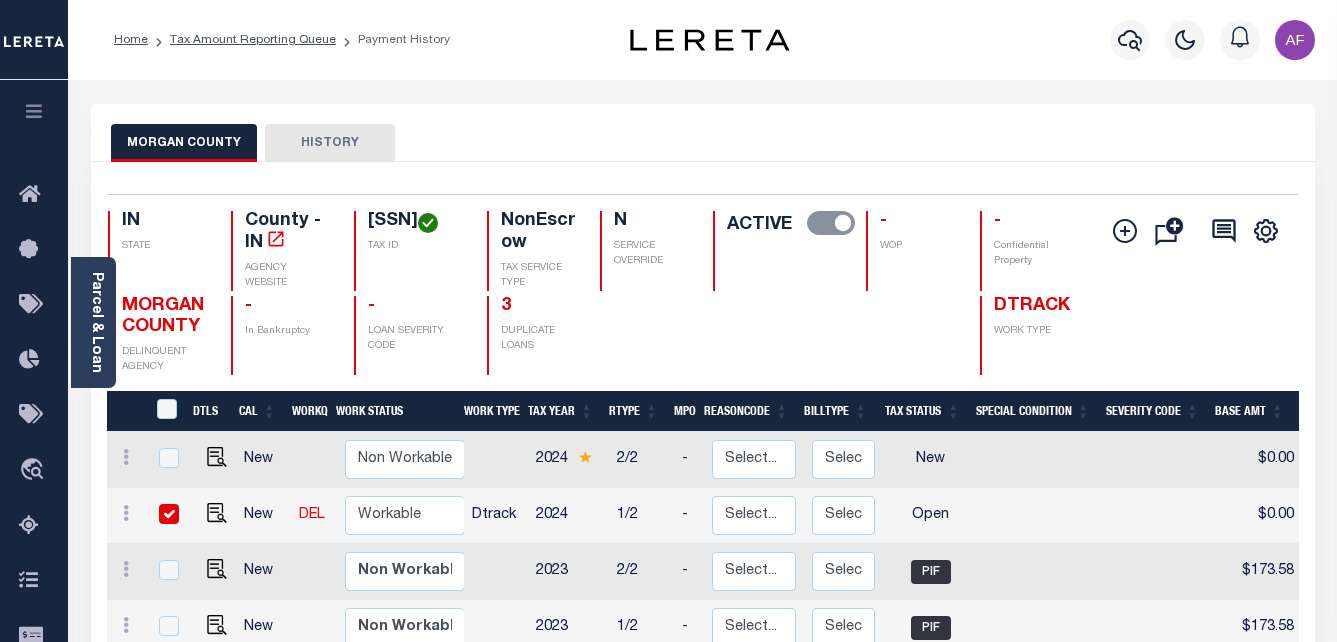 checkbox on "true" 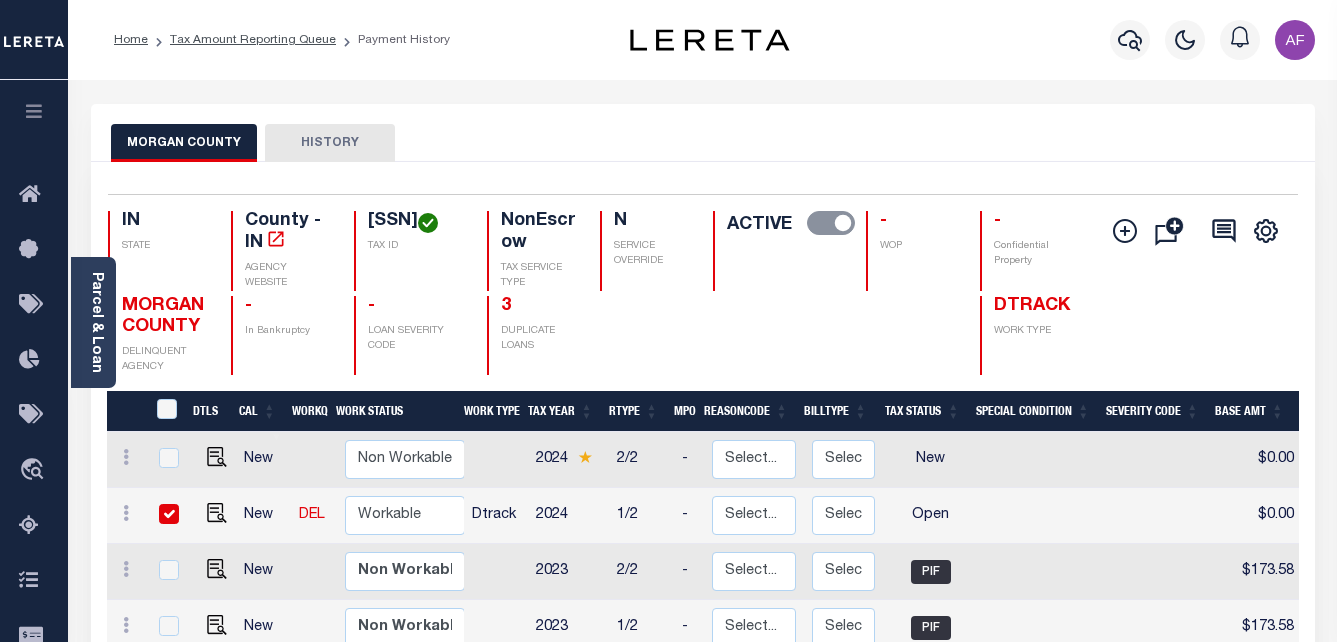 checkbox on "true" 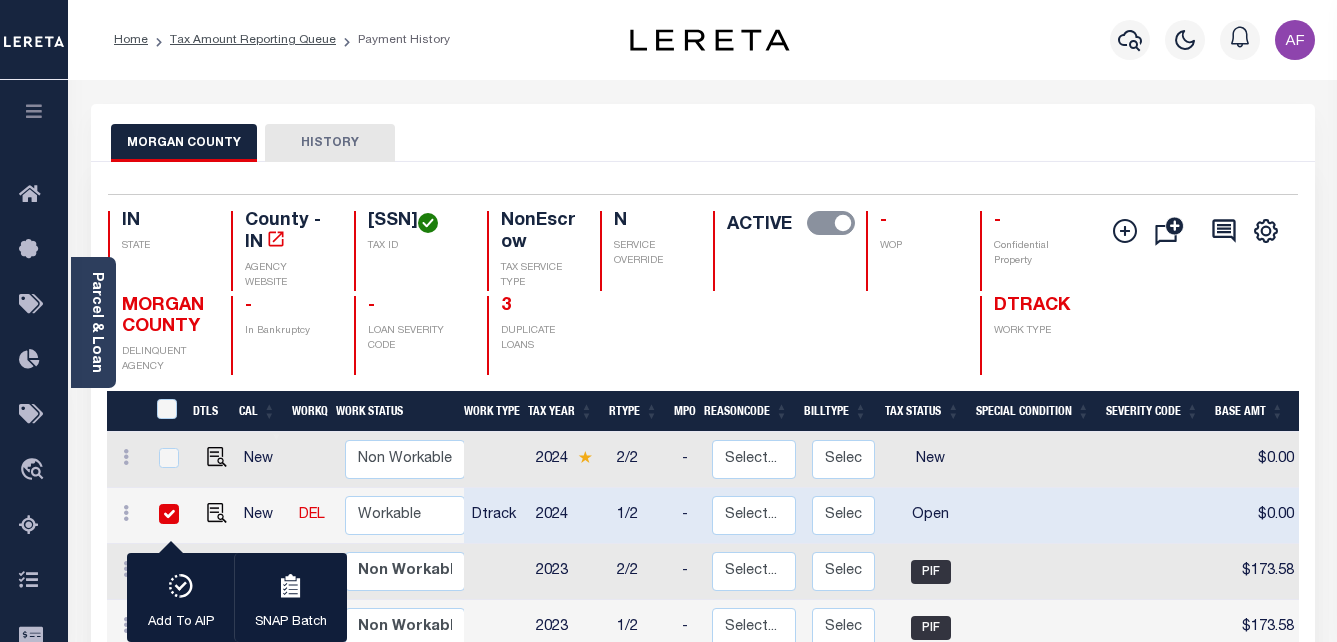 click at bounding box center [213, 516] 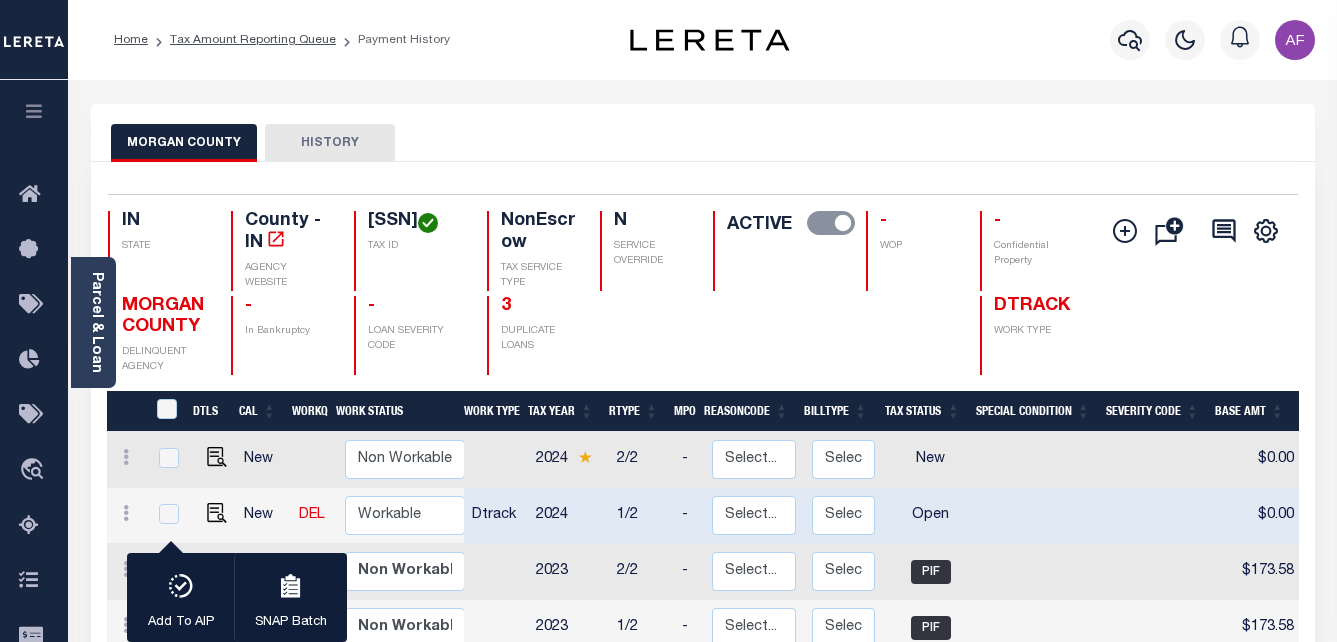 checkbox on "false" 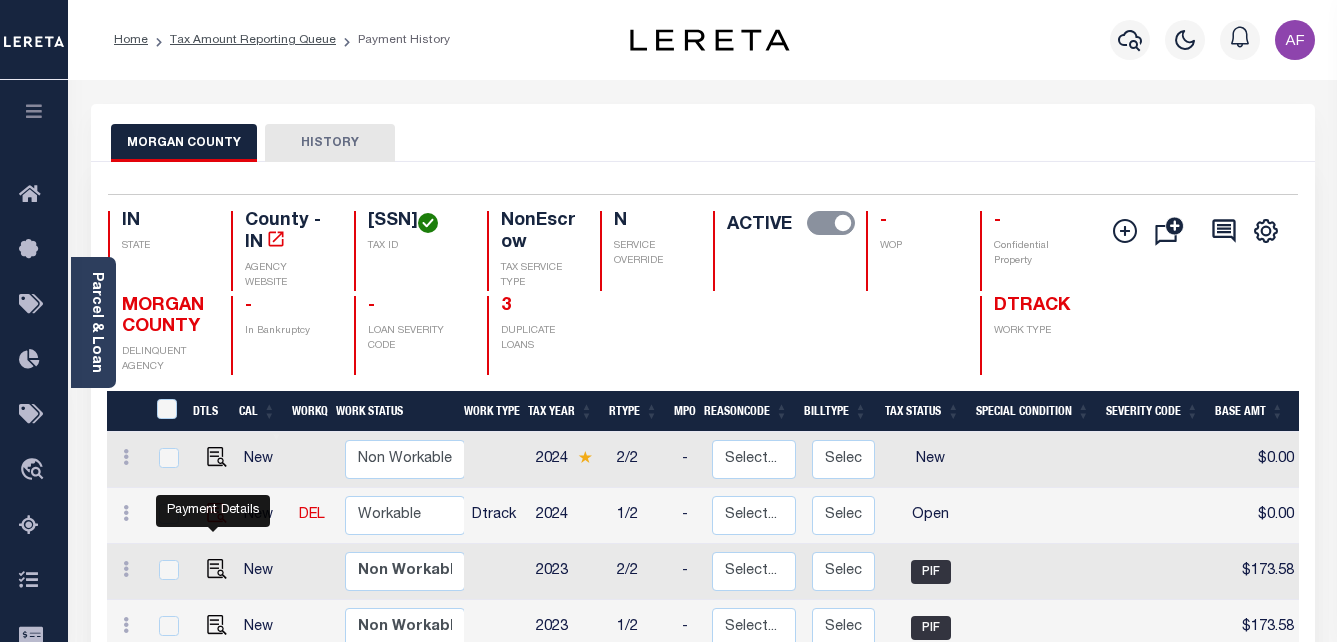 click at bounding box center [217, 513] 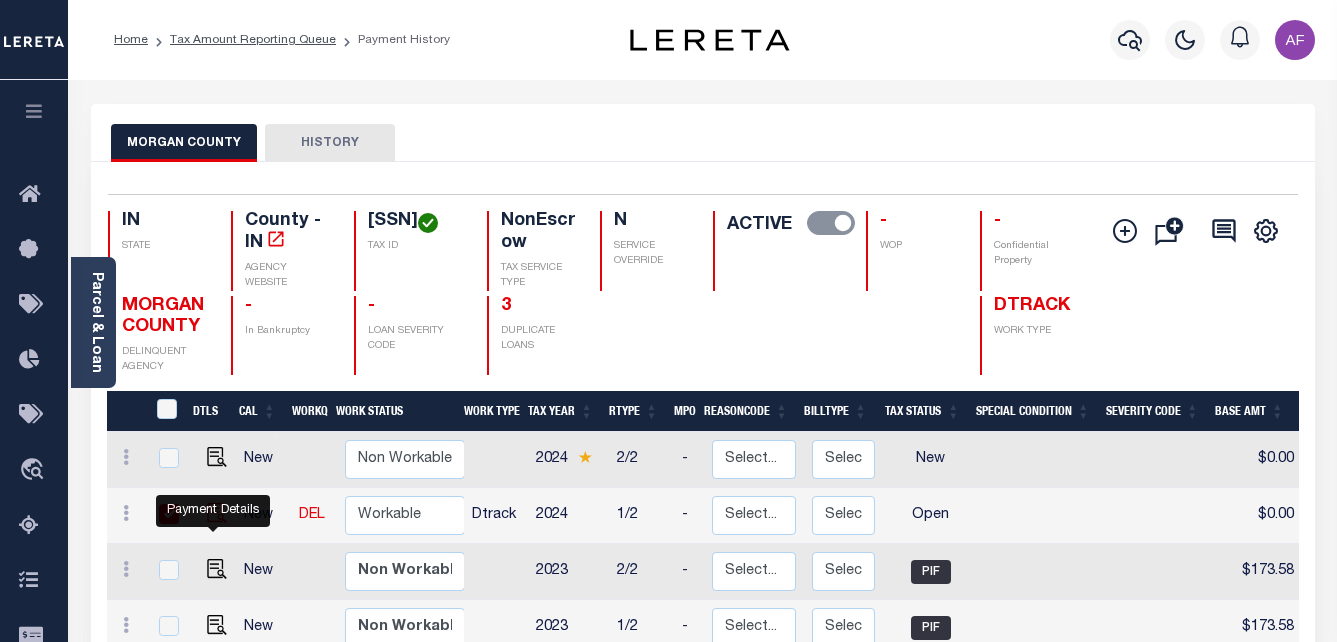 checkbox on "true" 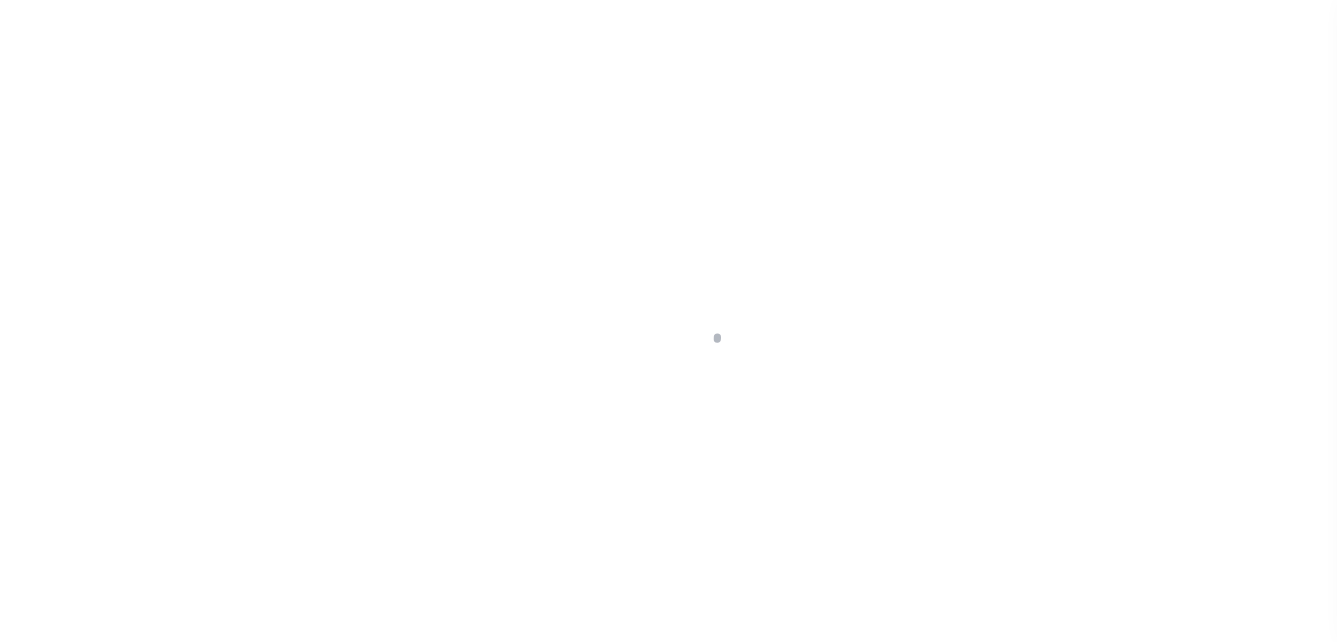 scroll, scrollTop: 0, scrollLeft: 0, axis: both 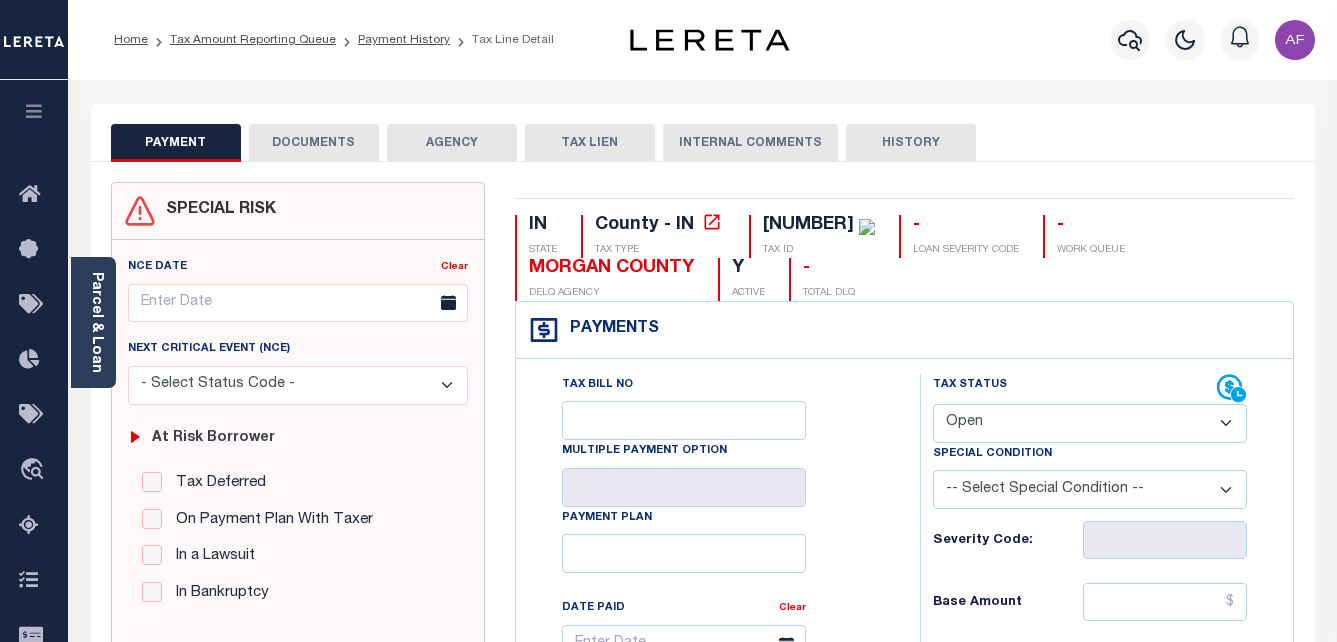 click on "- Select Status Code -
Open
Due/Unpaid
Paid
Incomplete
No Tax Due
Internal Refund Processed
New" at bounding box center [1090, 423] 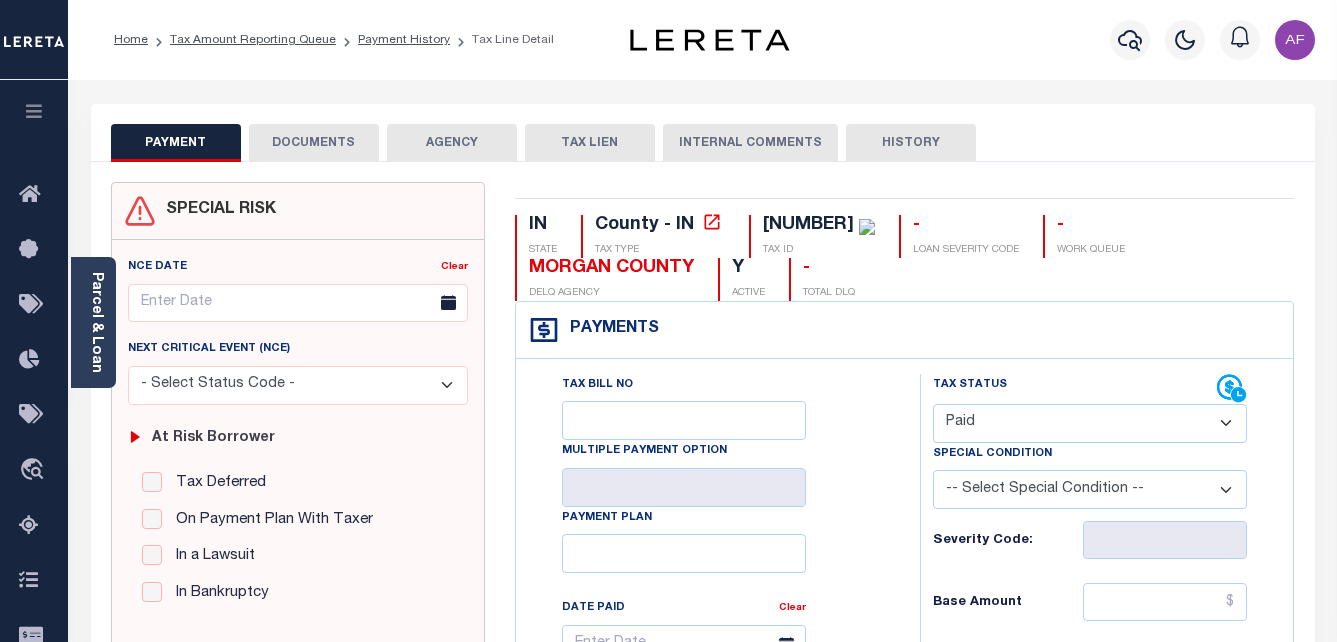 click on "- Select Status Code -
Open
Due/Unpaid
Paid
Incomplete
No Tax Due
Internal Refund Processed
New" at bounding box center (1090, 423) 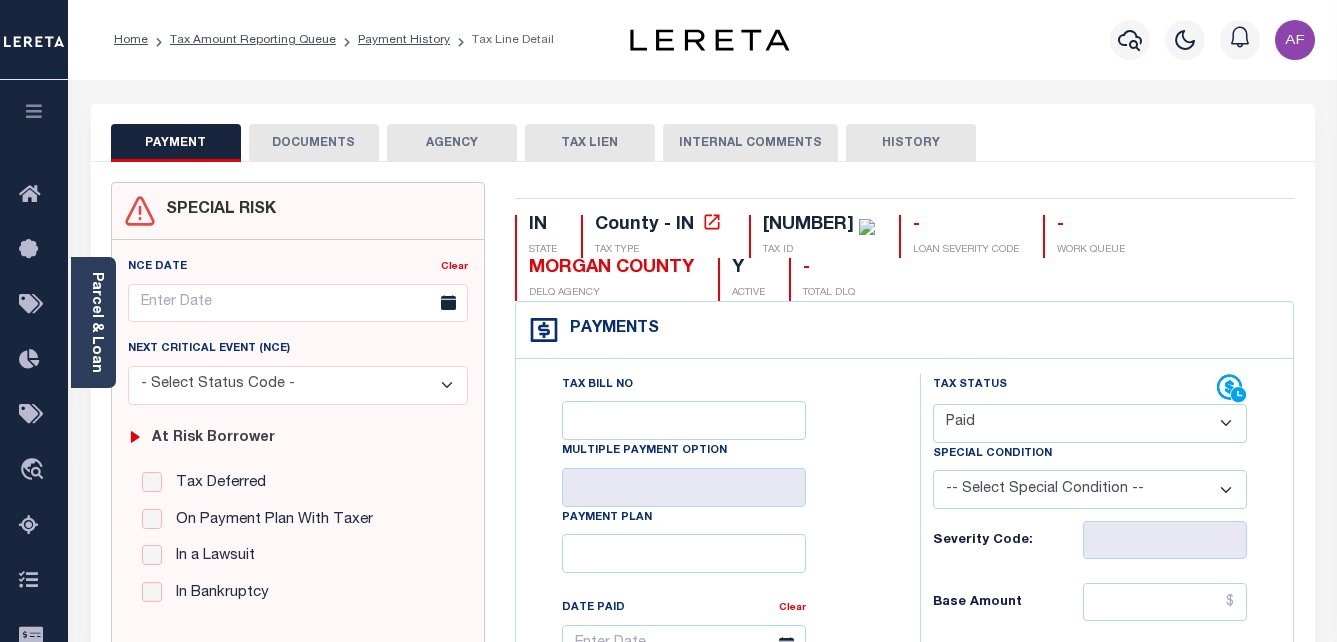 type on "08/04/2025" 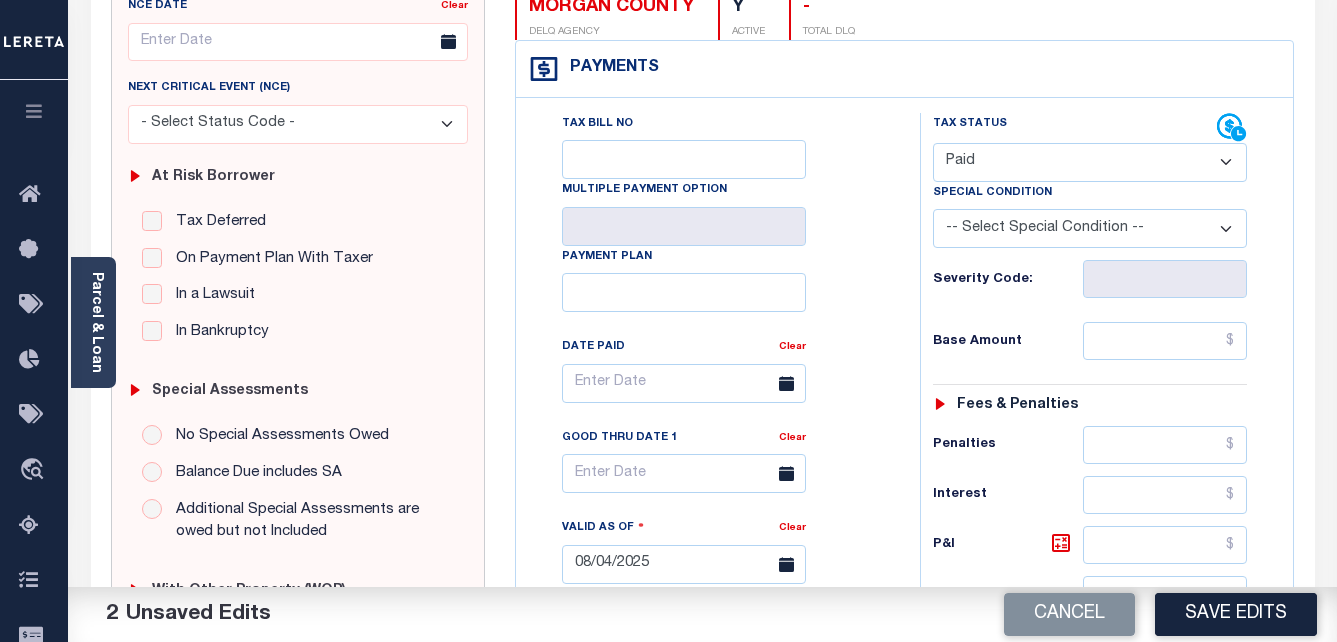 scroll, scrollTop: 400, scrollLeft: 0, axis: vertical 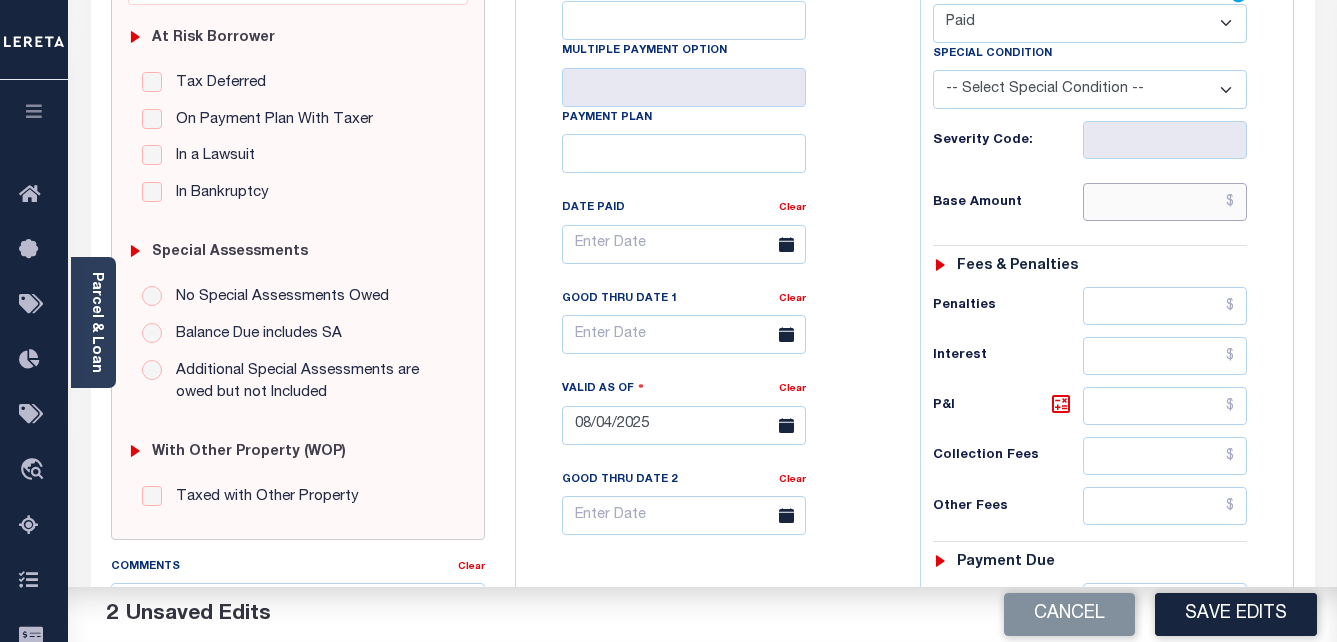 click at bounding box center (1165, 202) 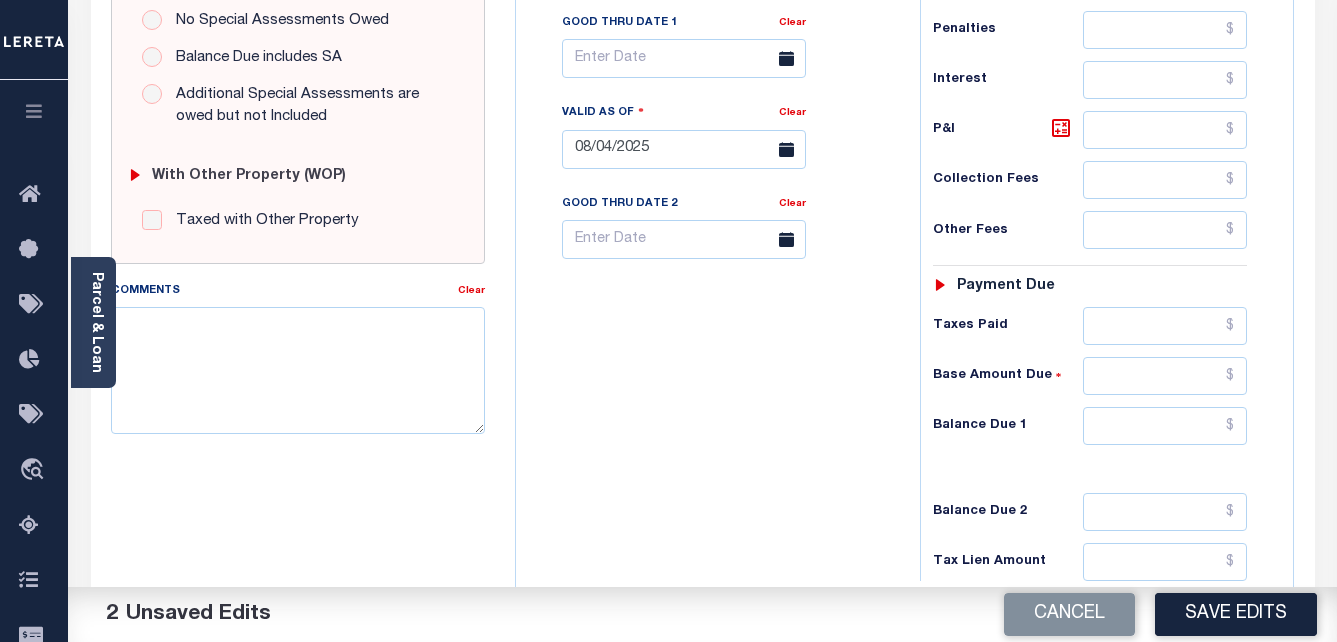 scroll, scrollTop: 700, scrollLeft: 0, axis: vertical 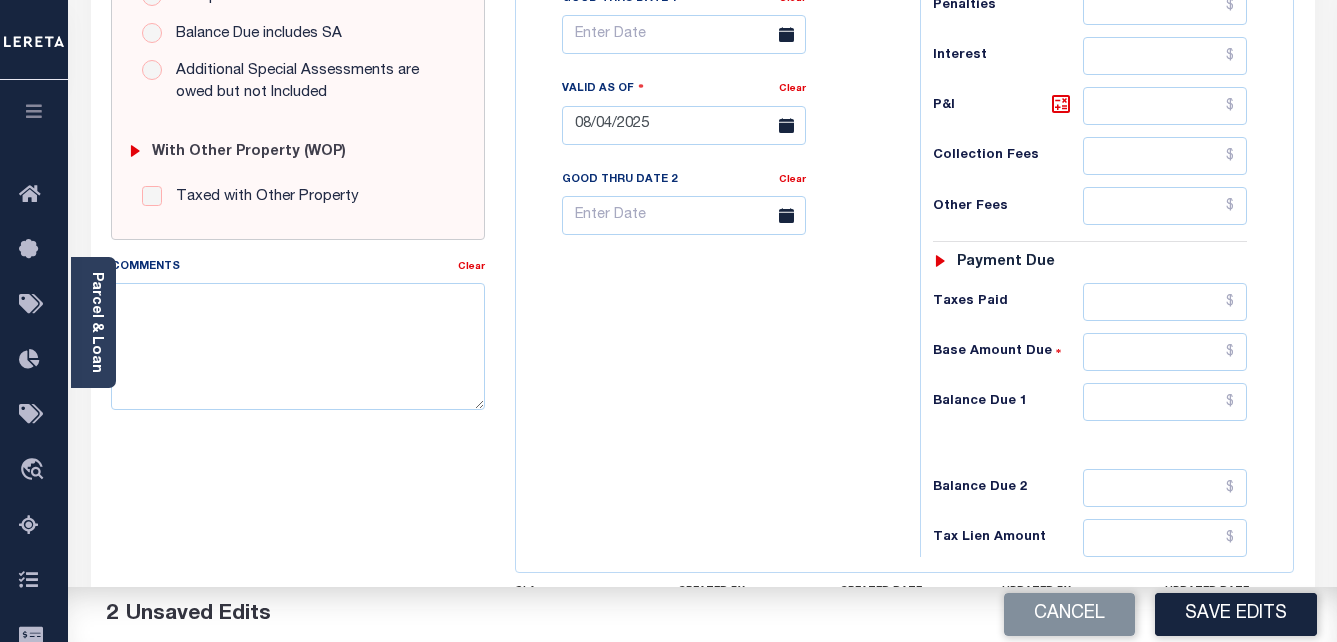 type on "$184.00" 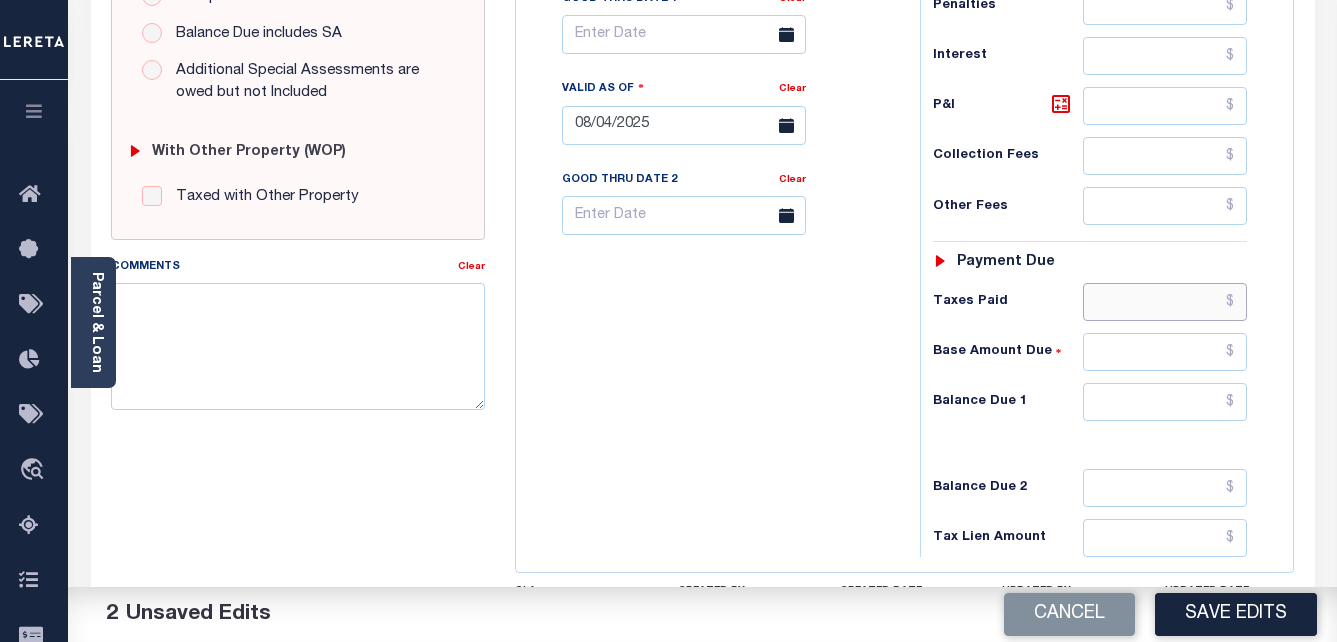 click at bounding box center (1165, 302) 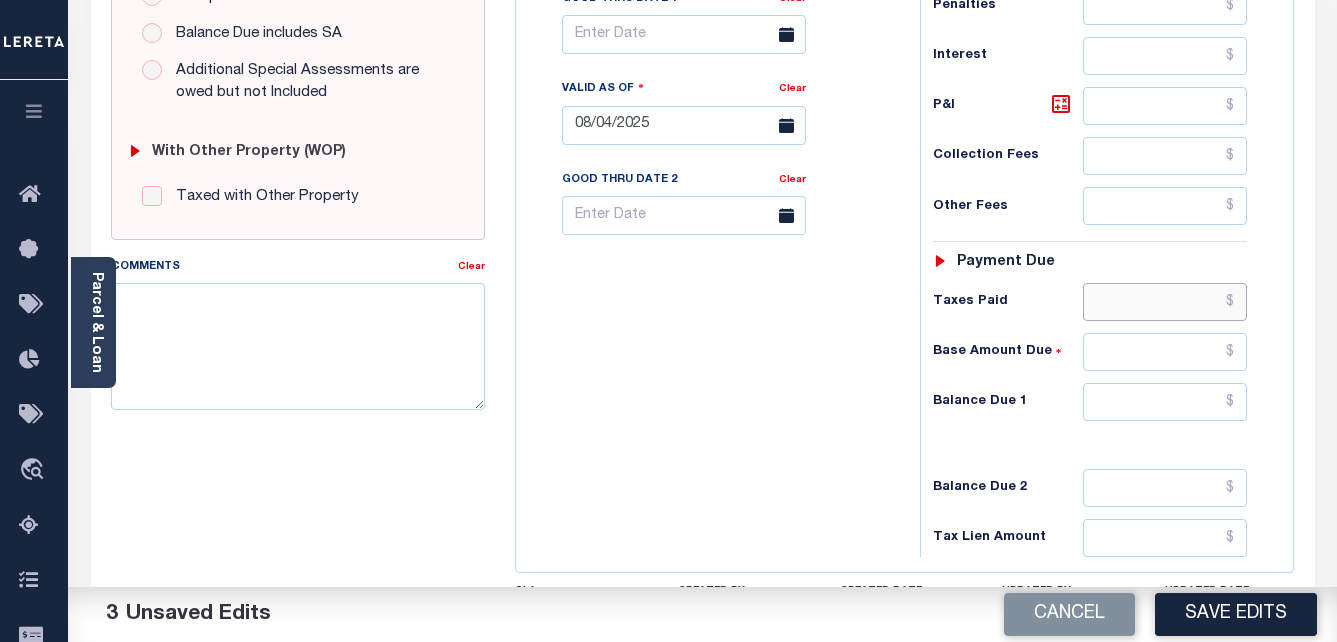 paste on "184.00" 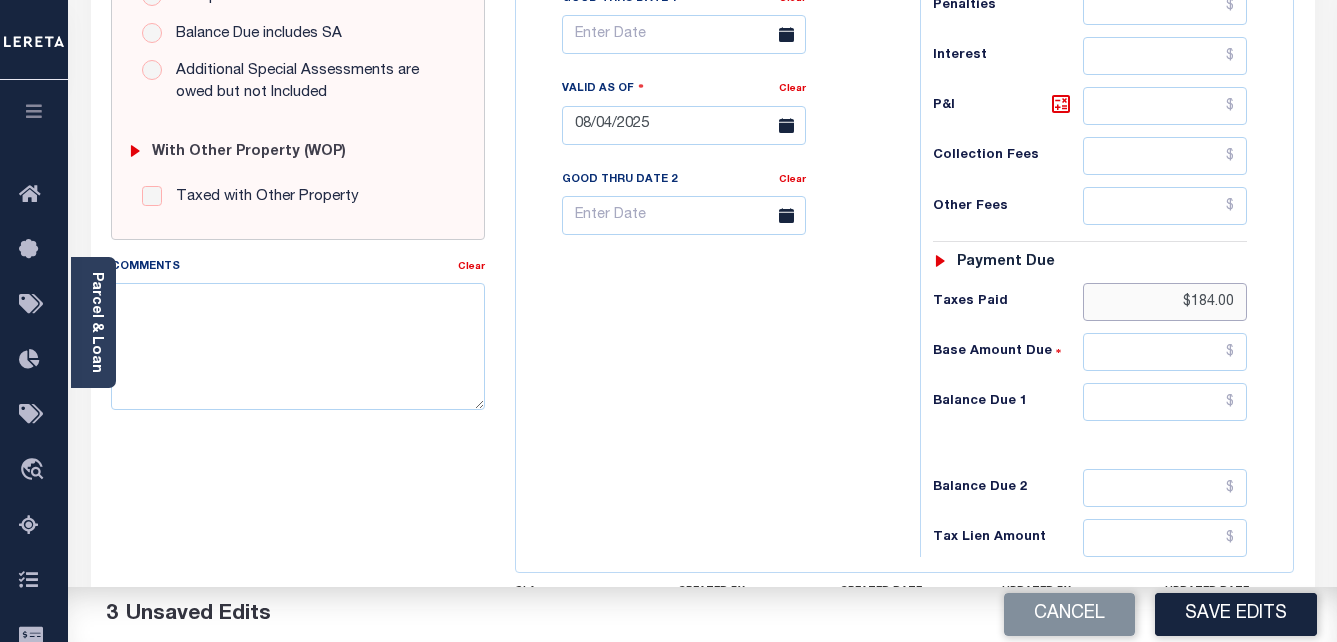 type on "$184.00" 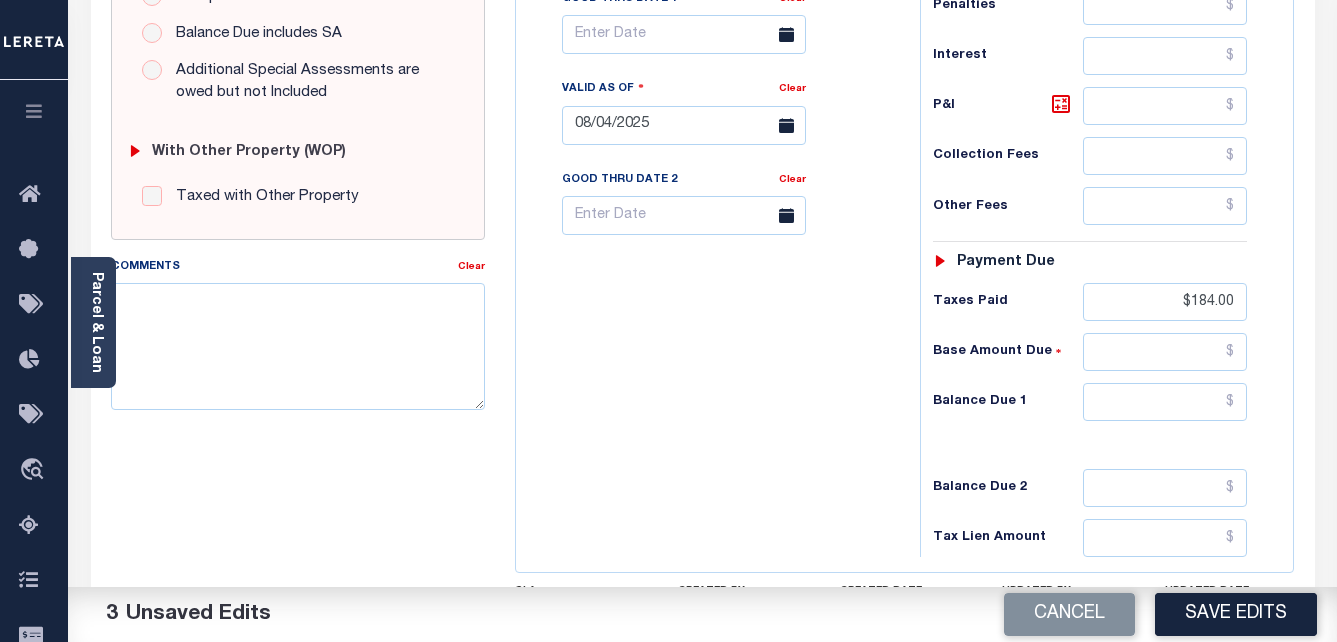 click on "Tax Status
Status
- Select Status Code -" at bounding box center (1097, 115) 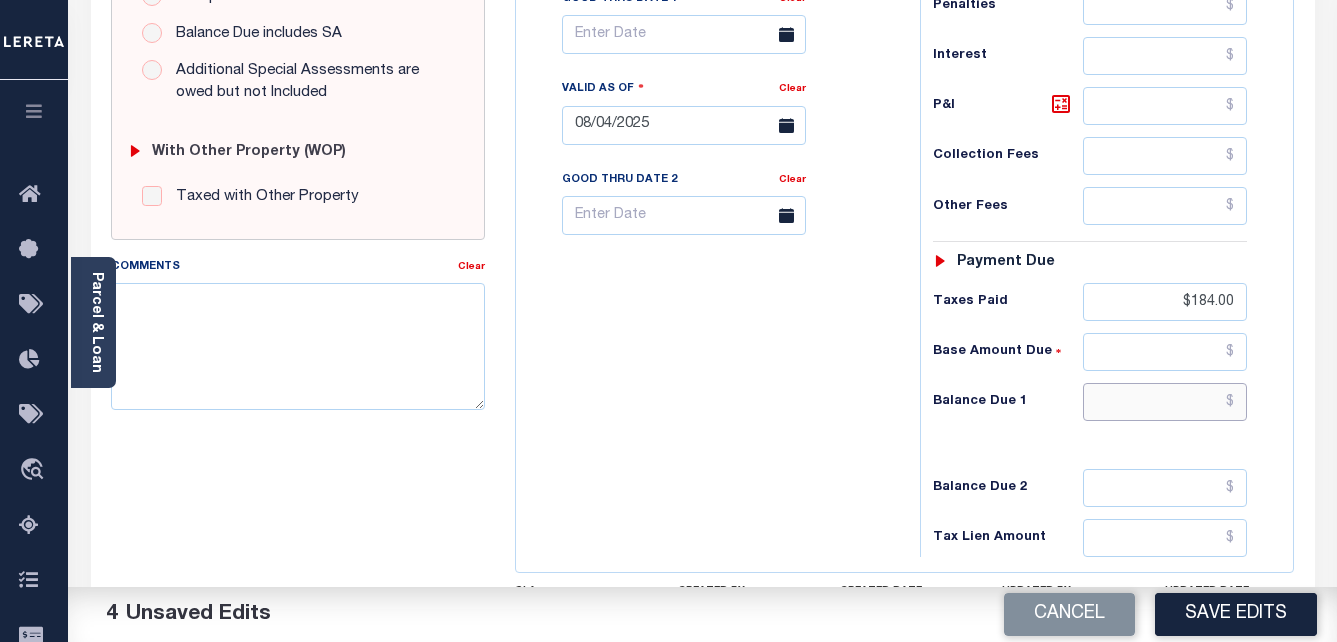 click at bounding box center (1165, 402) 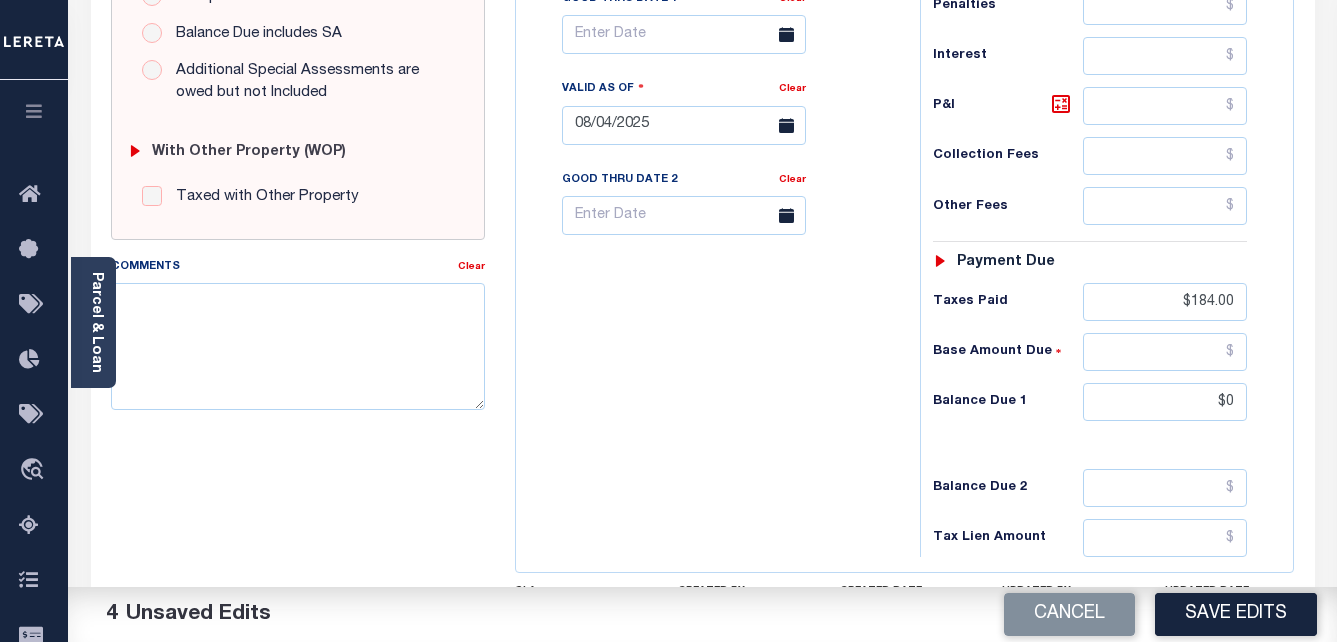 type on "$0.00" 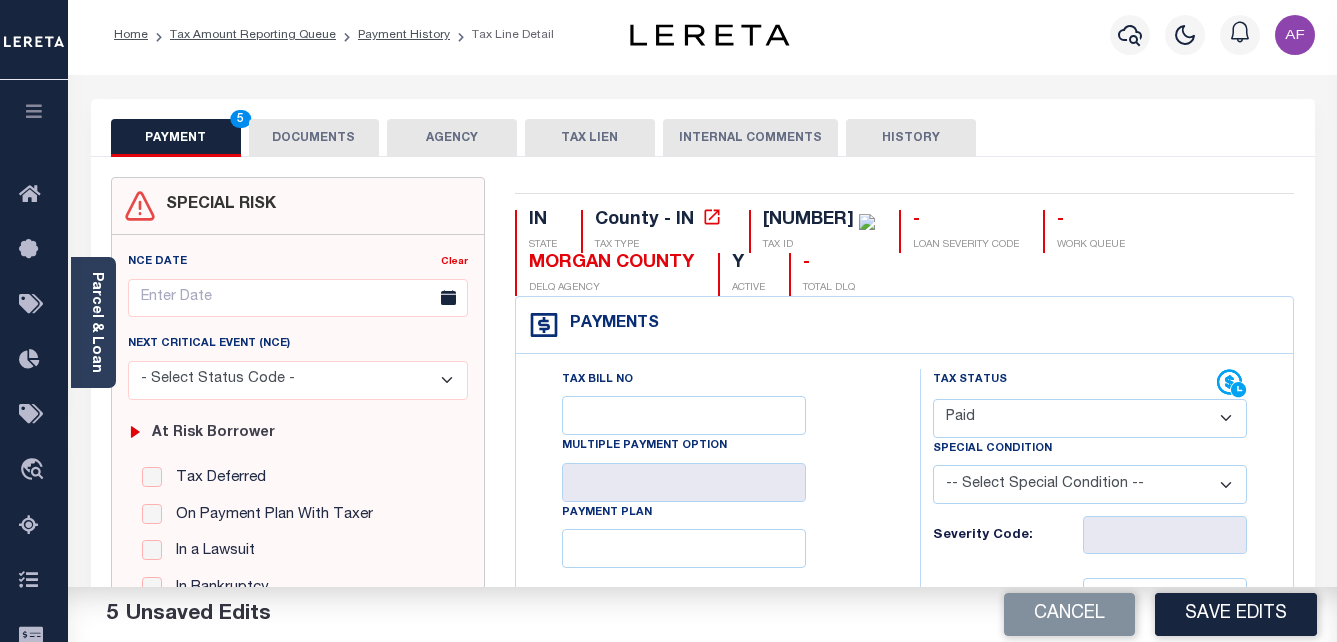 scroll, scrollTop: 0, scrollLeft: 0, axis: both 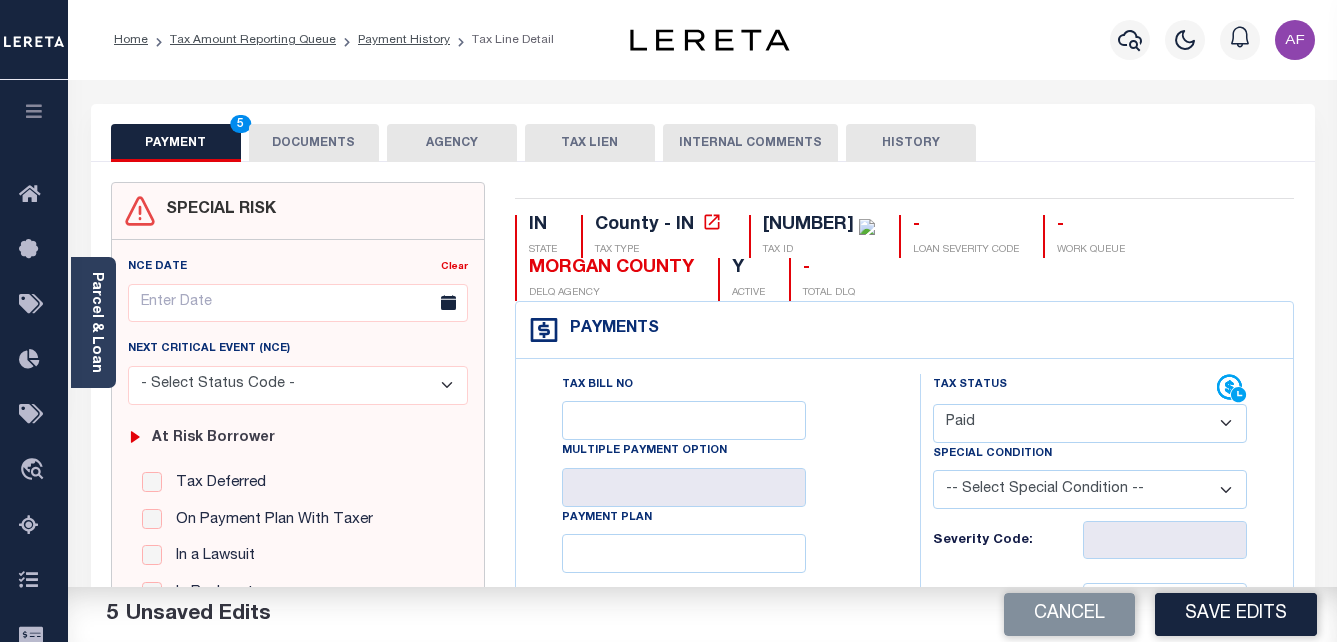 click on "DOCUMENTS" at bounding box center [314, 143] 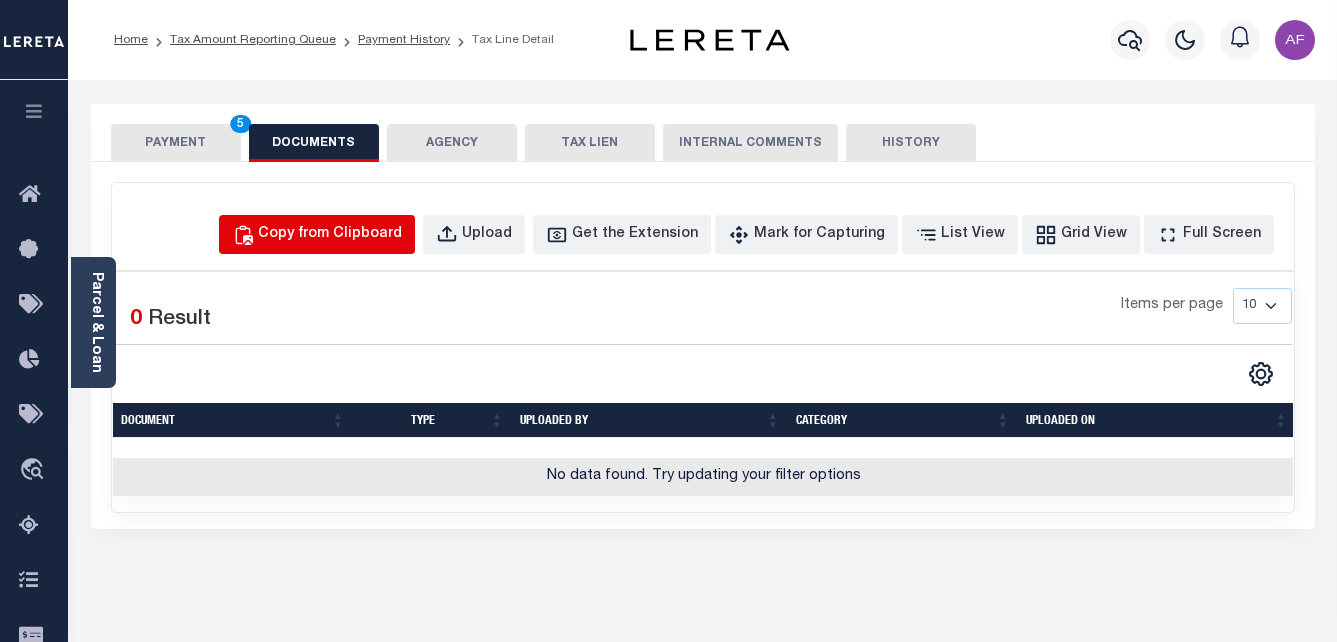click on "Copy from Clipboard" at bounding box center [330, 235] 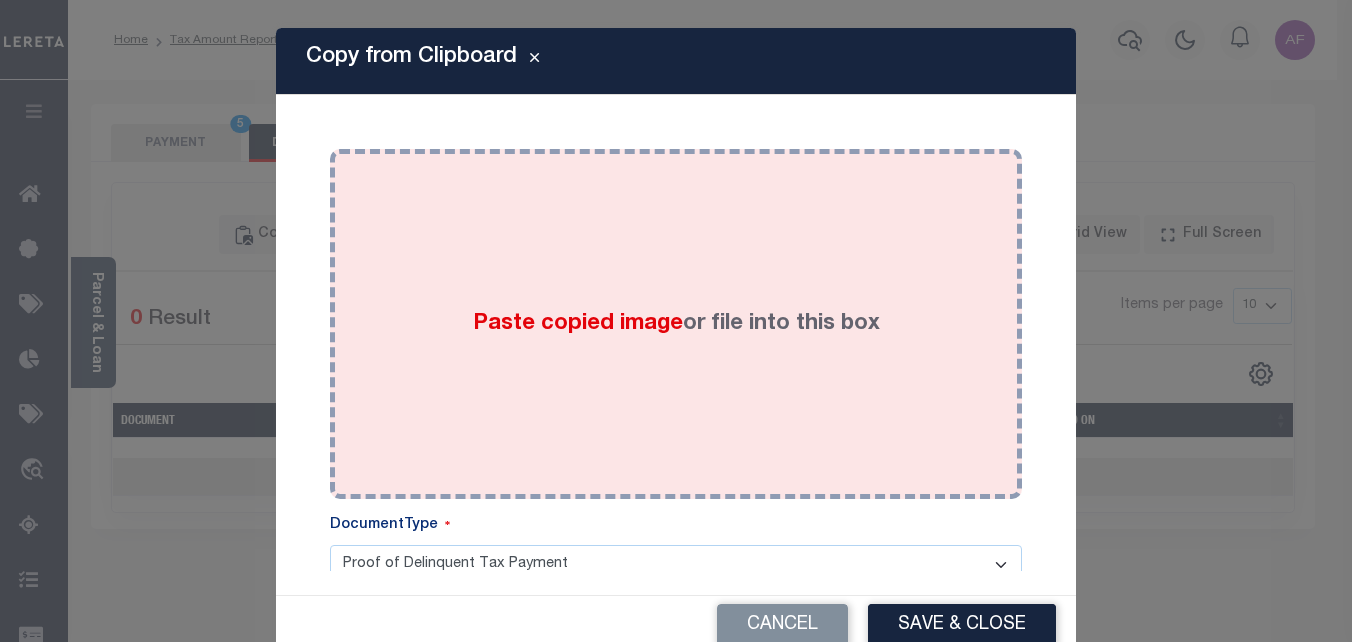 click on "Paste copied image  or file into this box" at bounding box center [676, 324] 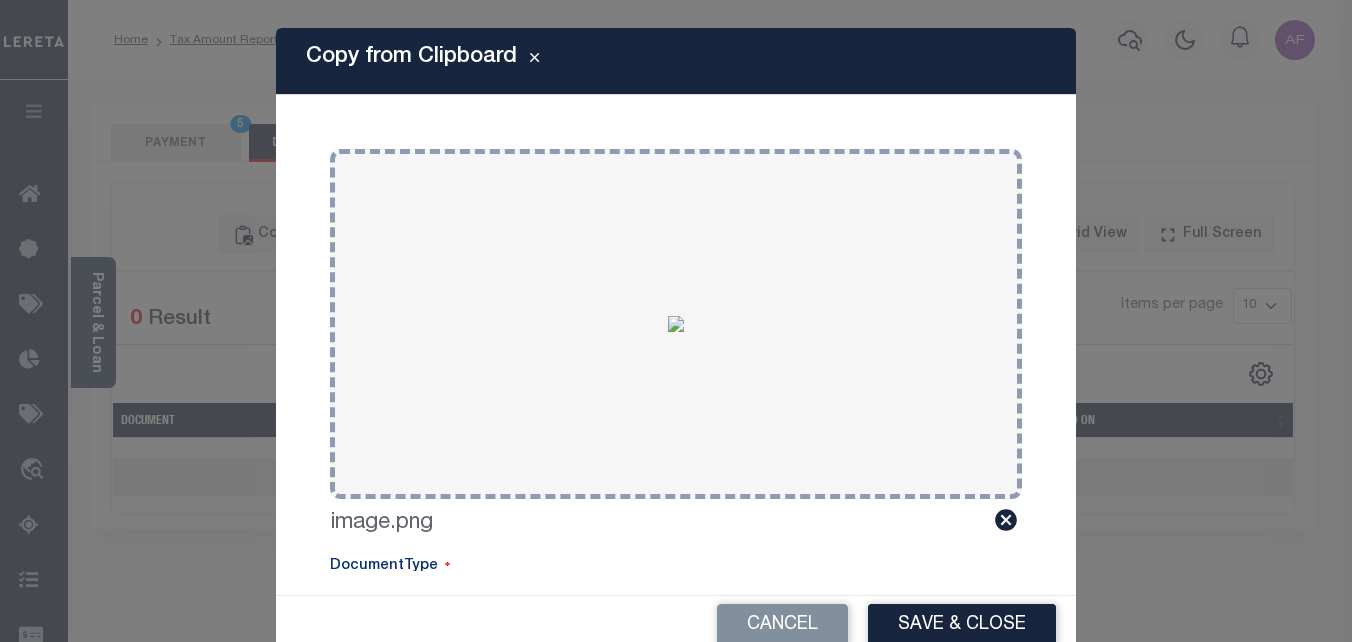 click on "Save & Close" at bounding box center (962, 625) 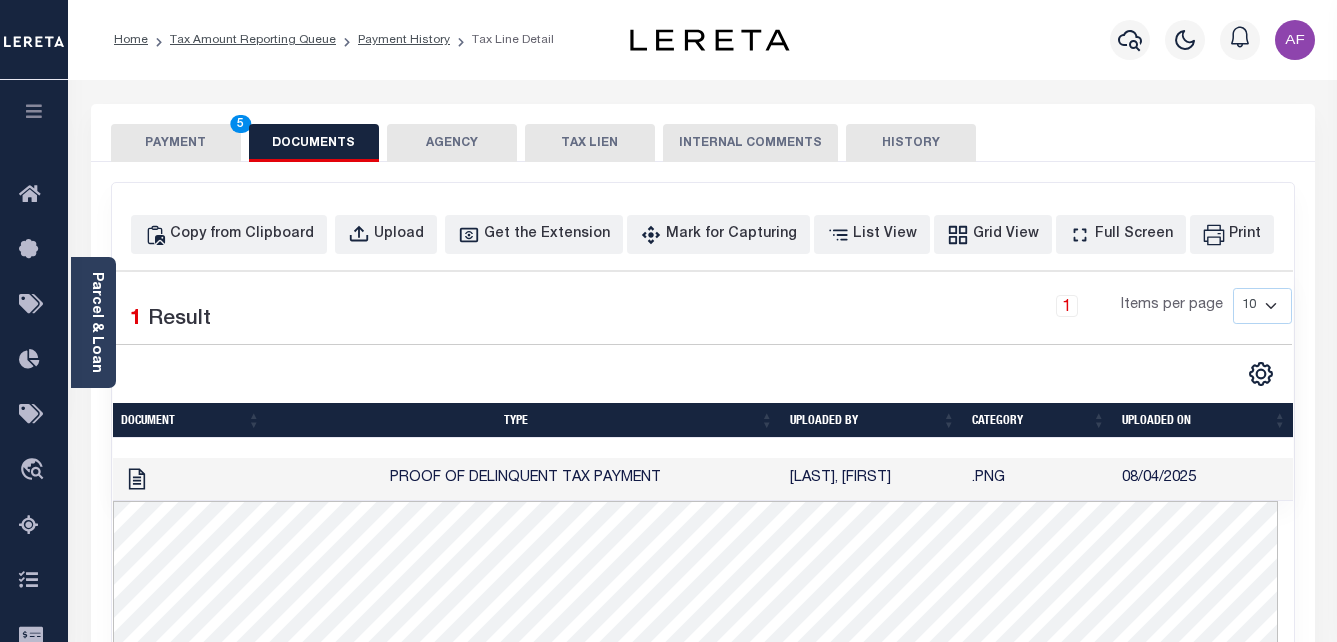 click on "PAYMENT
5" at bounding box center (176, 143) 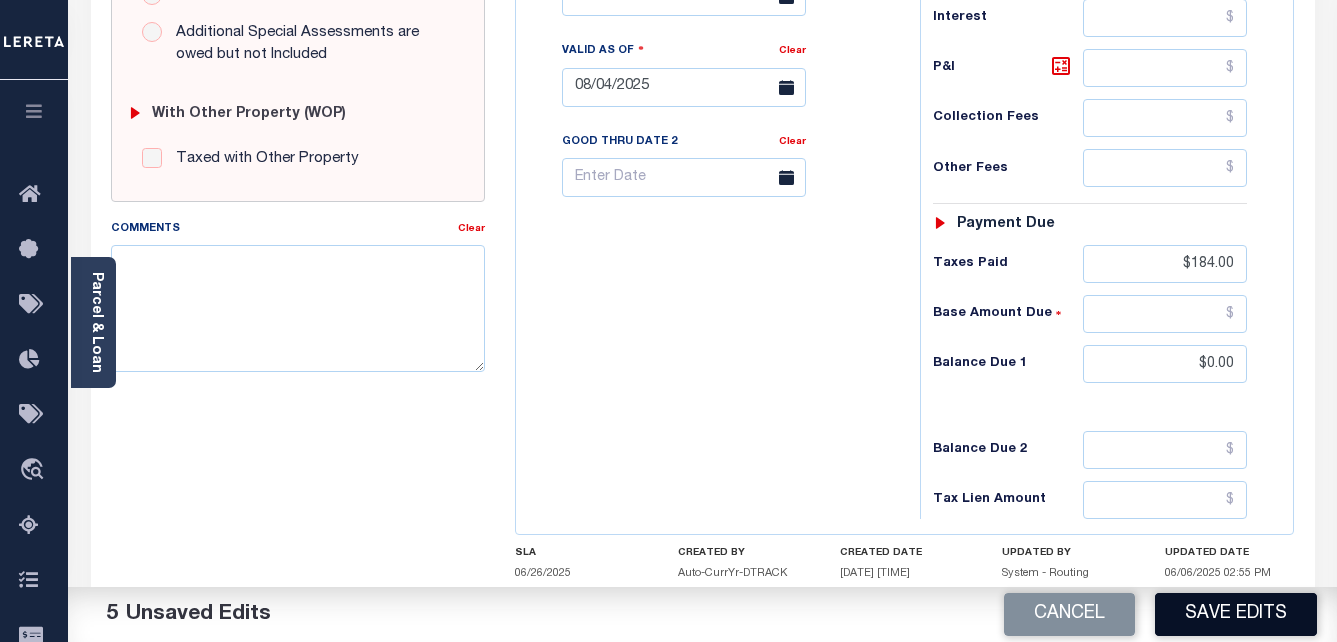 scroll, scrollTop: 867, scrollLeft: 0, axis: vertical 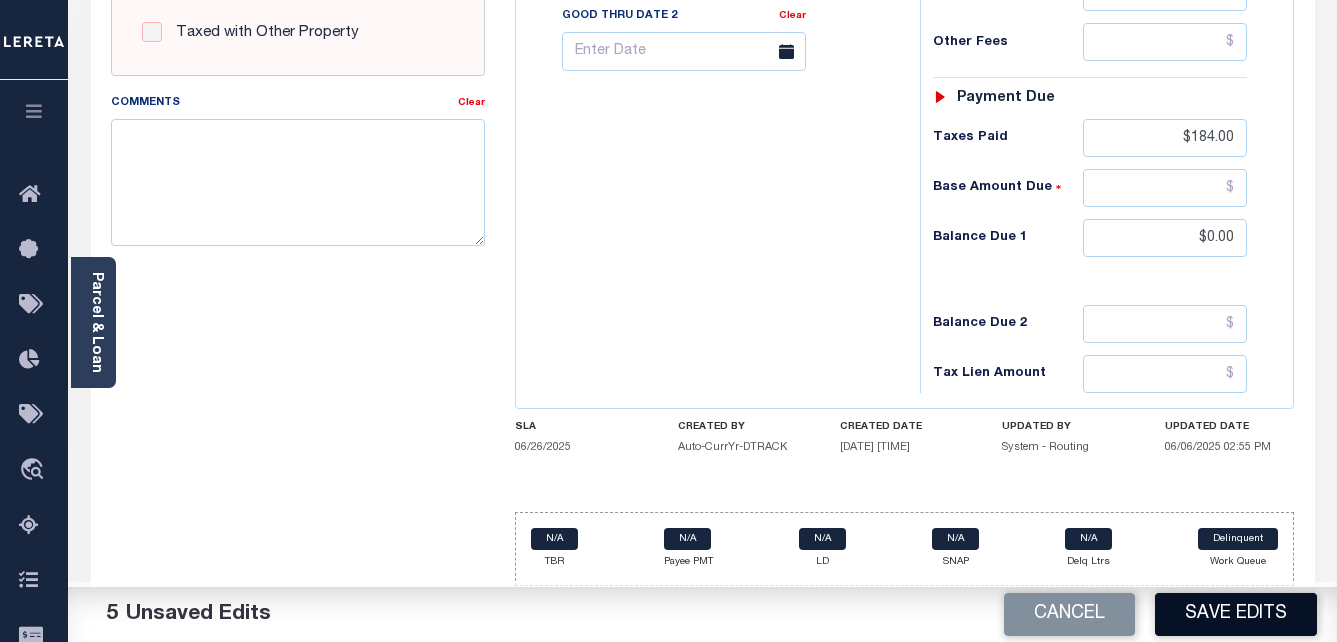 click on "Save Edits" at bounding box center (1236, 614) 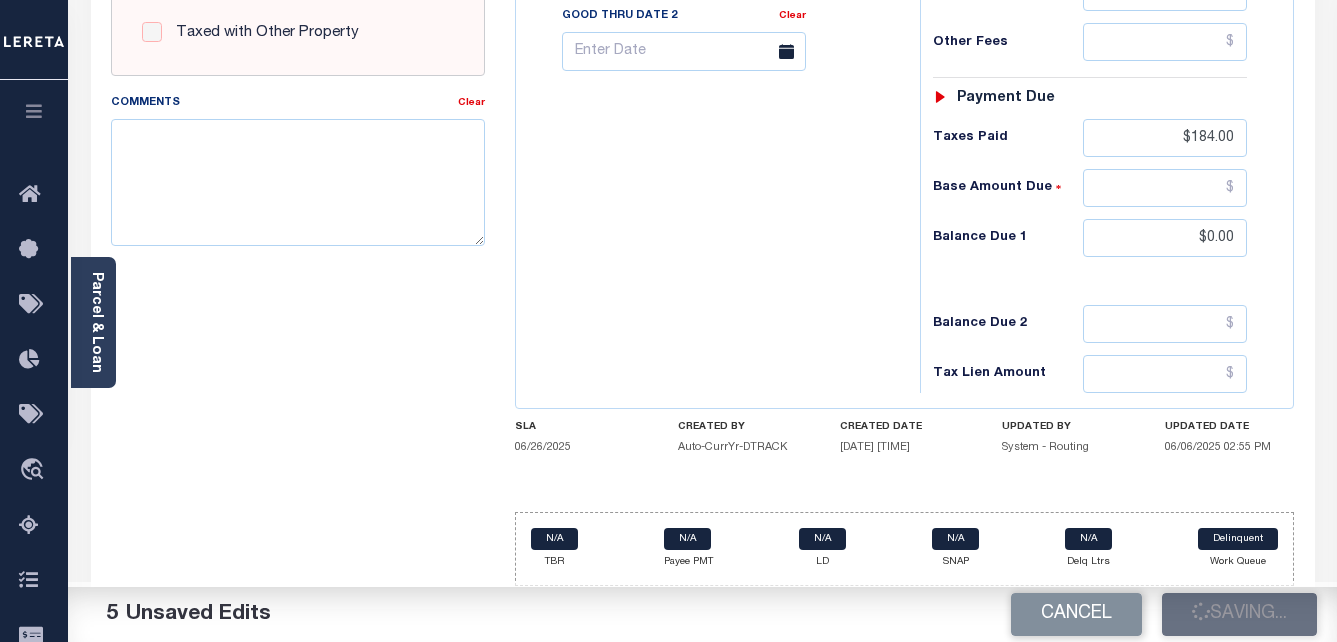 checkbox on "false" 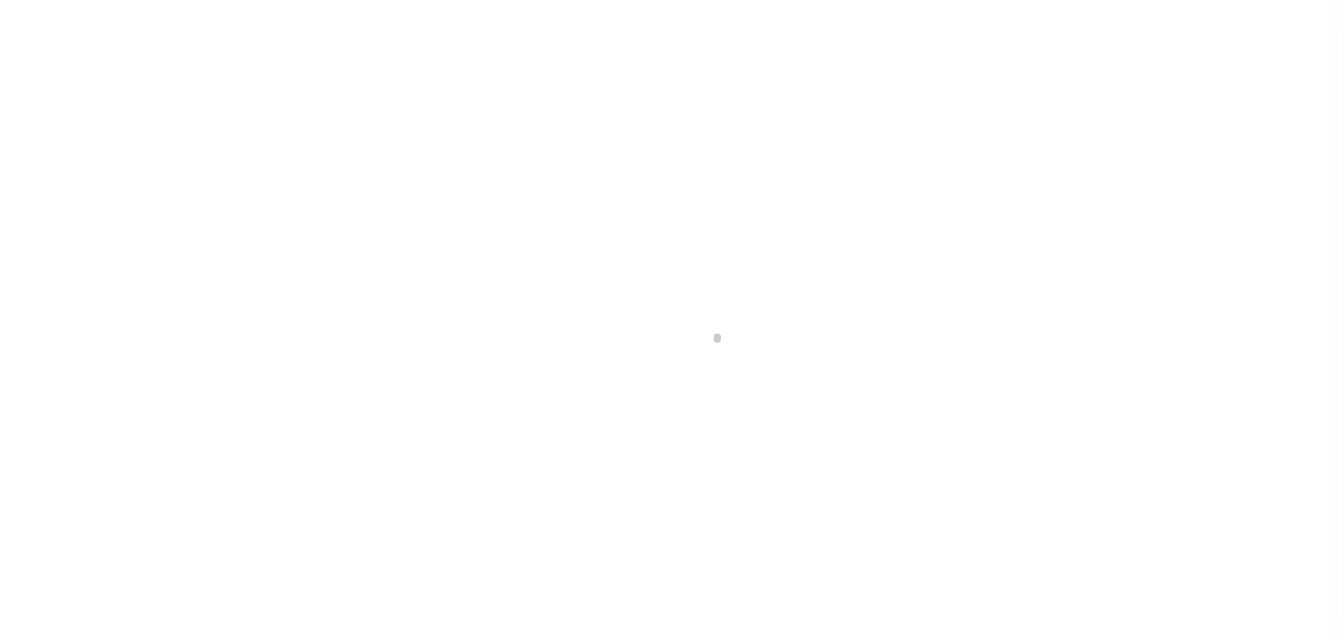scroll, scrollTop: 0, scrollLeft: 0, axis: both 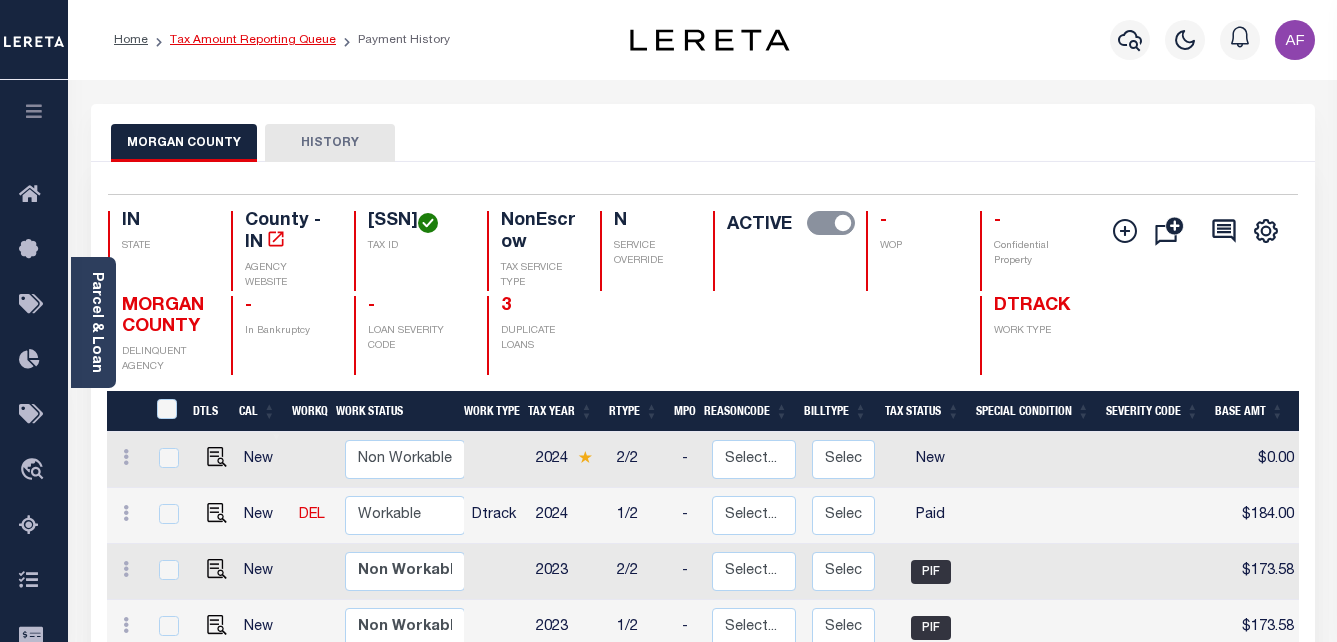 click on "Tax Amount Reporting Queue" at bounding box center [253, 40] 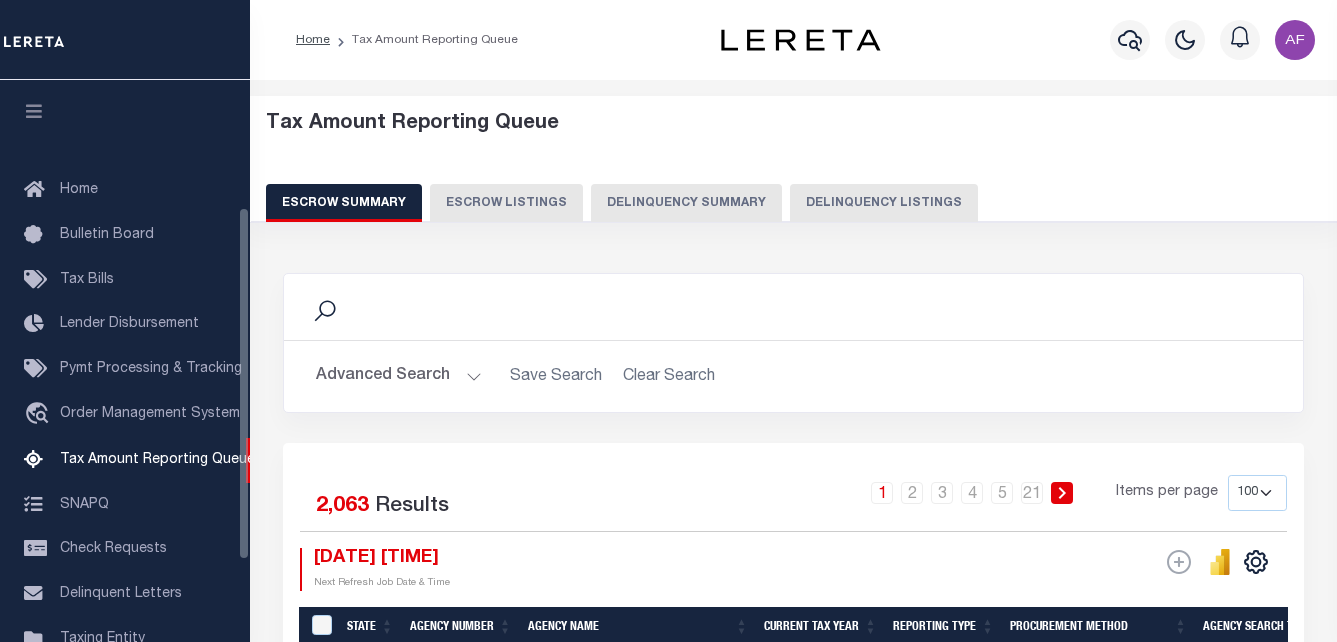 click on "Delinquency Listings" at bounding box center (884, 203) 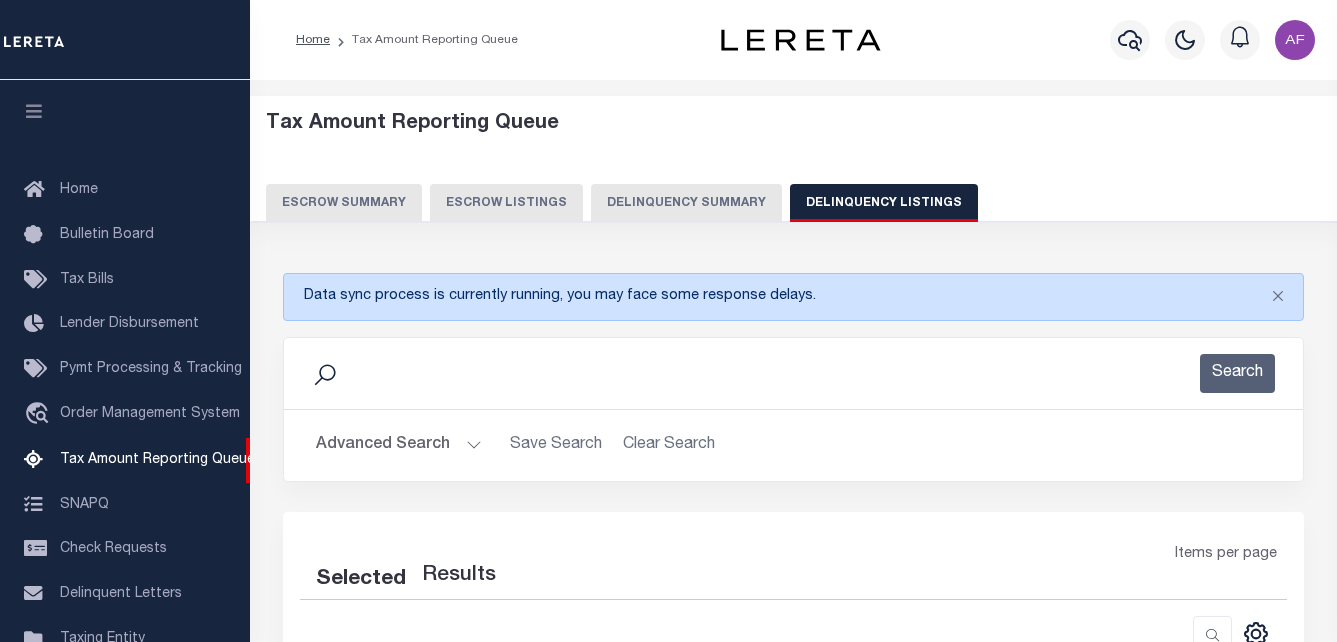 scroll, scrollTop: 0, scrollLeft: 0, axis: both 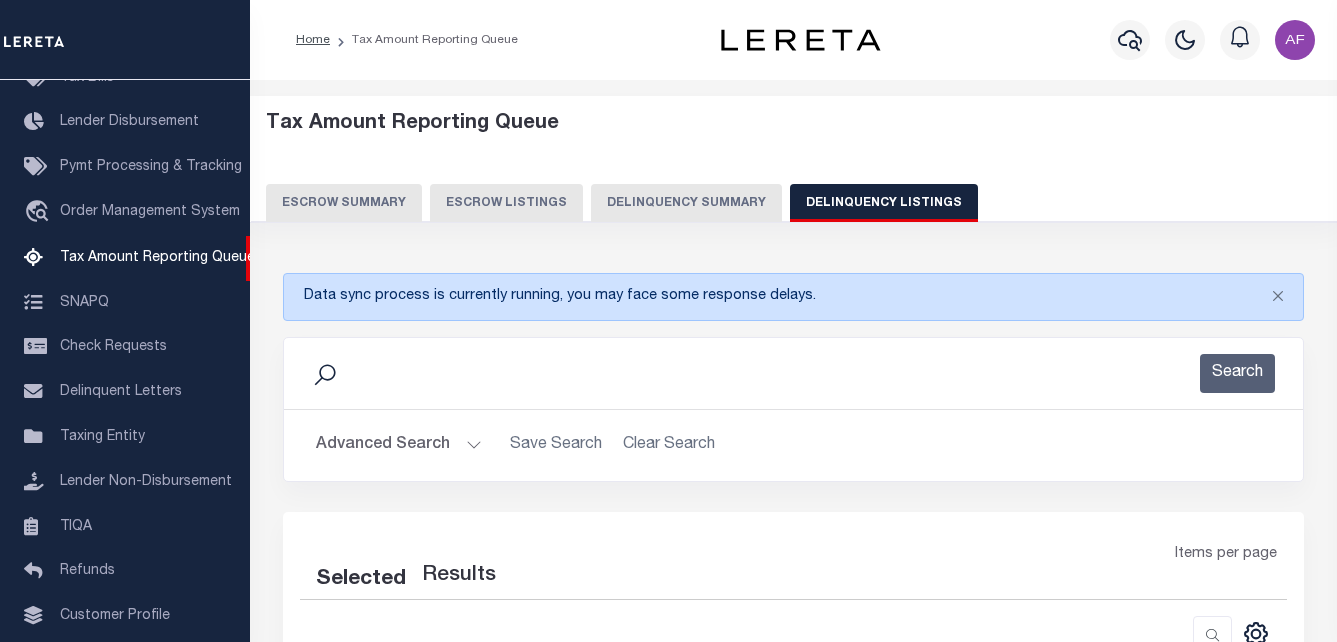 select on "100" 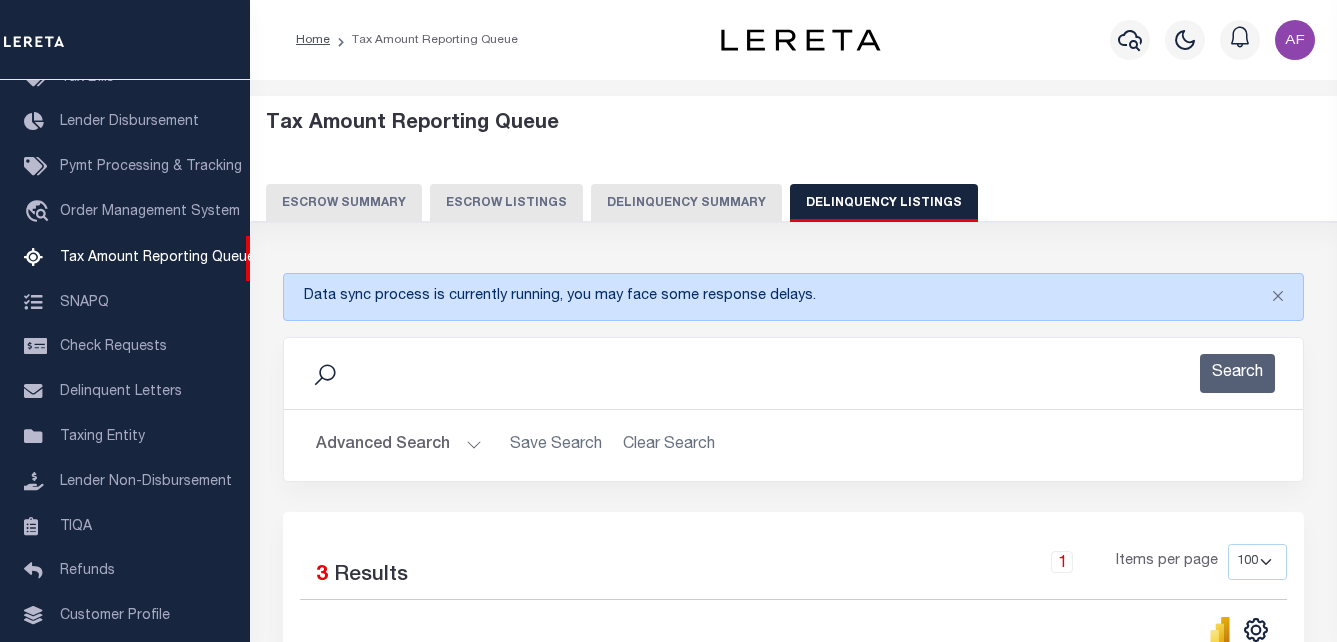 scroll, scrollTop: 400, scrollLeft: 0, axis: vertical 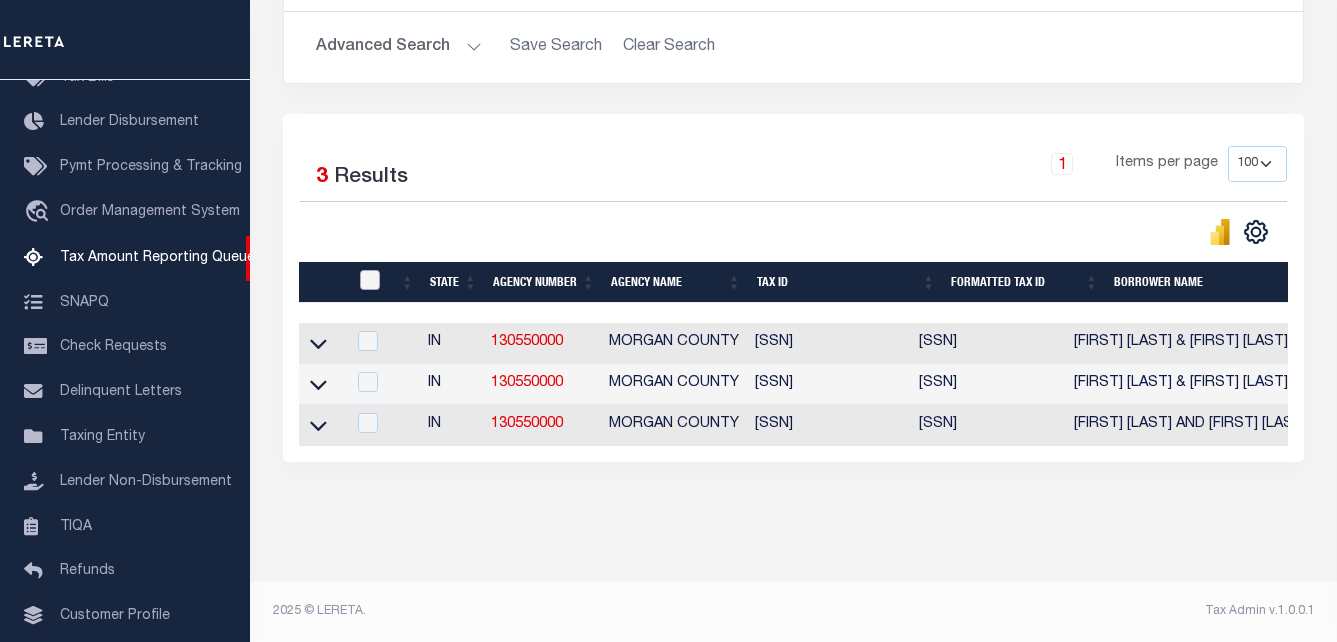click at bounding box center (370, 280) 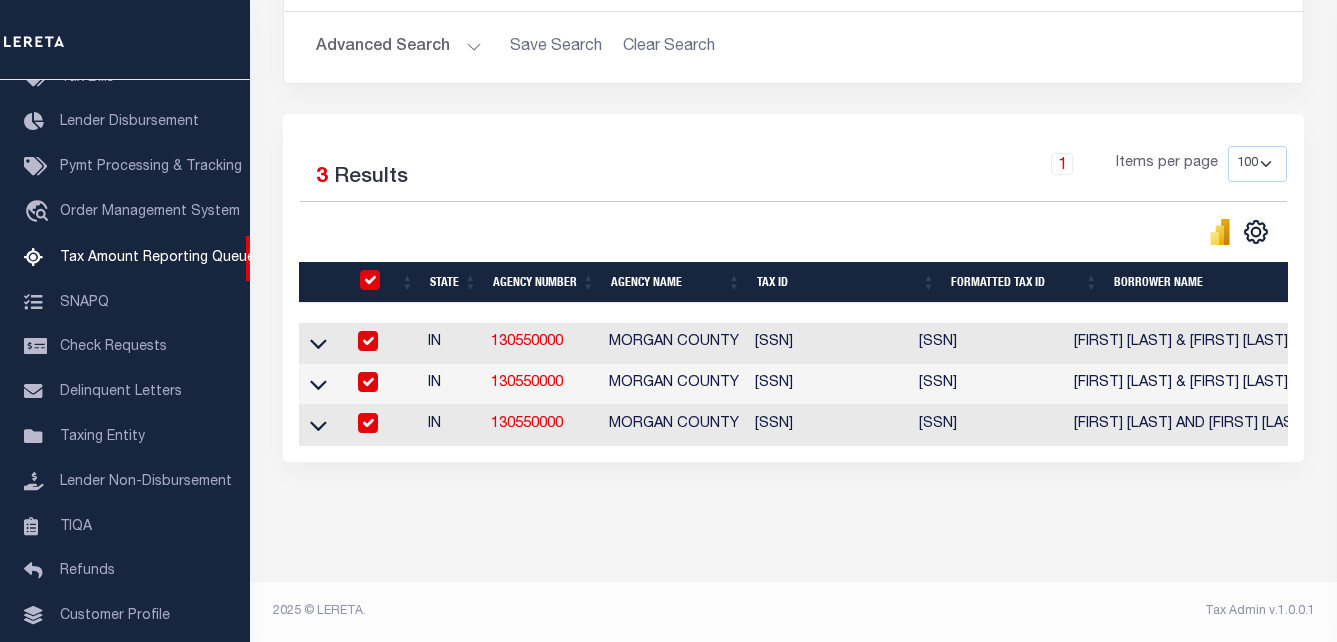 checkbox on "true" 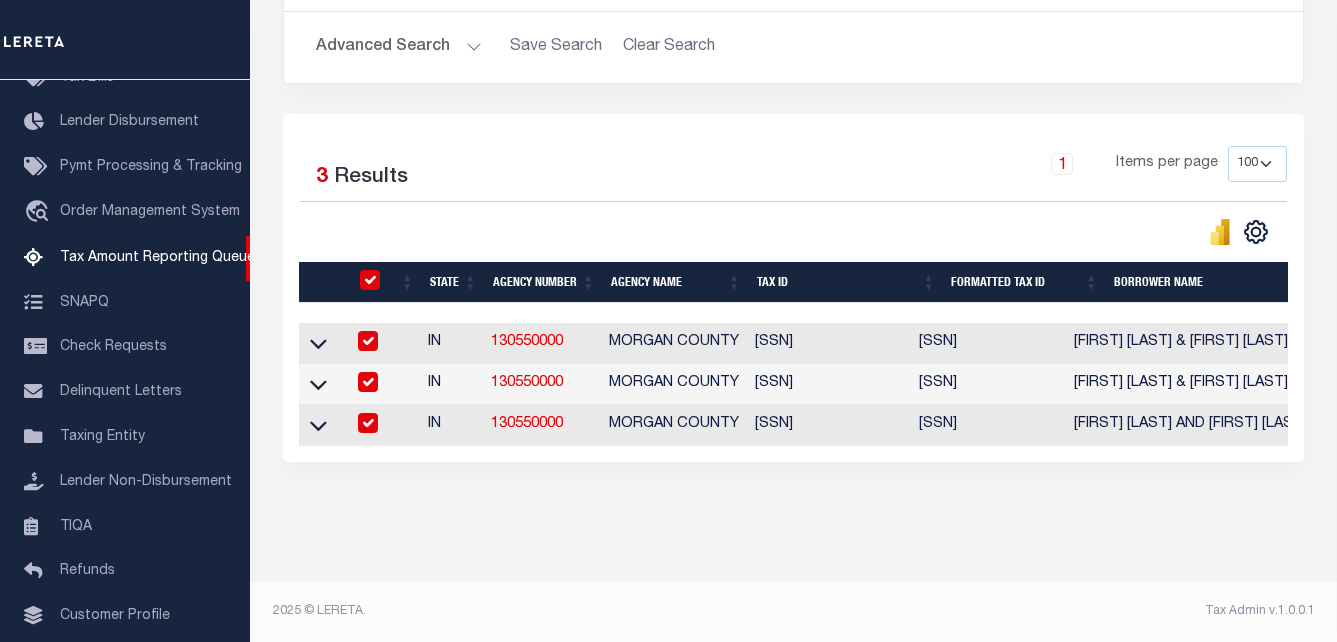 checkbox on "true" 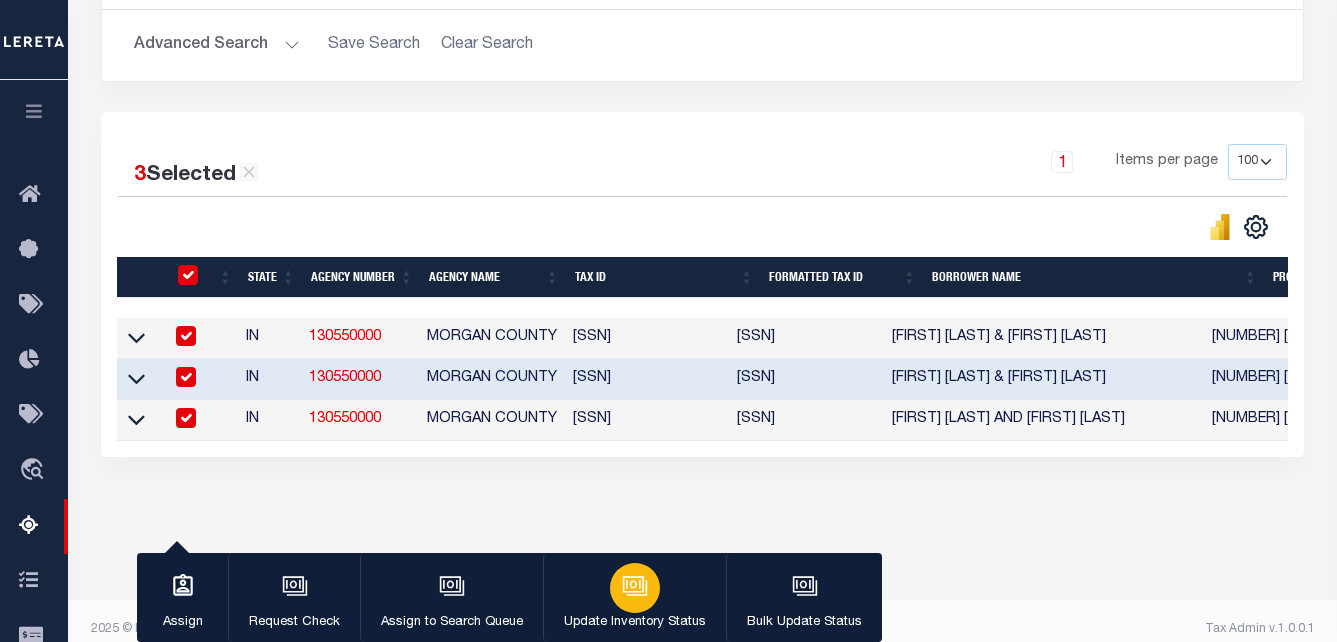 click on "Update Inventory Status" at bounding box center [634, 598] 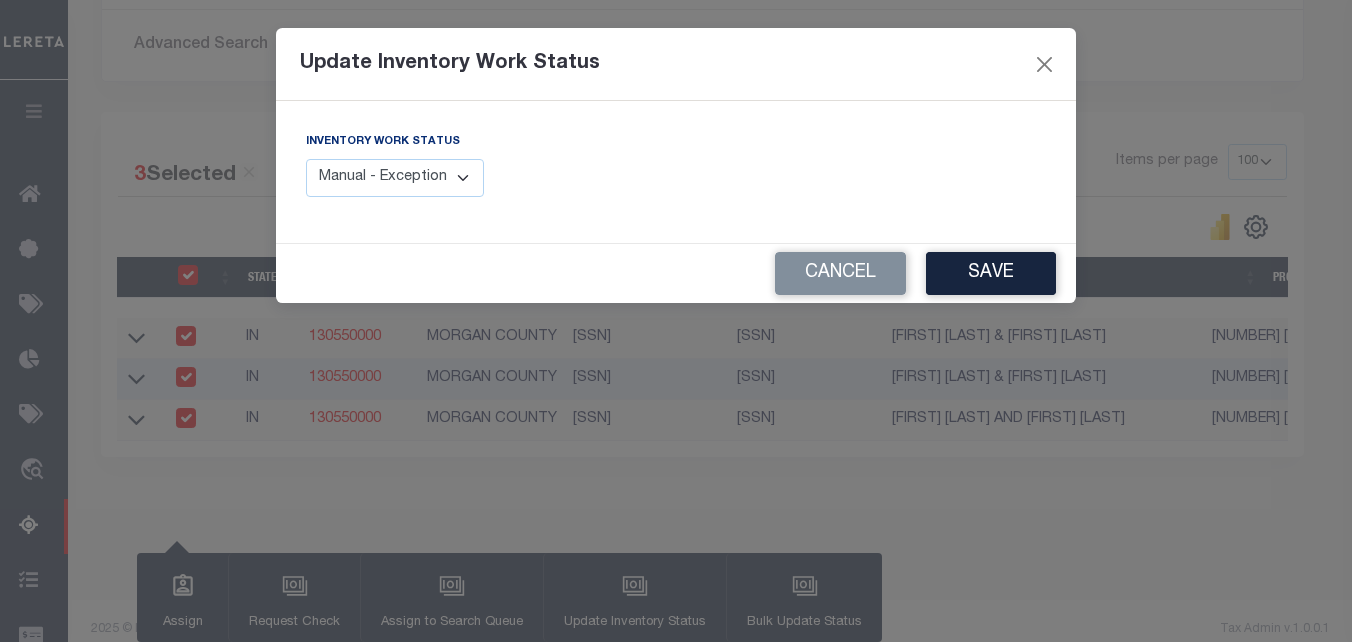 click on "Manual - Exception
Pended - Awaiting Search
Late Add Exception
Completed" at bounding box center (395, 178) 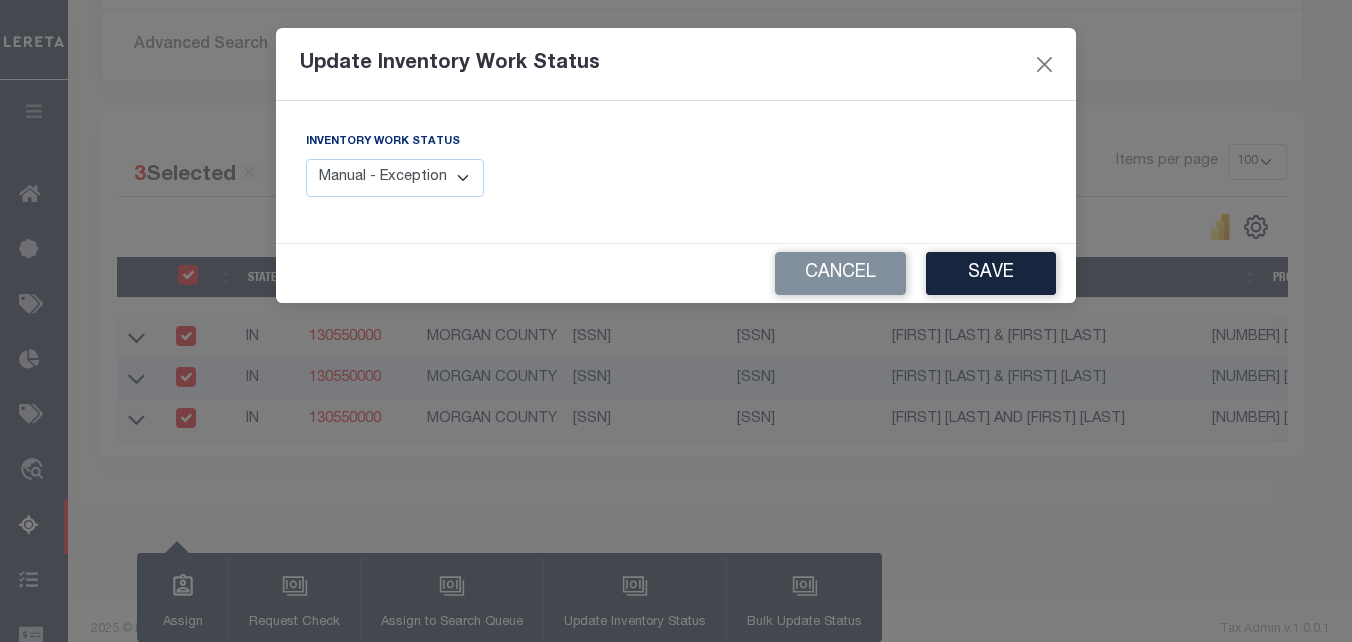 select on "4" 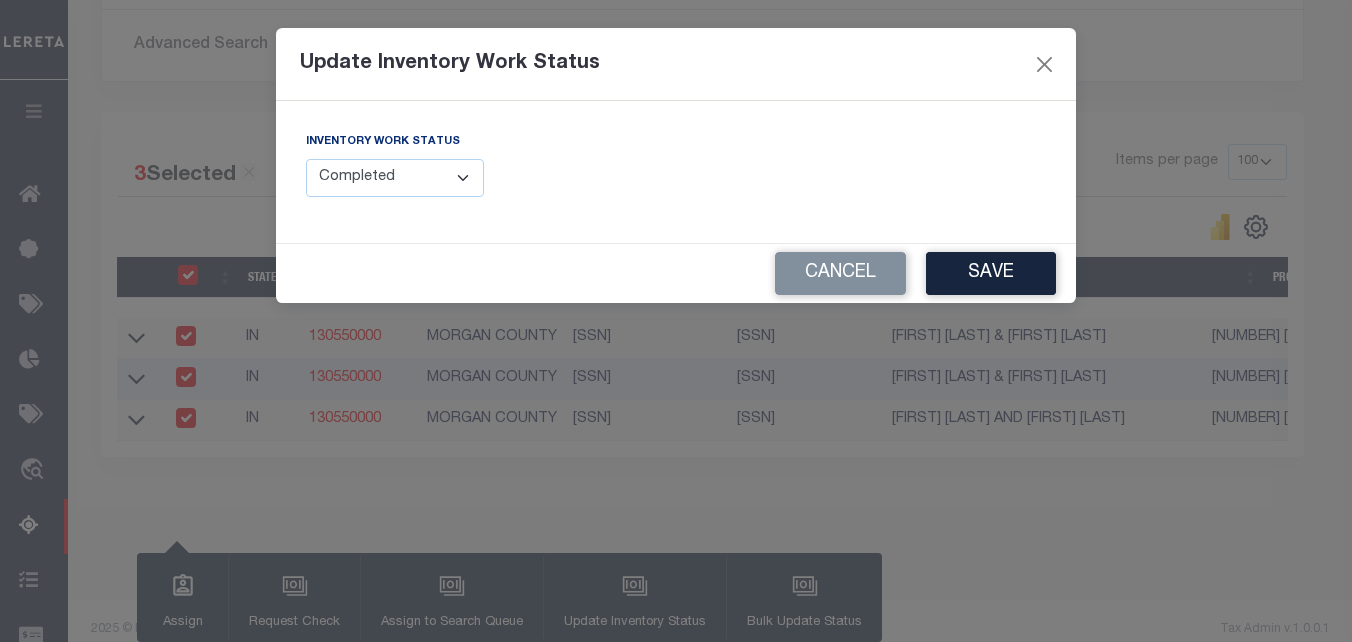click on "Manual - Exception
Pended - Awaiting Search
Late Add Exception
Completed" at bounding box center (395, 178) 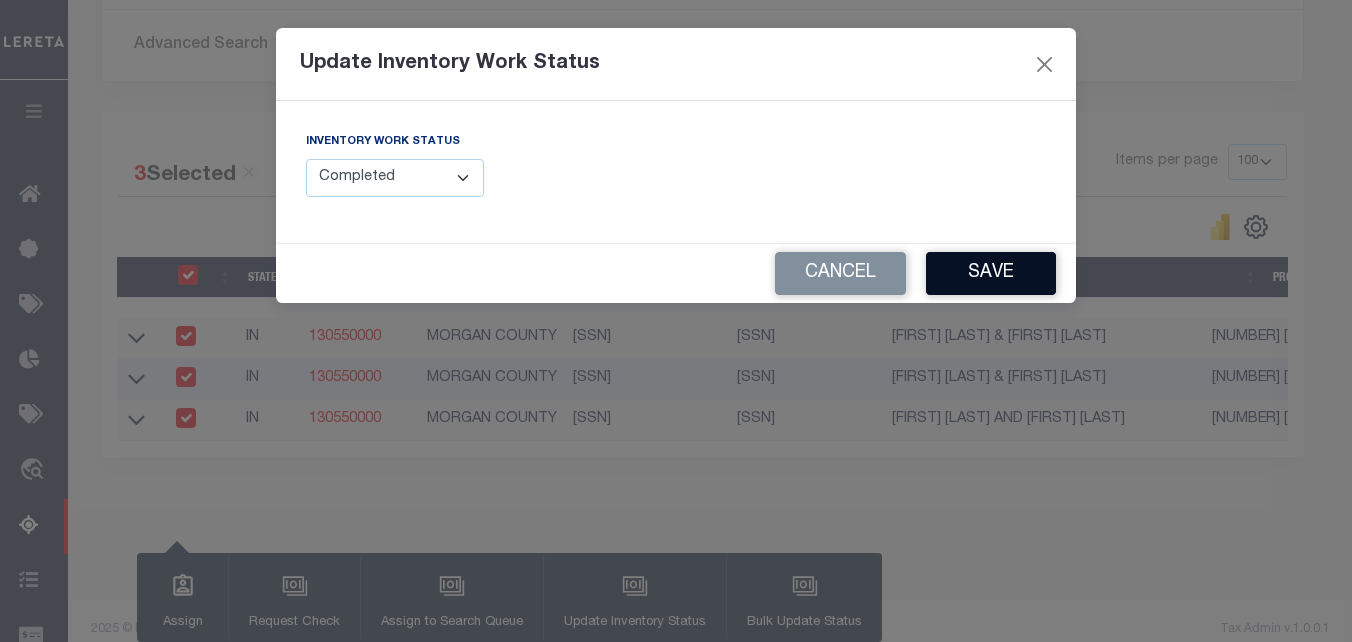 click on "Save" at bounding box center (991, 273) 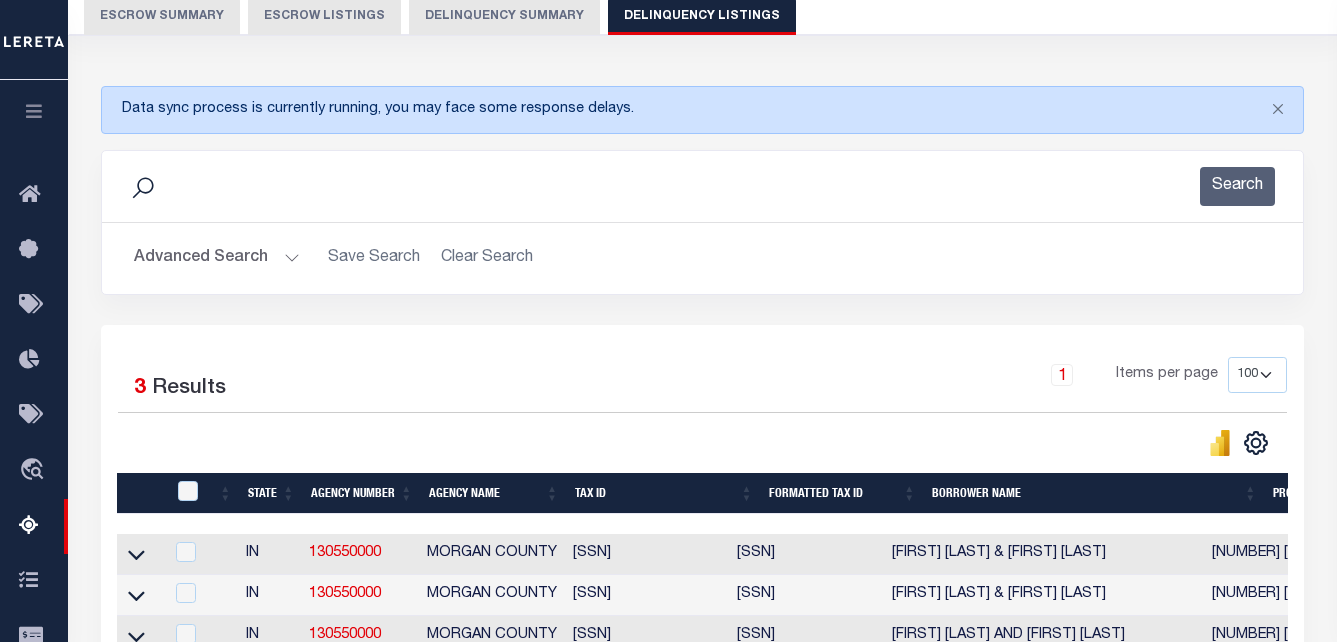 scroll, scrollTop: 418, scrollLeft: 0, axis: vertical 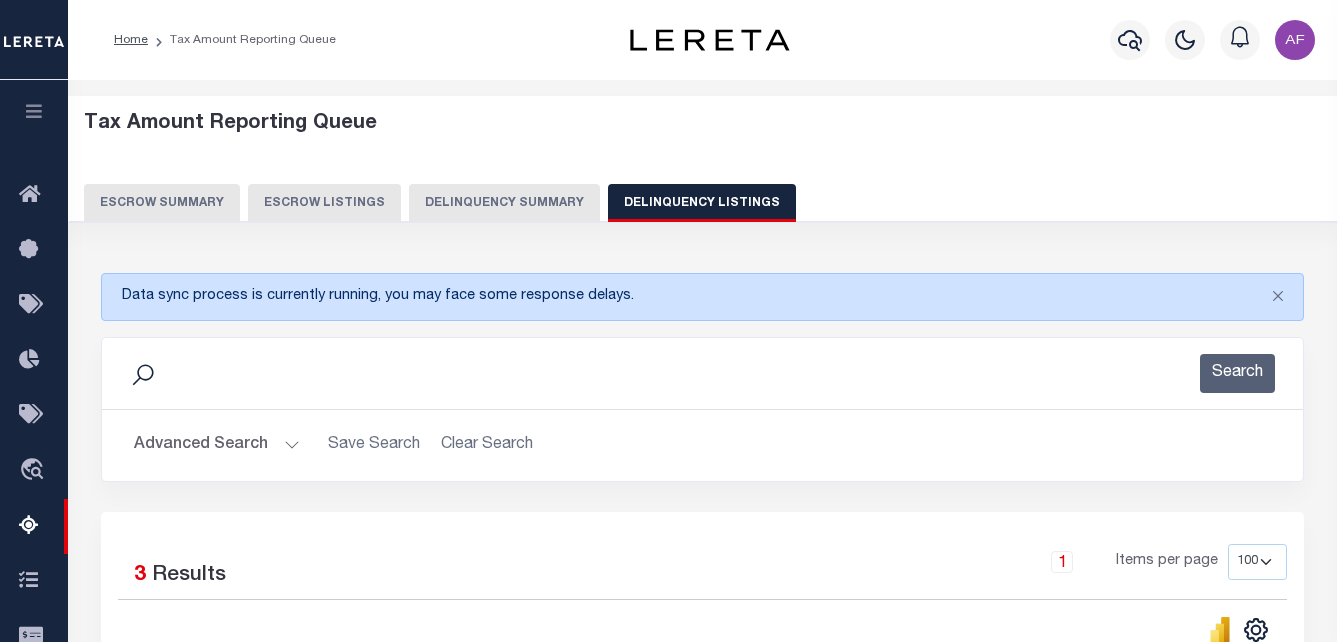 click on "Advanced Search" at bounding box center (217, 445) 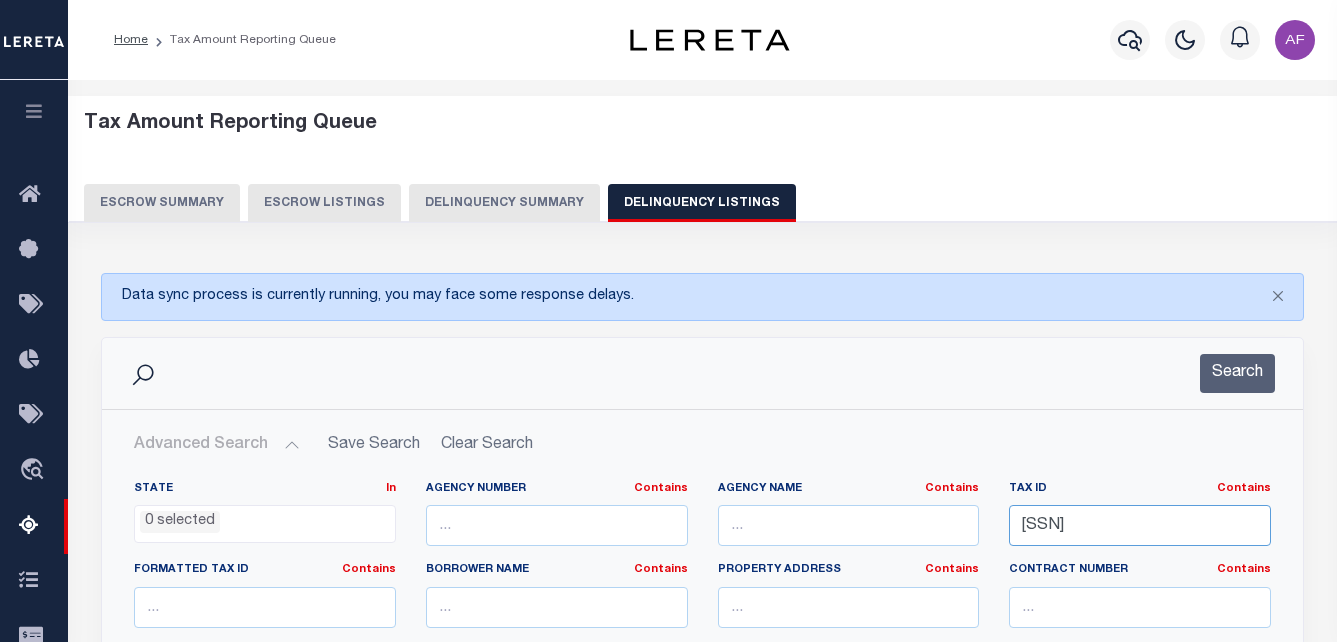 drag, startPoint x: 1226, startPoint y: 530, endPoint x: 876, endPoint y: 522, distance: 350.09143 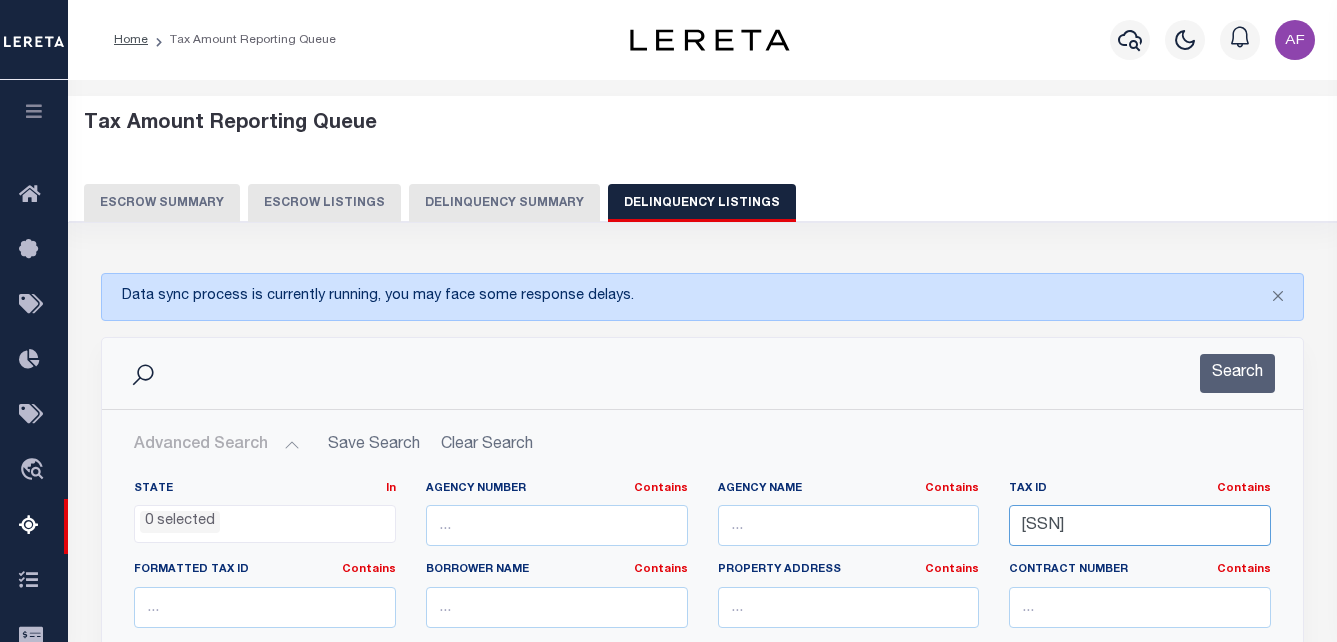 click on "State
In
In
AK AL AR AZ CA CO CT DC DE FL GA GU HI IA ID IL IN KS KY LA MA MD ME MI MN MO MS MT NC ND NE NH NJ NM NV NY OH OK OR PA PR RI SC SD TN TX UT VA VI VT WA WI WV WY 0 selected
Agency Number
Contains
Contains" at bounding box center [702, 685] 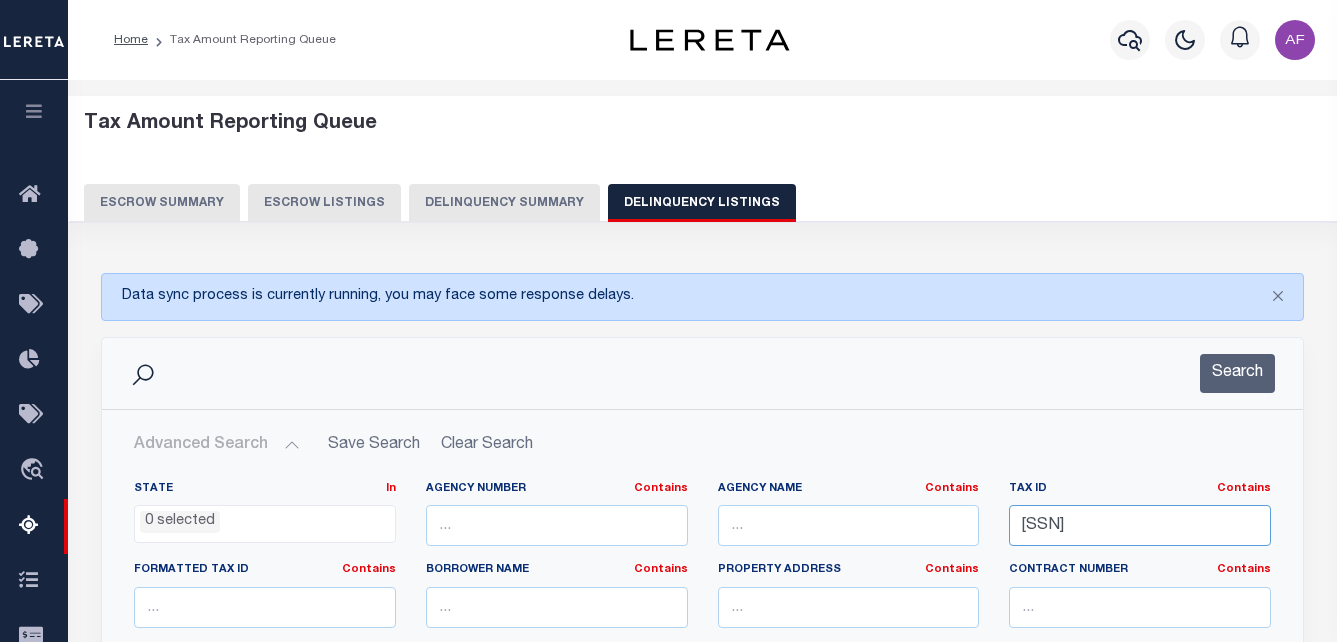 paste on "4" 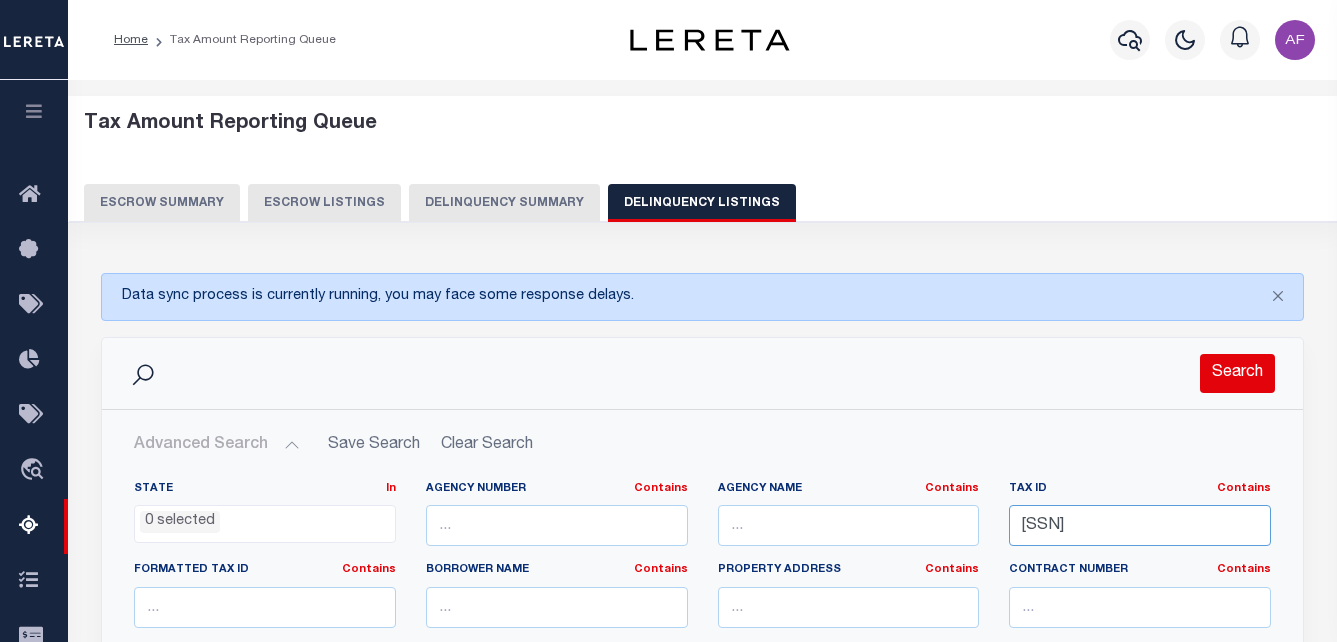 type on "55-13-03-177-001.004-021" 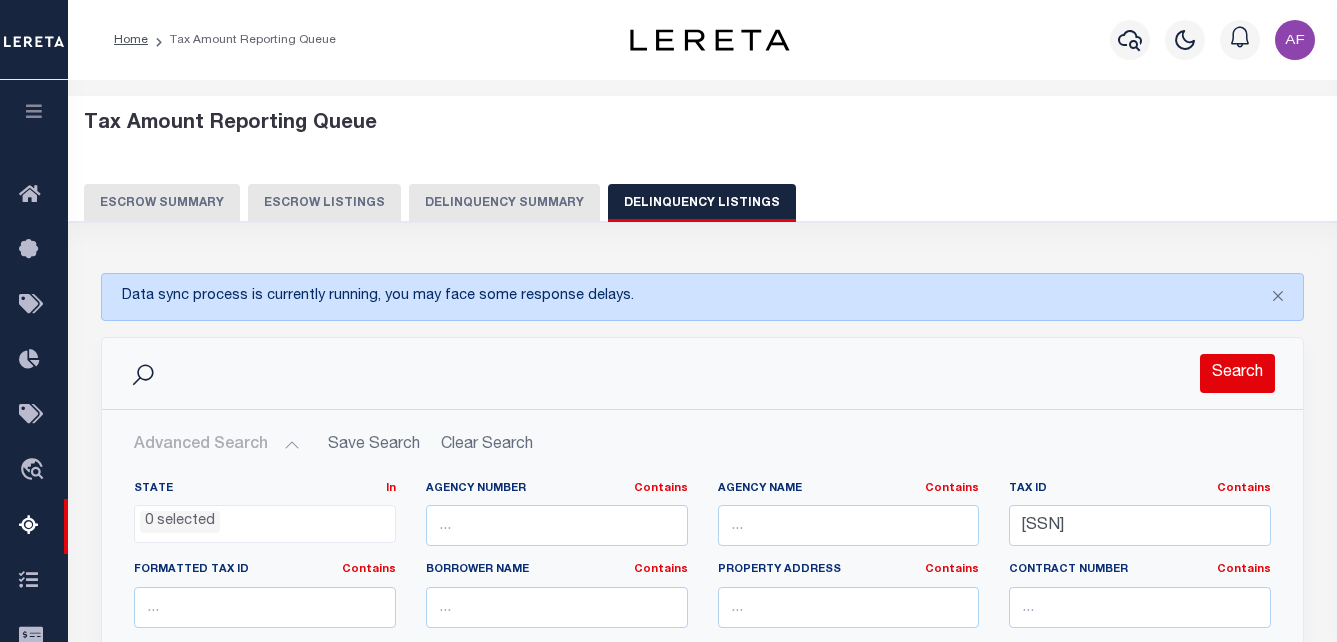 click on "Search" at bounding box center [1237, 373] 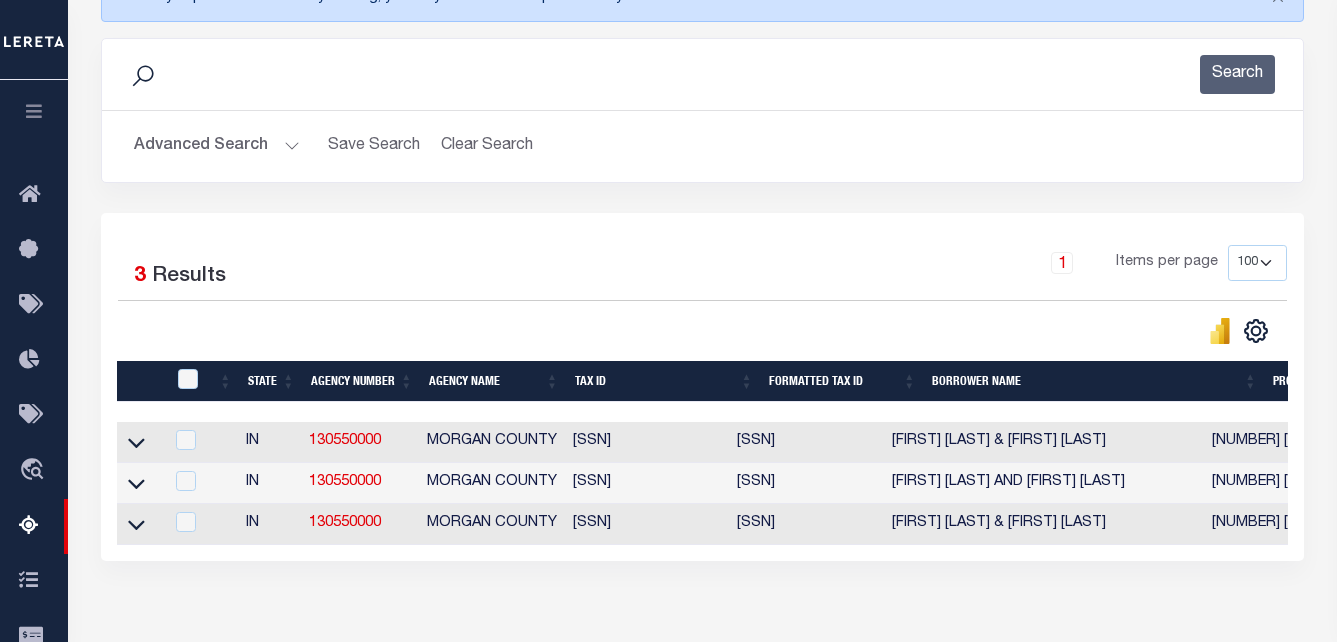 scroll, scrollTop: 300, scrollLeft: 0, axis: vertical 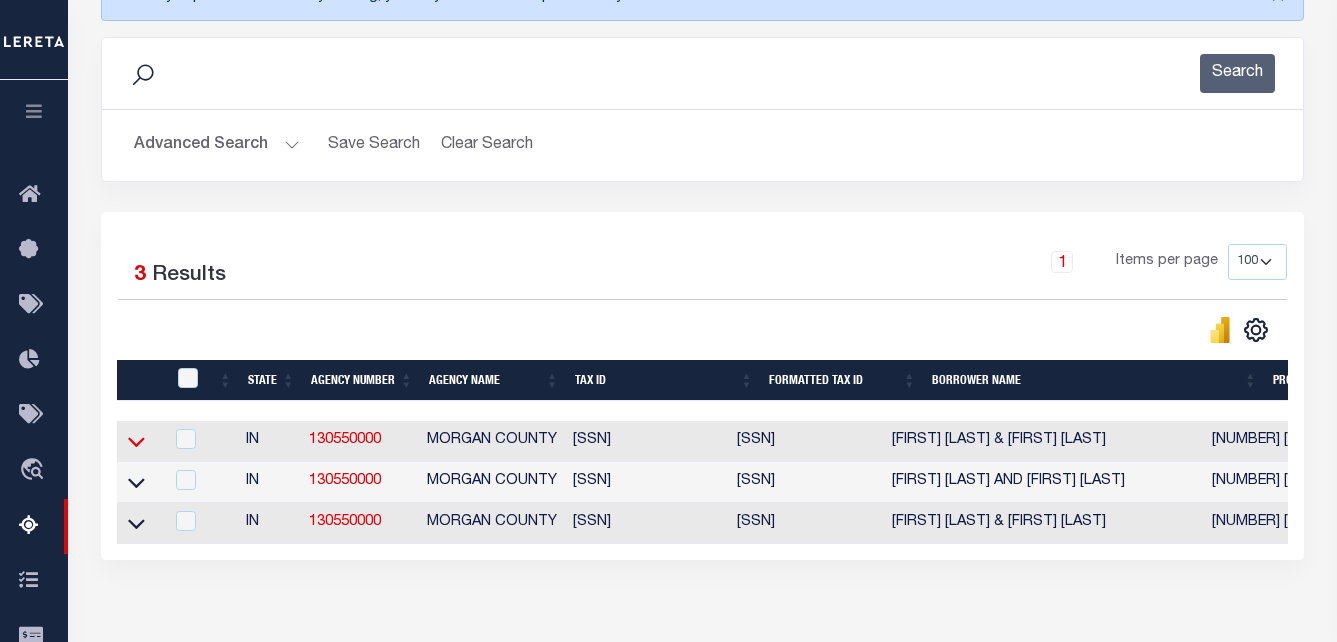 click 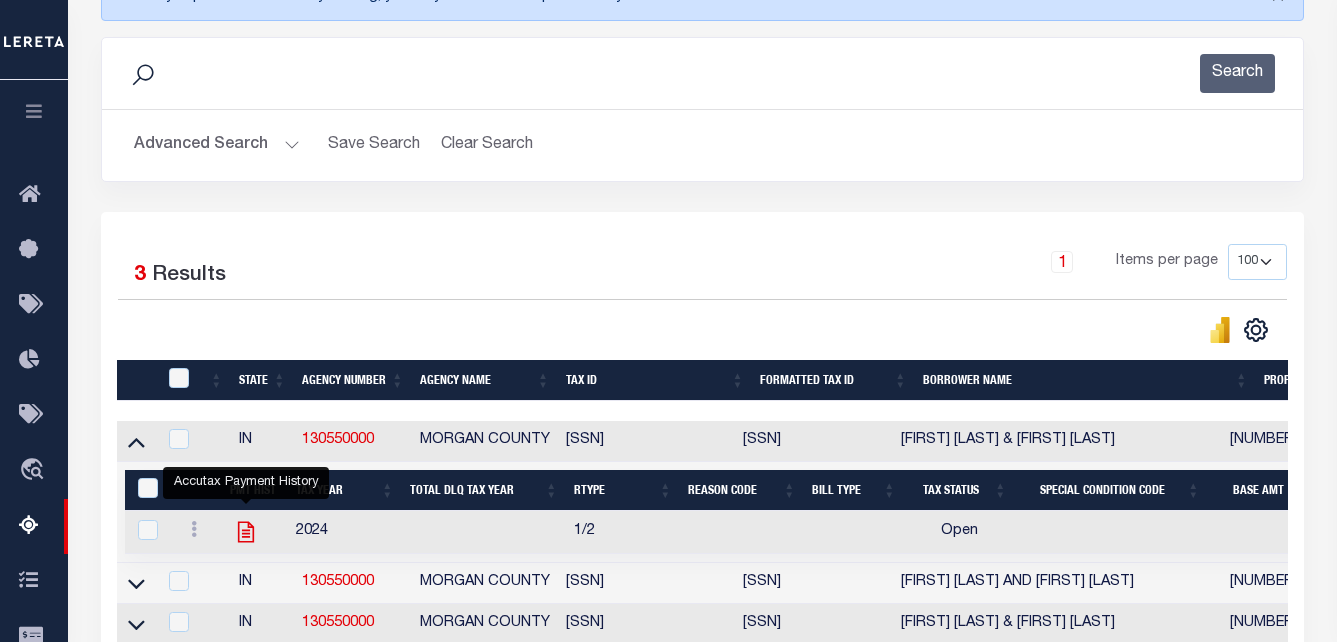 click 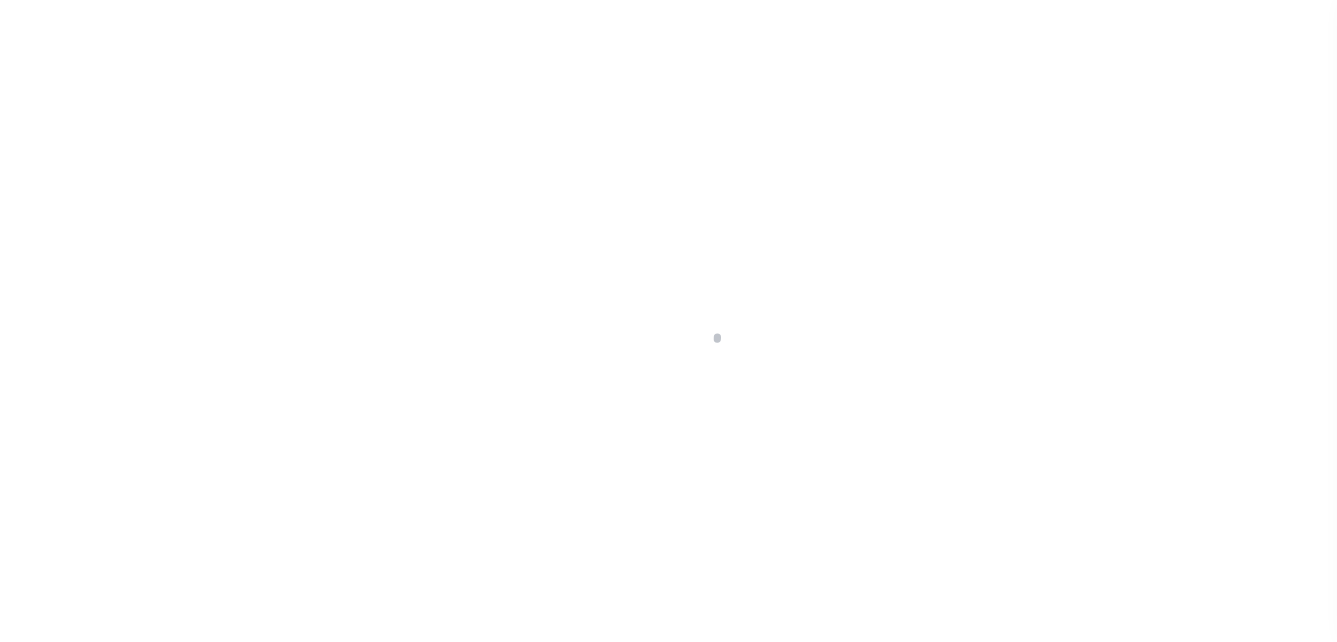 scroll, scrollTop: 0, scrollLeft: 0, axis: both 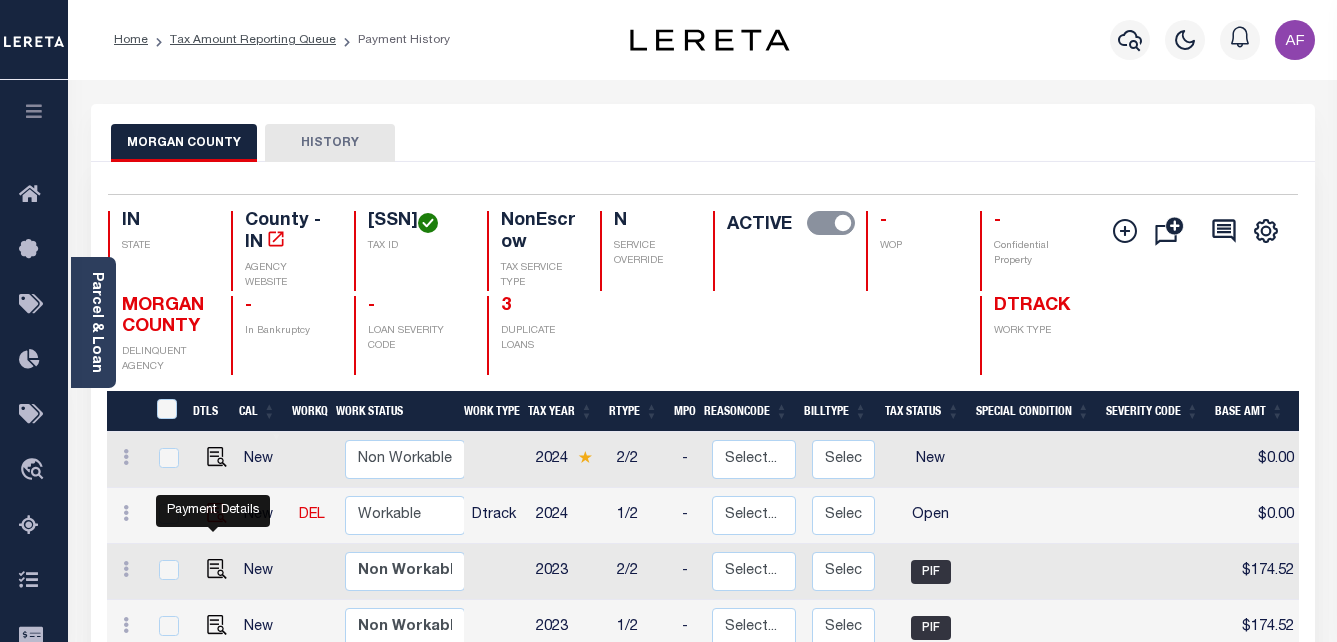 click at bounding box center [217, 513] 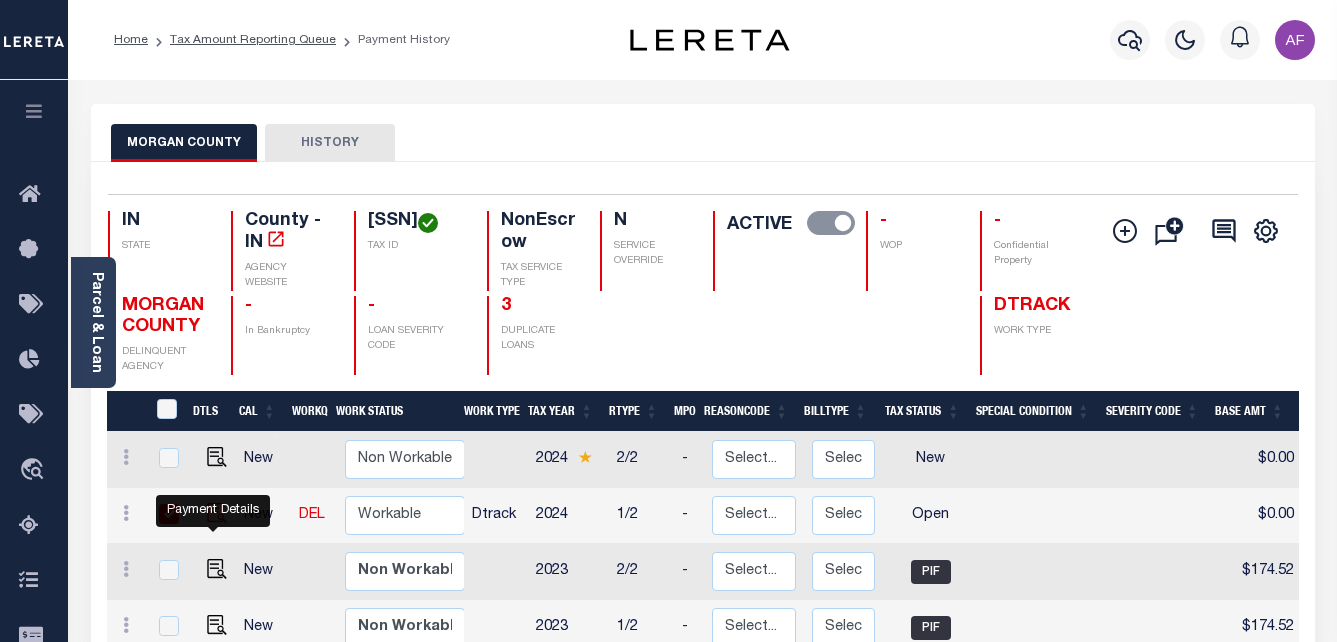 checkbox on "true" 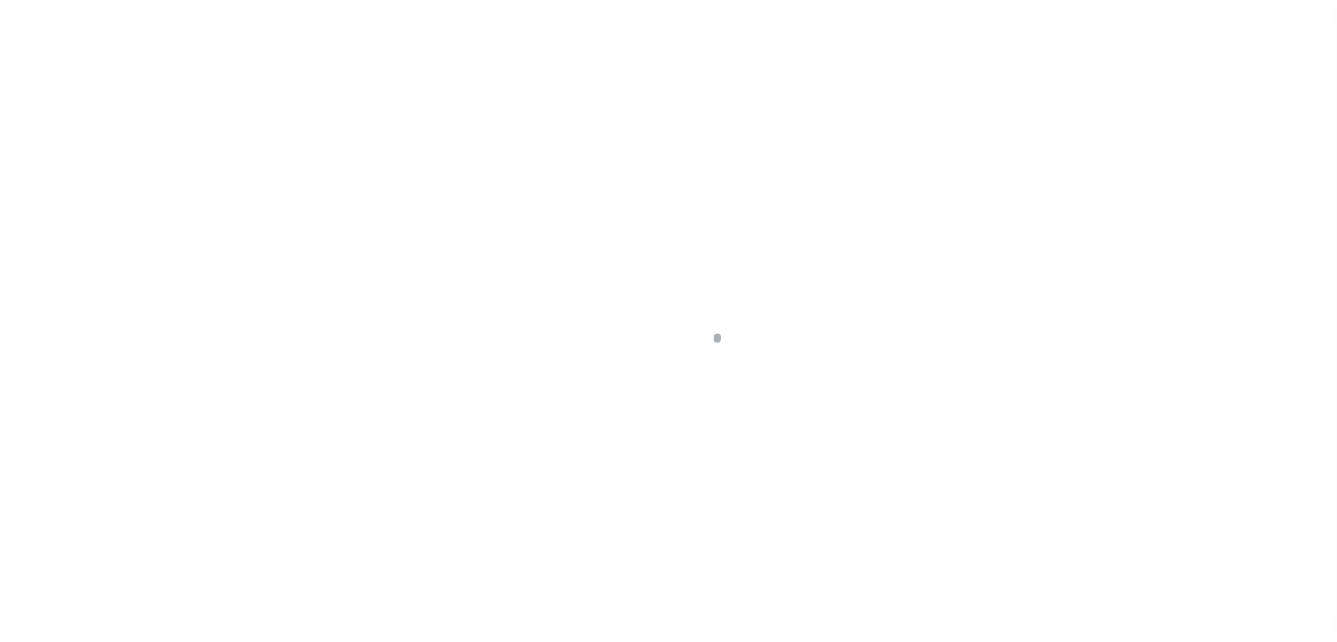 scroll, scrollTop: 0, scrollLeft: 0, axis: both 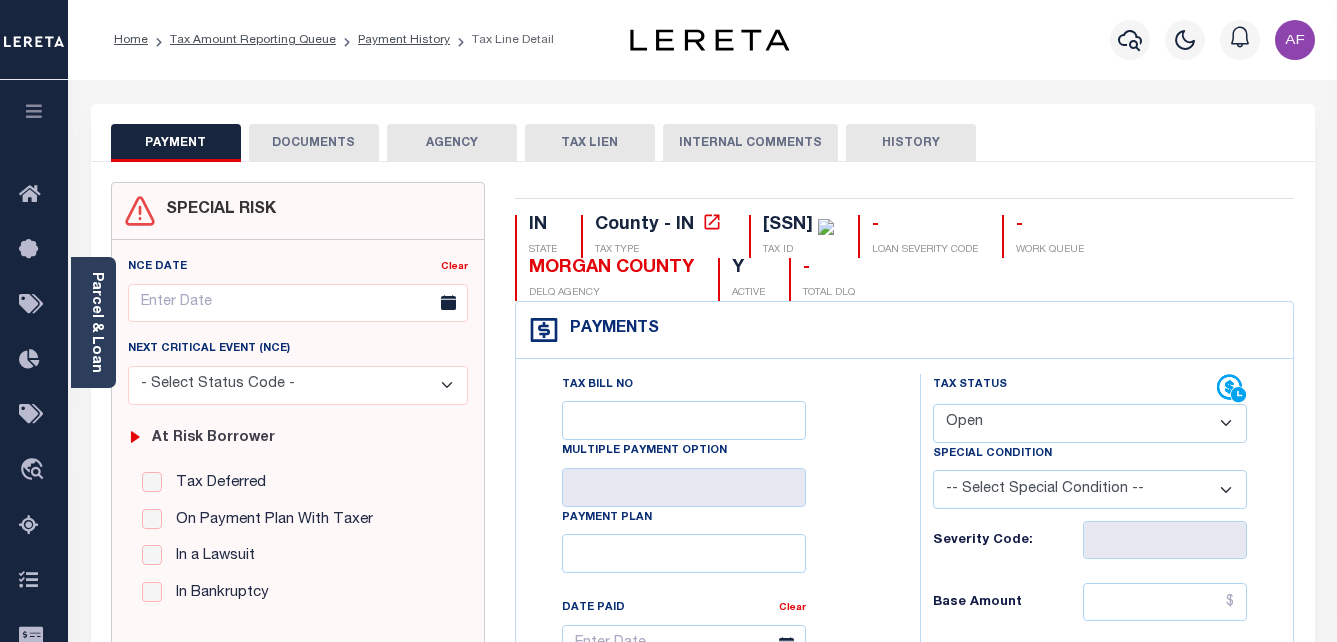 click on "- Select Status Code -
Open
Due/Unpaid
Paid
Incomplete
No Tax Due
Internal Refund Processed
New" at bounding box center (1090, 423) 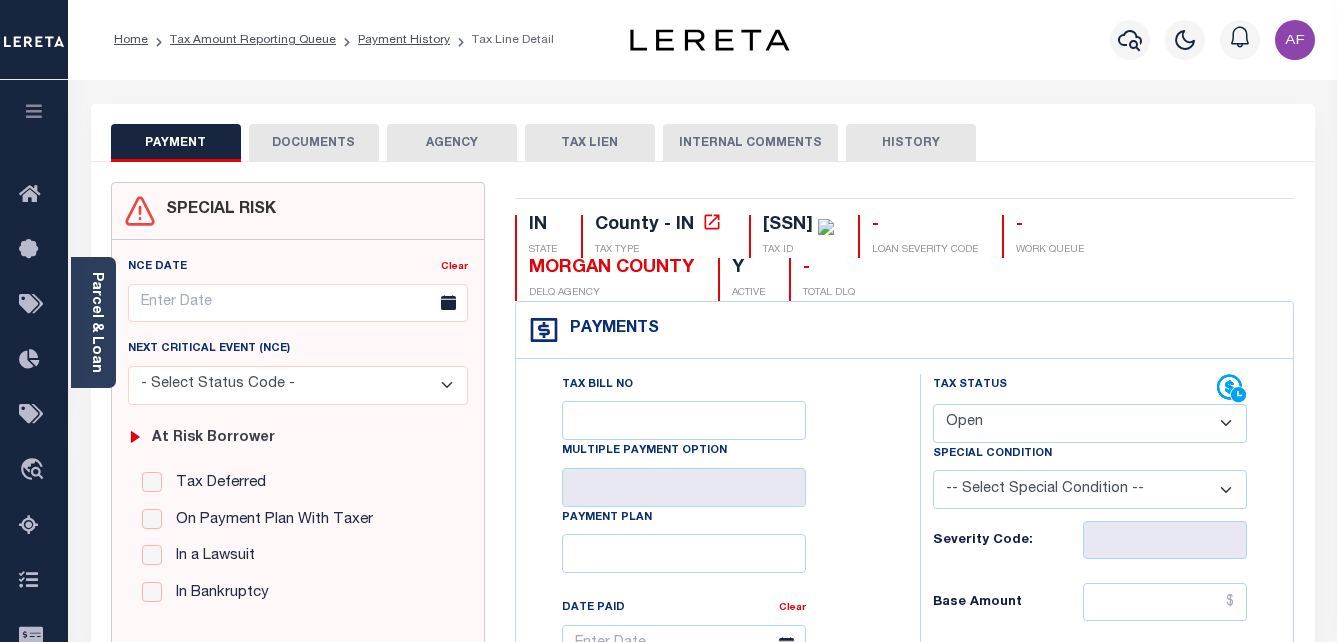 select on "PYD" 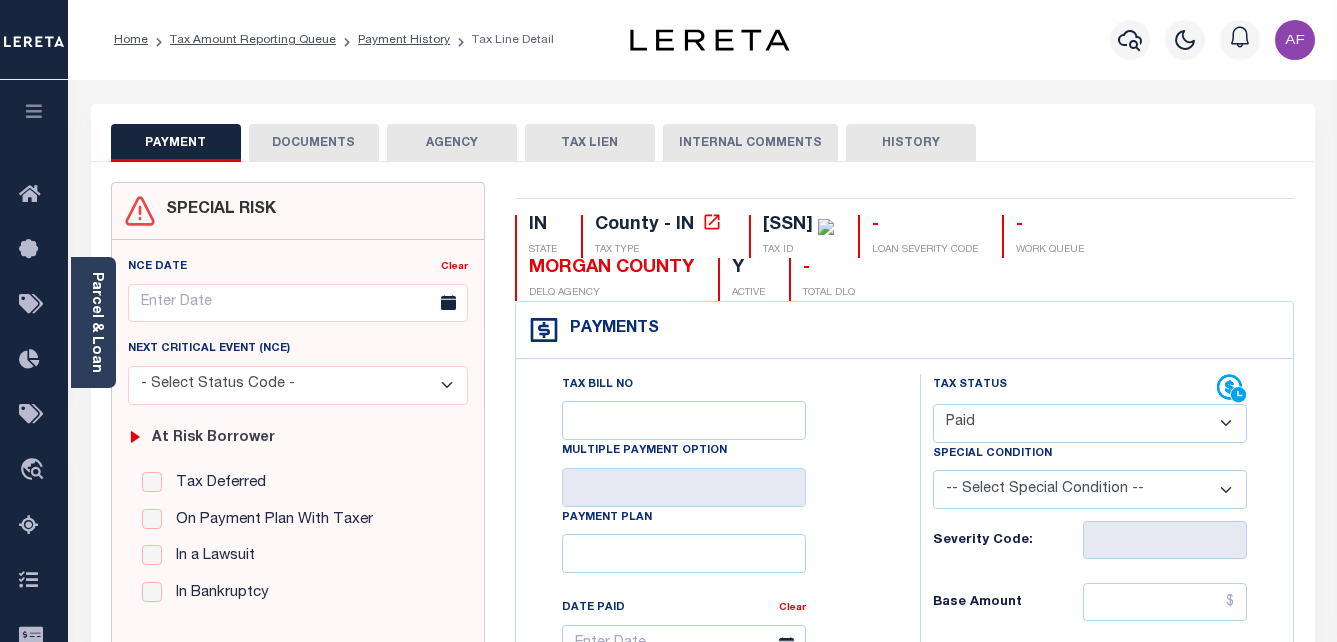 click on "- Select Status Code -
Open
Due/Unpaid
Paid
Incomplete
No Tax Due
Internal Refund Processed
New" at bounding box center (1090, 423) 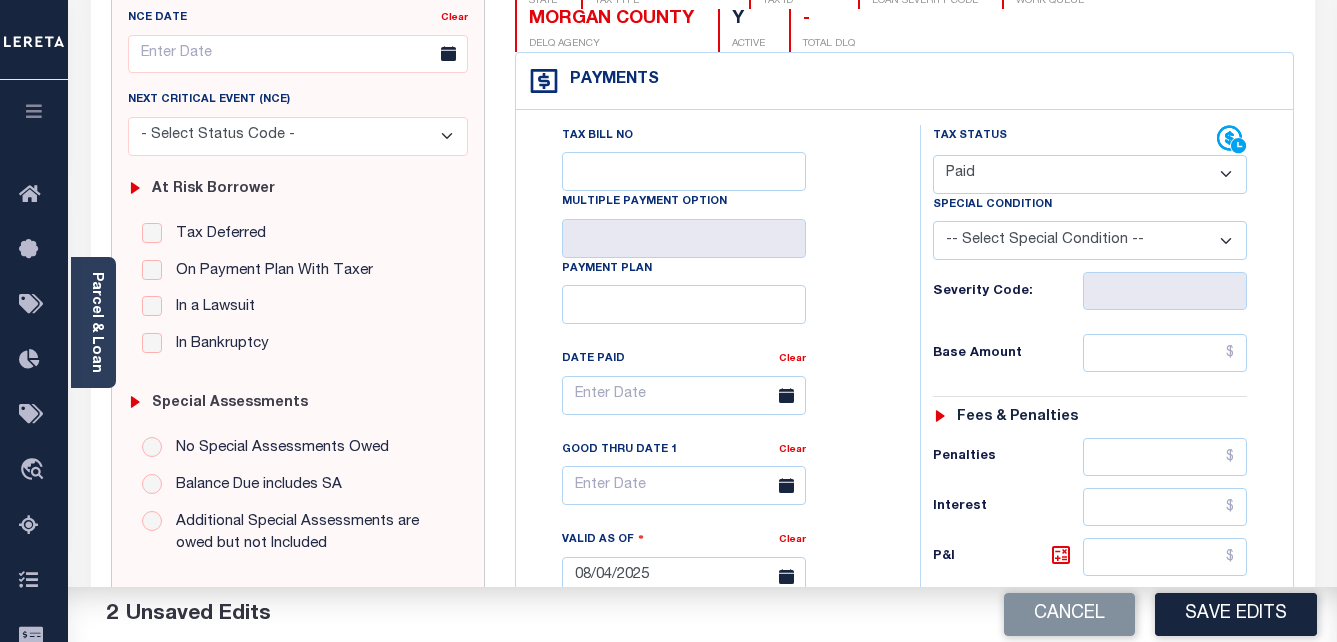 scroll, scrollTop: 300, scrollLeft: 0, axis: vertical 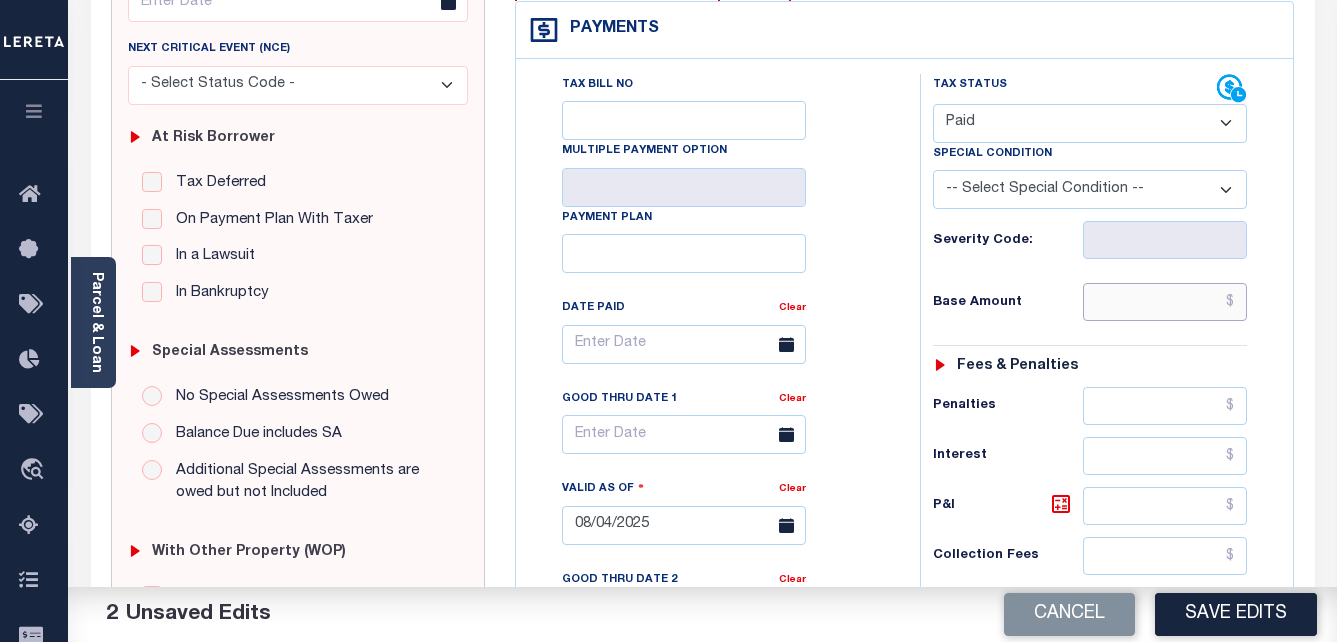 click at bounding box center [1165, 302] 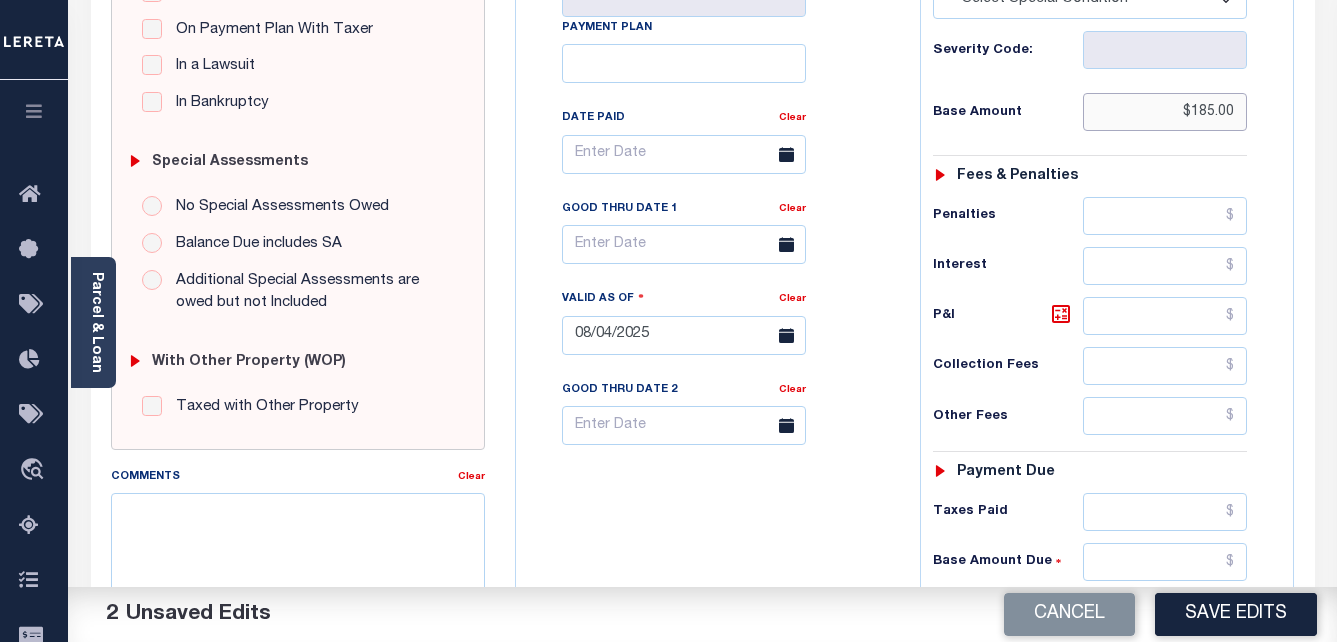 scroll, scrollTop: 600, scrollLeft: 0, axis: vertical 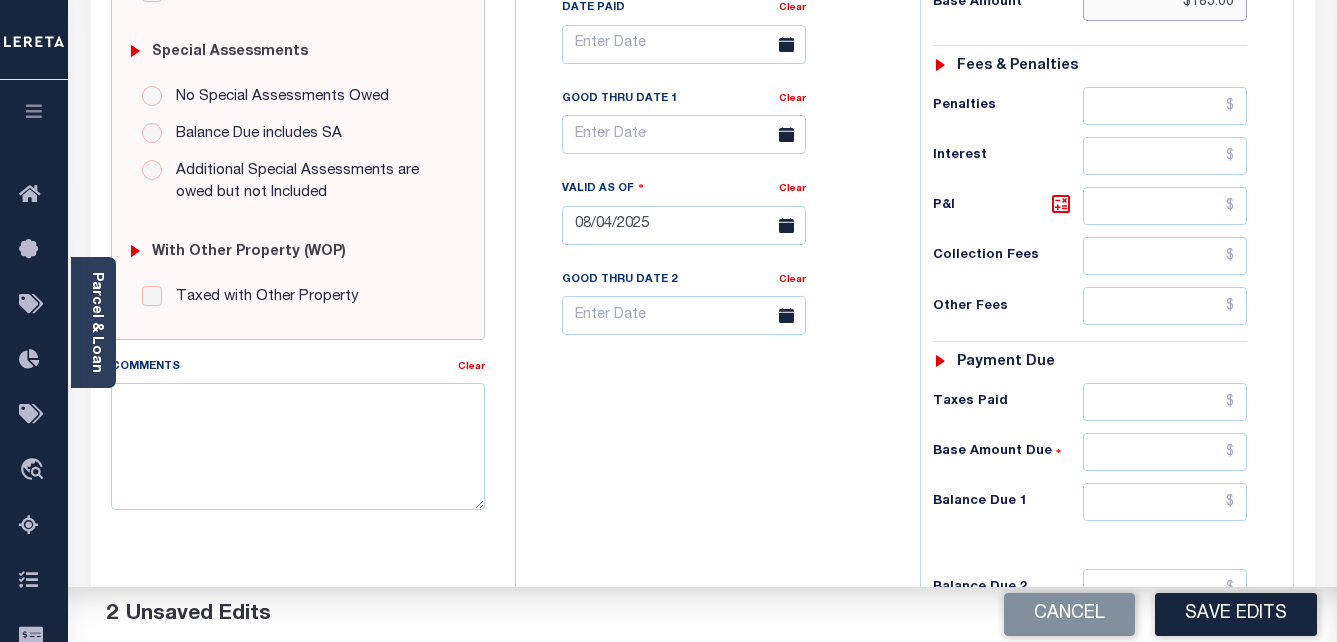 type on "$185.00" 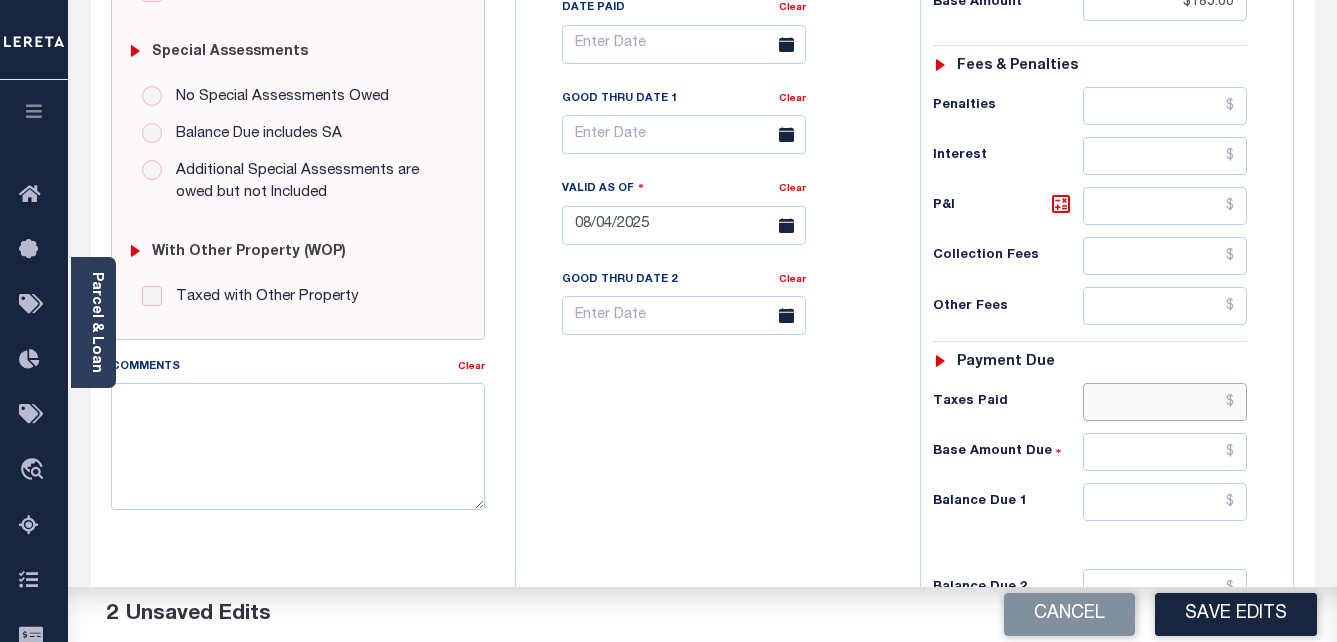 click at bounding box center (1165, 402) 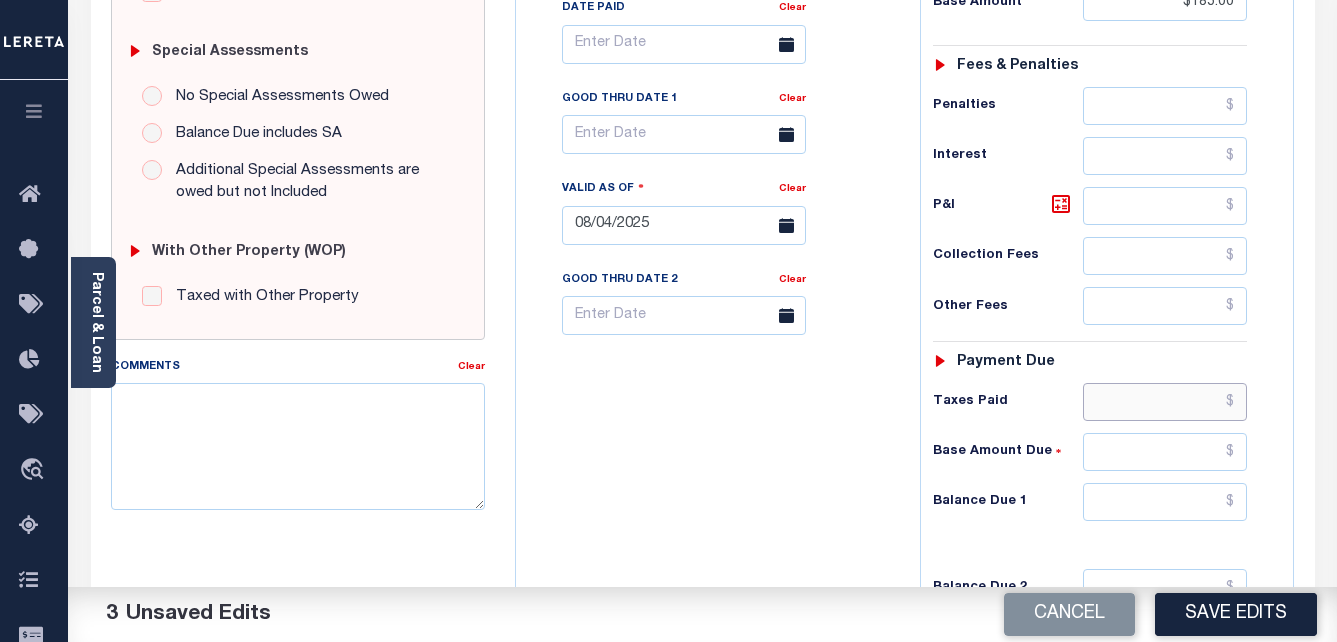 paste on "185.00" 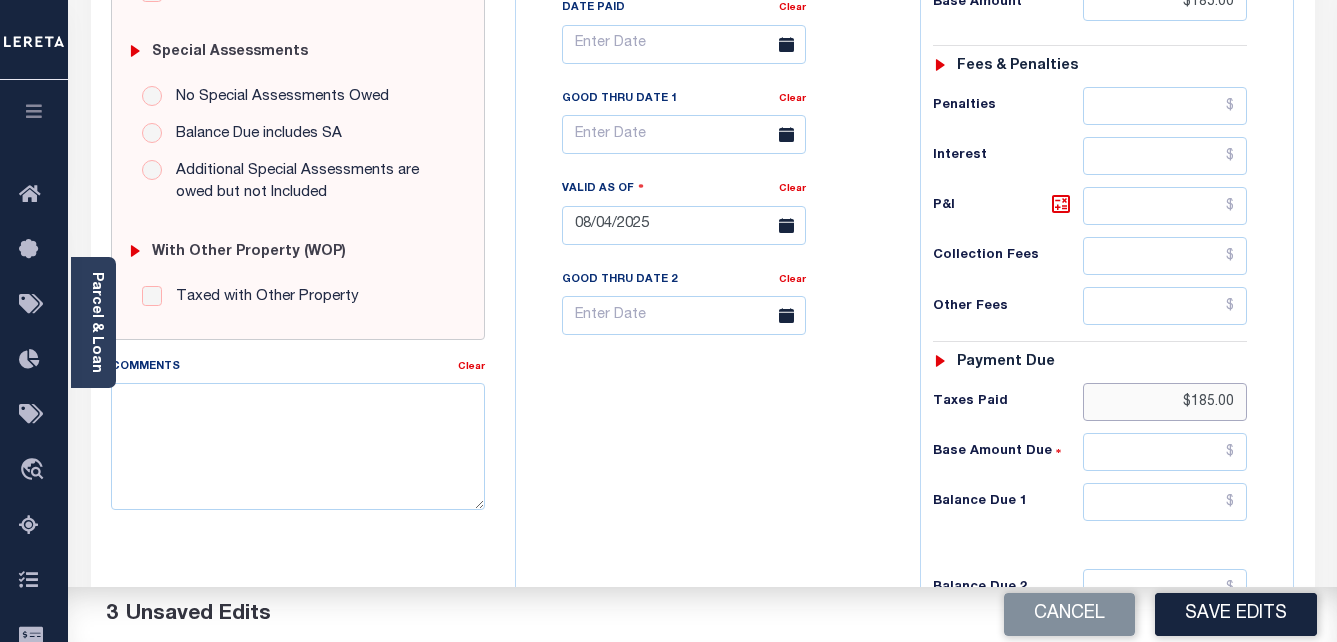 type on "$185.00" 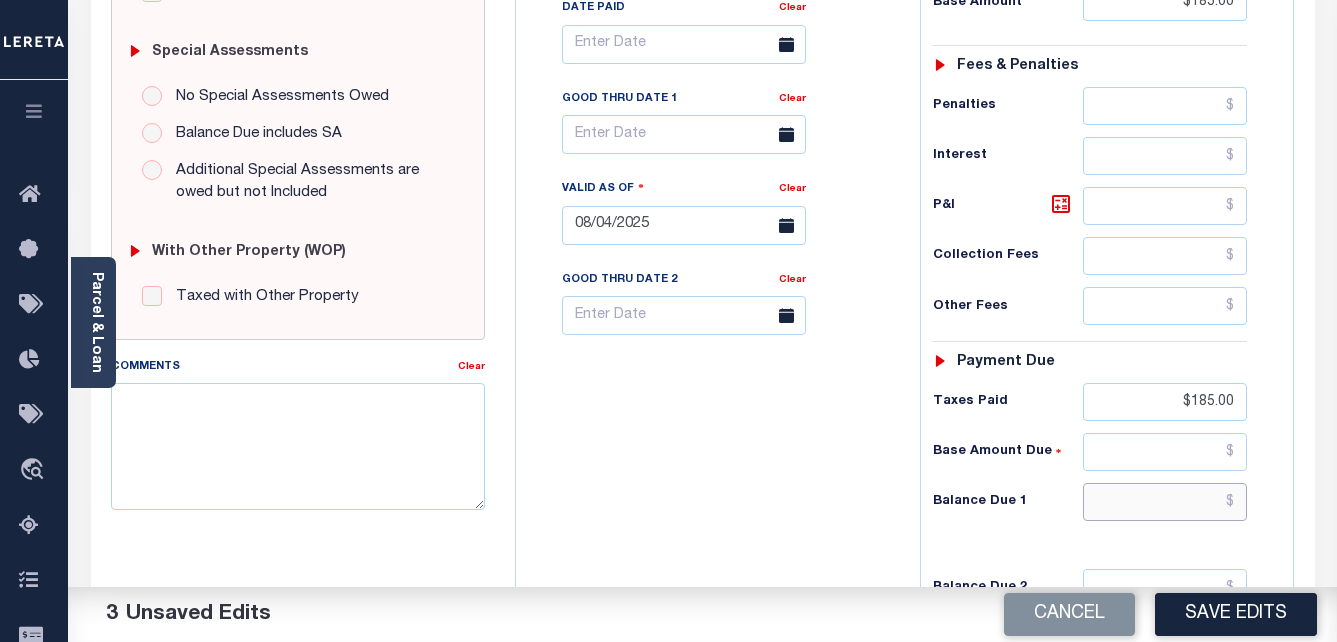 click at bounding box center [1165, 502] 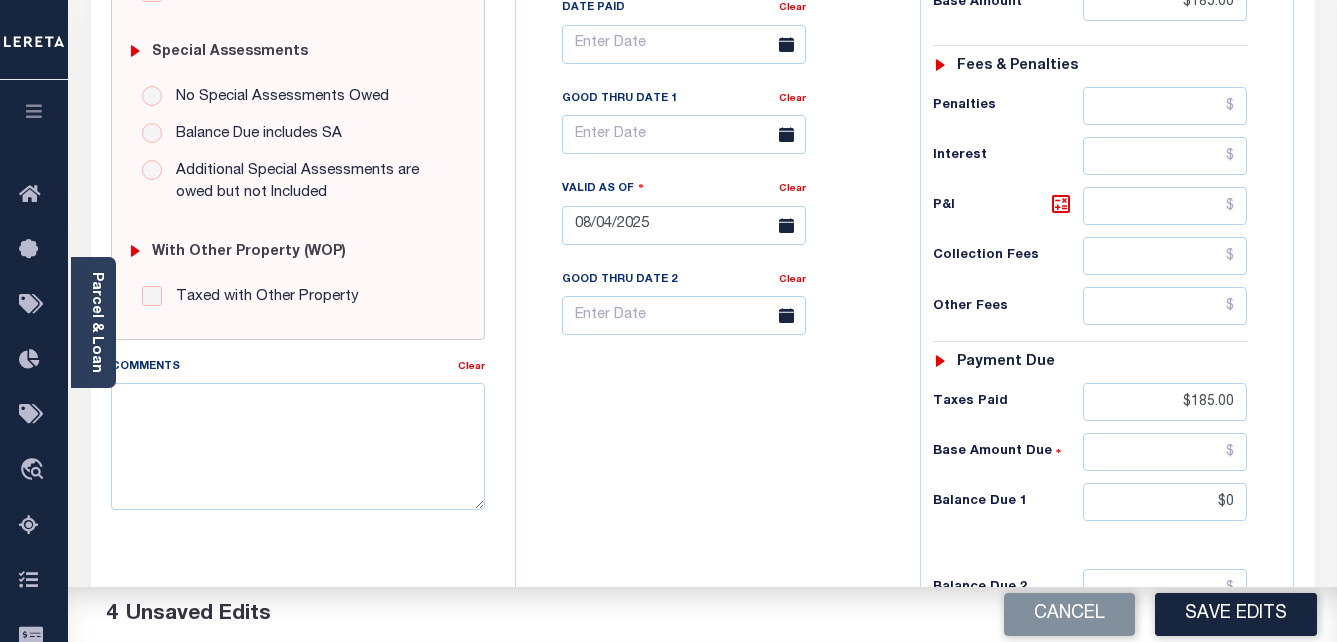 type on "$0.00" 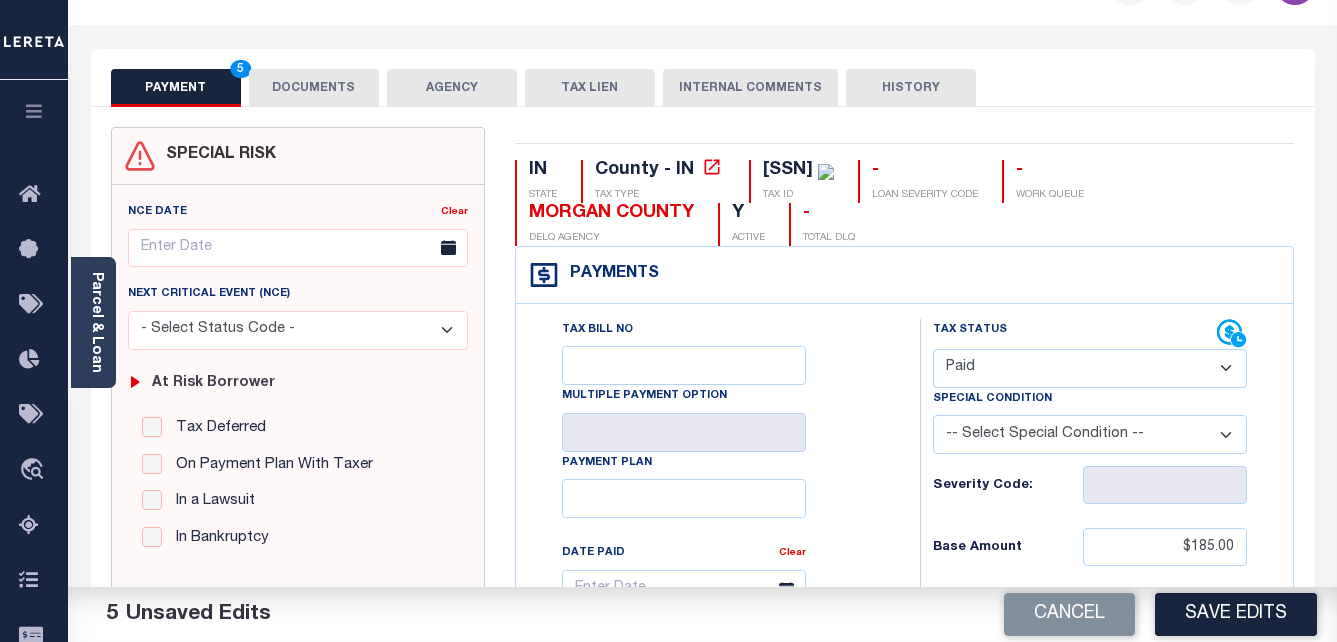 scroll, scrollTop: 0, scrollLeft: 0, axis: both 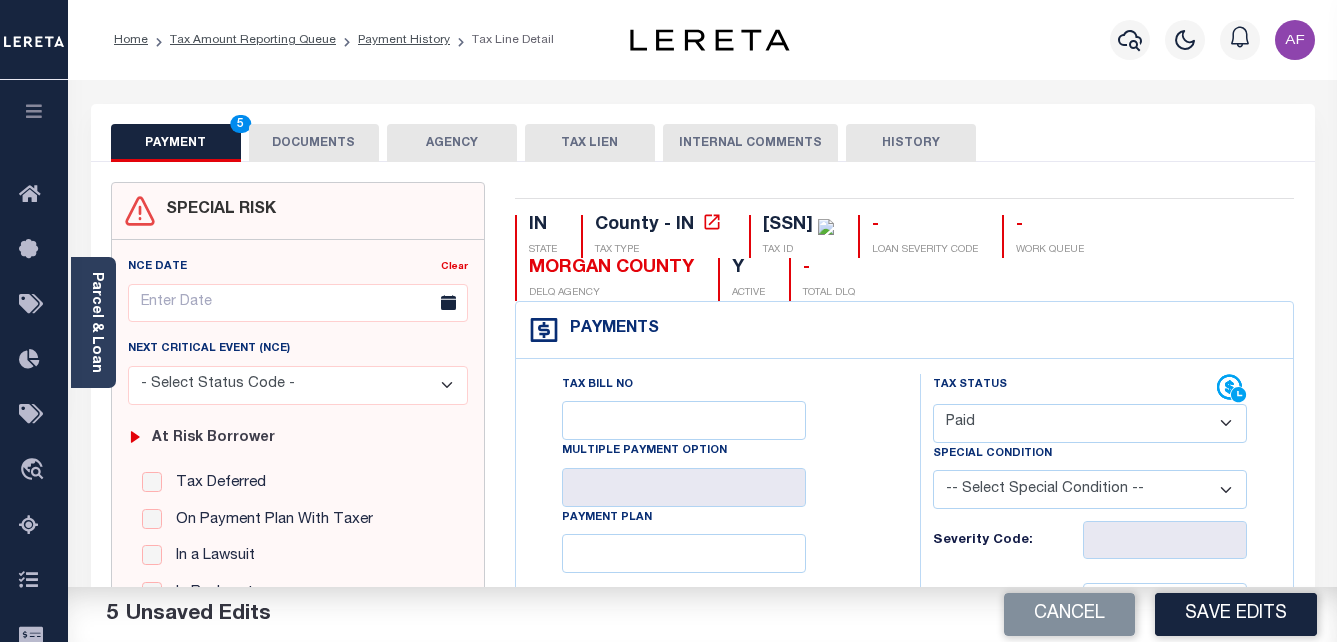 click on "DOCUMENTS" at bounding box center (314, 143) 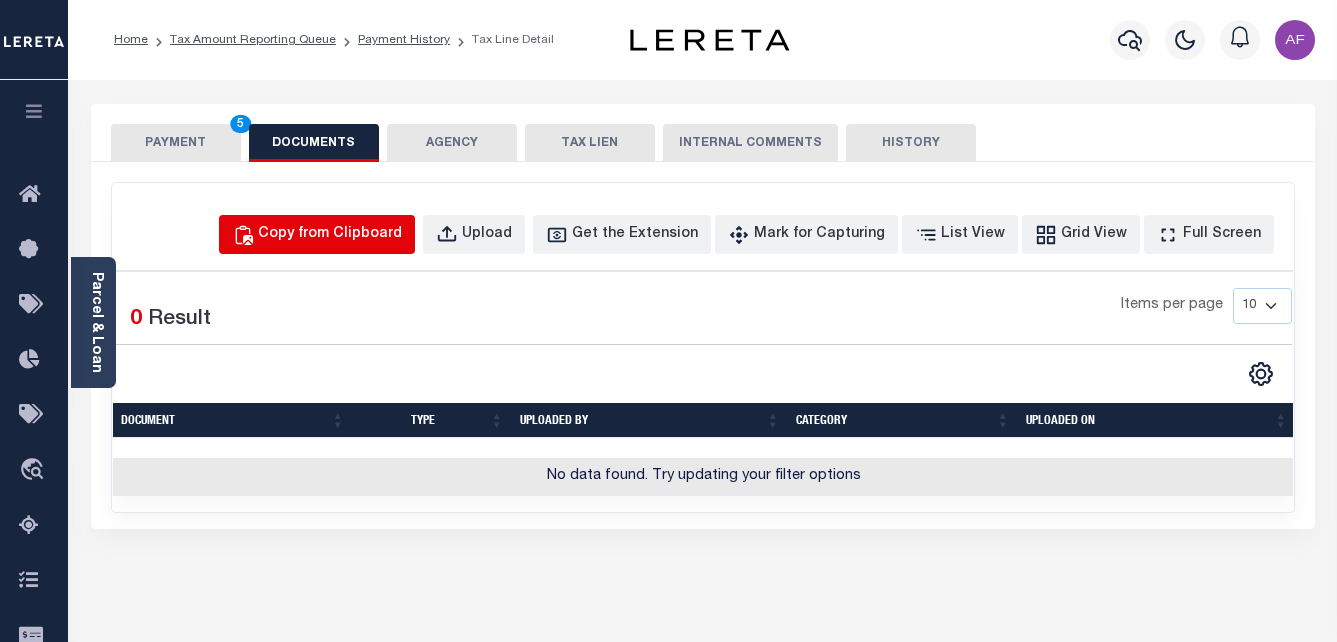 click on "Copy from Clipboard" at bounding box center [330, 235] 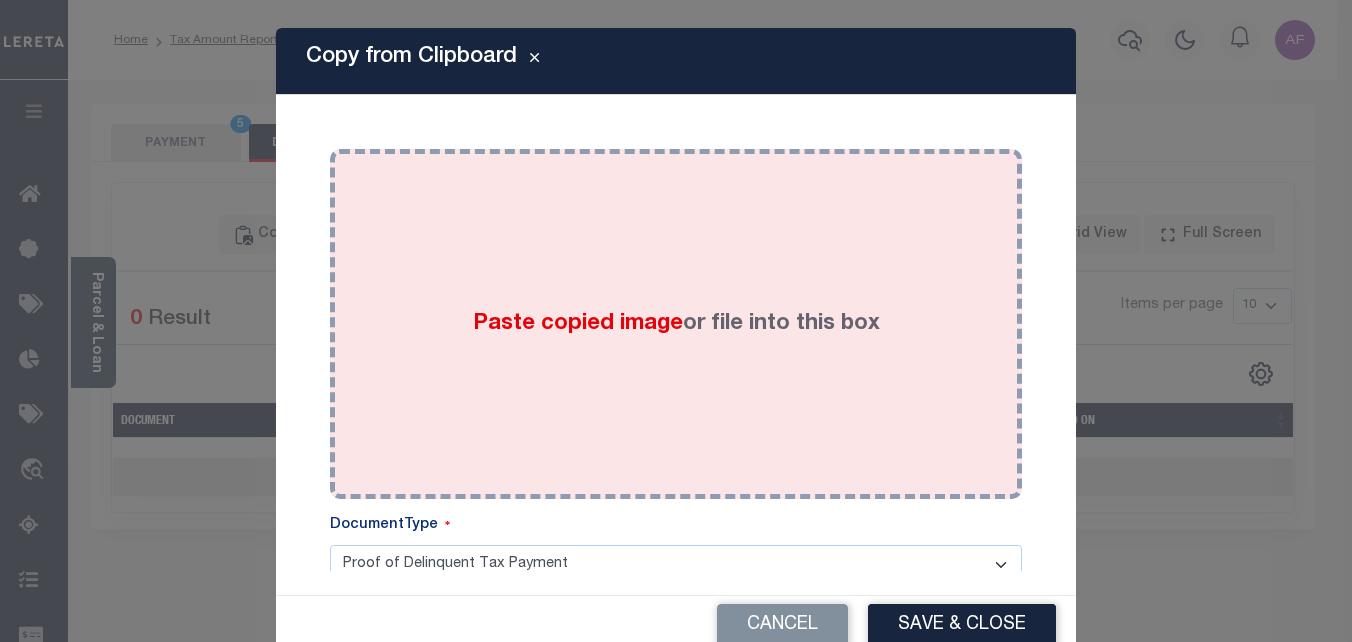 click on "Paste copied image  or file into this box" at bounding box center (676, 324) 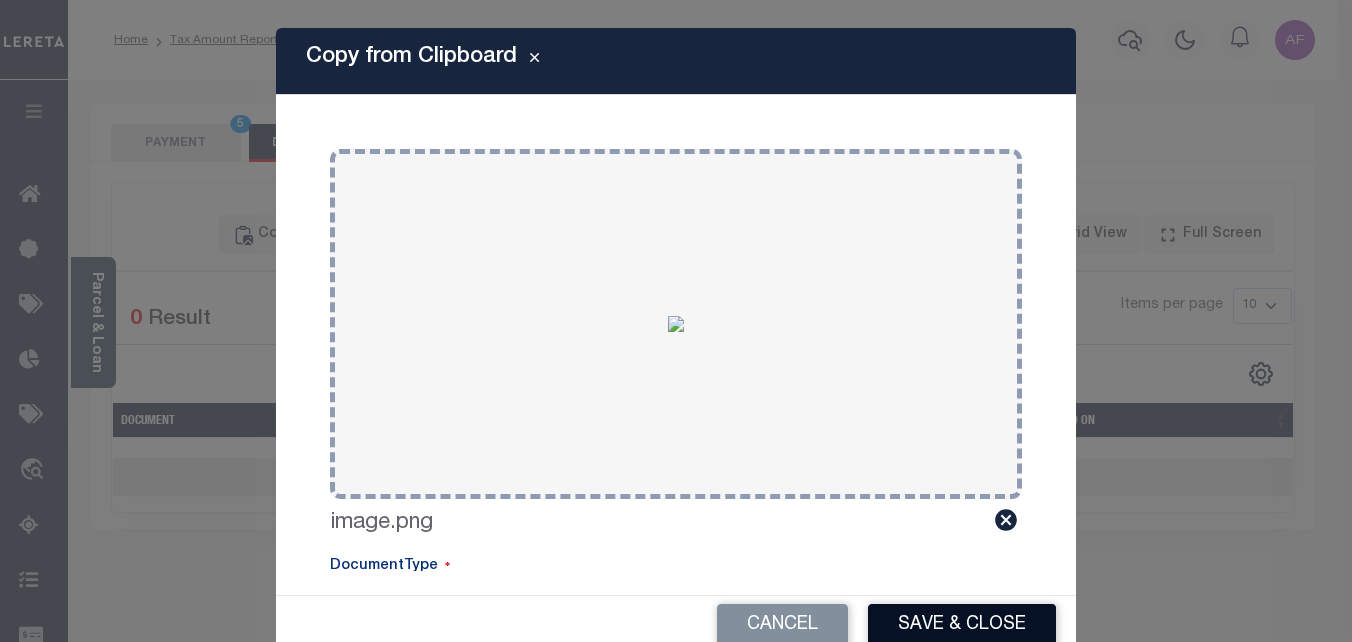 click on "Save & Close" at bounding box center [962, 625] 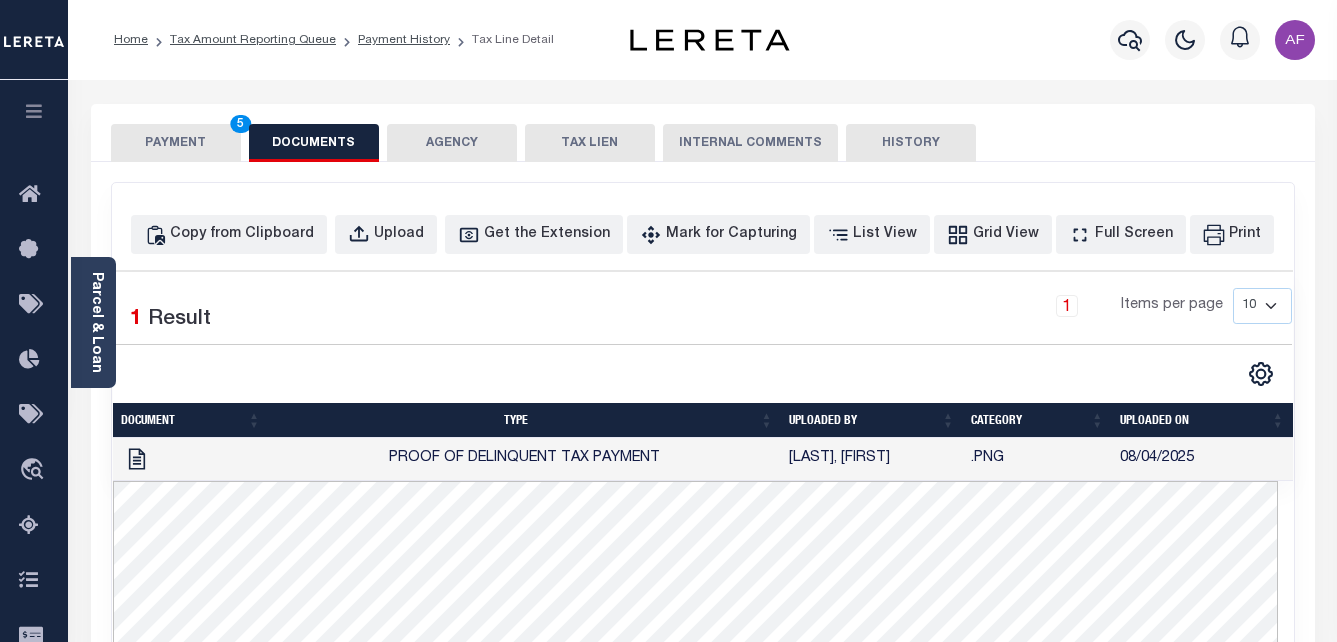 click on "PAYMENT
5" at bounding box center (176, 143) 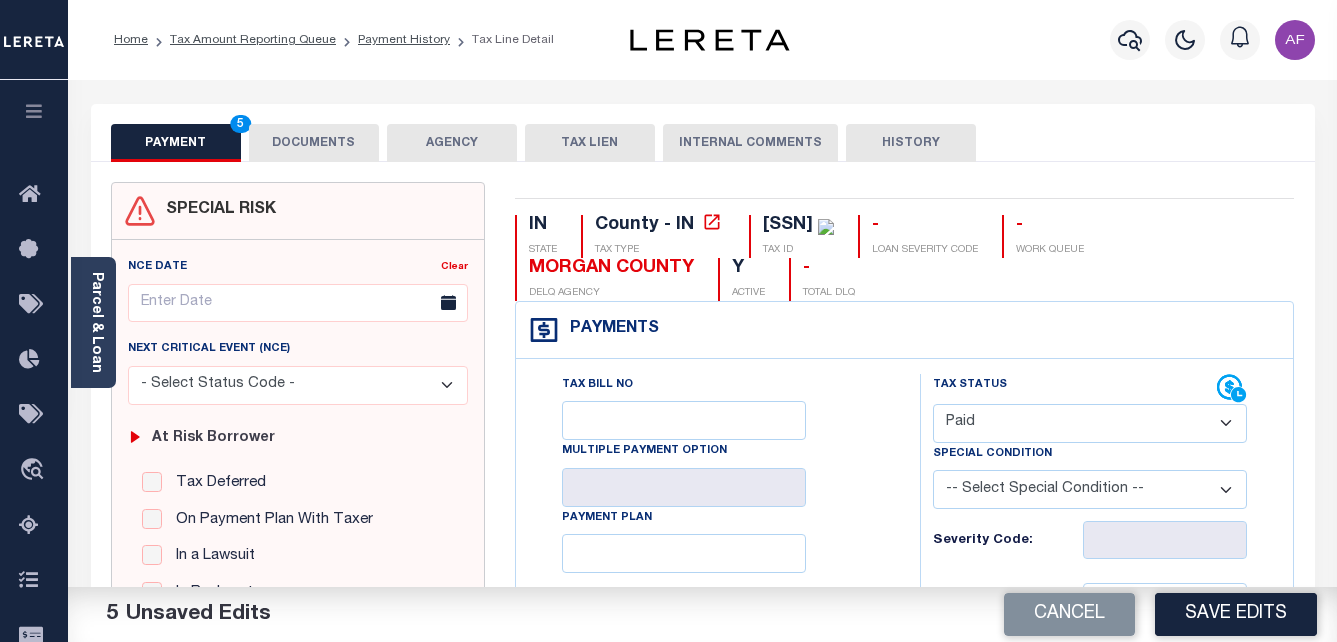 scroll, scrollTop: 600, scrollLeft: 0, axis: vertical 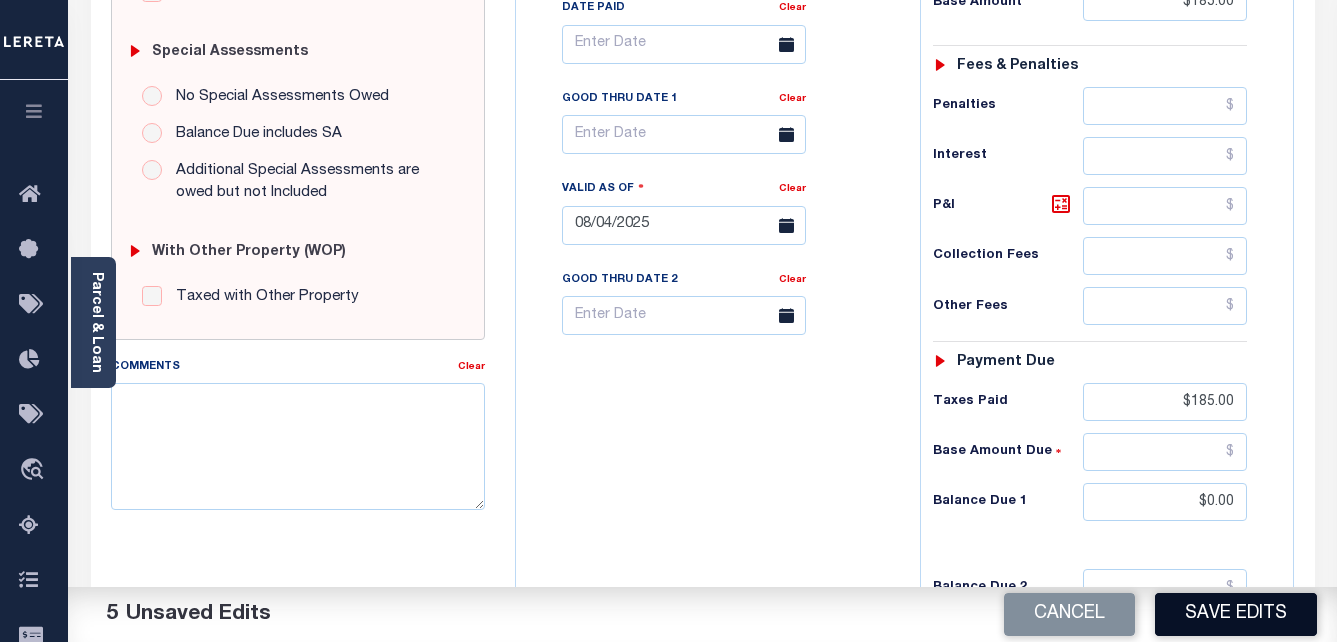 click on "Save Edits" at bounding box center [1236, 614] 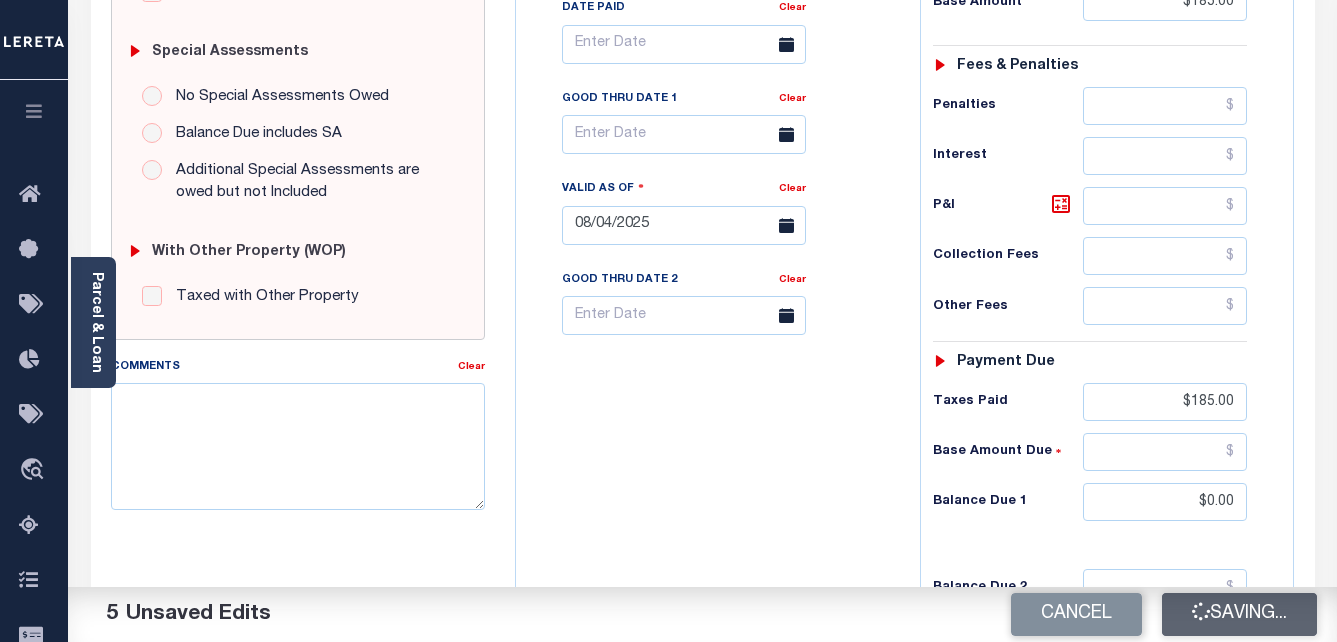 checkbox on "false" 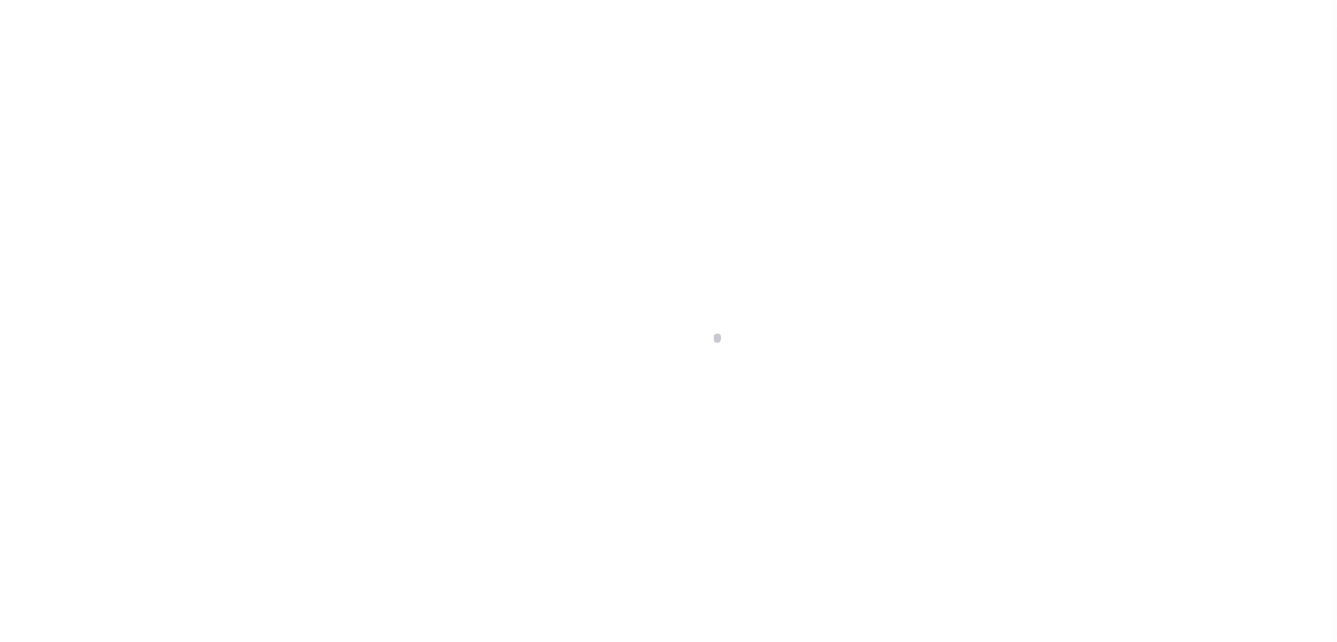 scroll, scrollTop: 0, scrollLeft: 0, axis: both 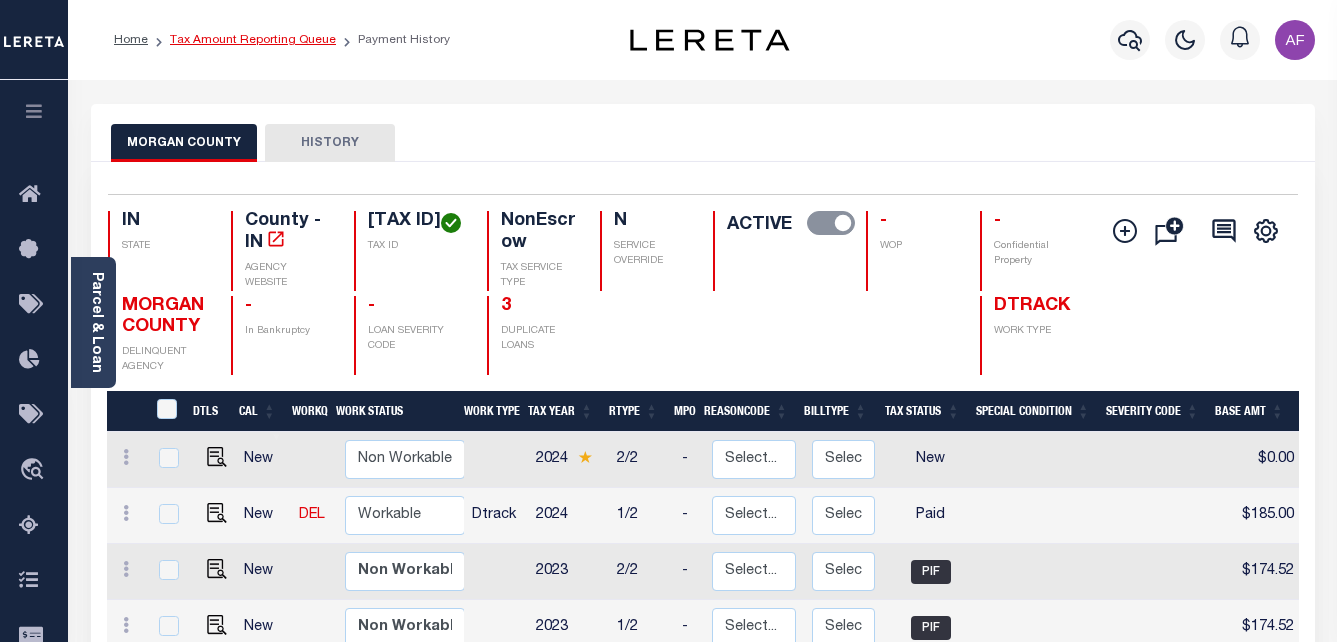click on "Tax Amount Reporting Queue" at bounding box center [253, 40] 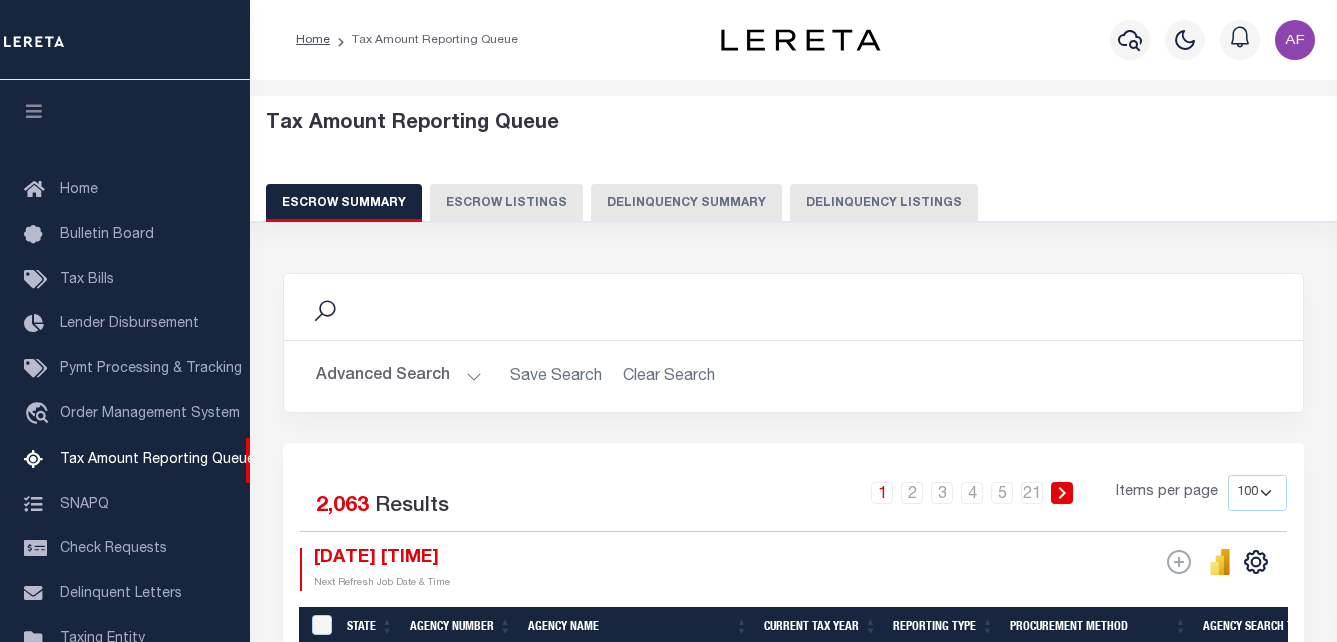 select on "100" 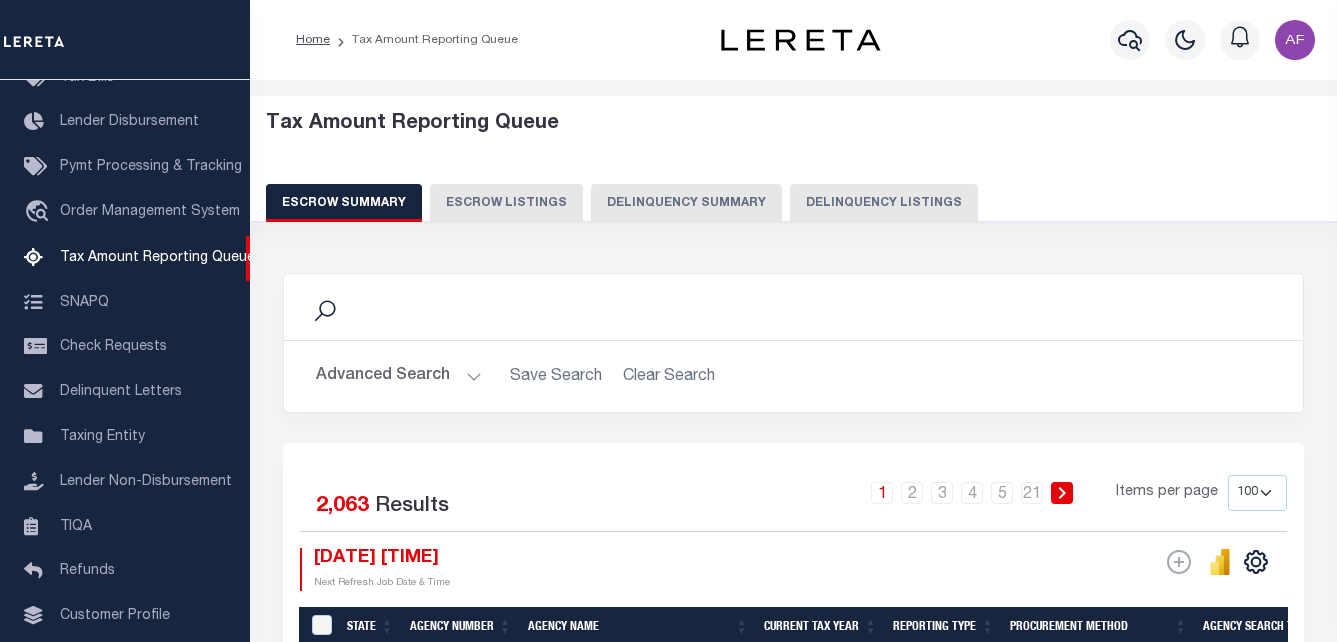 click on "Delinquency Listings" at bounding box center (884, 203) 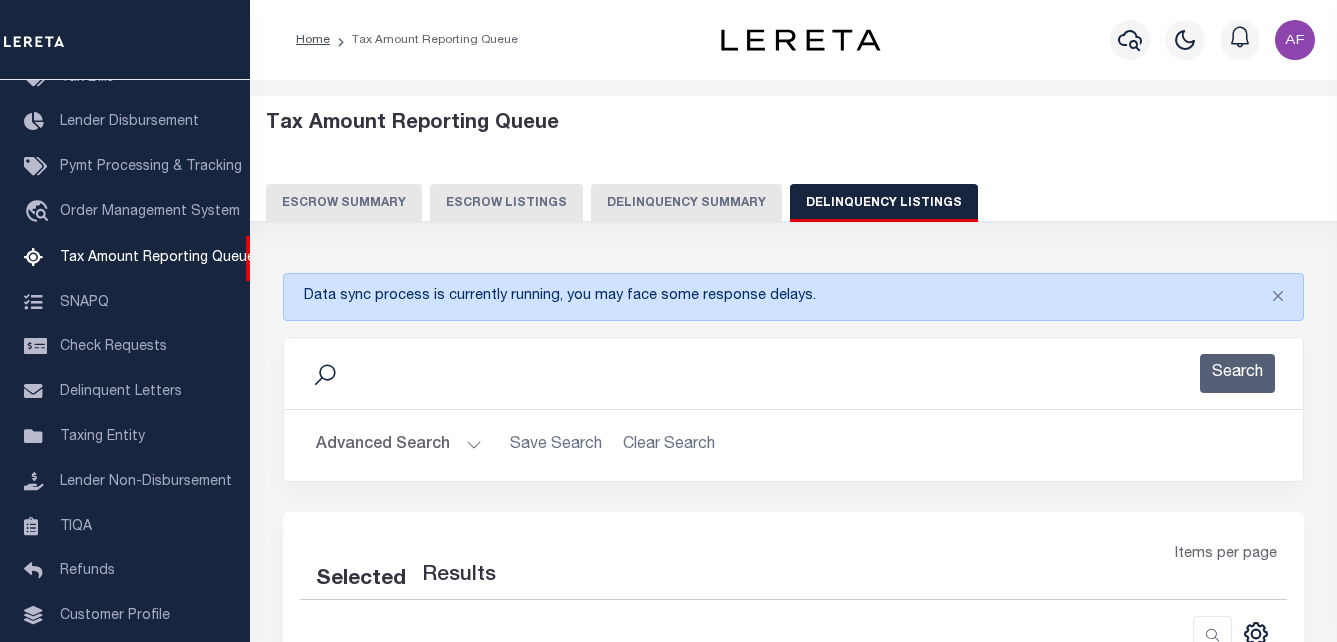 select on "100" 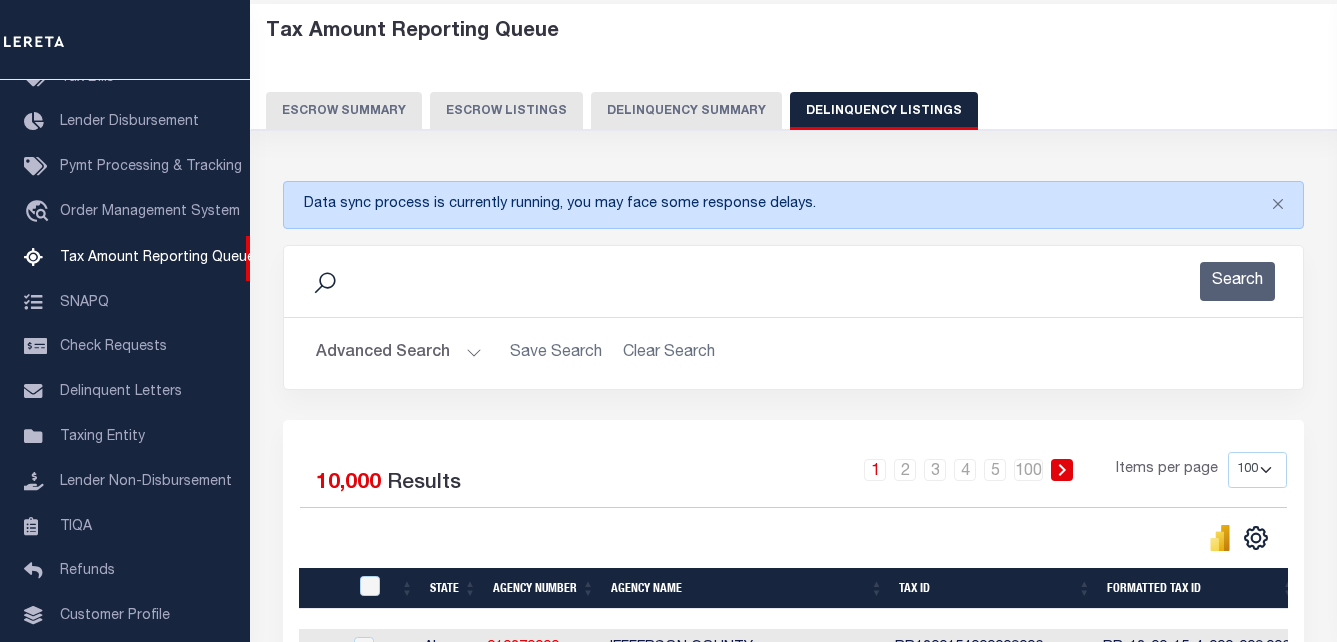 scroll, scrollTop: 0, scrollLeft: 0, axis: both 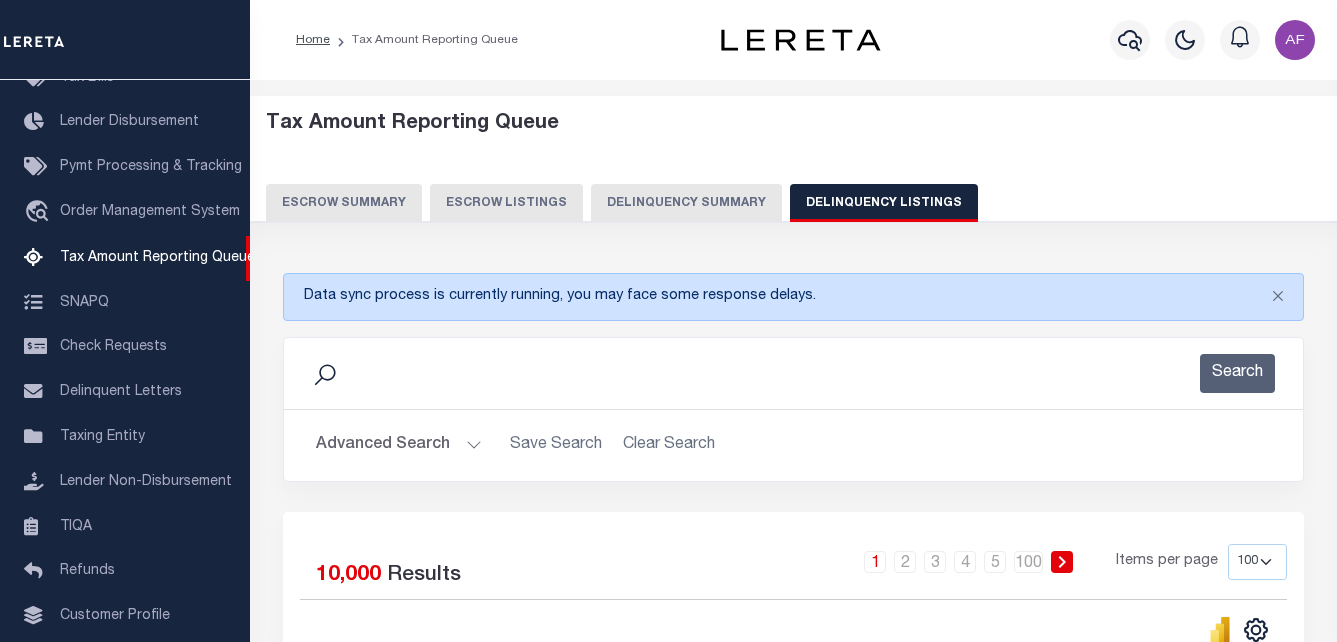 click on "Advanced Search" at bounding box center [399, 445] 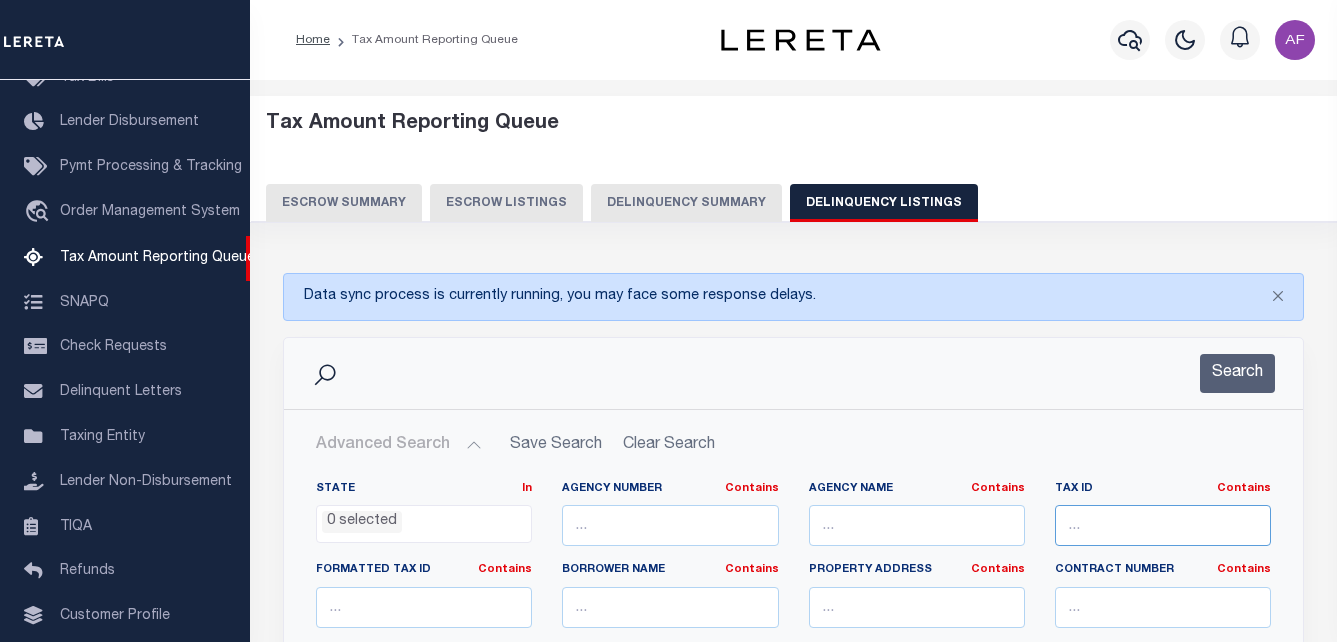 click at bounding box center (1163, 525) 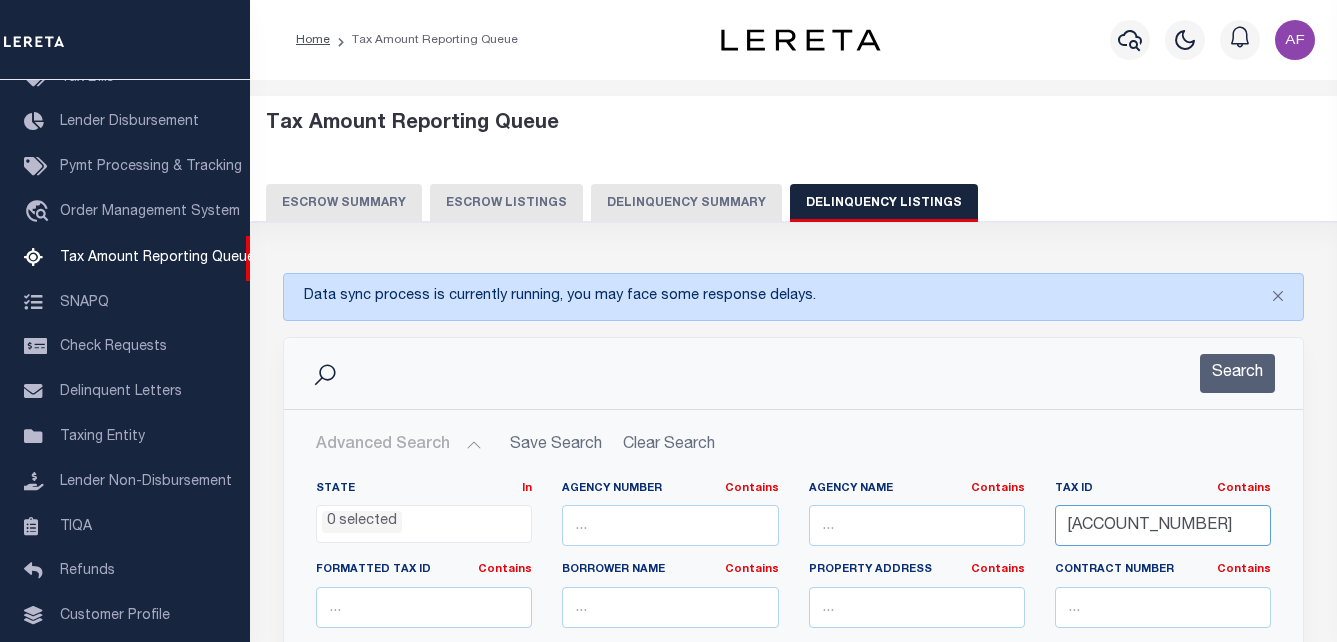 scroll, scrollTop: 0, scrollLeft: 5, axis: horizontal 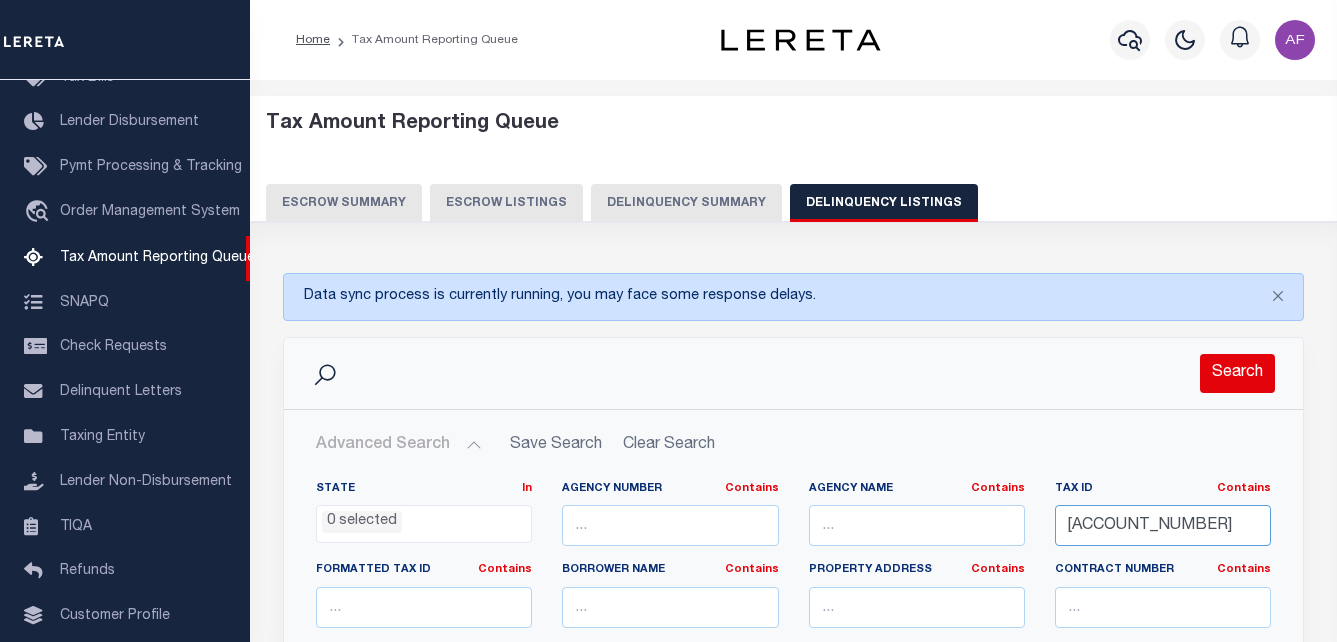 type on "55-13-03-177-001.004-021" 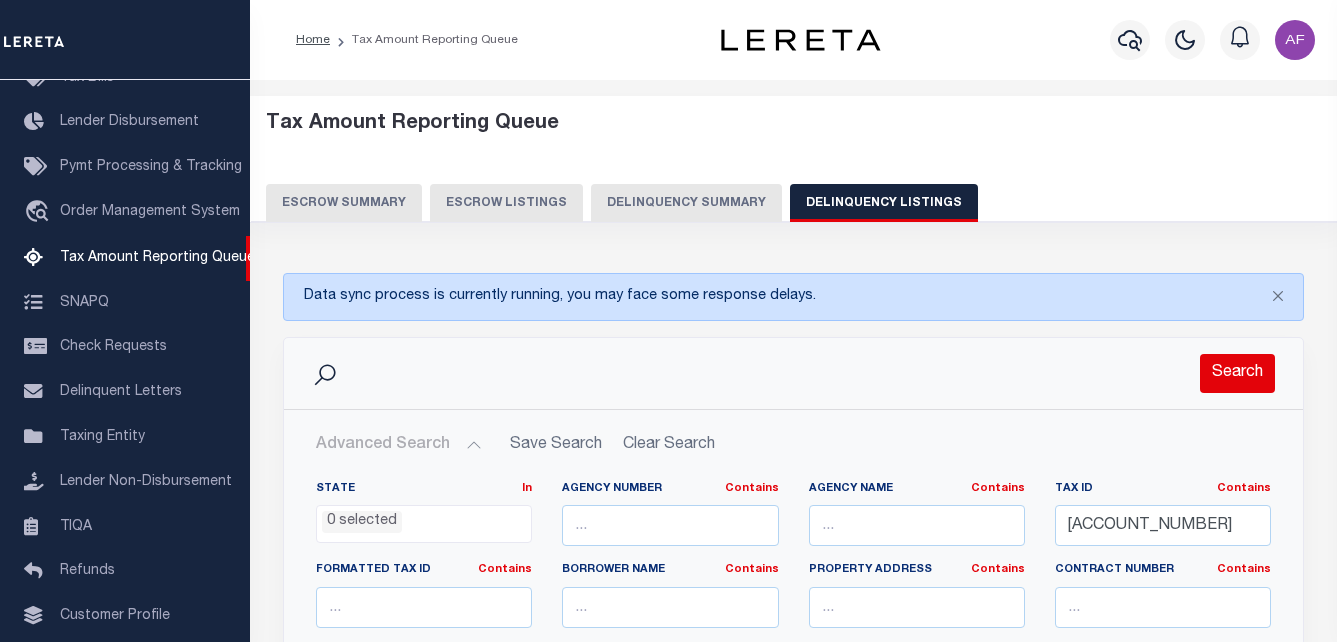 click on "Search" at bounding box center [1237, 373] 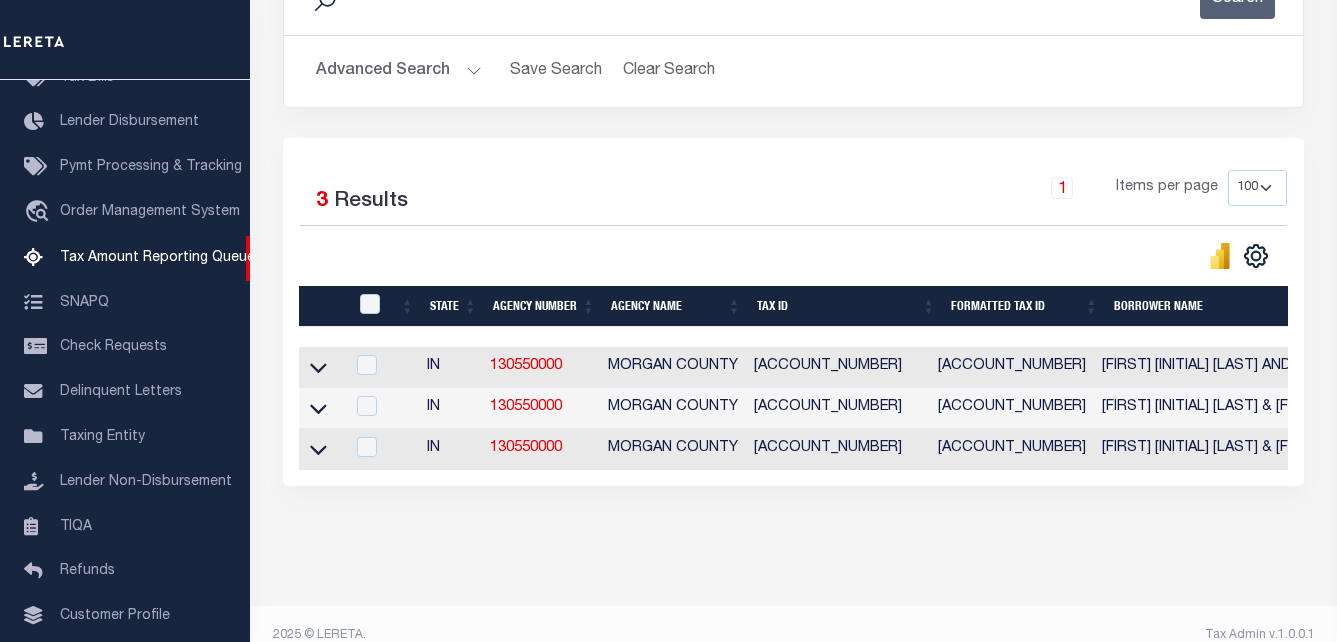 scroll, scrollTop: 400, scrollLeft: 0, axis: vertical 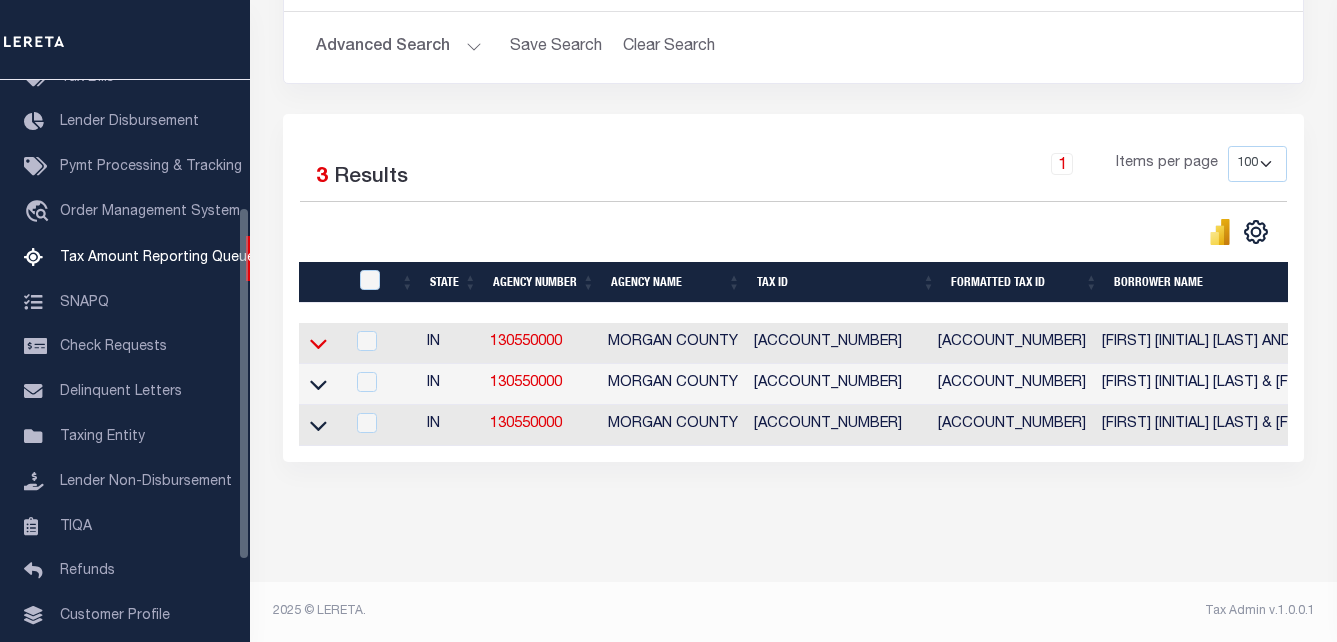 click 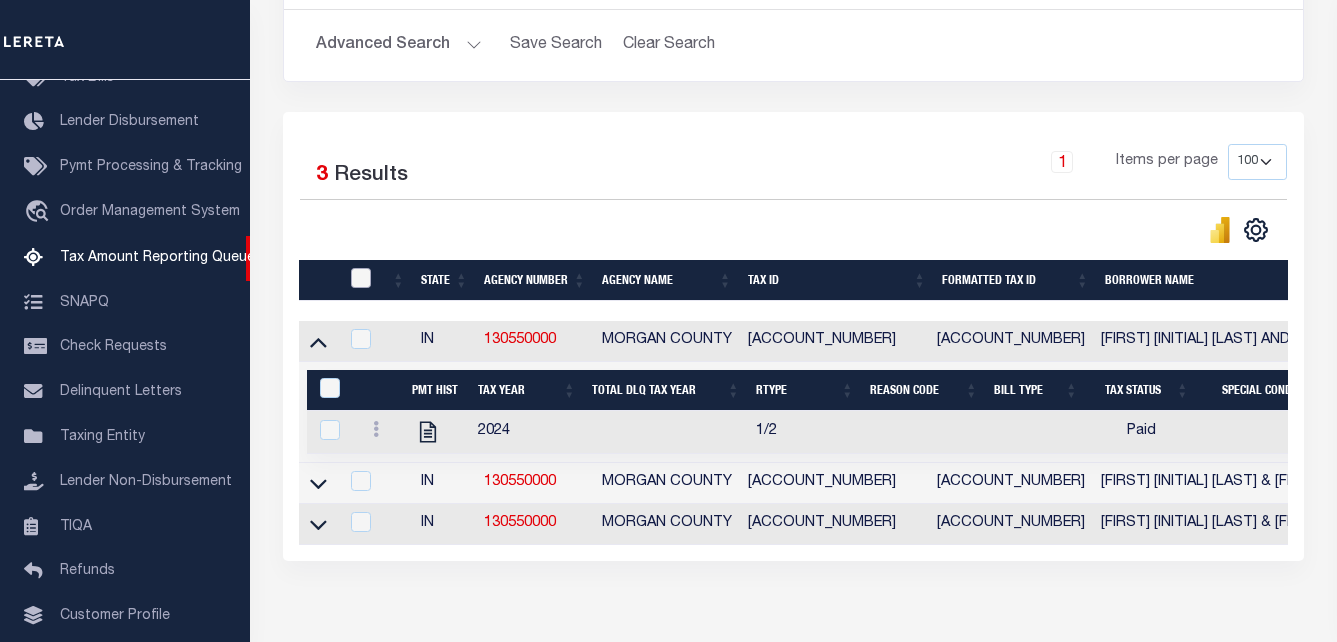 click at bounding box center (361, 278) 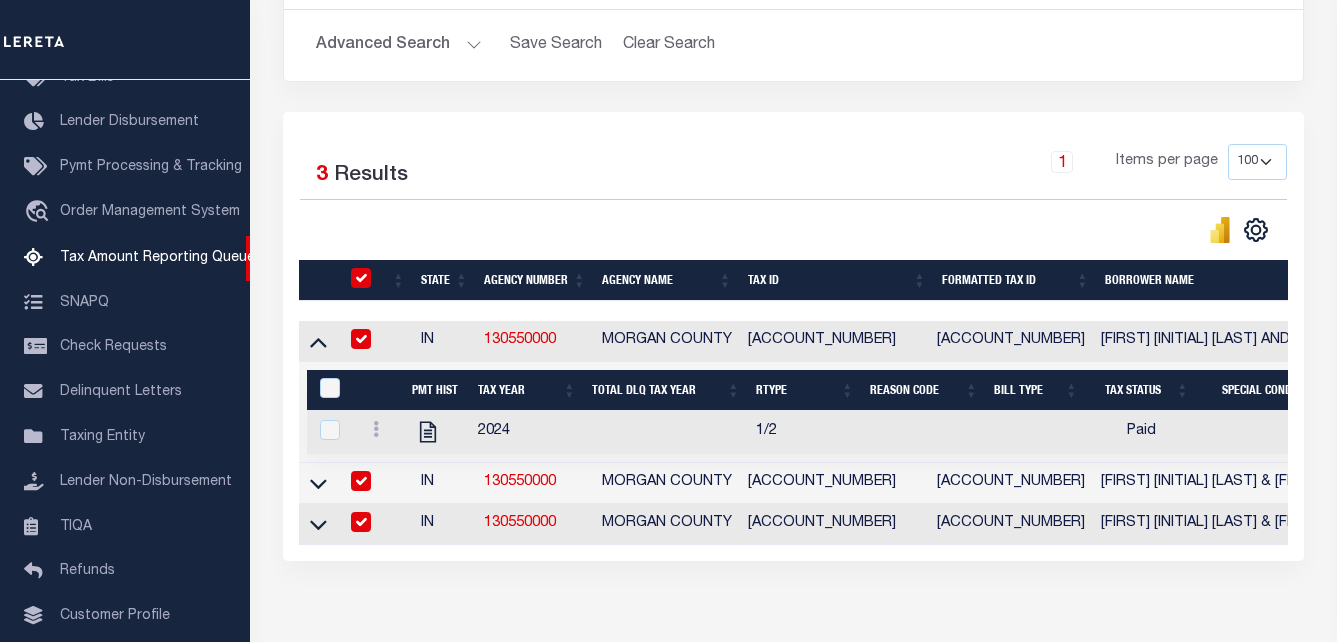 checkbox on "true" 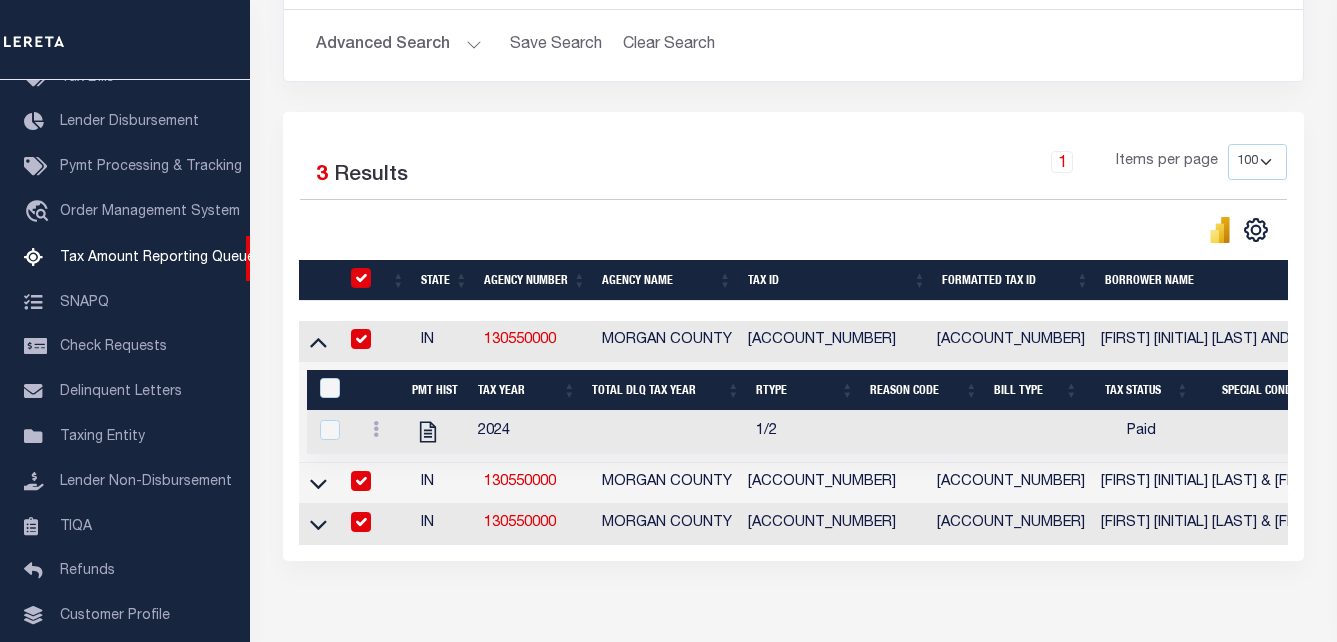 checkbox on "true" 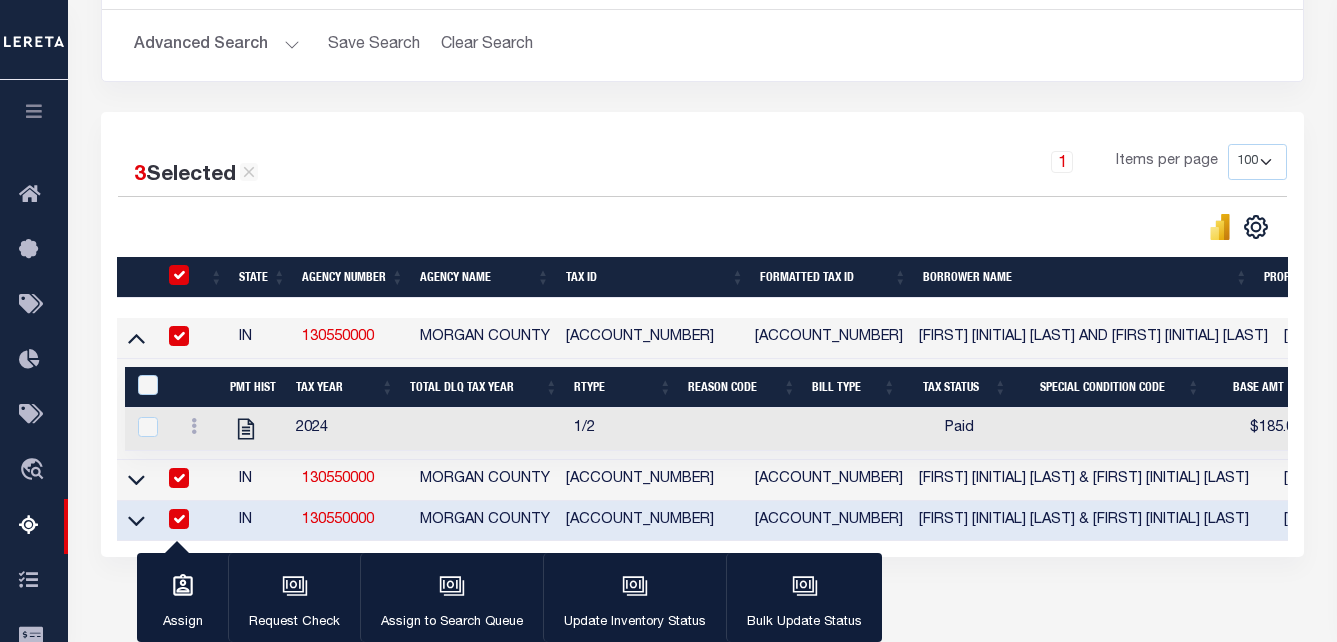 click on "Data sync process is currently running, you may face some response delays.
Search
Advanced Search
Save Search Clear Search
tblassign_wrapper_dynamictable_____DefaultSaveFilter
3" at bounding box center (703, 235) 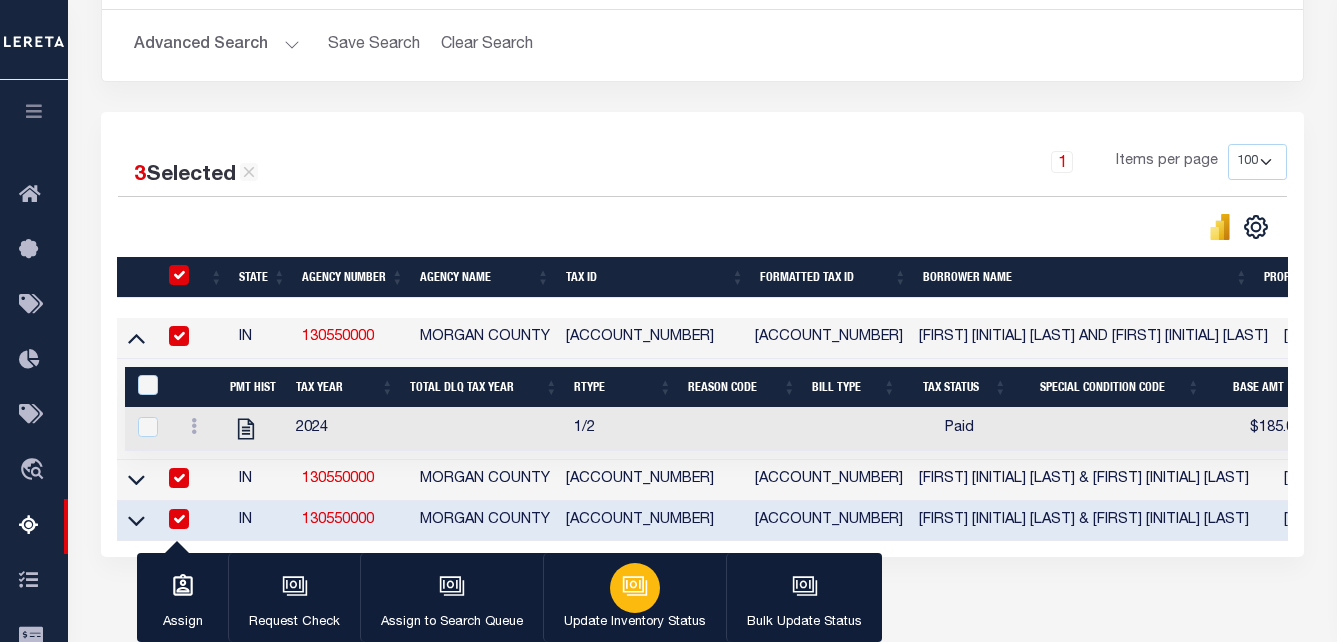 click on "Update Inventory Status" at bounding box center [634, 598] 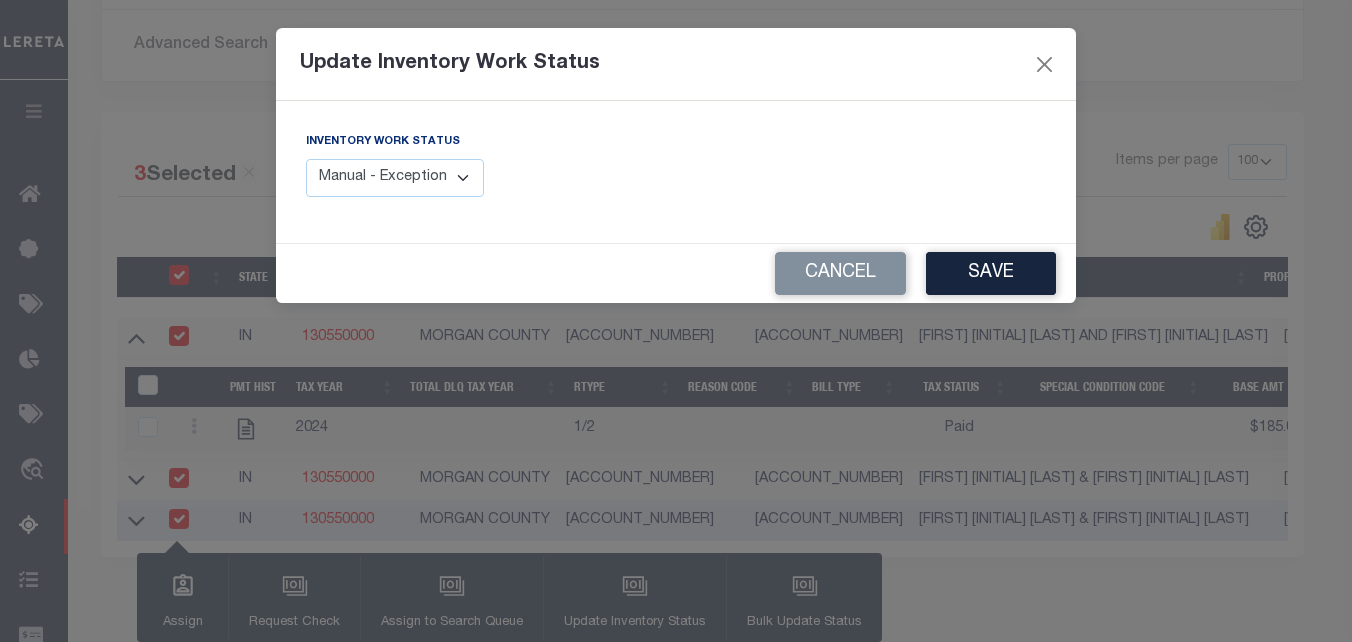 click on "Manual - Exception
Pended - Awaiting Search
Late Add Exception
Completed" at bounding box center (395, 178) 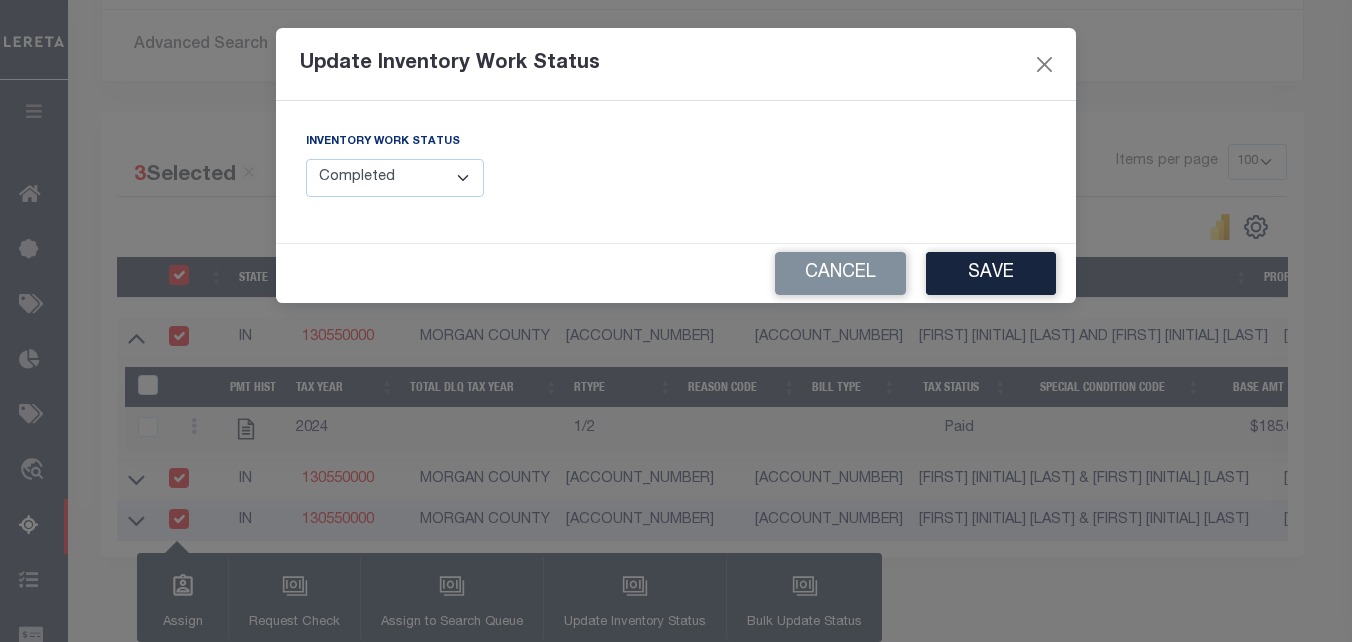 click on "Manual - Exception
Pended - Awaiting Search
Late Add Exception
Completed" at bounding box center (395, 178) 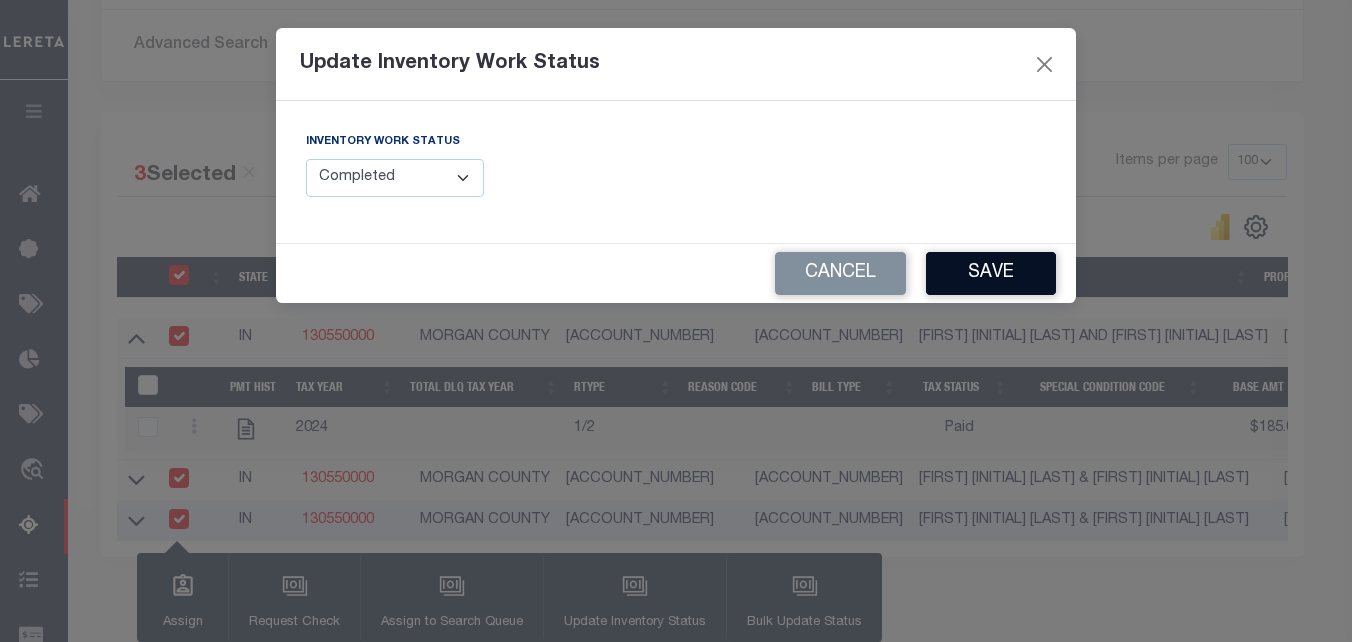 click on "Save" at bounding box center [991, 273] 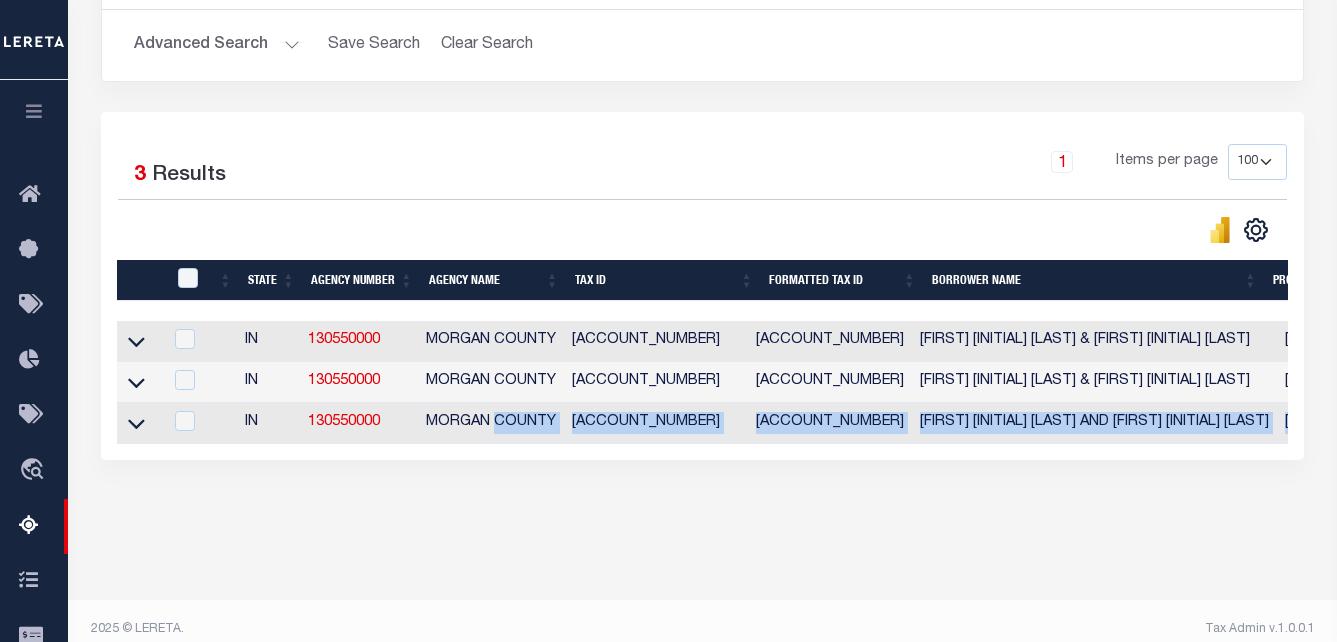 scroll, scrollTop: 0, scrollLeft: 152, axis: horizontal 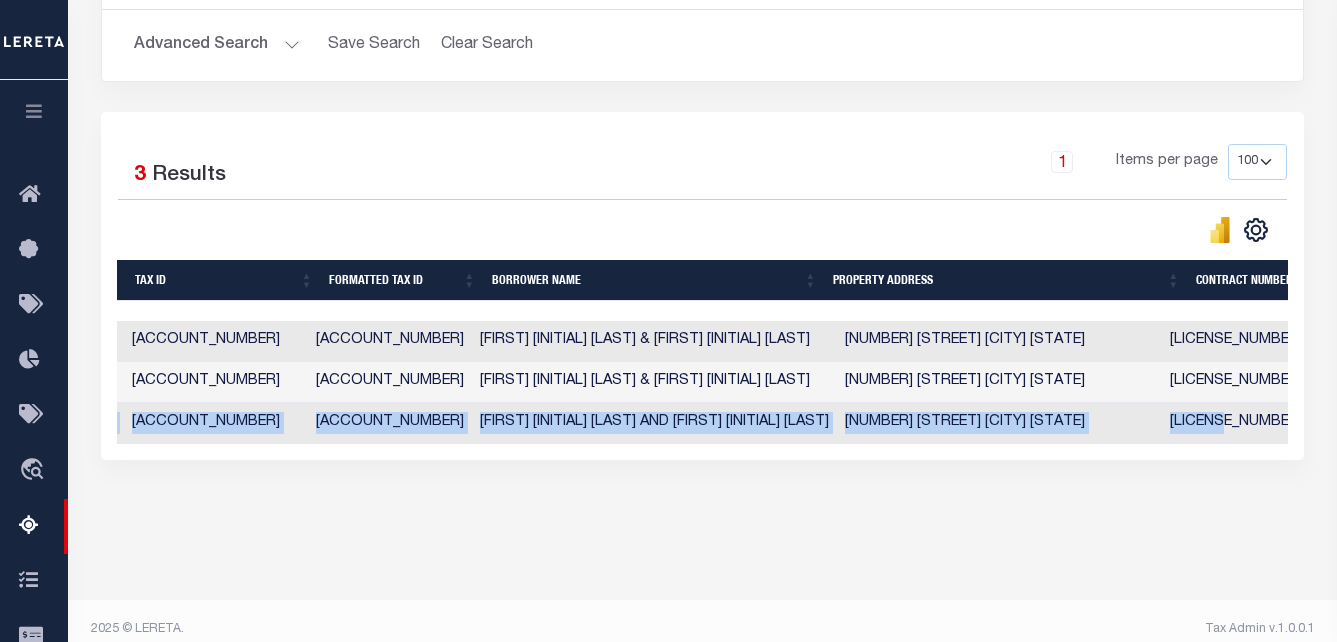 drag, startPoint x: 495, startPoint y: 448, endPoint x: 886, endPoint y: 412, distance: 392.65378 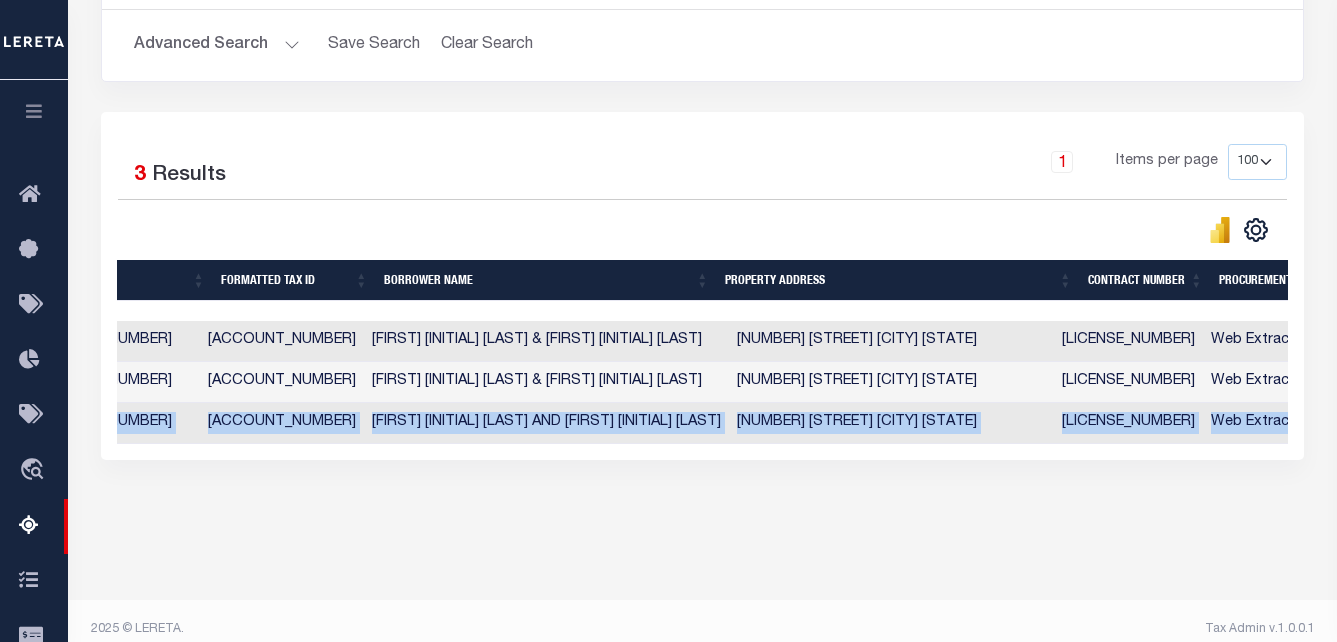 scroll, scrollTop: 0, scrollLeft: 1362, axis: horizontal 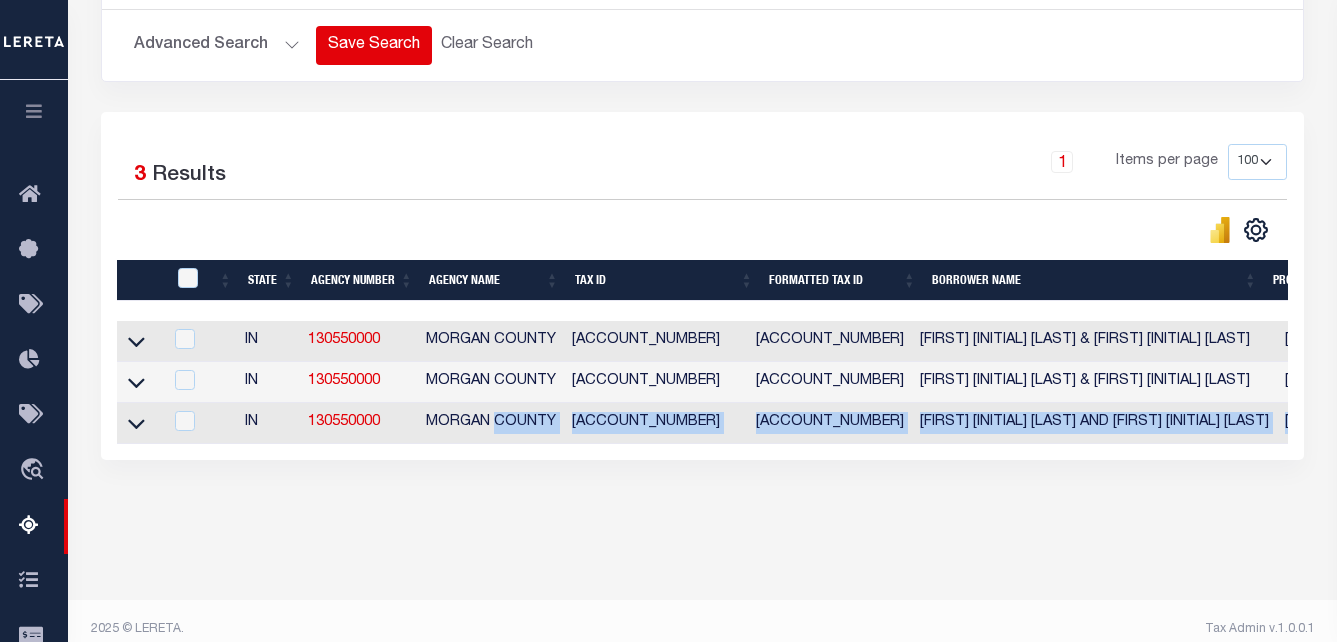 click on "Save Search" at bounding box center [374, 45] 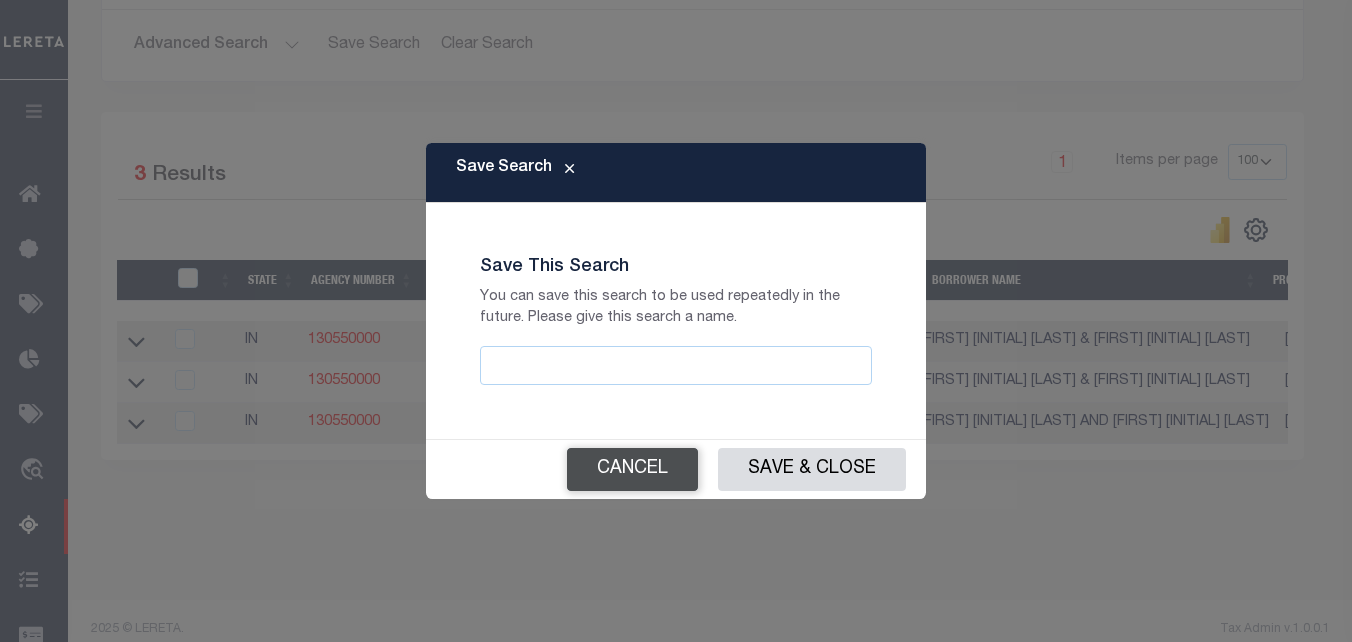click on "Cancel" at bounding box center [632, 469] 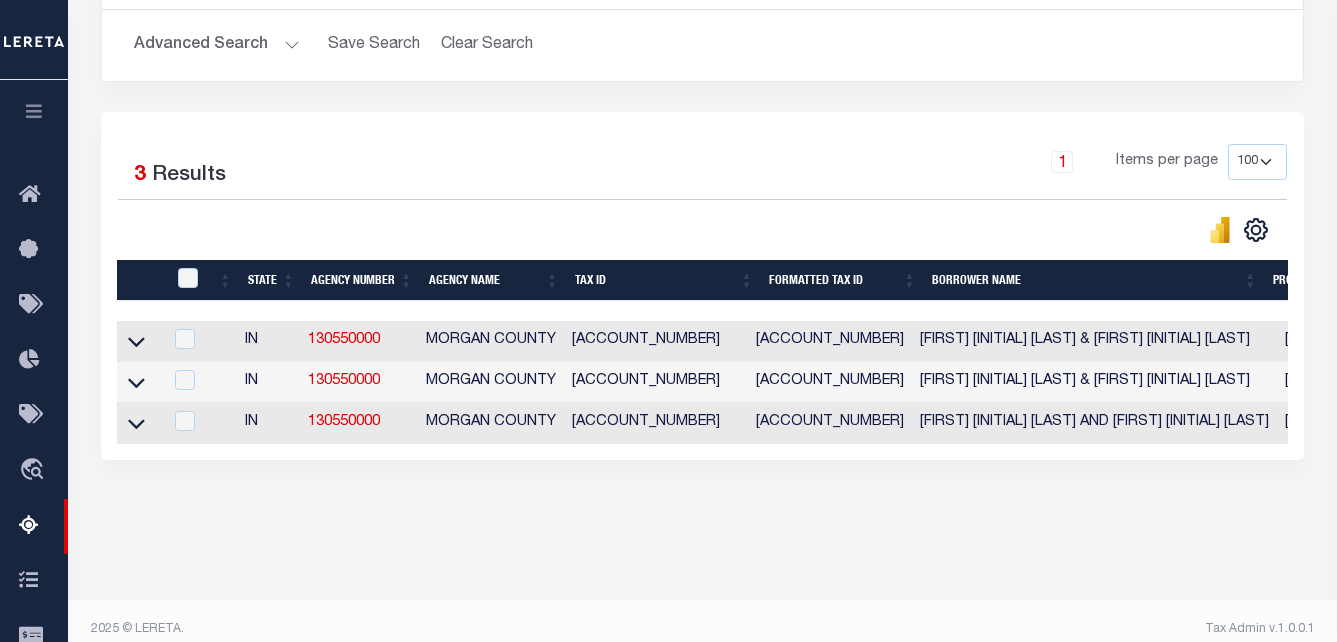 click on "Advanced Search" at bounding box center (217, 45) 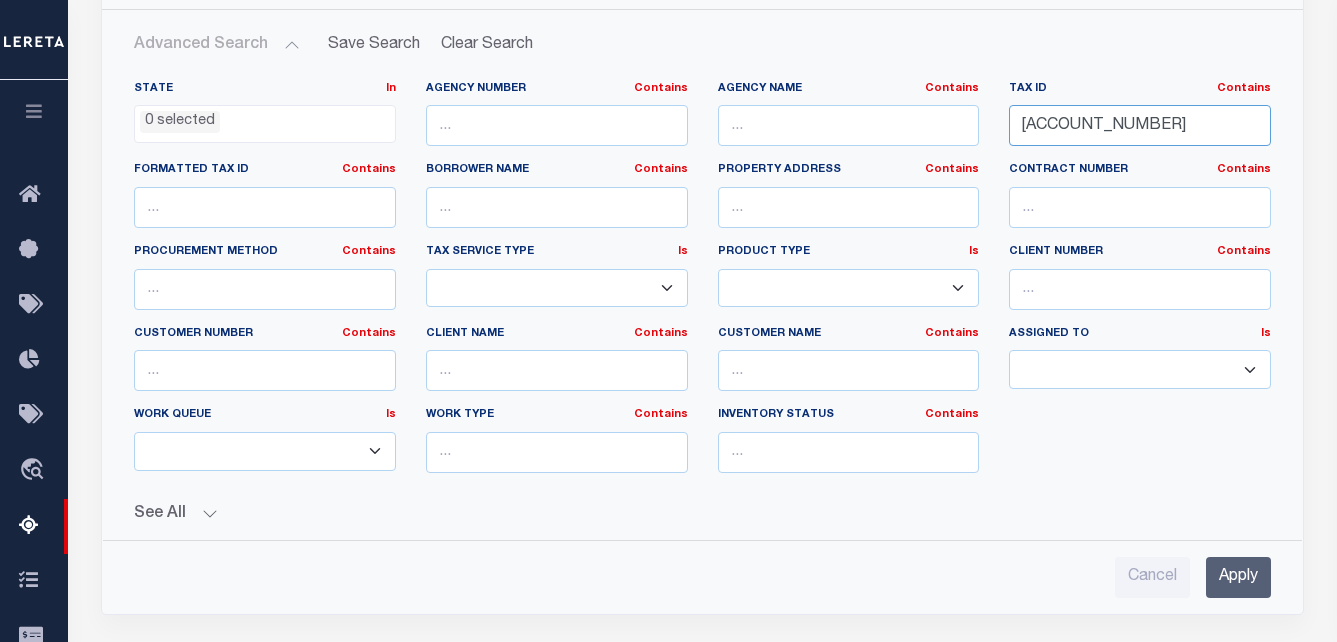drag, startPoint x: 1009, startPoint y: 128, endPoint x: 1299, endPoint y: 113, distance: 290.38766 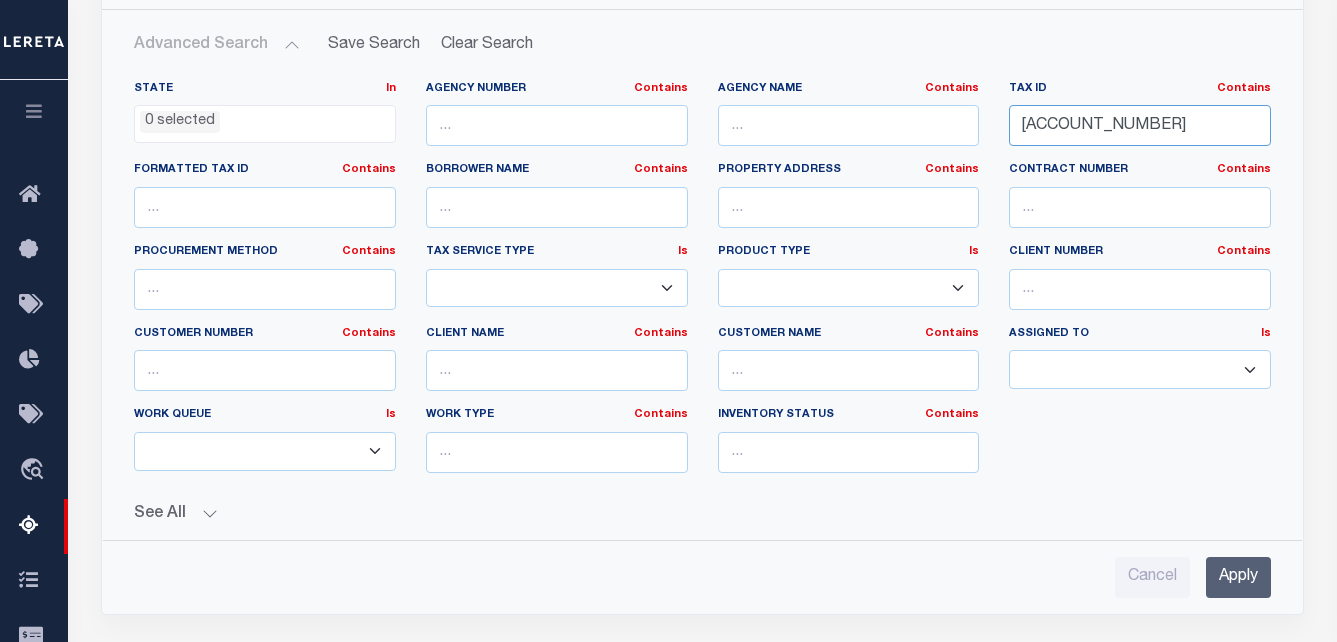 click on "State
In
In
AK AL AR AZ CA CO CT DC DE FL GA GU HI IA ID IL IN KS KY LA MA MD ME MI MN MO MS MT NC ND NE NH NJ NM NV NY OH OK OR PA PR RI SC SD TN TX UT VA VI VT WA WI WV WY 0 selected
Agency Number
Is" at bounding box center [702, 294] 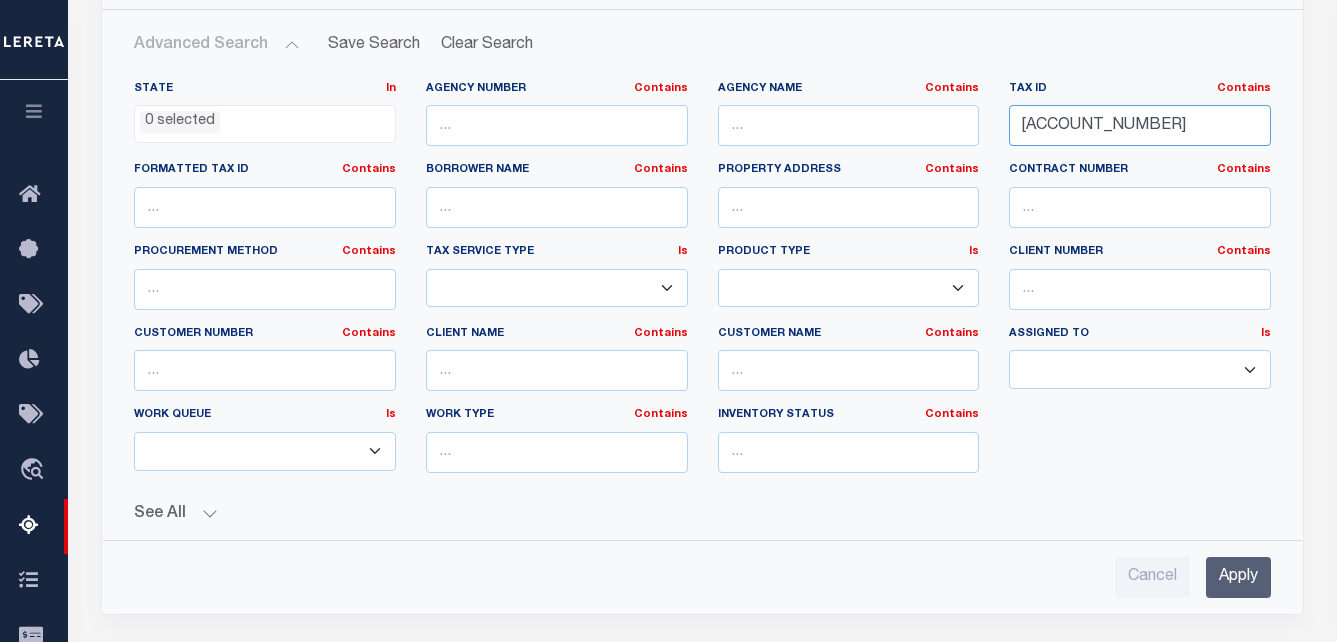 type on "55-13-03-177-002.000-021" 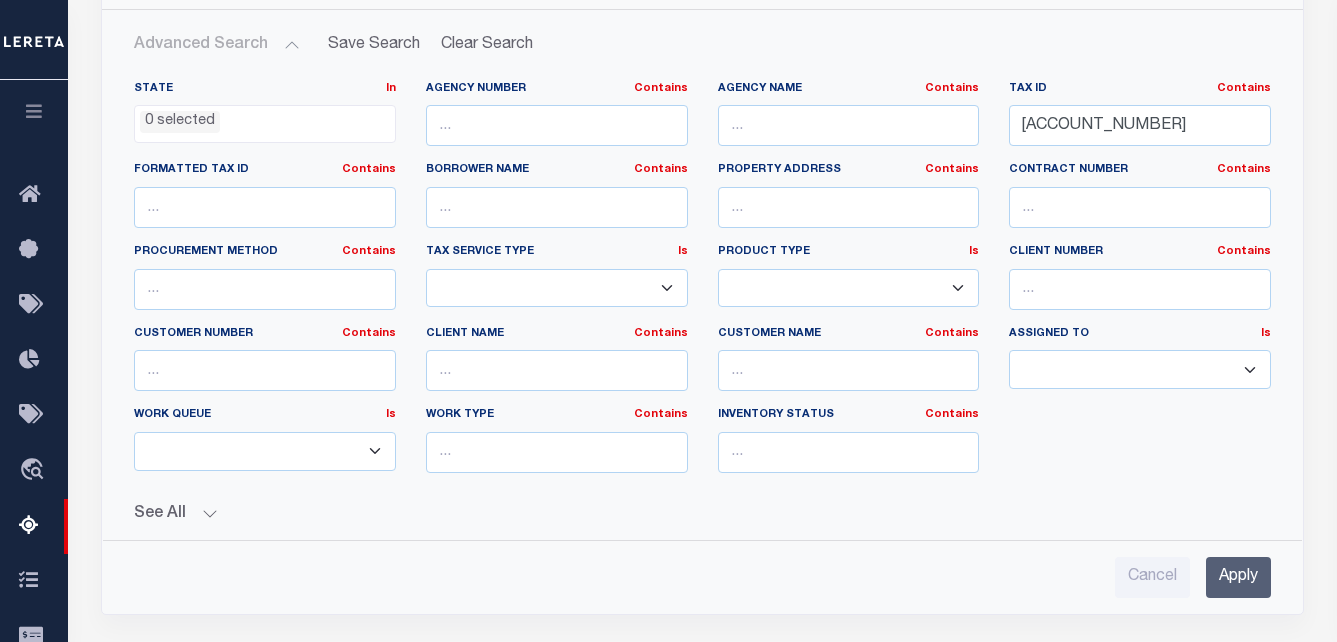 click on "Apply" at bounding box center [1238, 577] 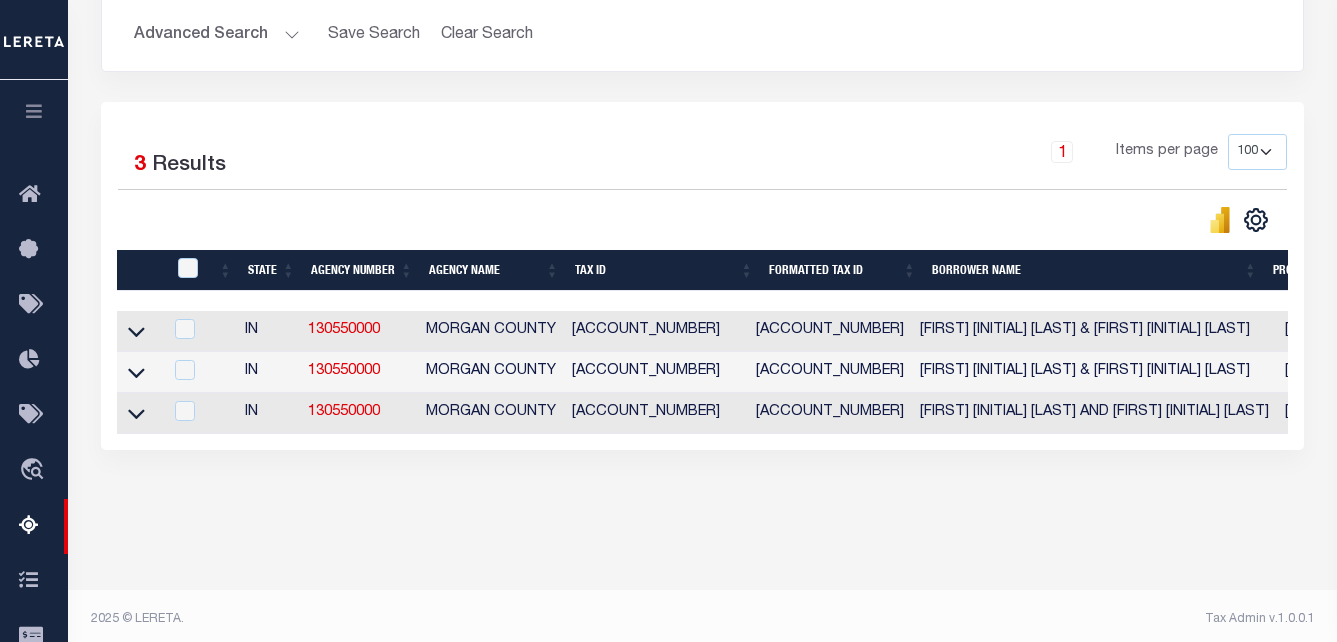 scroll, scrollTop: 418, scrollLeft: 0, axis: vertical 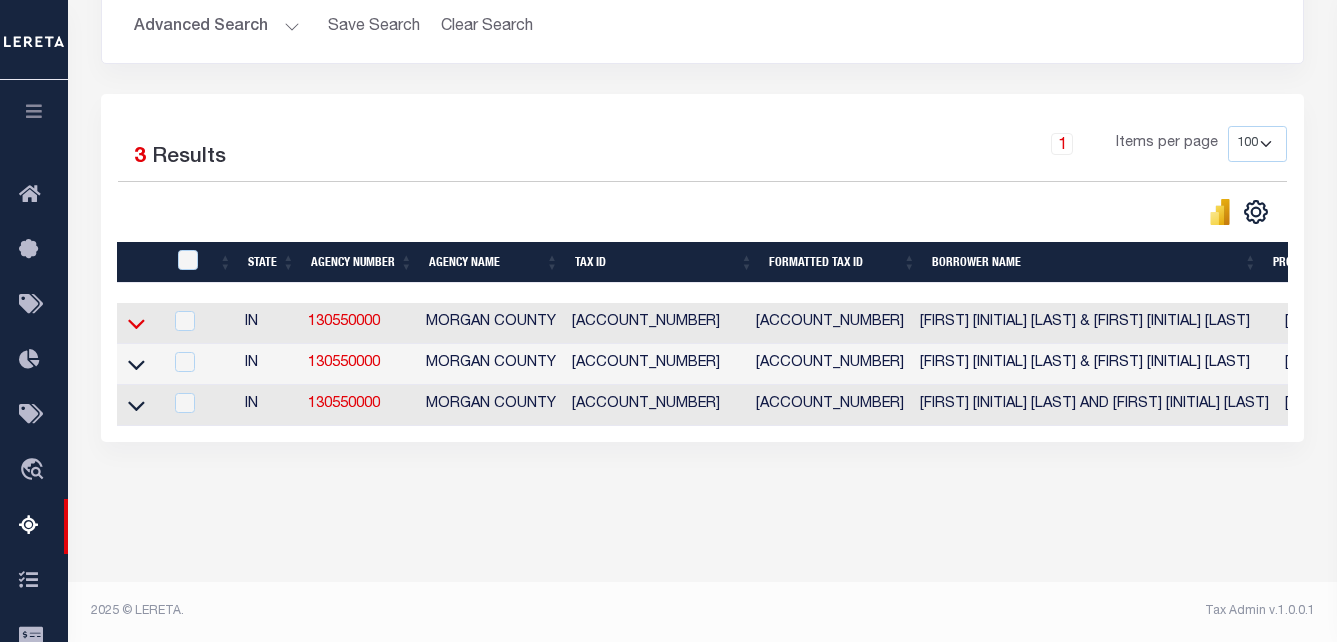 click 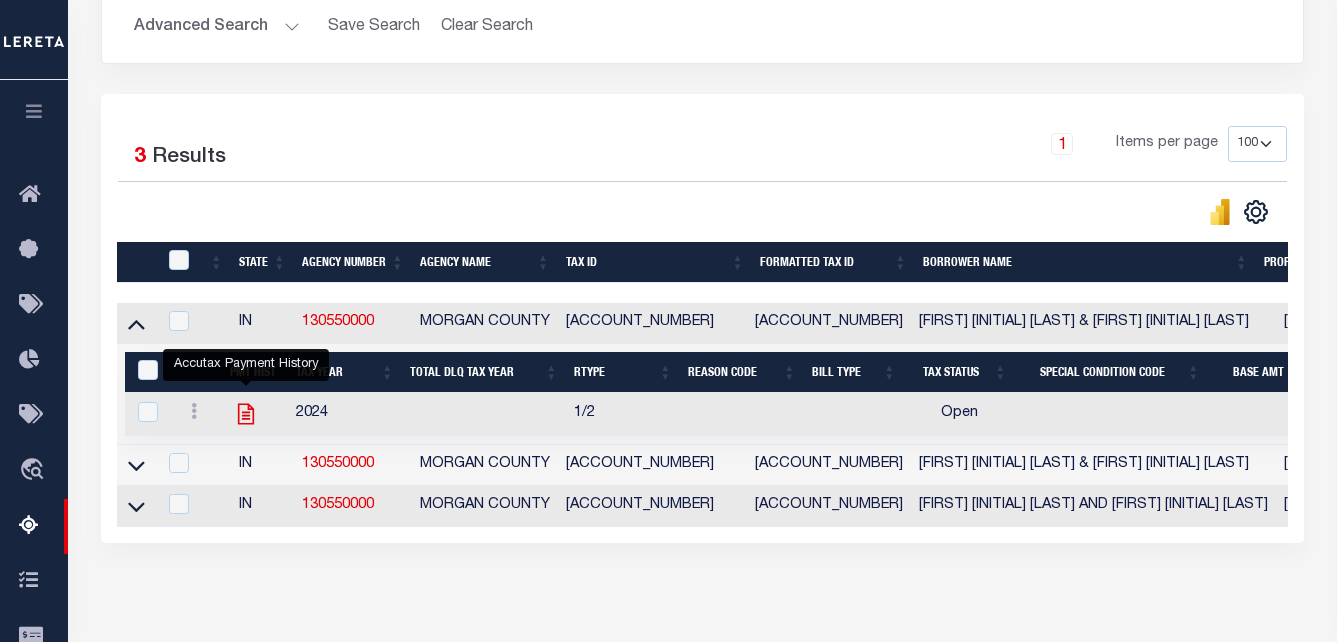 click 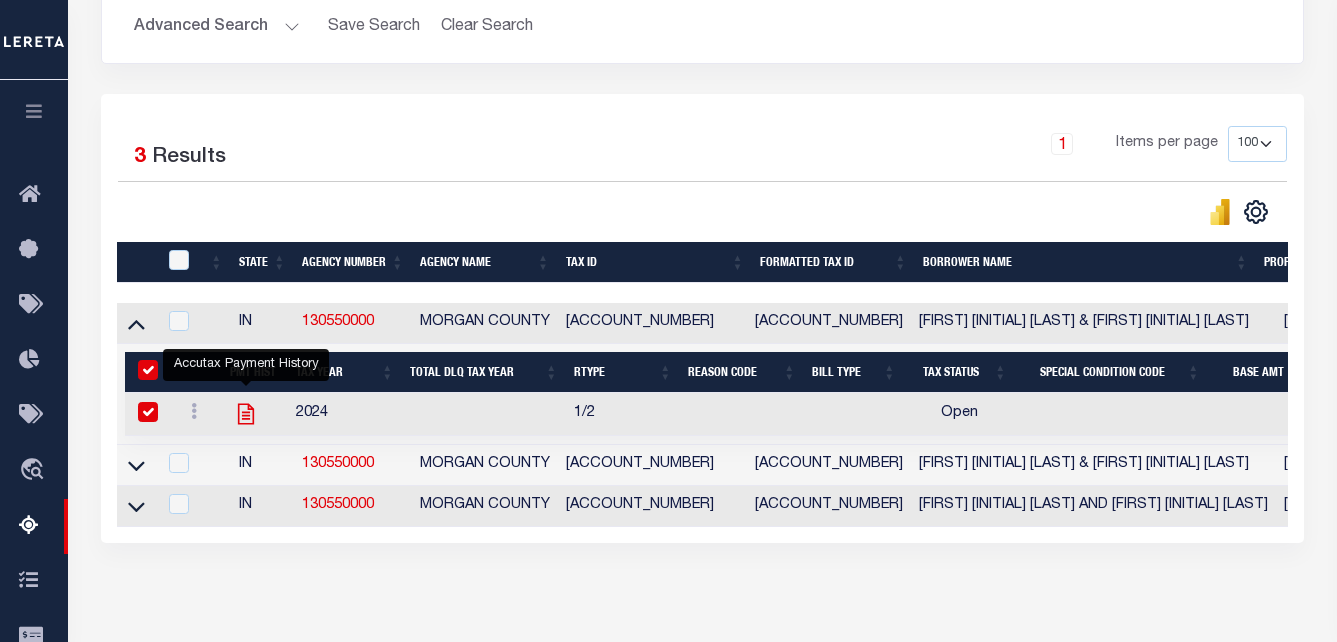 checkbox on "true" 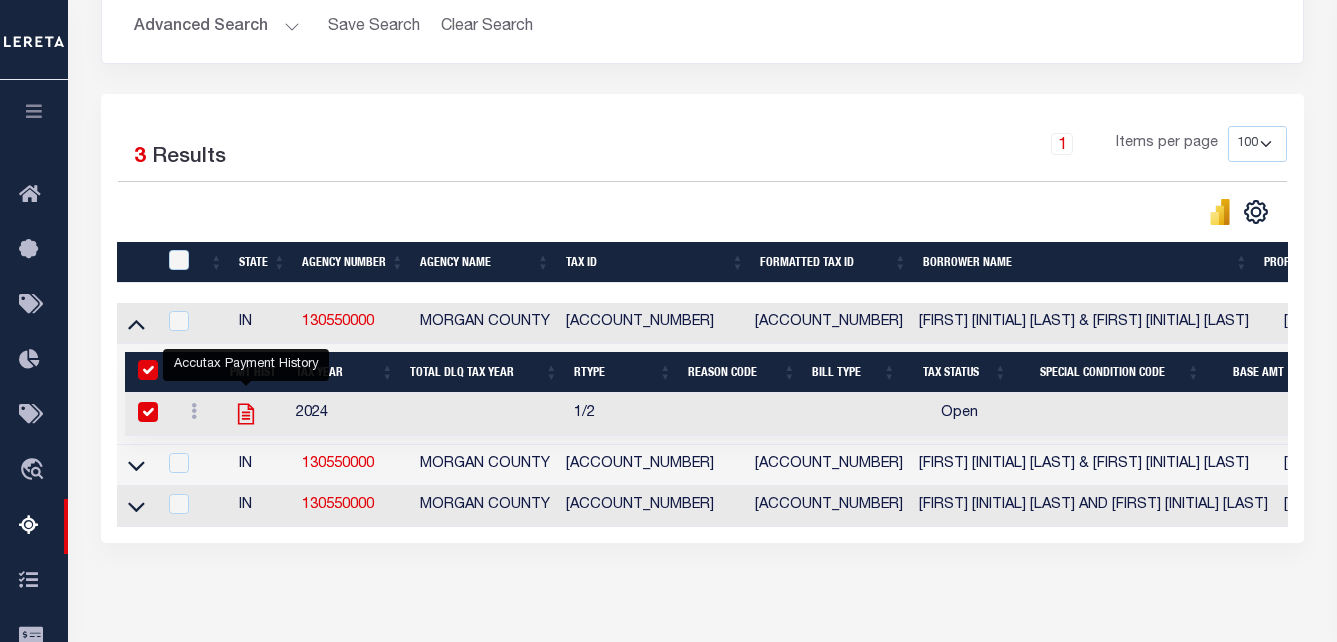checkbox on "true" 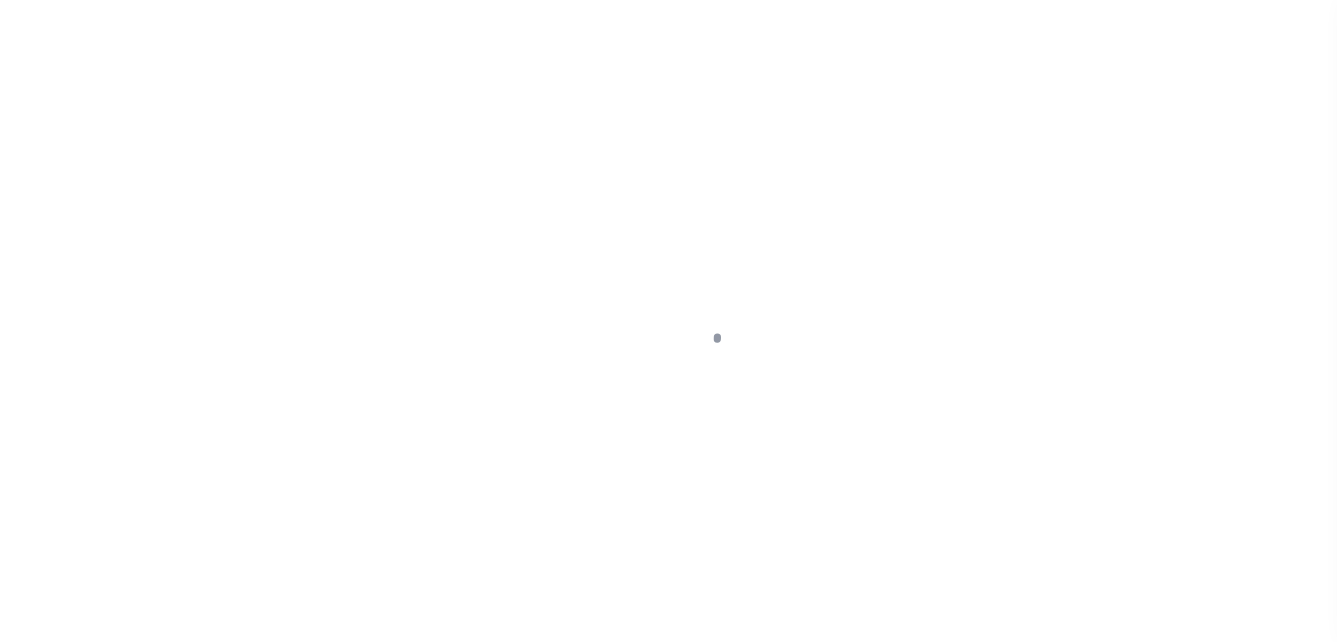 scroll, scrollTop: 0, scrollLeft: 0, axis: both 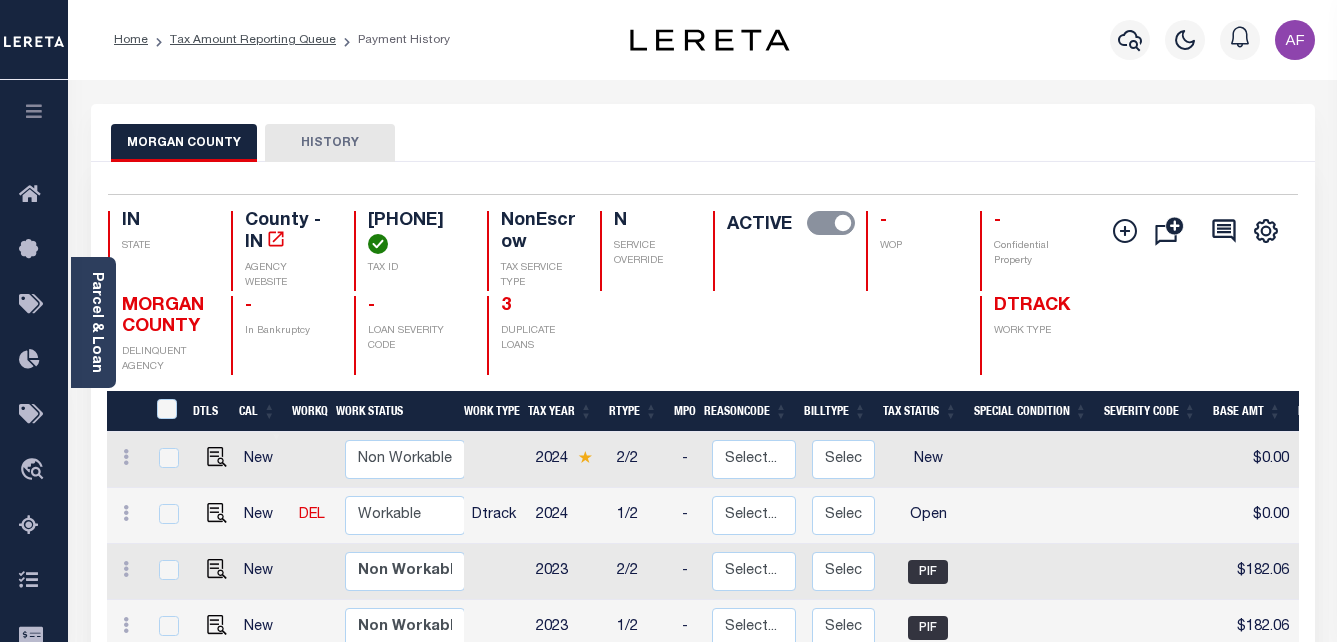 click at bounding box center (213, 516) 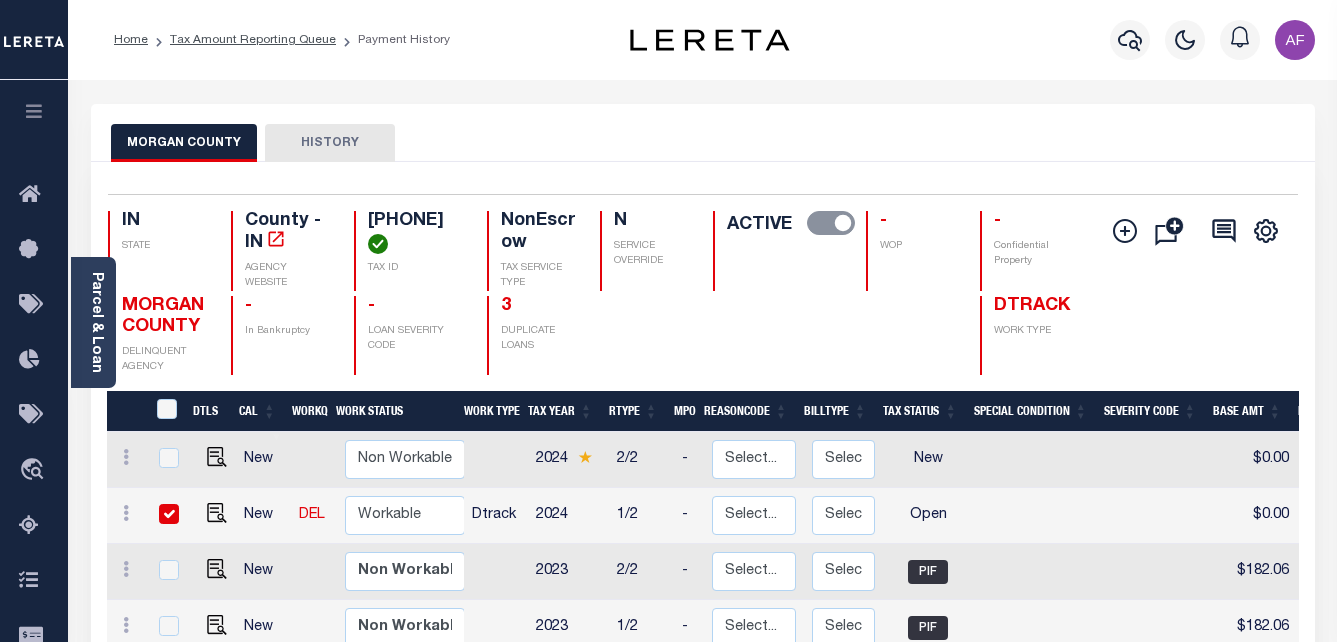 checkbox on "true" 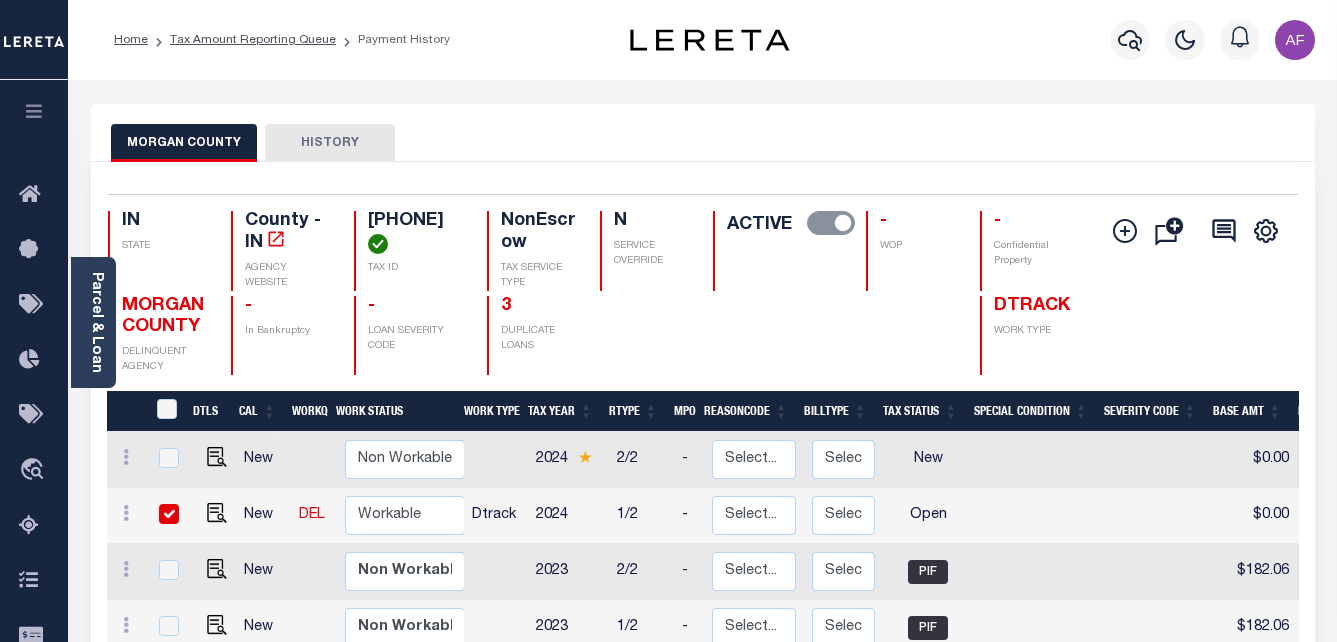 checkbox on "true" 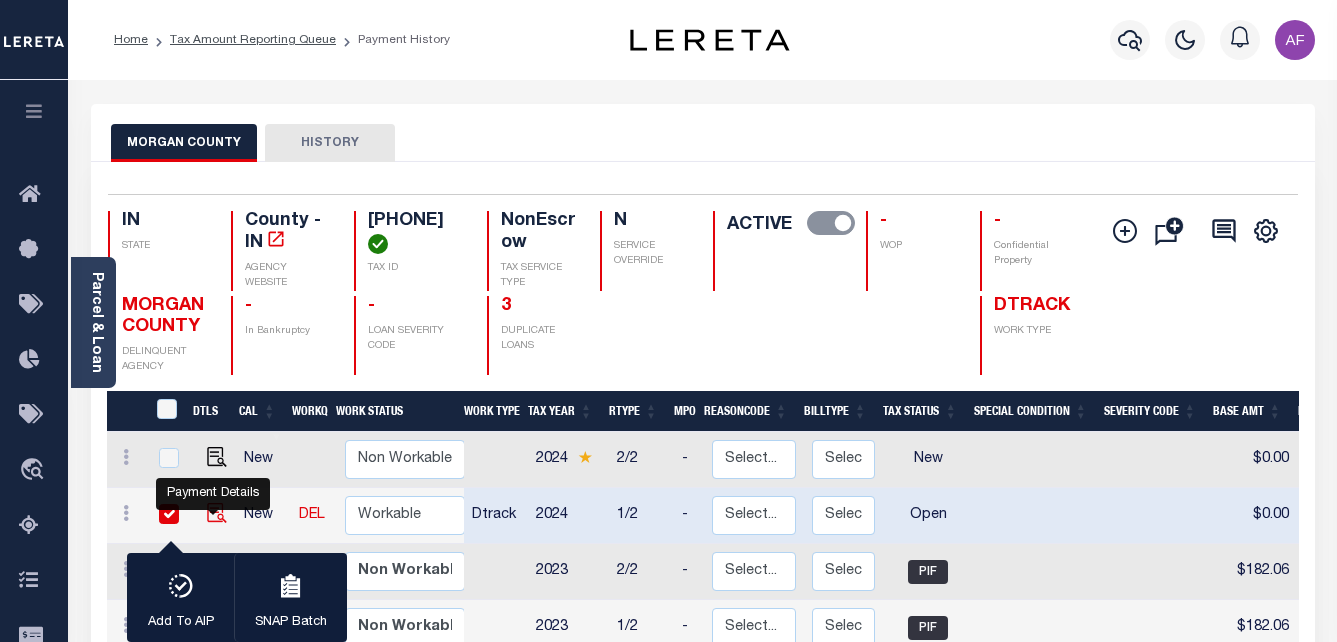 click at bounding box center (217, 513) 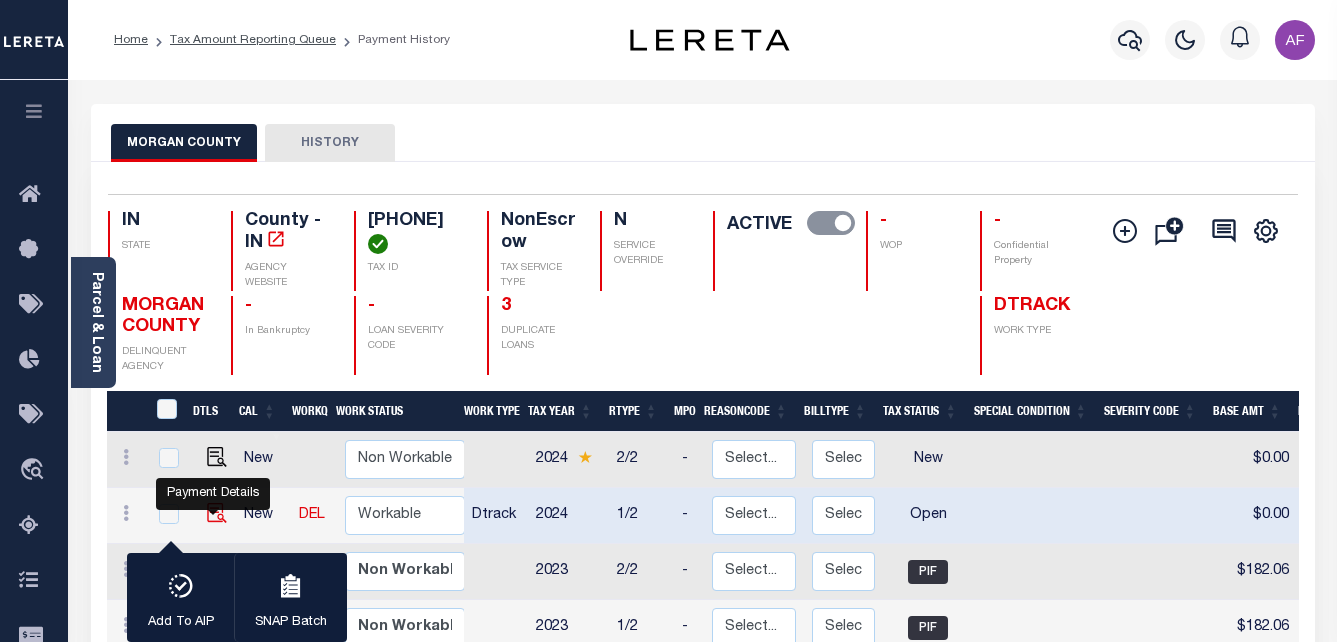 checkbox on "false" 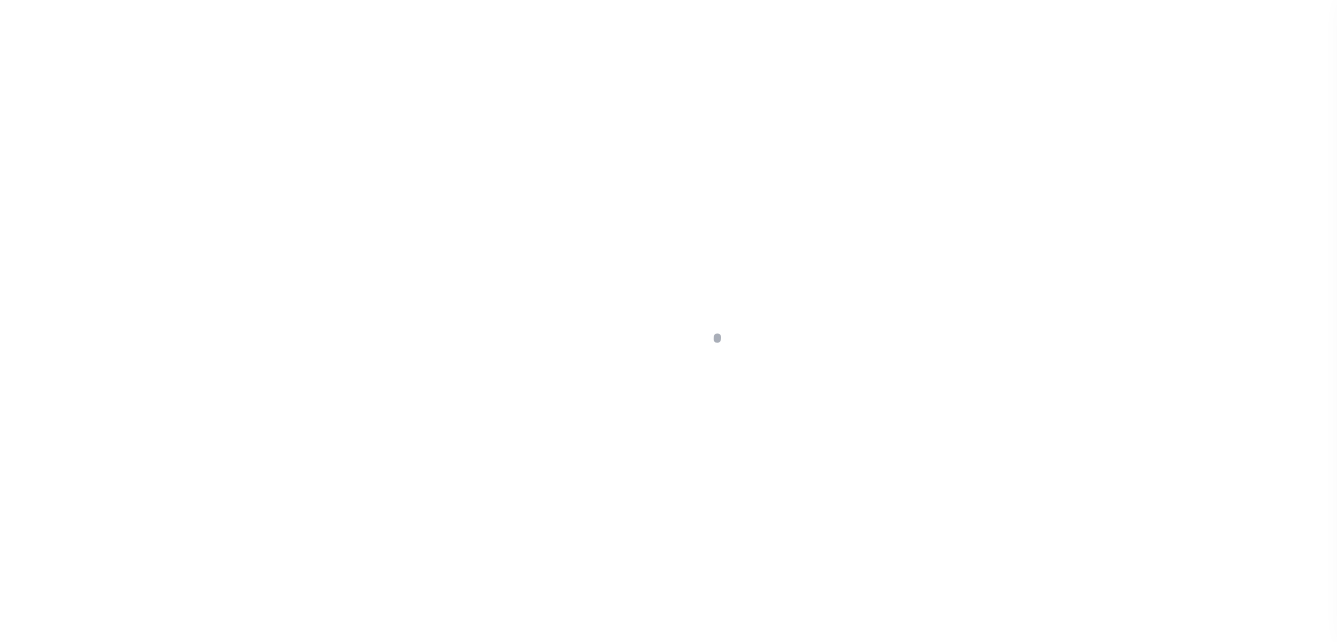 scroll, scrollTop: 0, scrollLeft: 0, axis: both 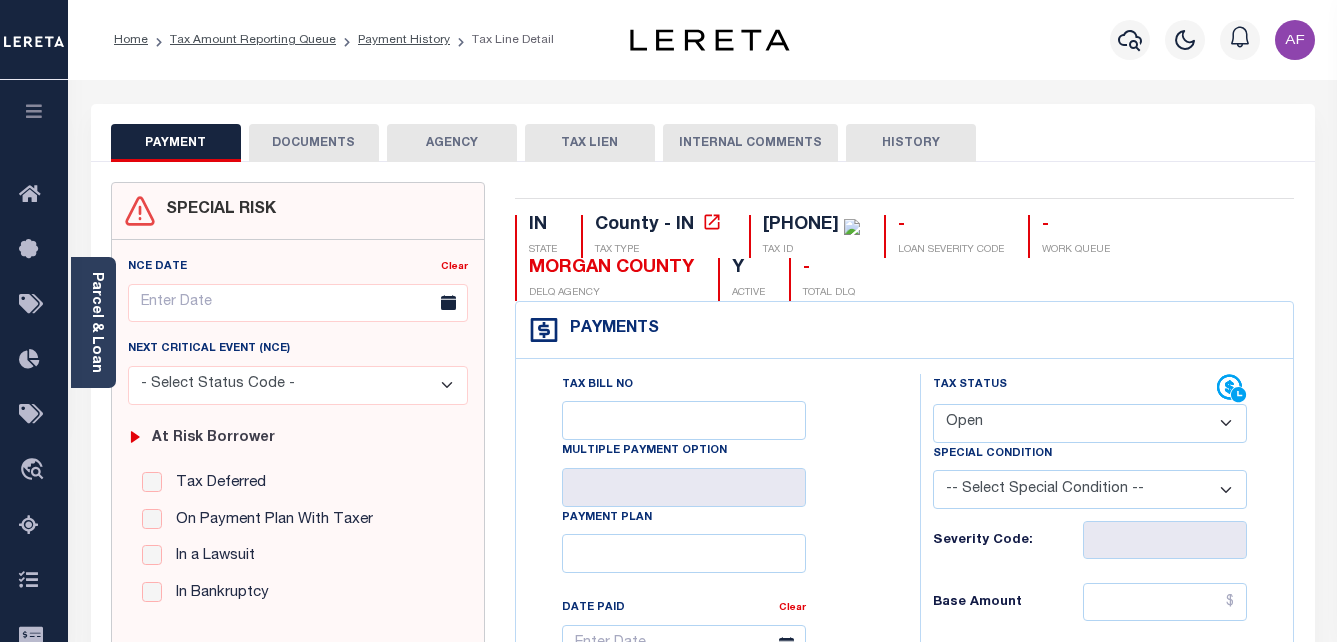 click on "- Select Status Code -
Open
Due/Unpaid
Paid
Incomplete
No Tax Due
Internal Refund Processed
New" at bounding box center [1090, 423] 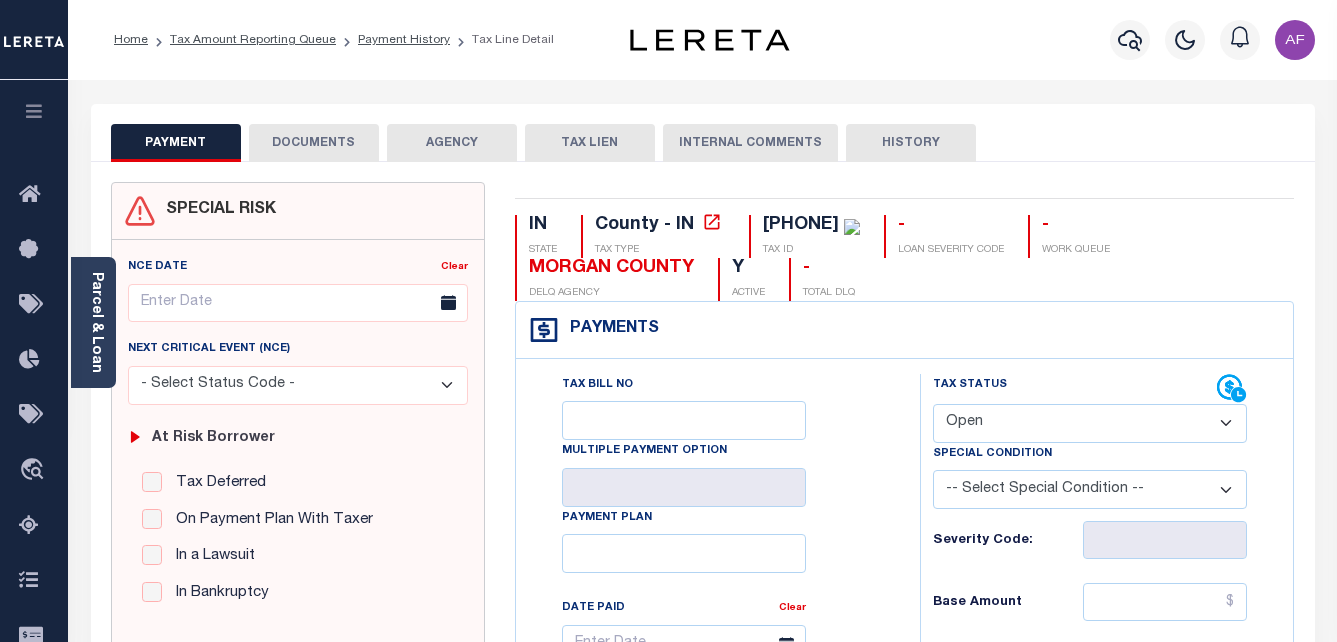 select on "PYD" 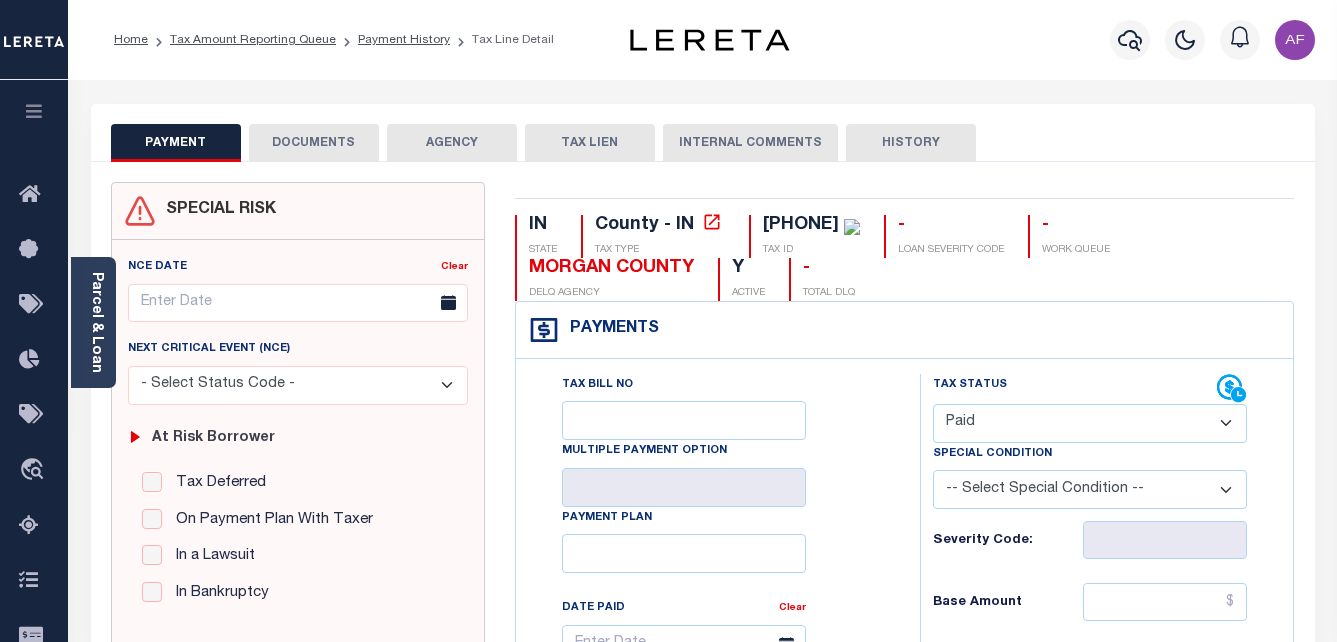 click on "- Select Status Code -
Open
Due/Unpaid
Paid
Incomplete
No Tax Due
Internal Refund Processed
New" at bounding box center (1090, 423) 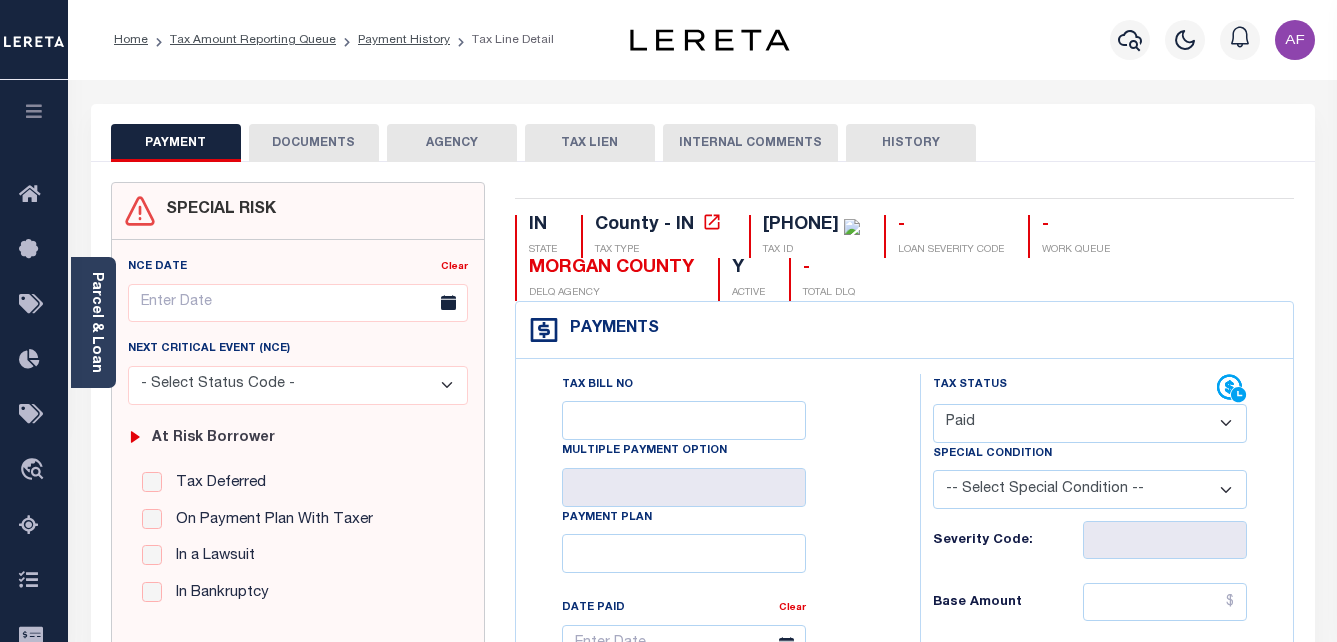 type on "08/04/2025" 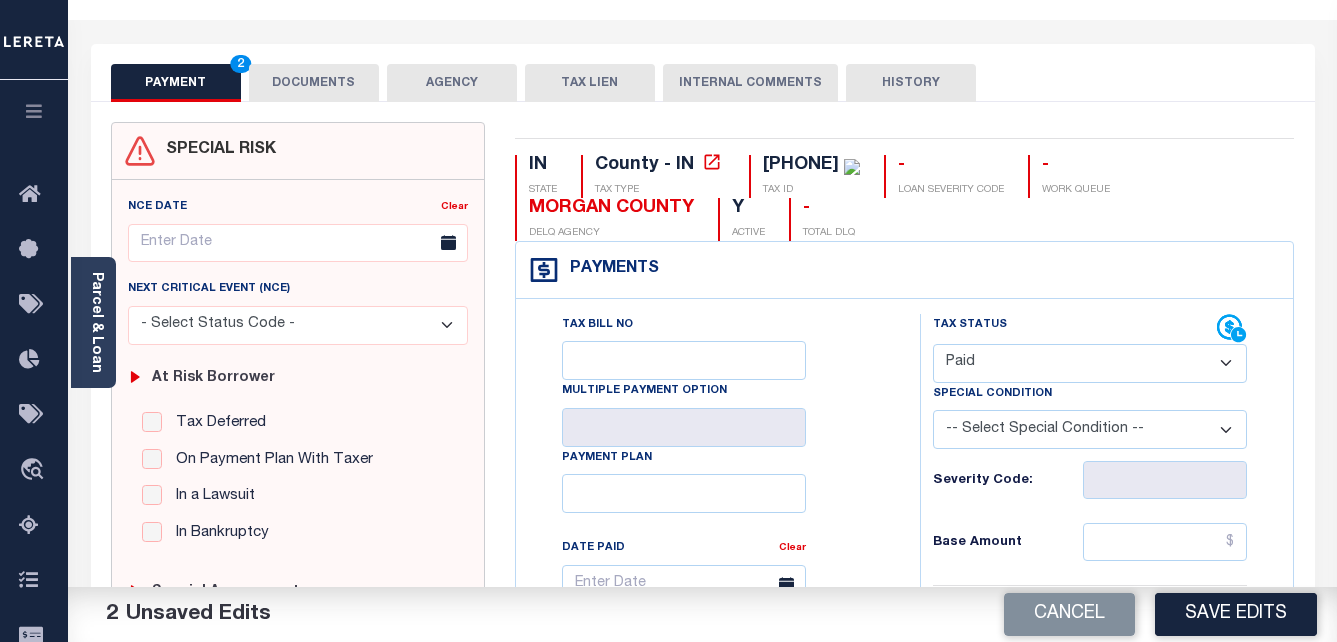 scroll, scrollTop: 200, scrollLeft: 0, axis: vertical 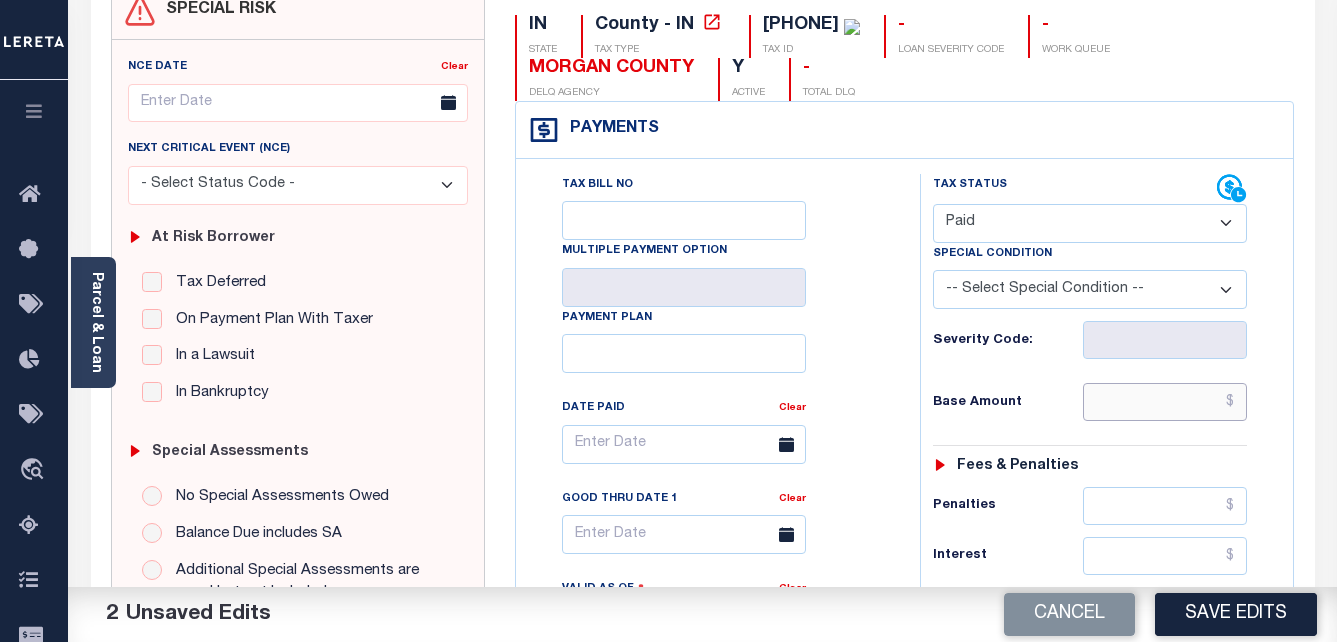 click at bounding box center [1165, 402] 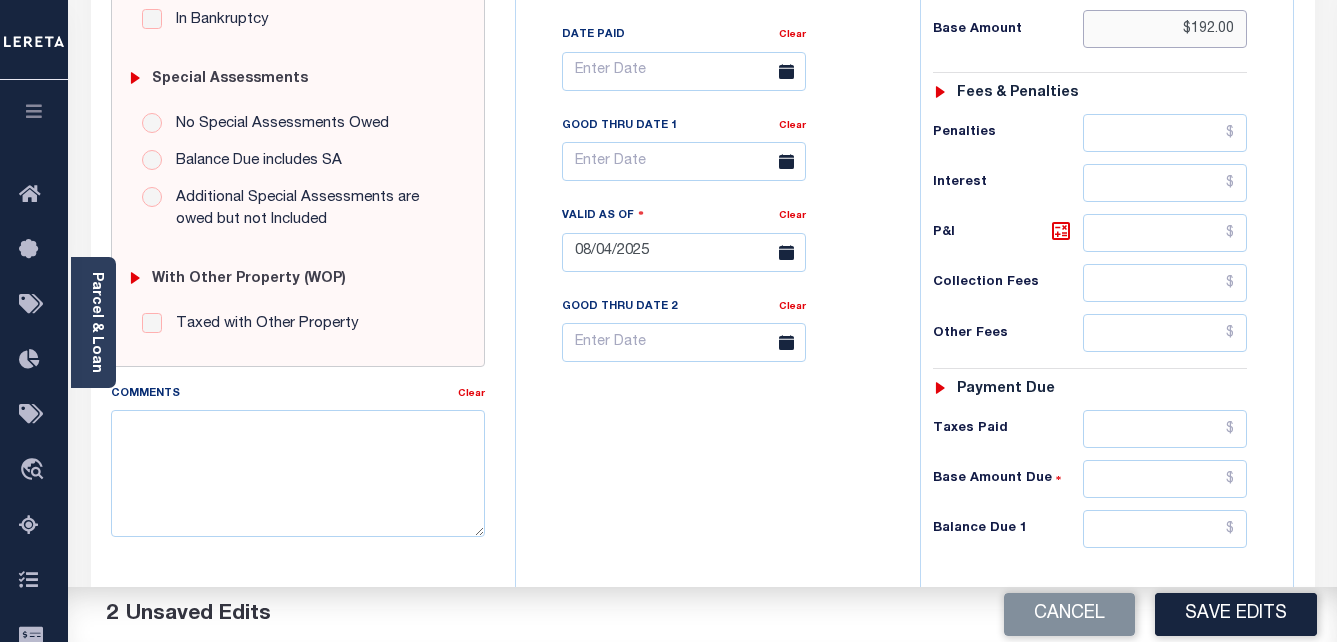 scroll, scrollTop: 600, scrollLeft: 0, axis: vertical 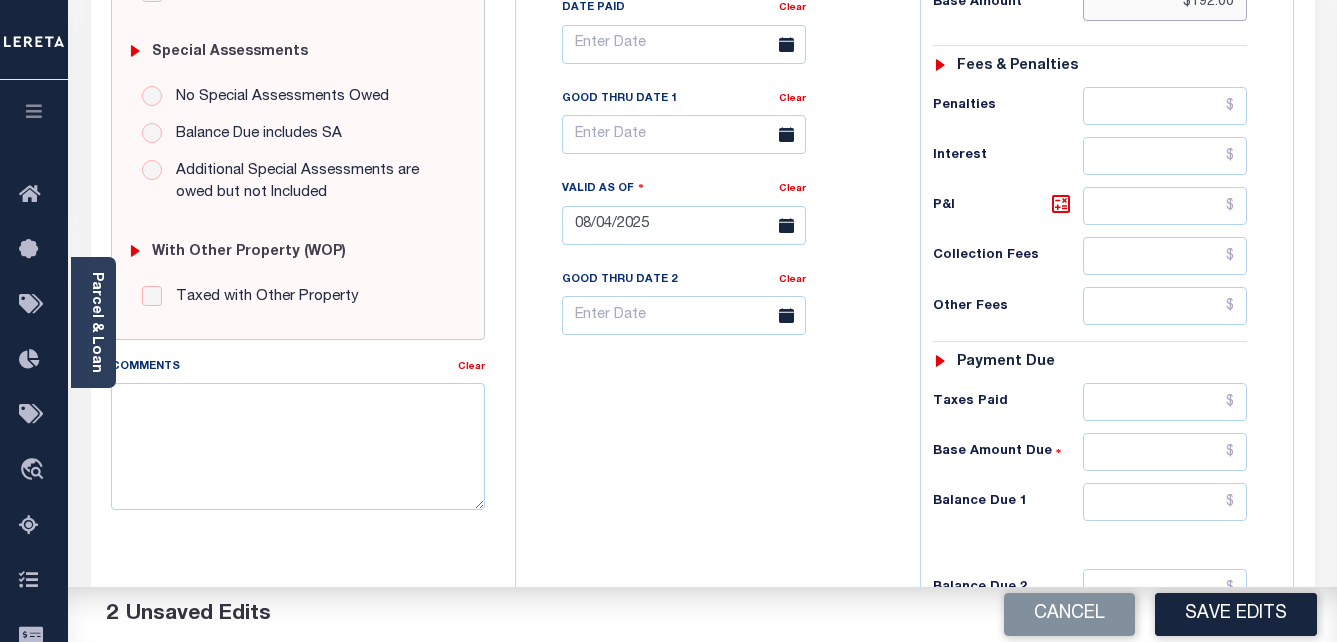 type on "$192.00" 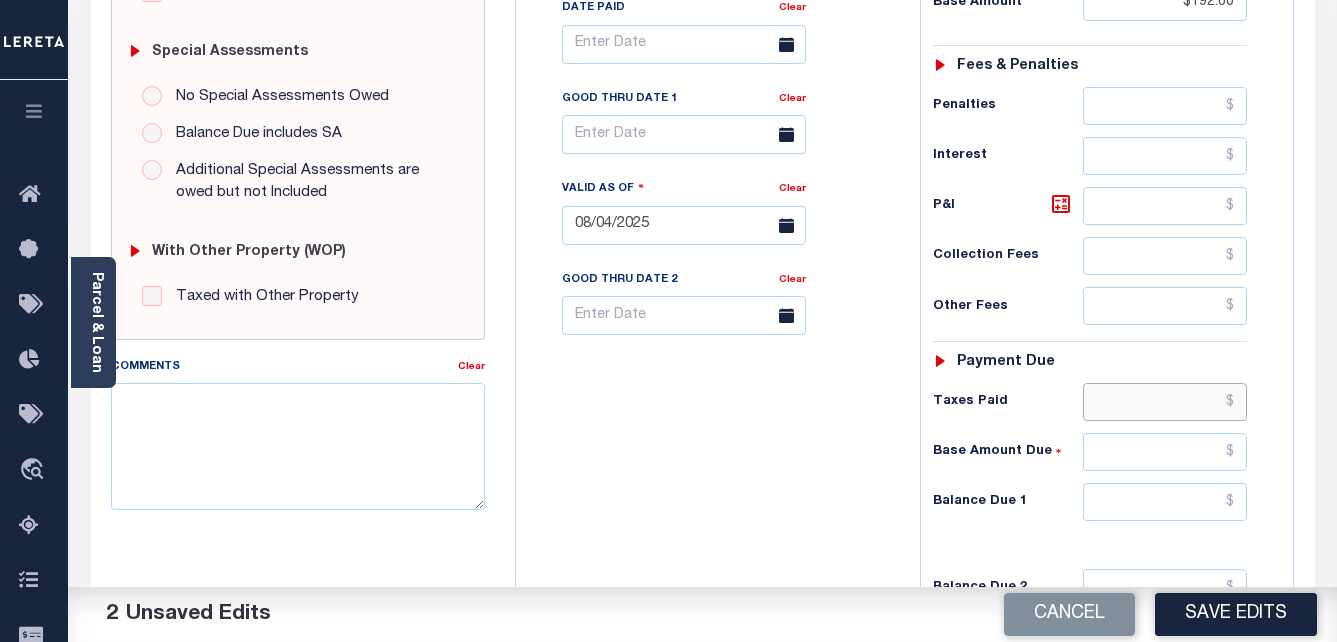 click at bounding box center [1165, 402] 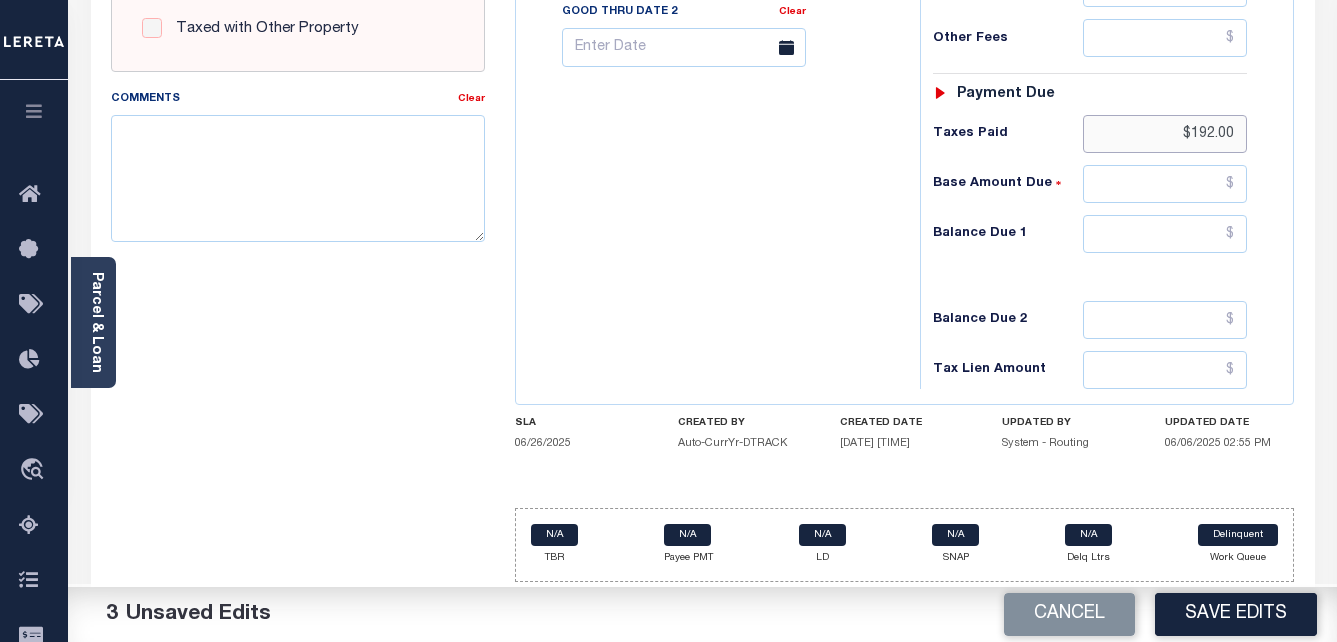 scroll, scrollTop: 873, scrollLeft: 0, axis: vertical 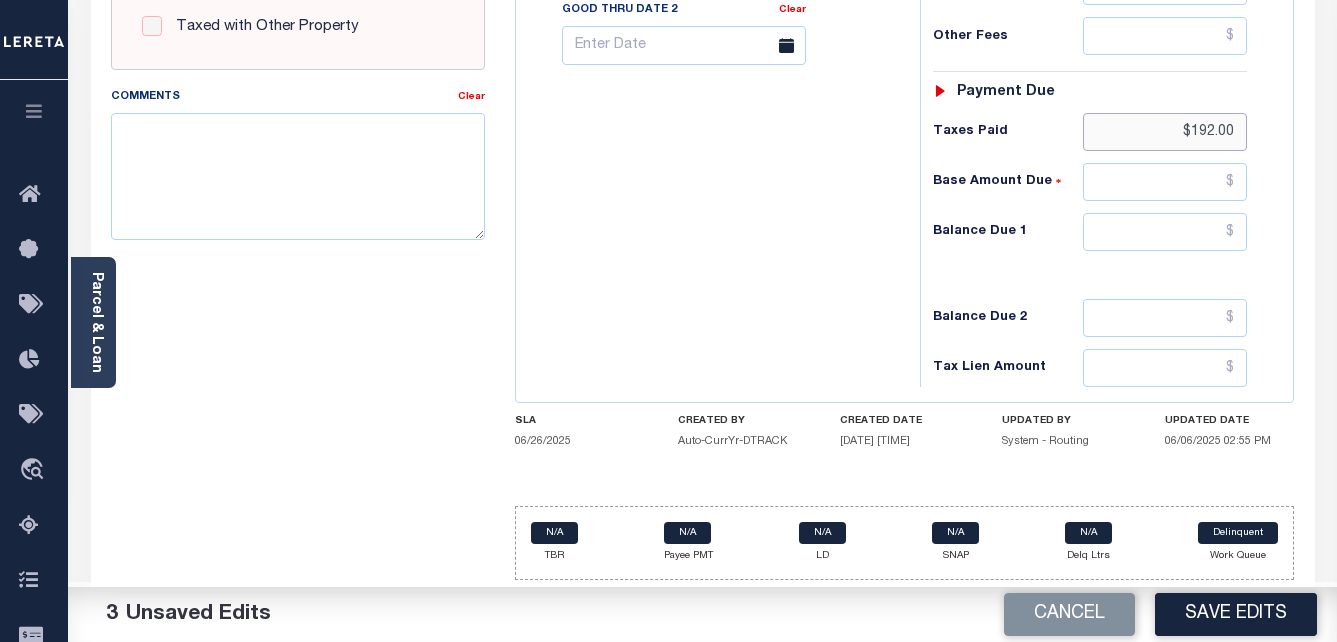type on "$192.00" 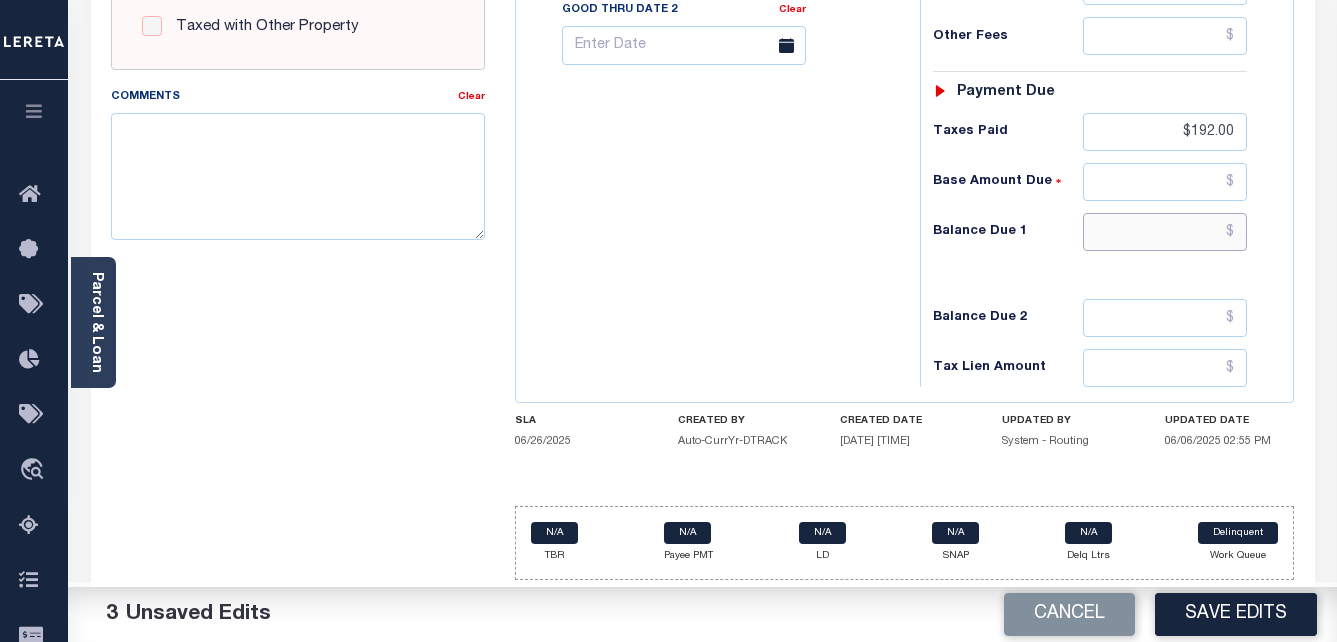 click at bounding box center (1165, 232) 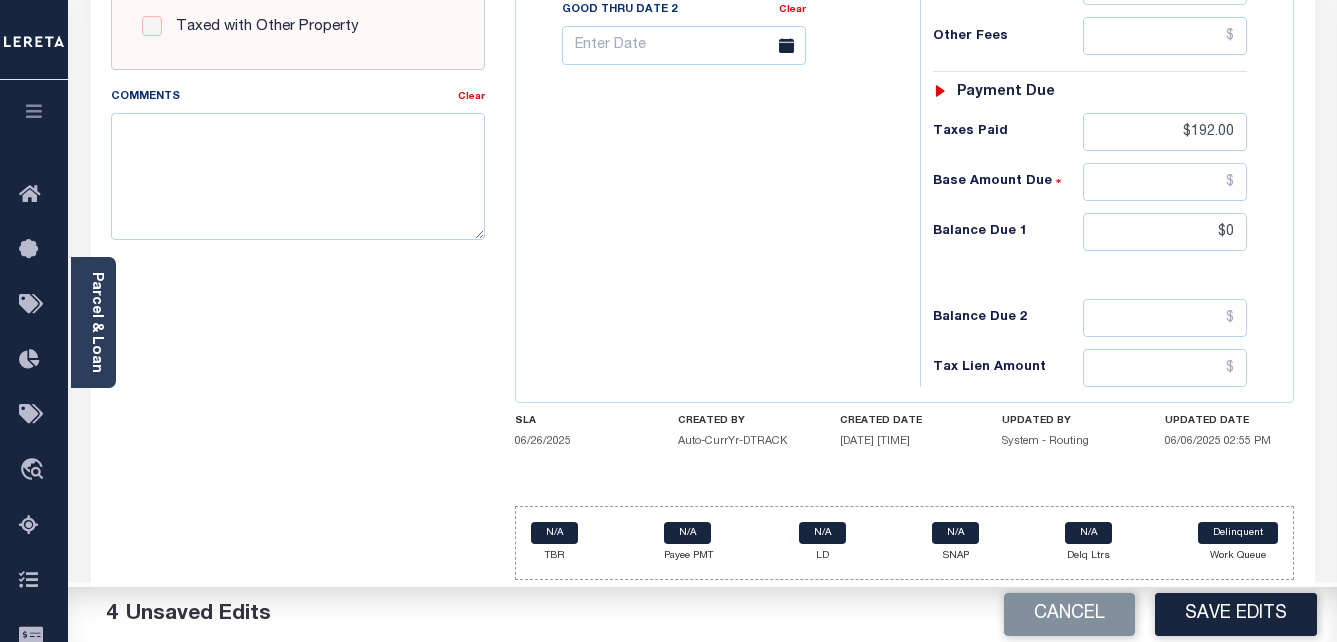 type on "$0.00" 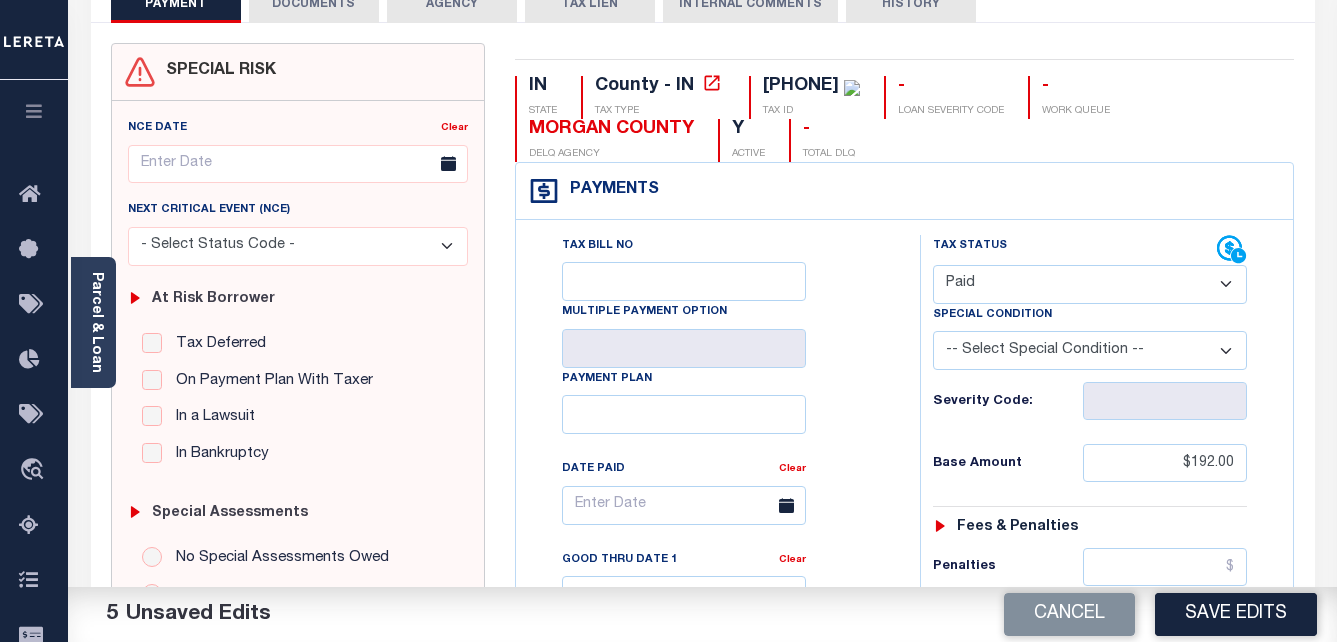 scroll, scrollTop: 0, scrollLeft: 0, axis: both 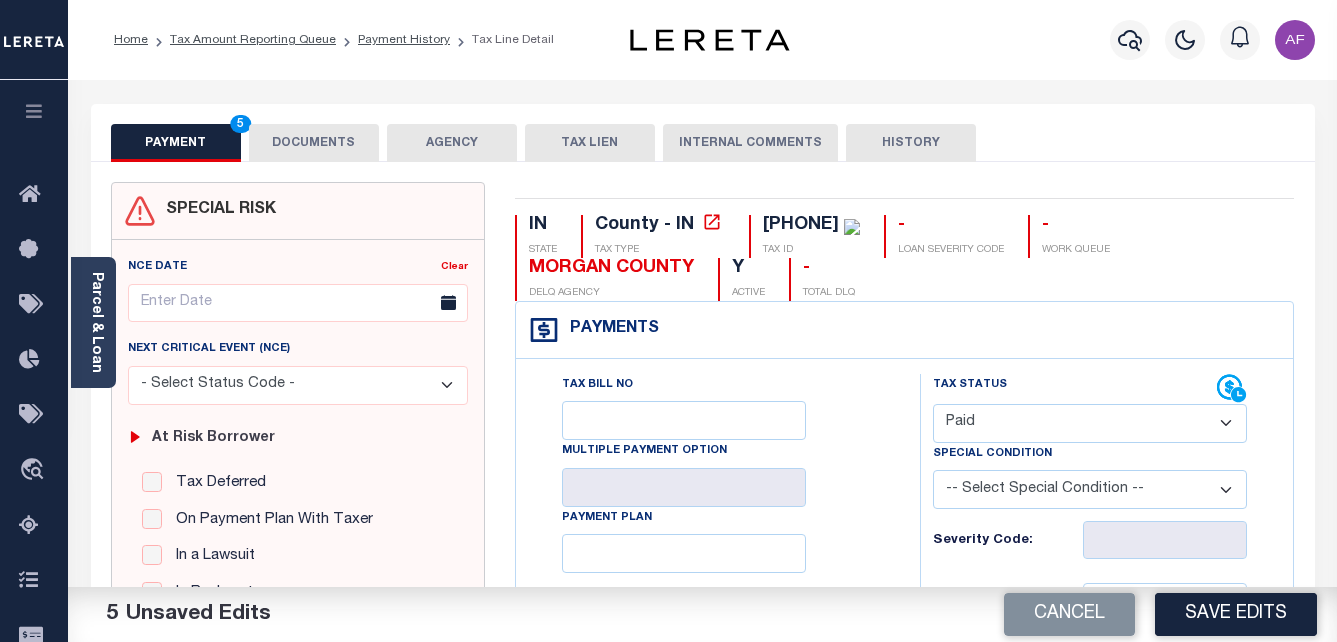 click on "DOCUMENTS" at bounding box center (314, 143) 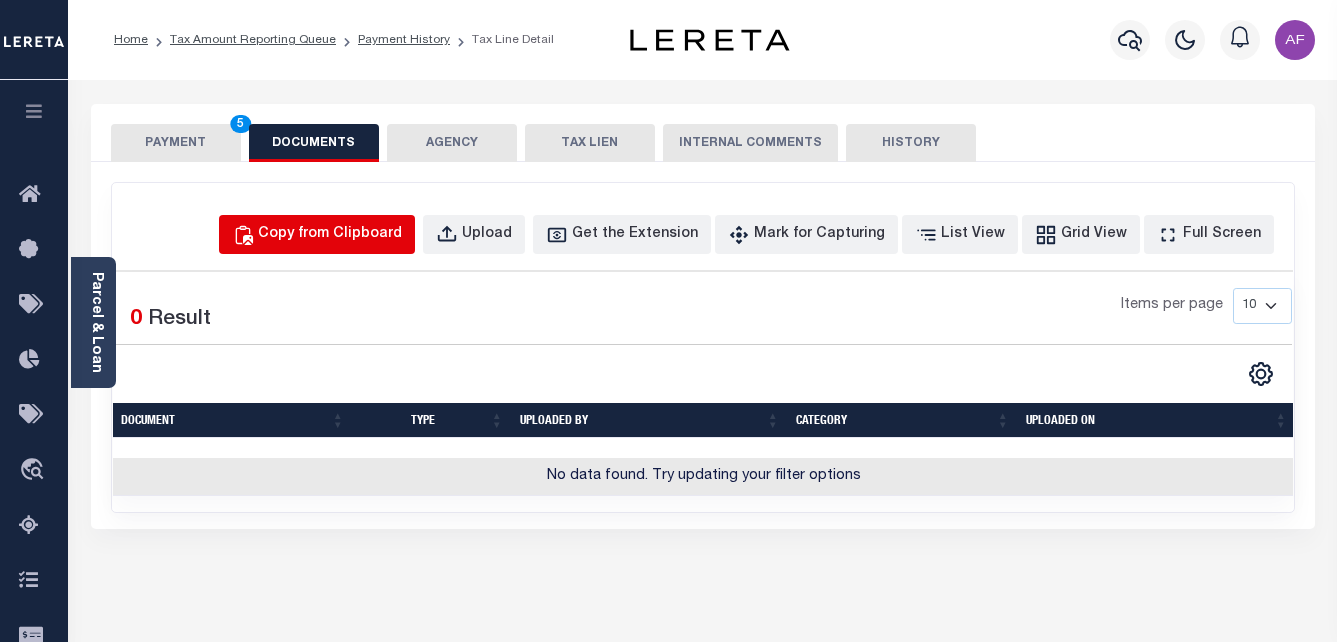 click on "Copy from Clipboard" at bounding box center (317, 234) 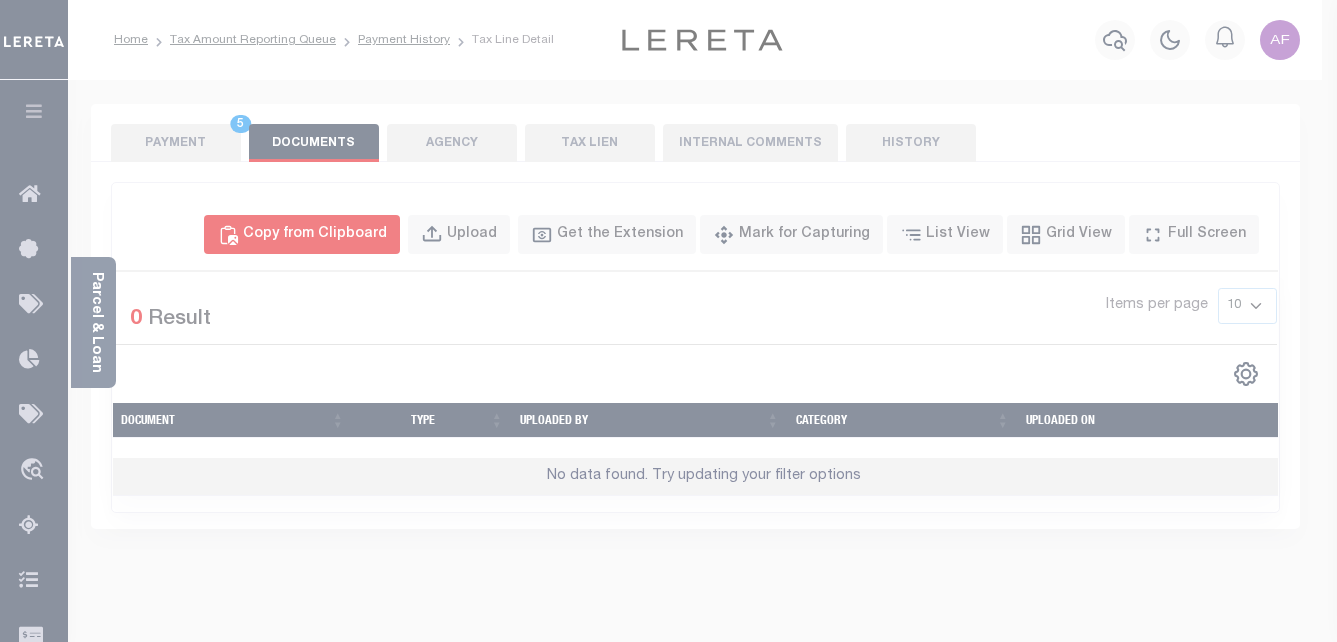 select on "POP" 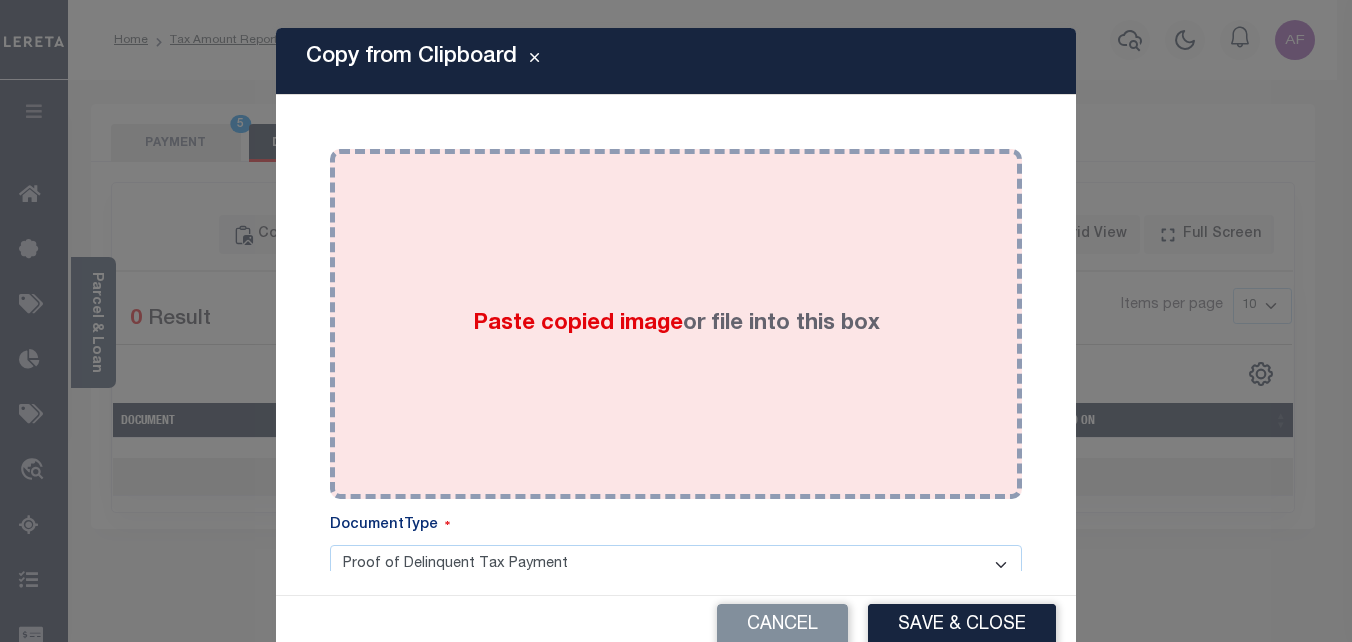 click on "Paste copied image  or file into this box" at bounding box center (676, 324) 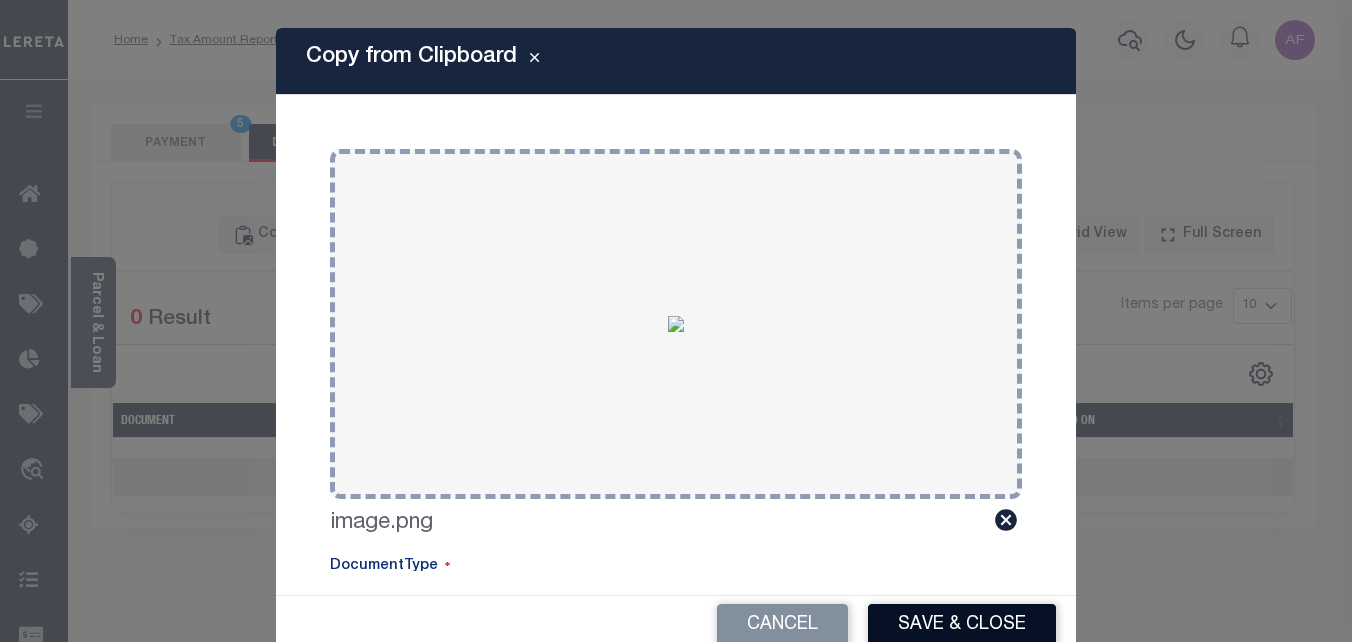 click on "Save & Close" at bounding box center (962, 625) 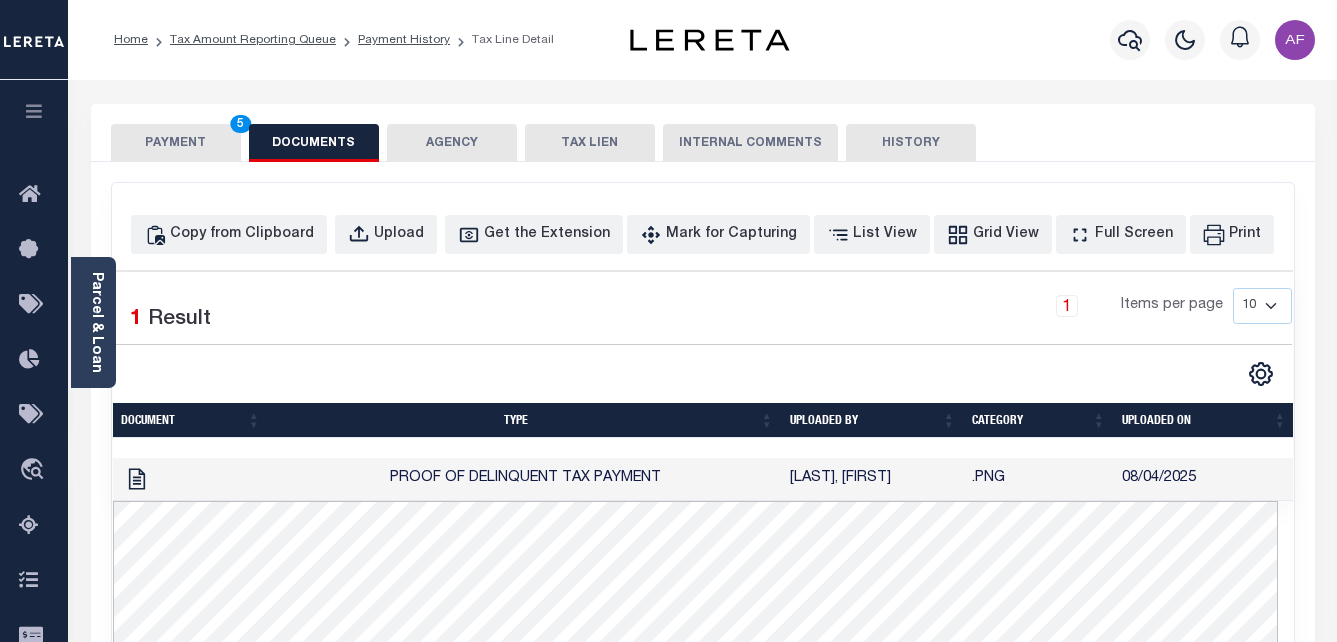 click on "PAYMENT
5" at bounding box center (176, 143) 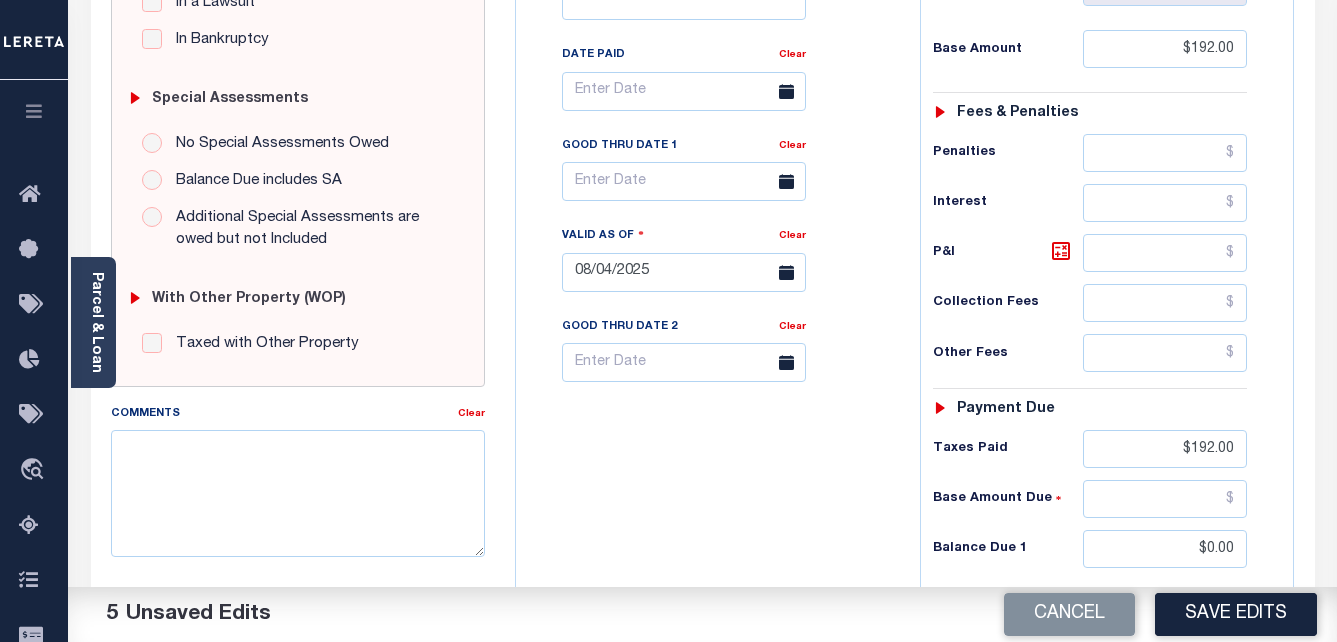 scroll, scrollTop: 600, scrollLeft: 0, axis: vertical 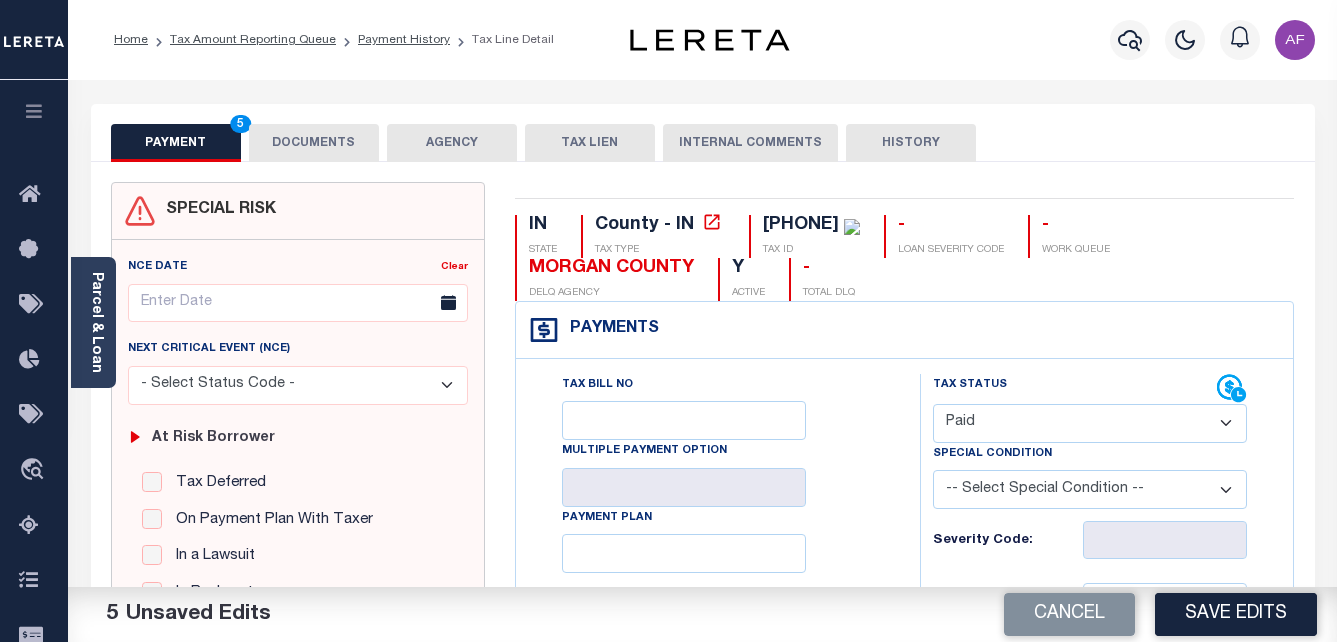 click on "PAYMENT
5
DOCUMENTS
AGENCY
DELINQUENT PAYEE
TAX LIEN" at bounding box center [703, 133] 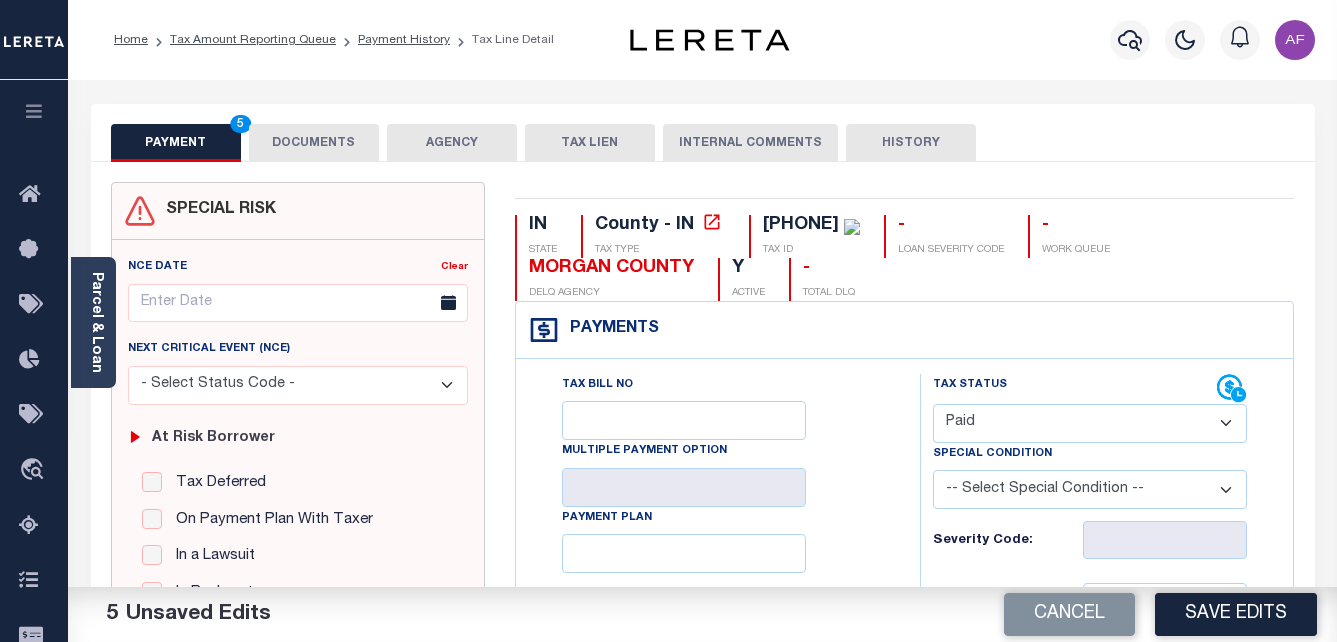 click on "DOCUMENTS" at bounding box center [314, 143] 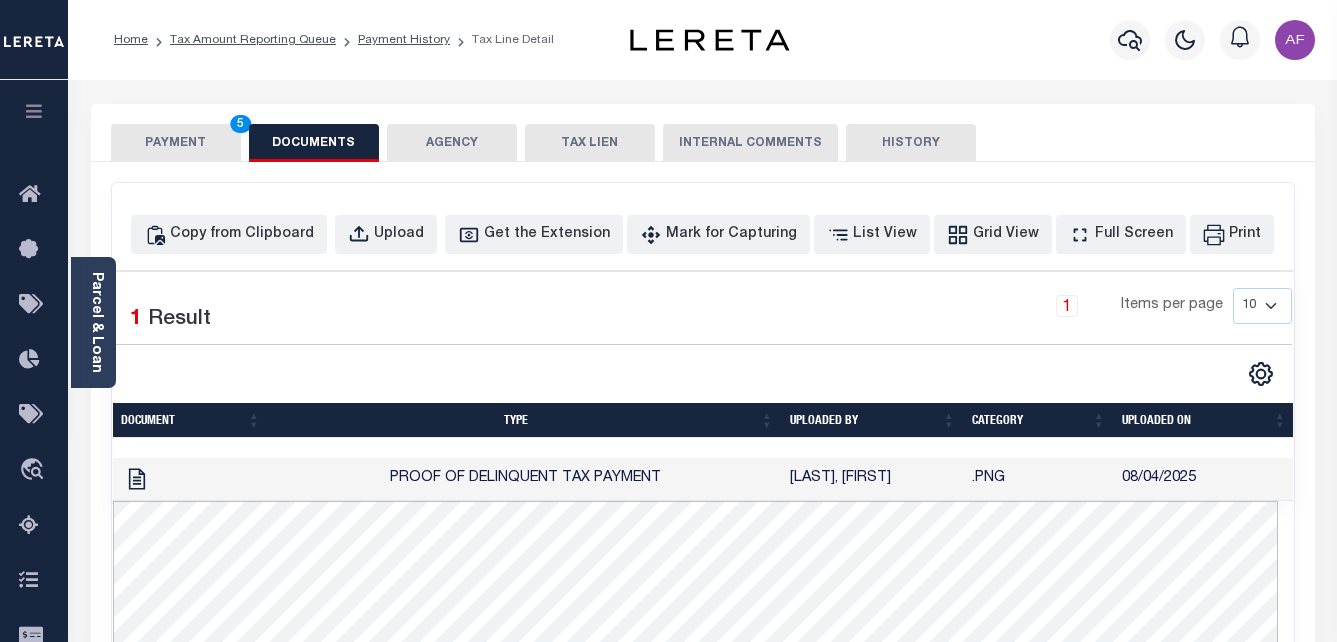 click on "PAYMENT
5" at bounding box center [176, 143] 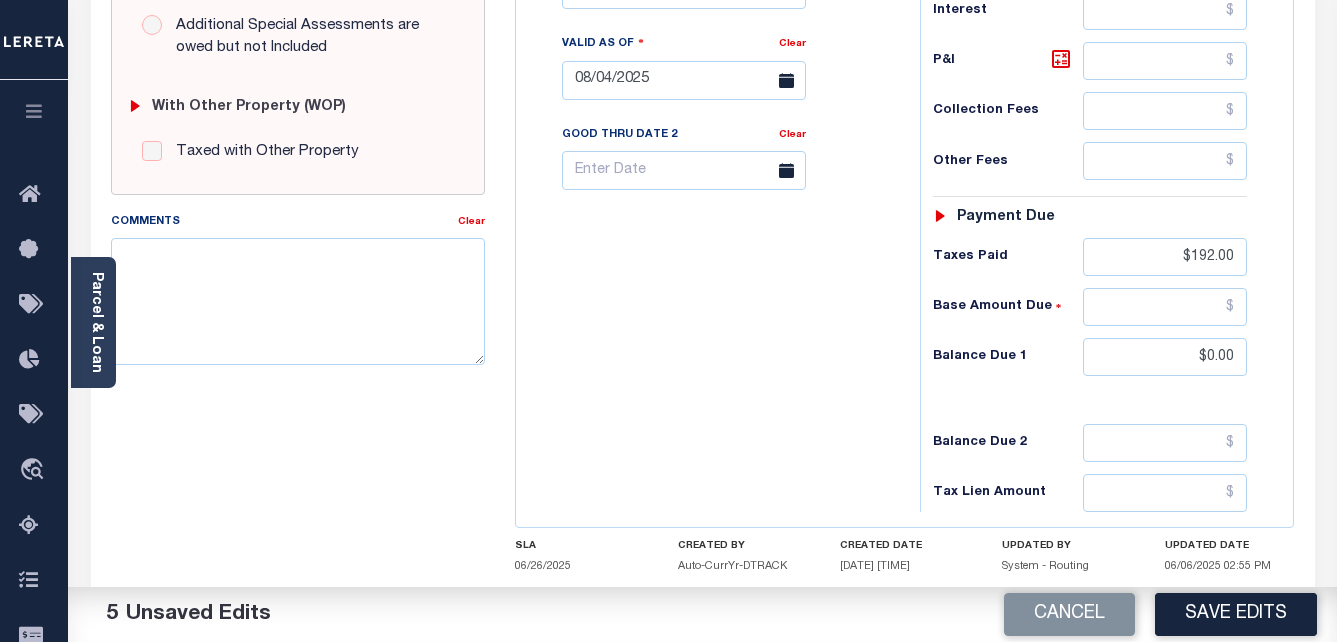 scroll, scrollTop: 867, scrollLeft: 0, axis: vertical 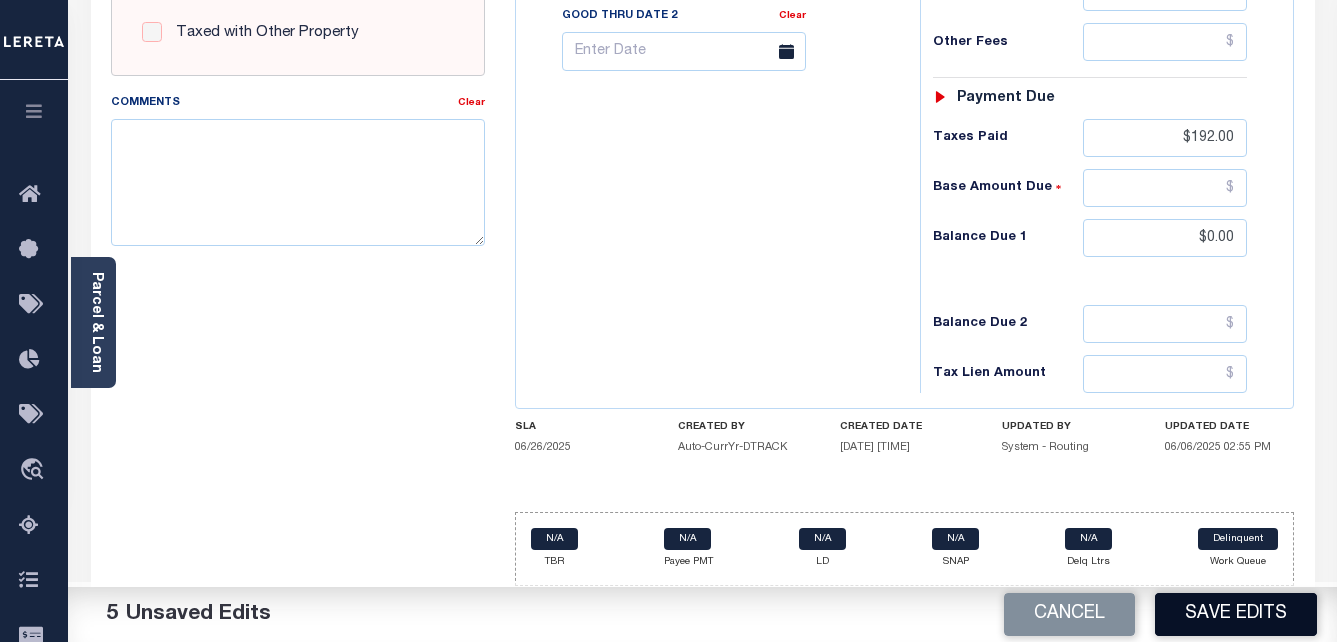 click on "Save Edits" at bounding box center [1236, 614] 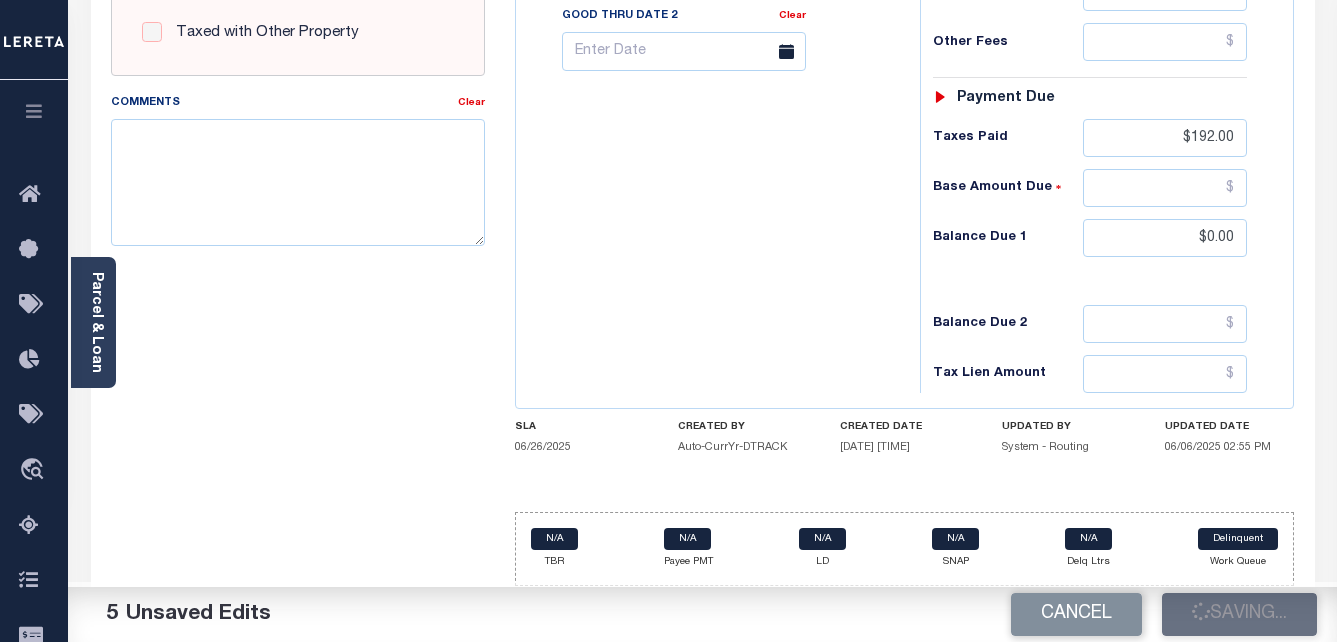 checkbox on "false" 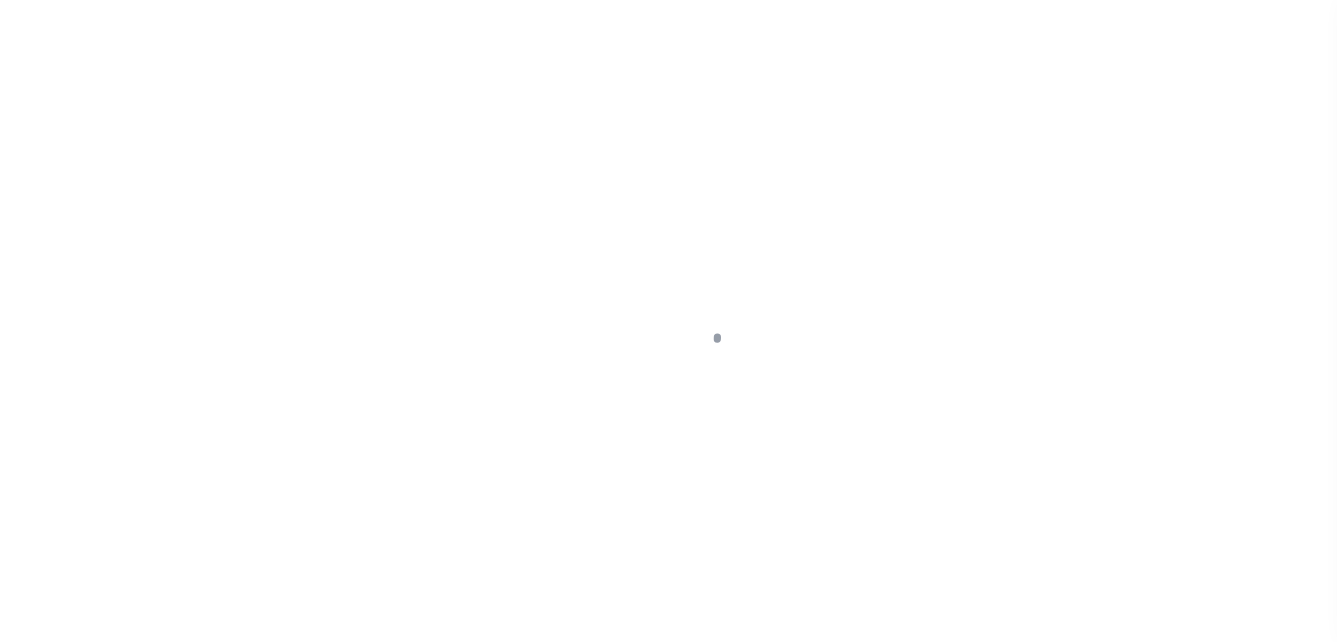 scroll, scrollTop: 0, scrollLeft: 0, axis: both 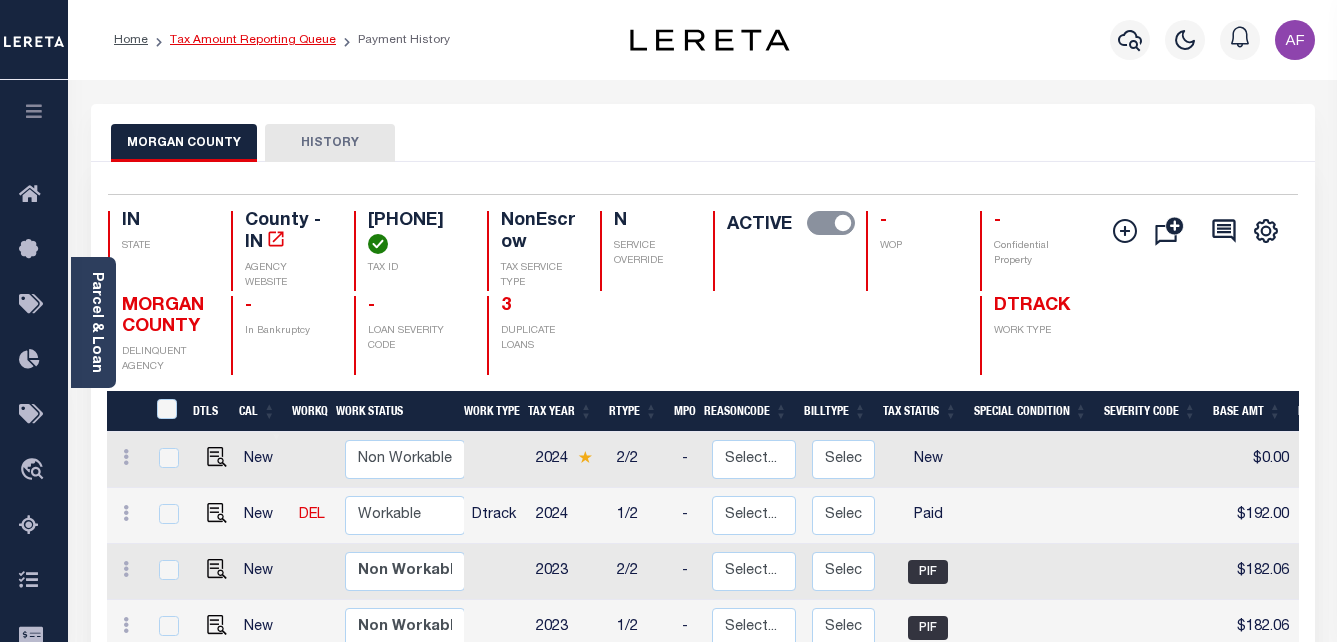 click on "Tax Amount Reporting Queue" at bounding box center [253, 40] 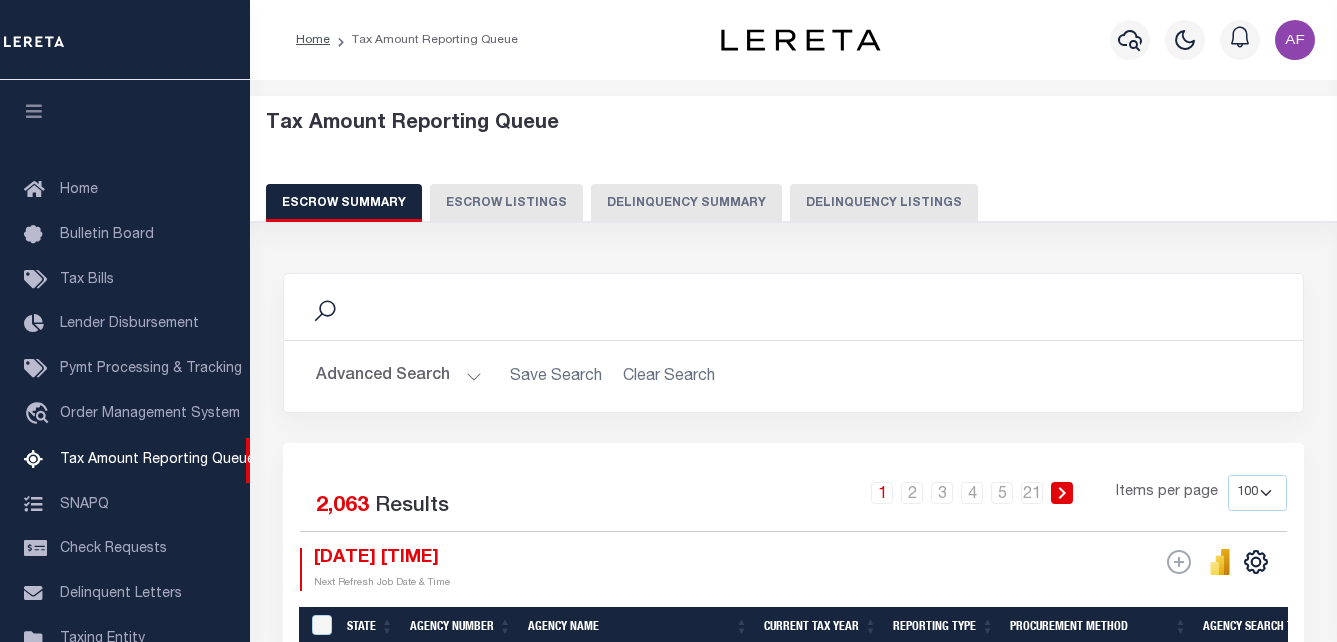 select on "100" 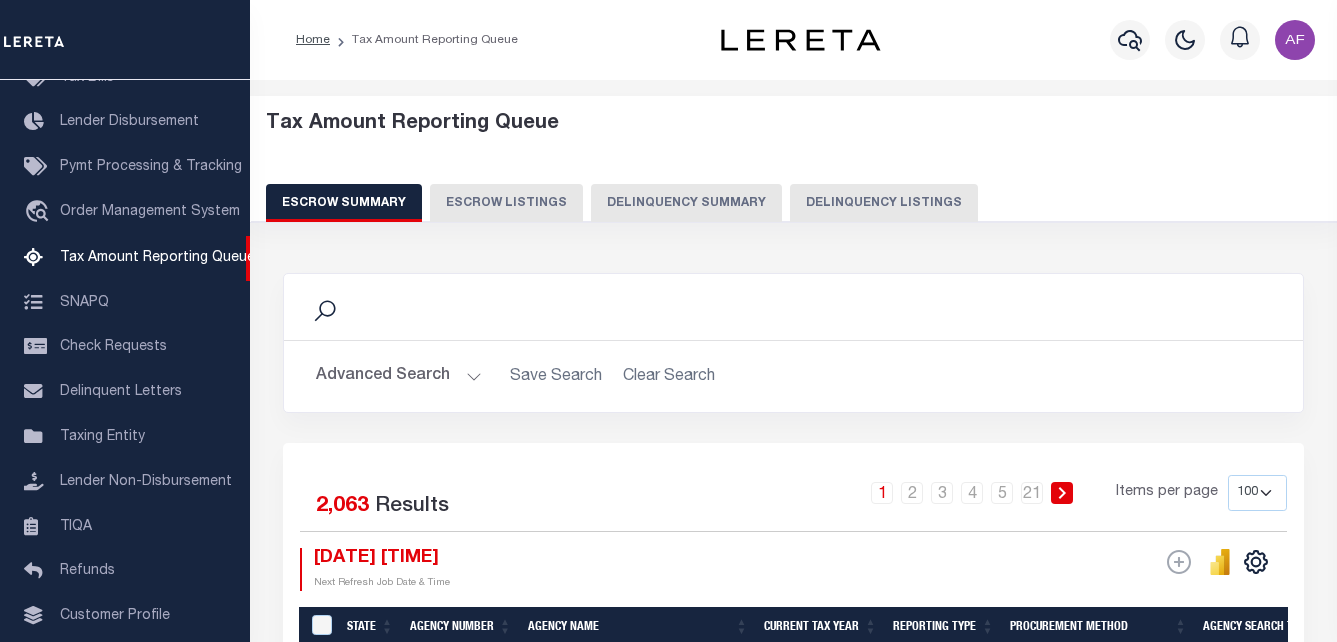 click on "Delinquency Listings" at bounding box center [884, 203] 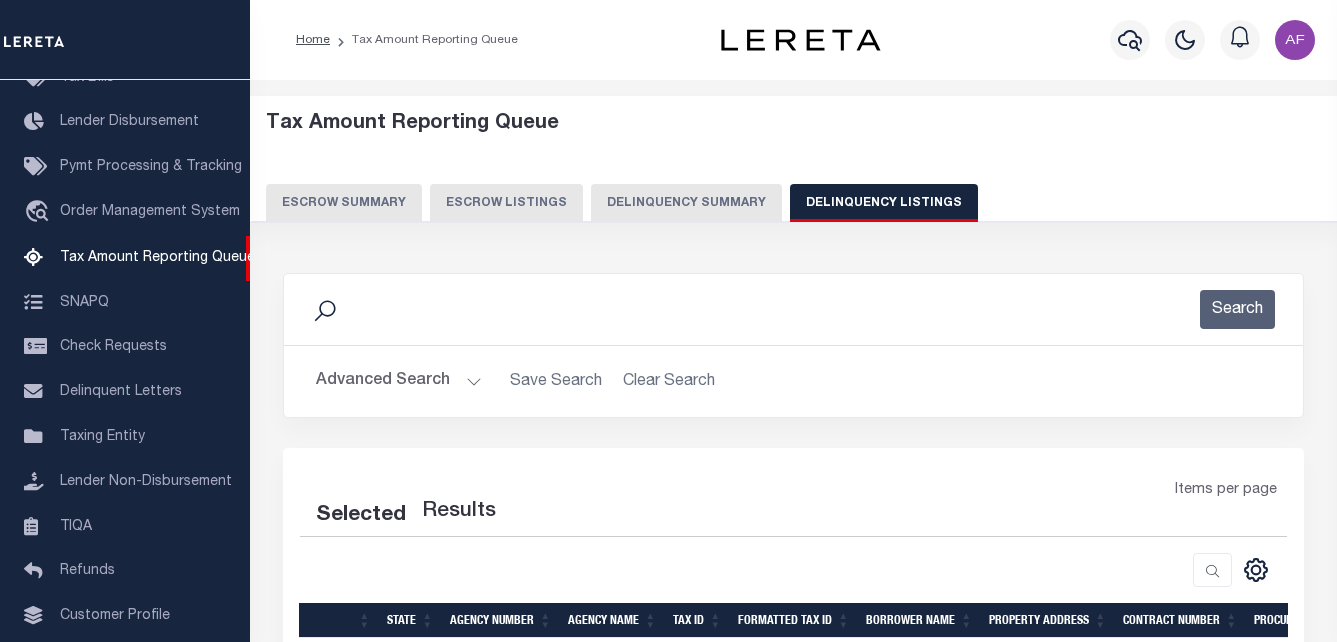 select on "100" 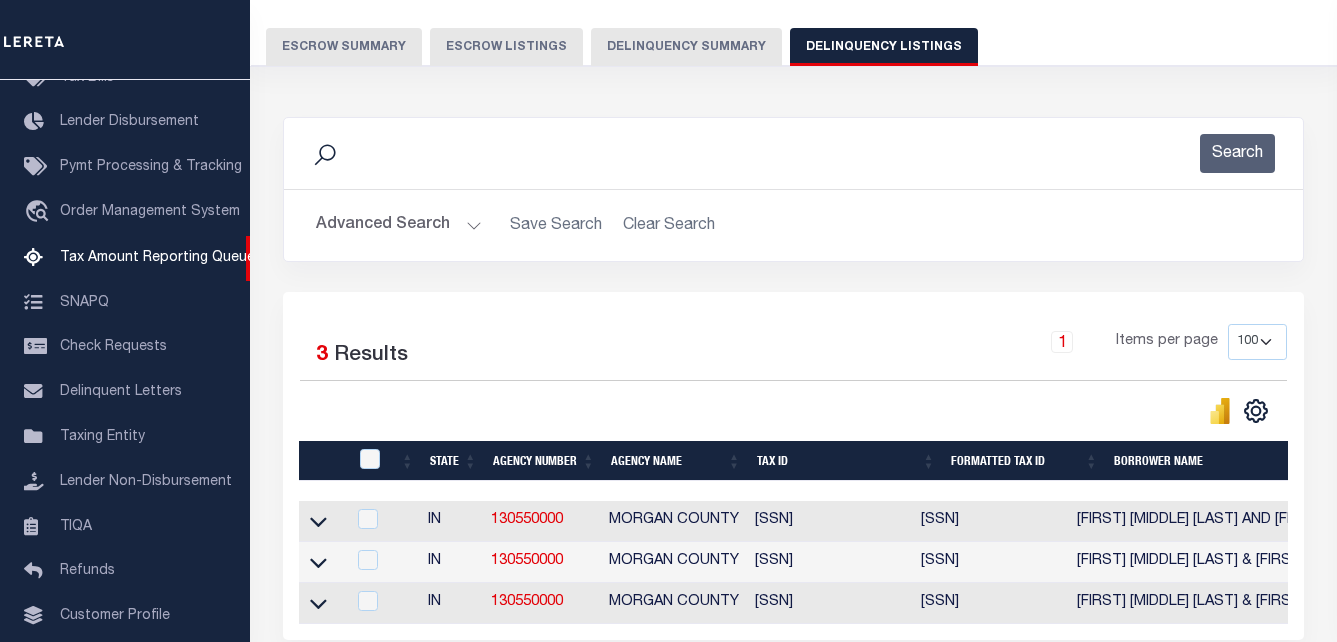 scroll, scrollTop: 300, scrollLeft: 0, axis: vertical 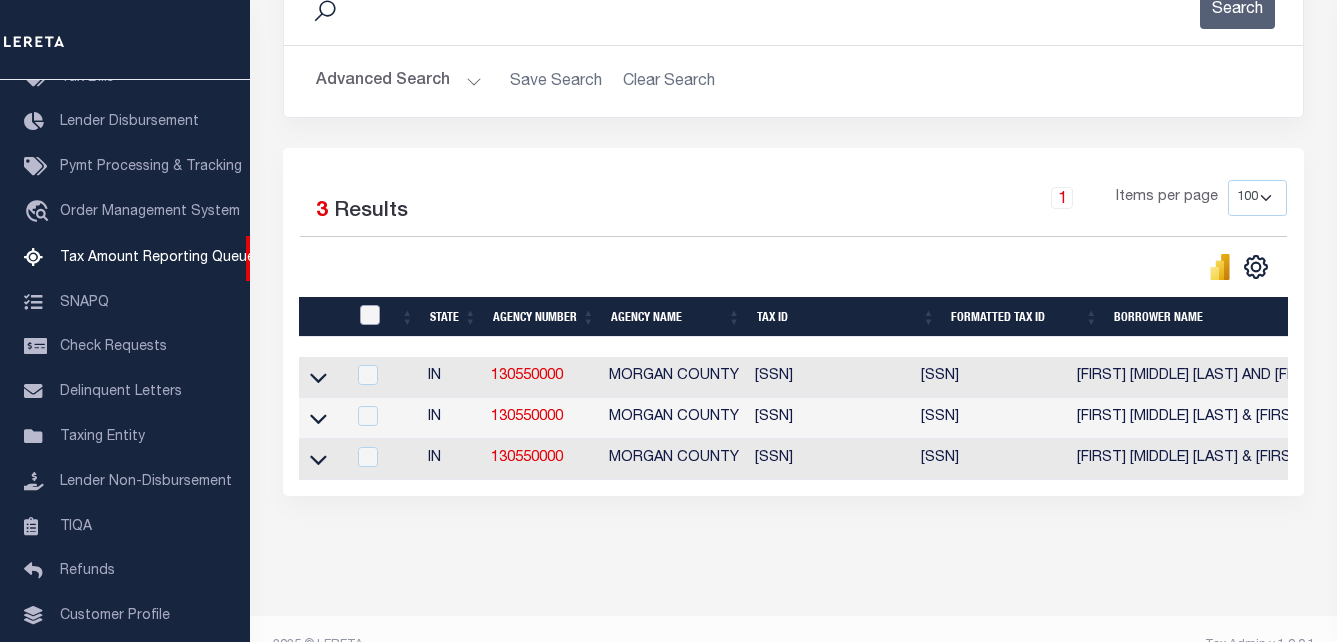 click at bounding box center (370, 315) 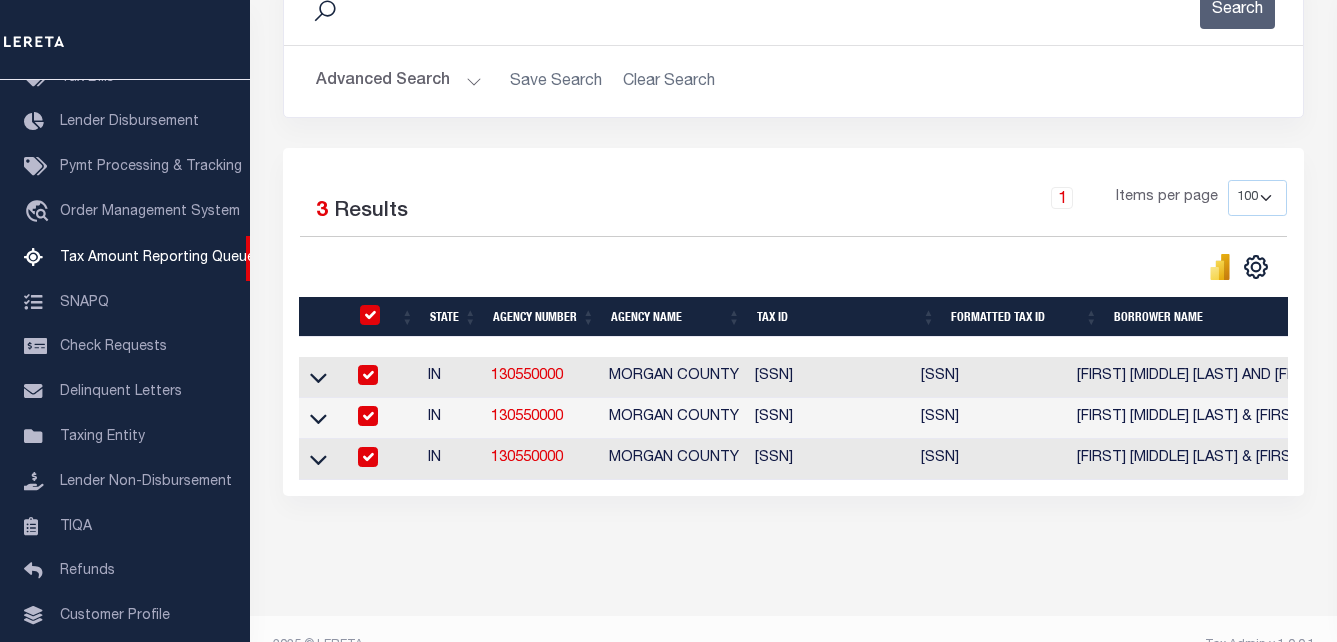 checkbox on "true" 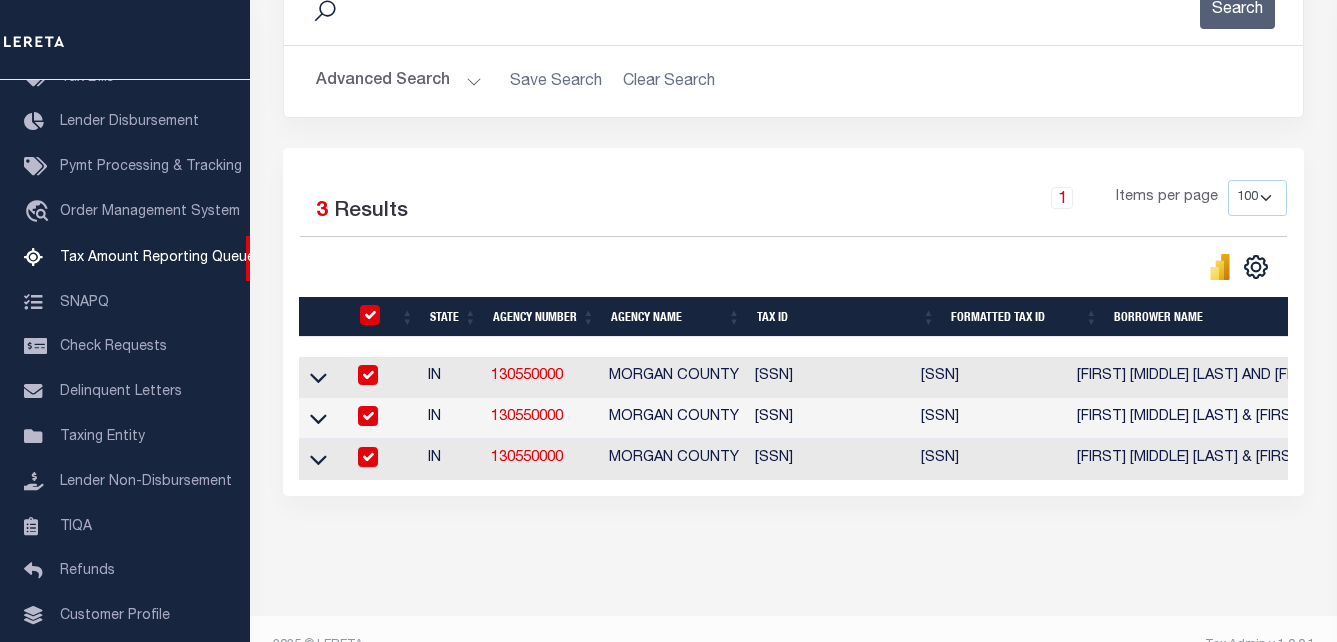 checkbox on "true" 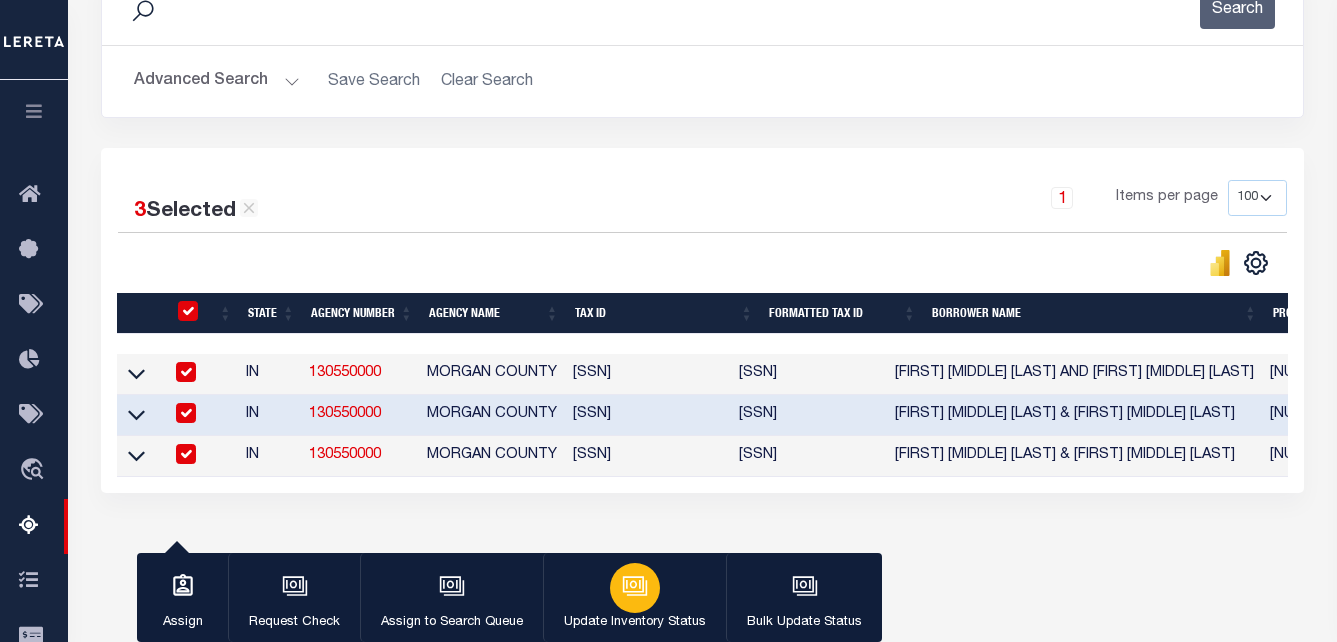 click on "Update Inventory Status" at bounding box center (635, 623) 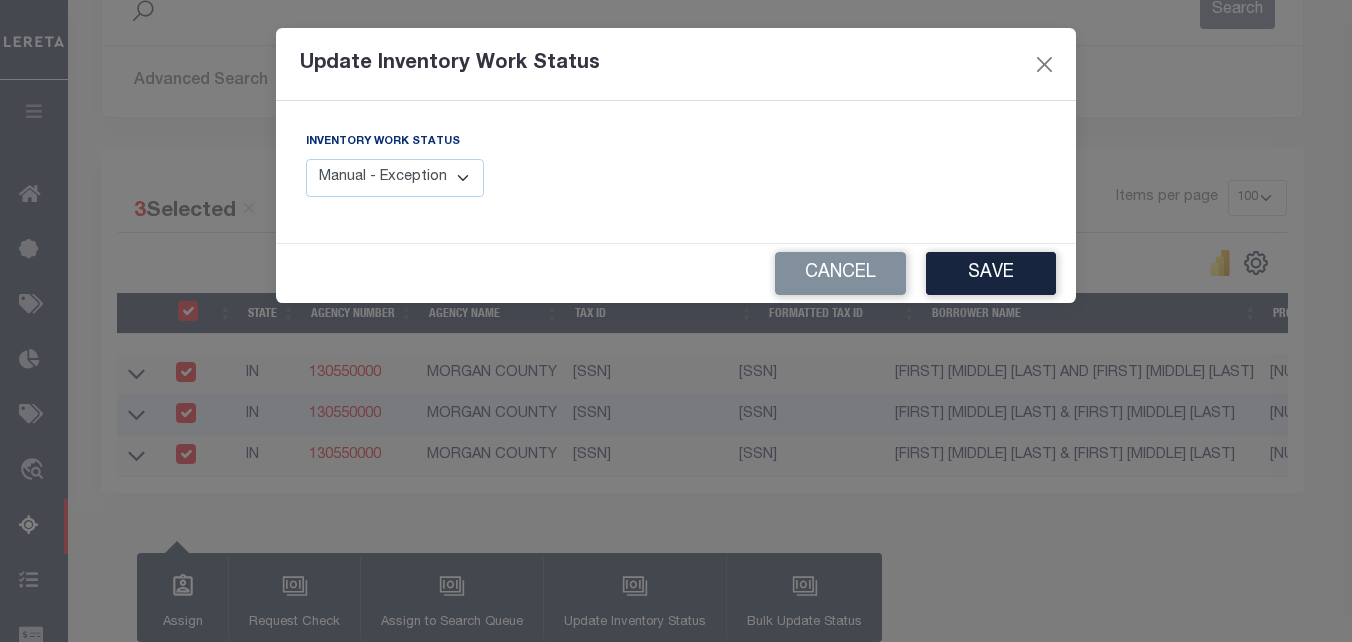 click on "Manual - Exception
Pended - Awaiting Search
Late Add Exception
Completed" at bounding box center [395, 178] 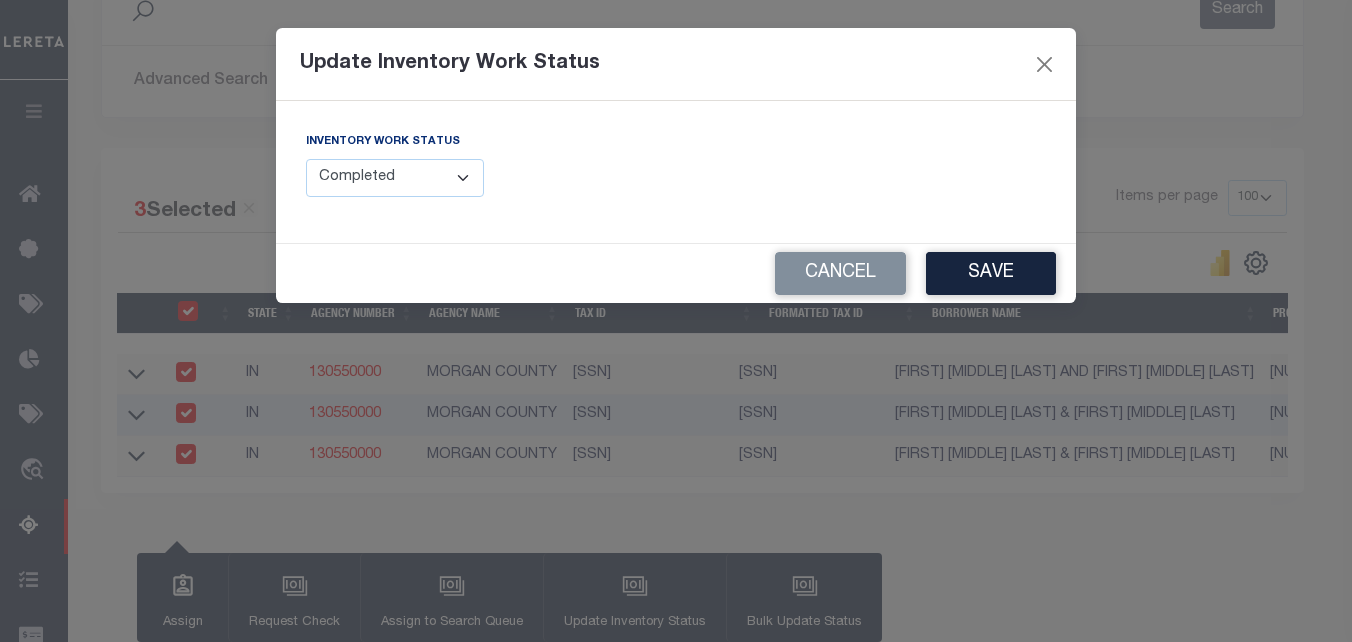 click on "Manual - Exception
Pended - Awaiting Search
Late Add Exception
Completed" at bounding box center (395, 178) 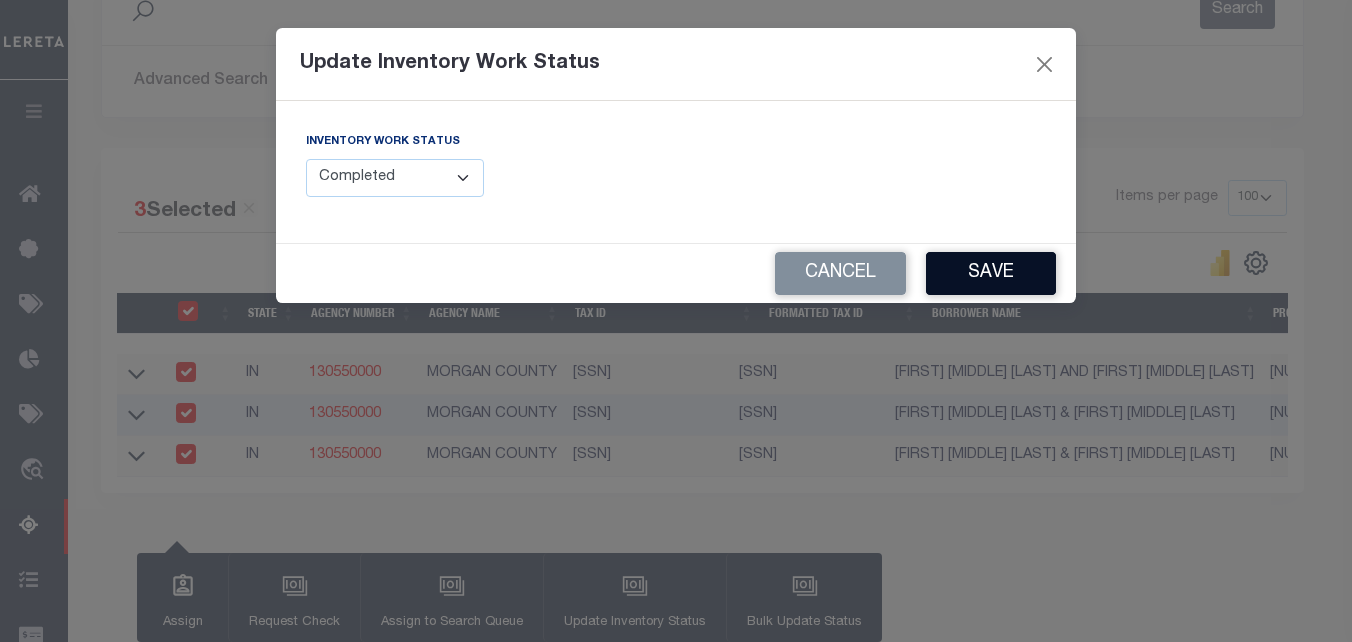 click on "Save" at bounding box center (991, 273) 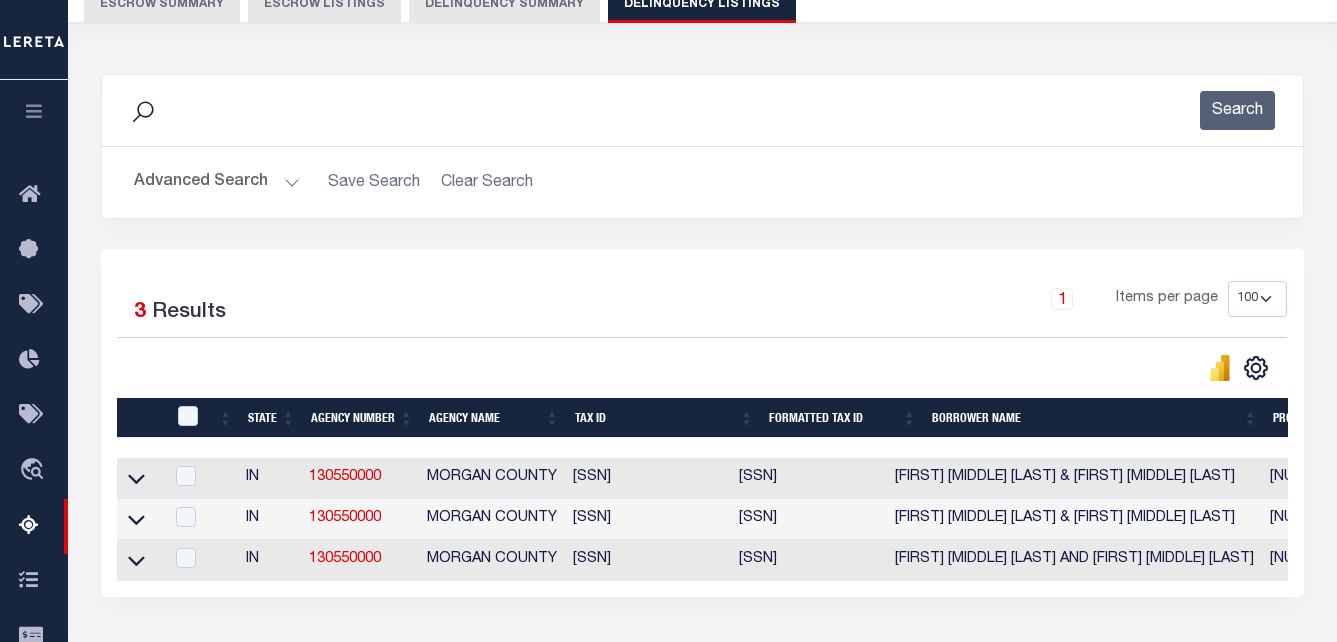 scroll, scrollTop: 200, scrollLeft: 0, axis: vertical 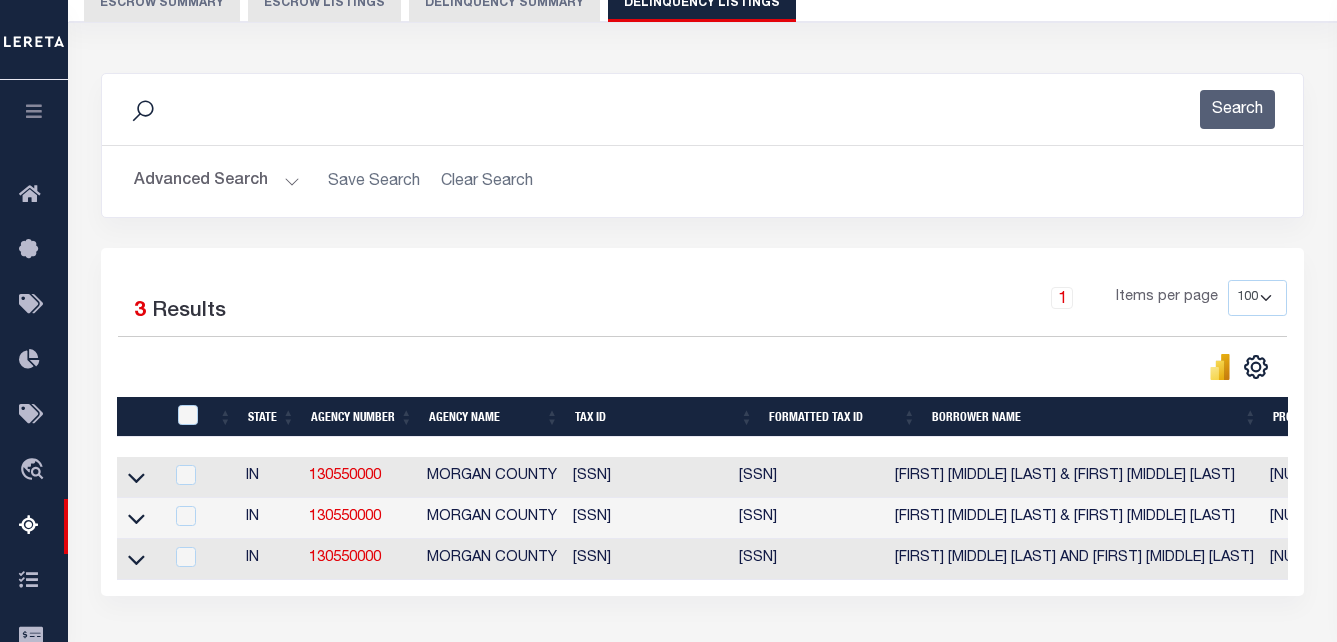 click on "Advanced Search" at bounding box center (217, 181) 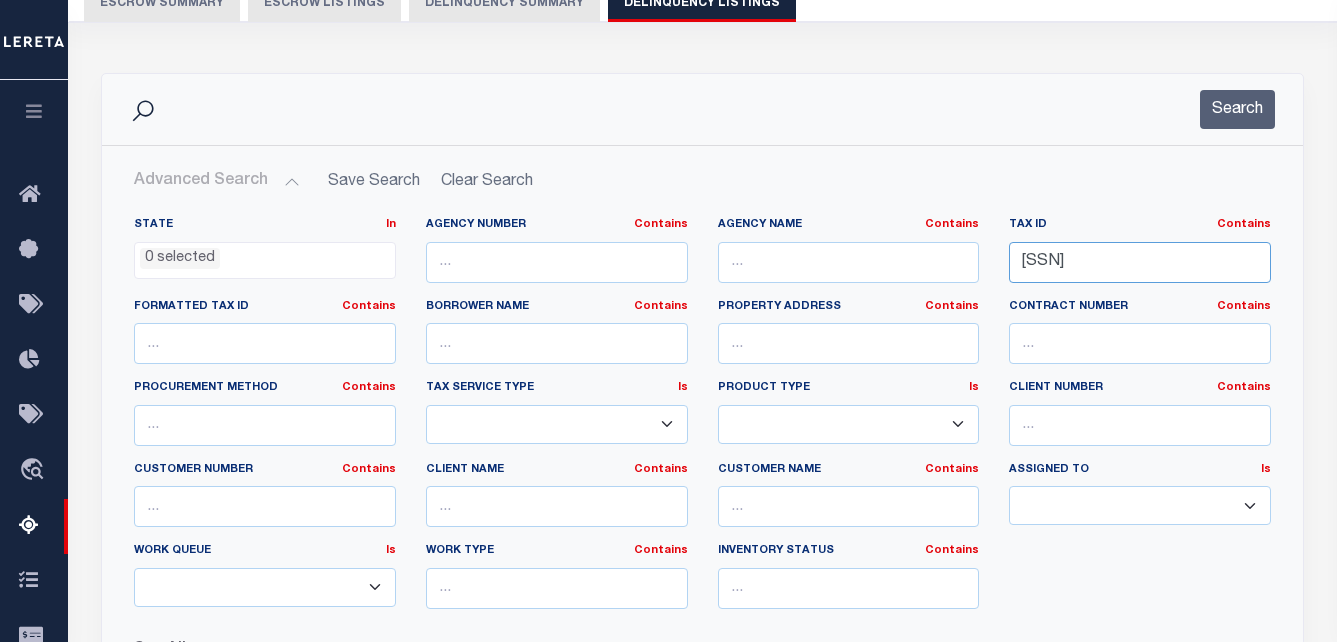 drag, startPoint x: 1217, startPoint y: 262, endPoint x: 914, endPoint y: 226, distance: 305.13113 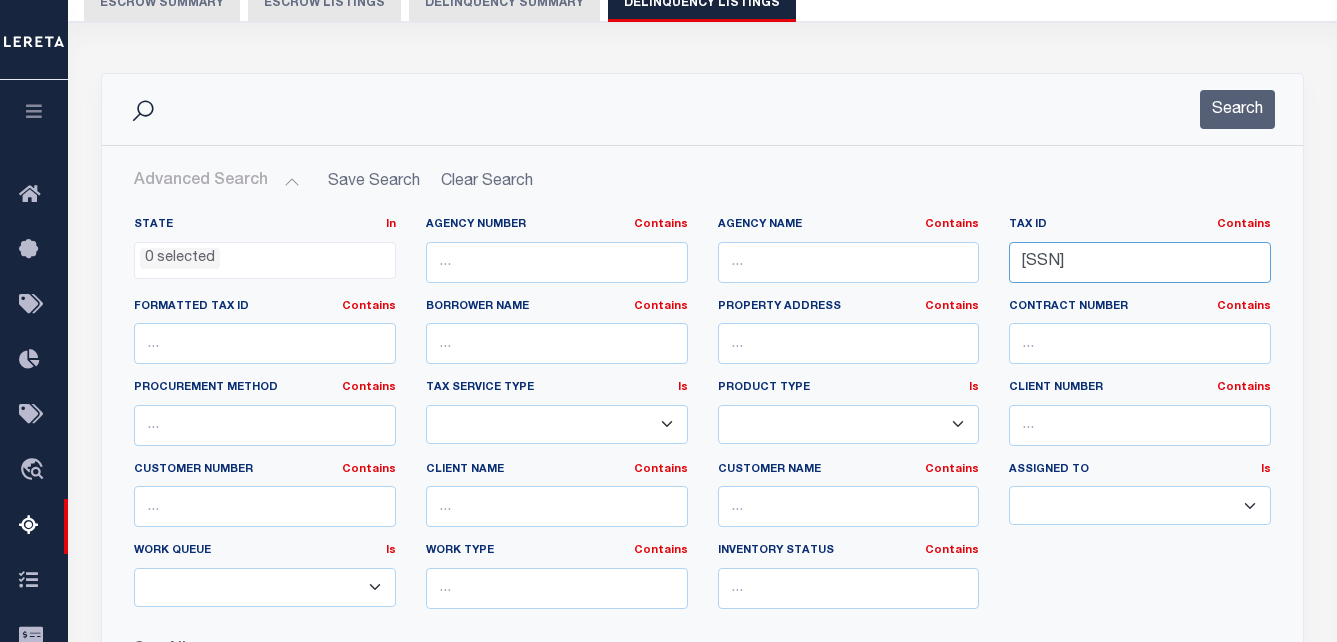 click on "State
In
In
AK AL AR AZ CA CO CT DC DE FL GA GU HI IA ID IL IN KS KY LA MA MD ME MI MN MO MS MT NC ND NE NH NJ NM NV NY OH OK OR PA PR RI SC SD TN TX UT VA VI VT WA WI WV WY 0 selected
Agency Number
Contains
Contains" at bounding box center (702, 421) 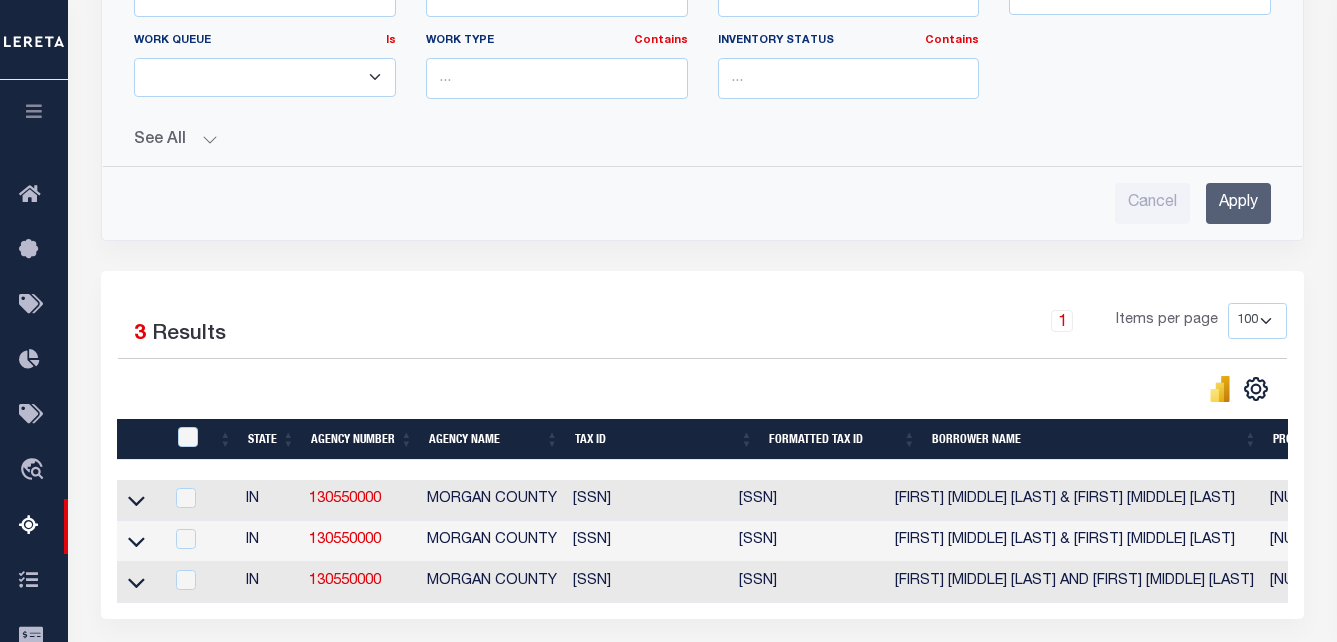 scroll, scrollTop: 800, scrollLeft: 0, axis: vertical 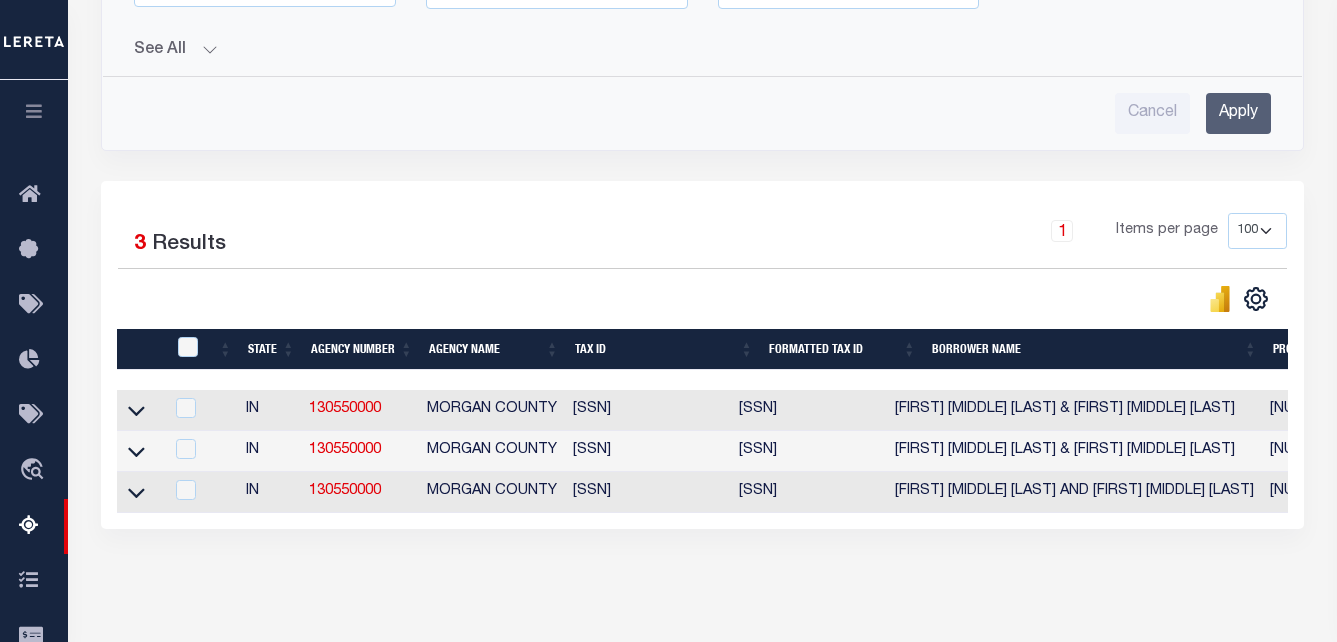 type on "55-13-03-177-002.002-021" 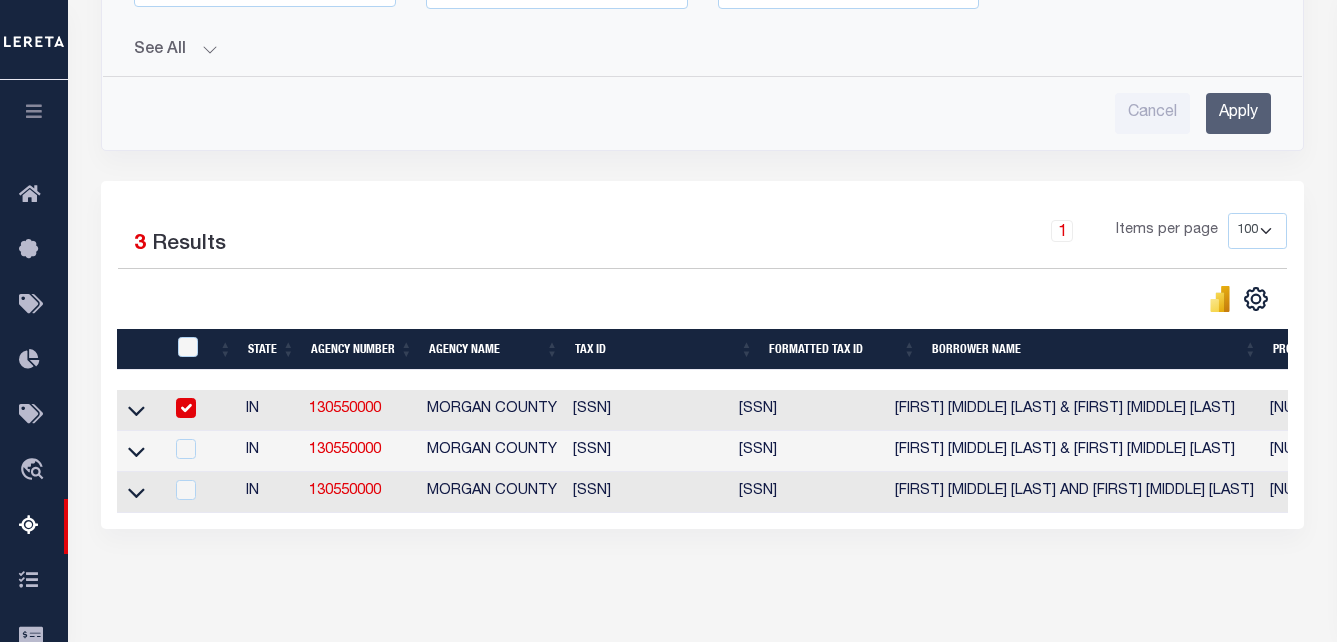 checkbox on "true" 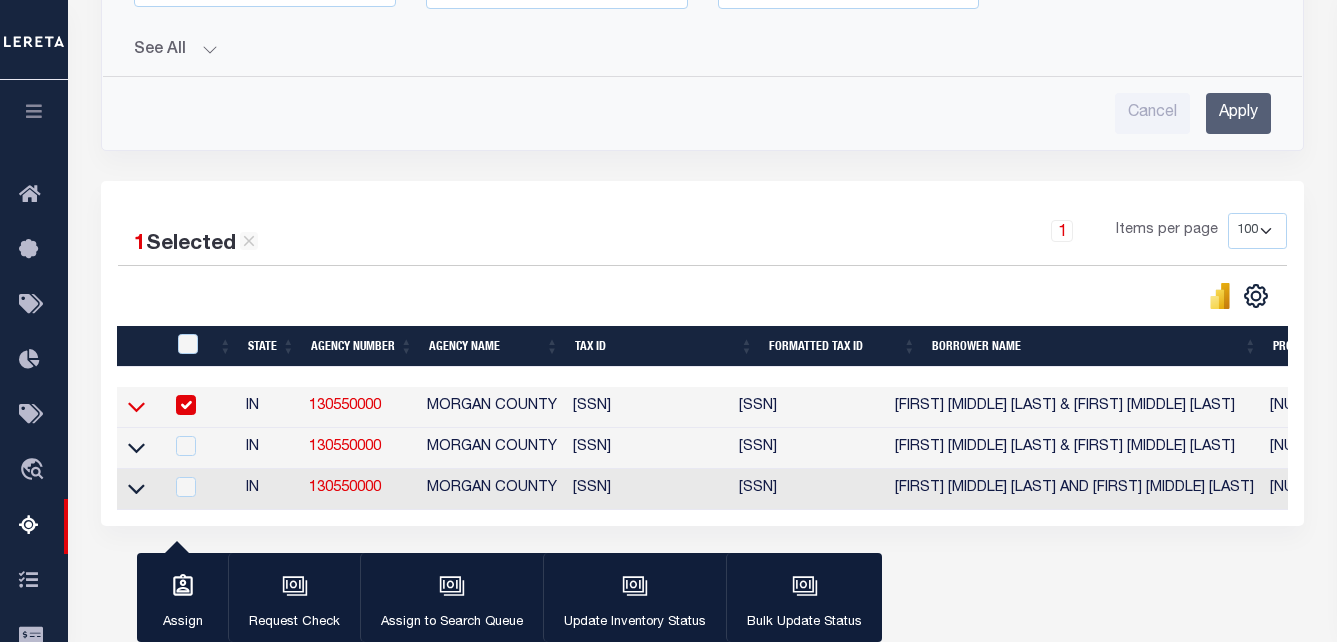click 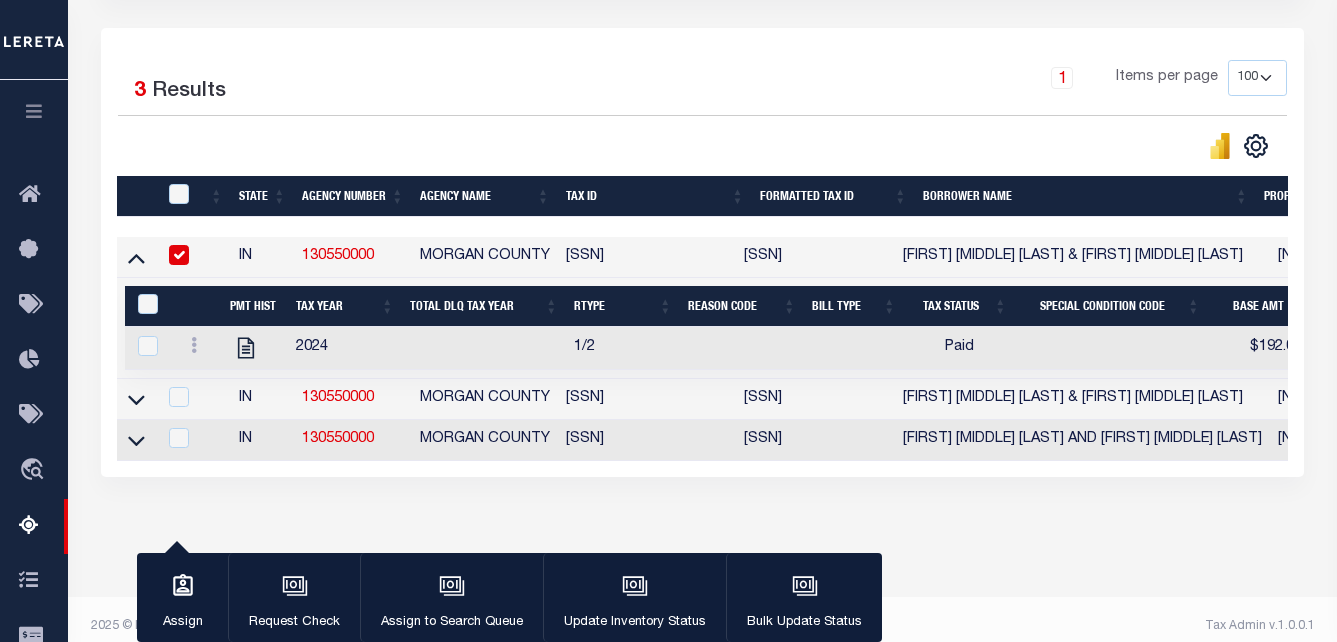 scroll, scrollTop: 988, scrollLeft: 0, axis: vertical 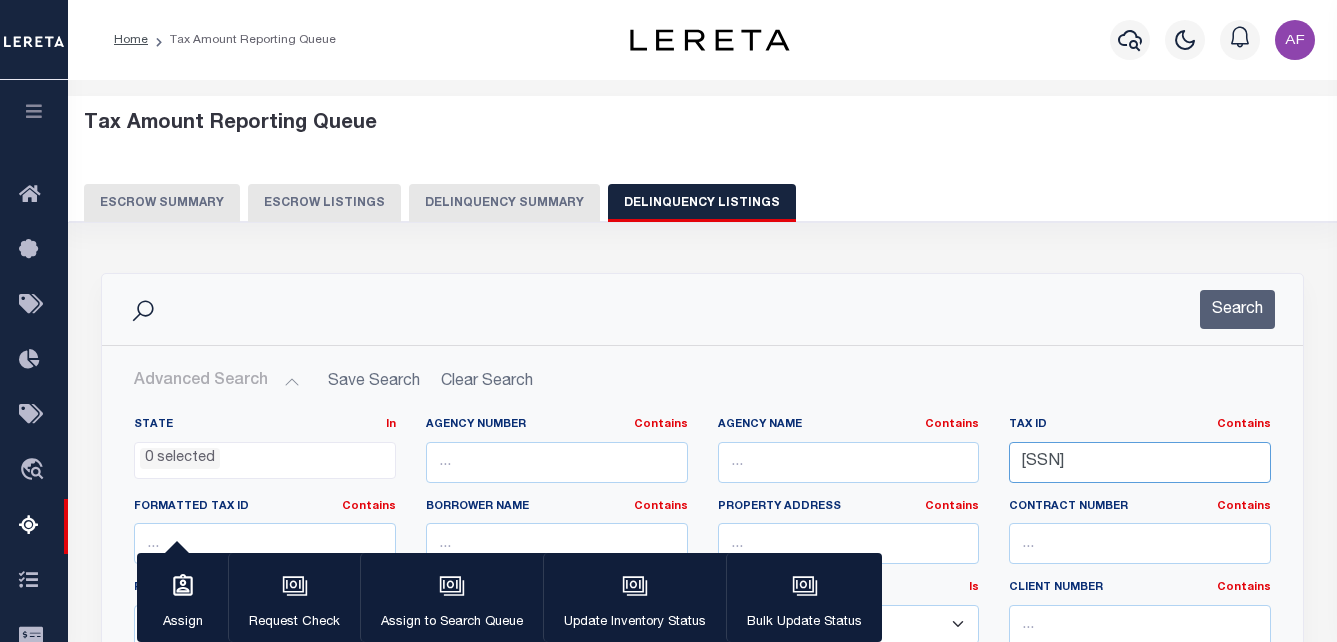 drag, startPoint x: 1227, startPoint y: 470, endPoint x: 878, endPoint y: 461, distance: 349.11603 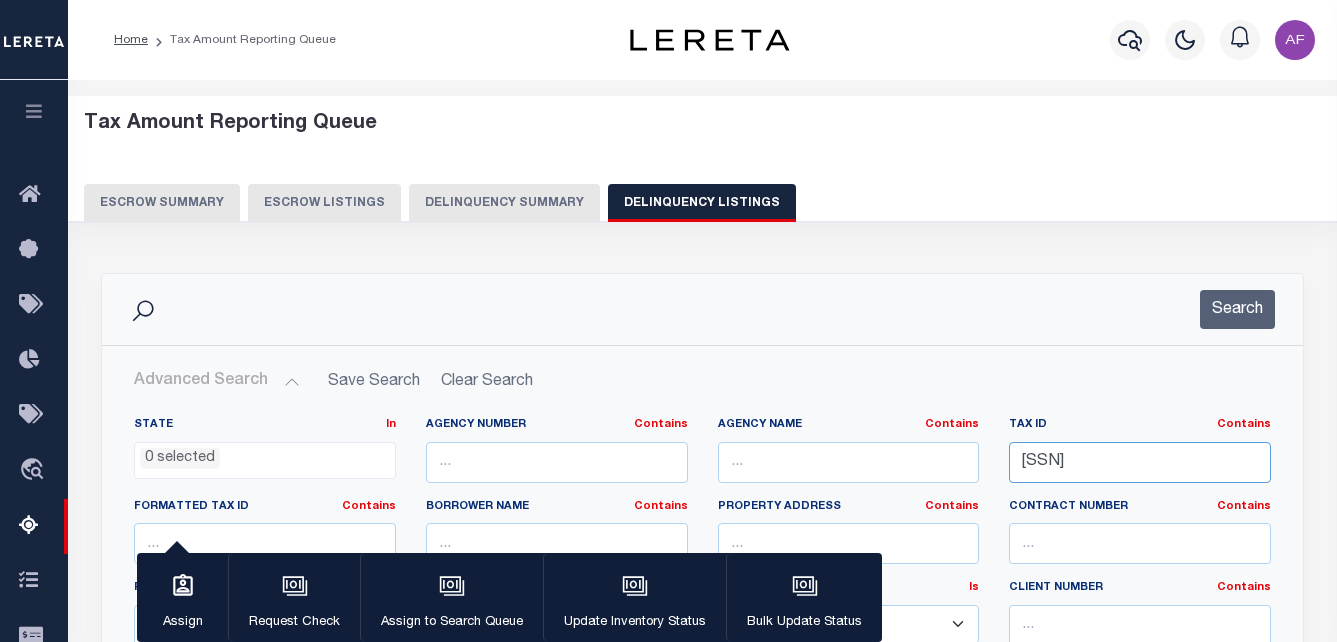 click on "State
In
In
AK AL AR AZ CA CO CT DC DE FL GA GU HI IA ID IL IN KS KY LA MA MD ME MI MN MO MS MT NC ND NE NH NJ NM NV NY OH OK OR PA PR RI SC SD TN TX UT VA VI VT WA WI WV WY 0 selected
Agency Number
Contains
Contains" at bounding box center (702, 621) 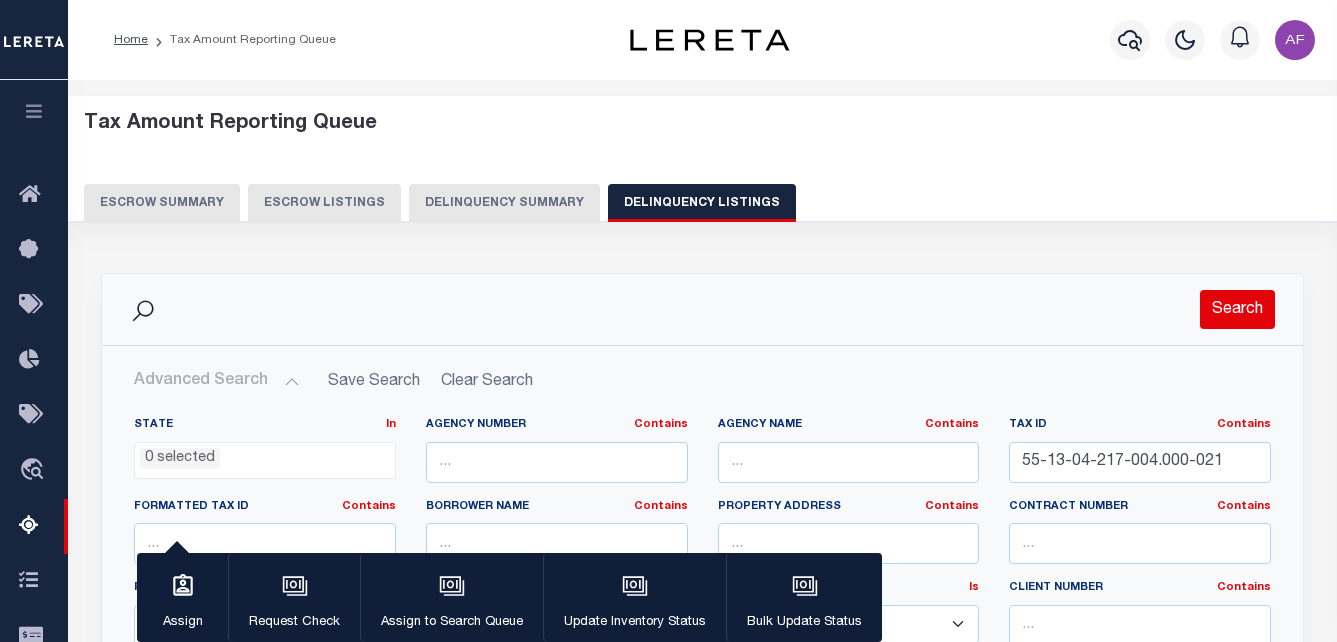 click on "Search" at bounding box center [1237, 309] 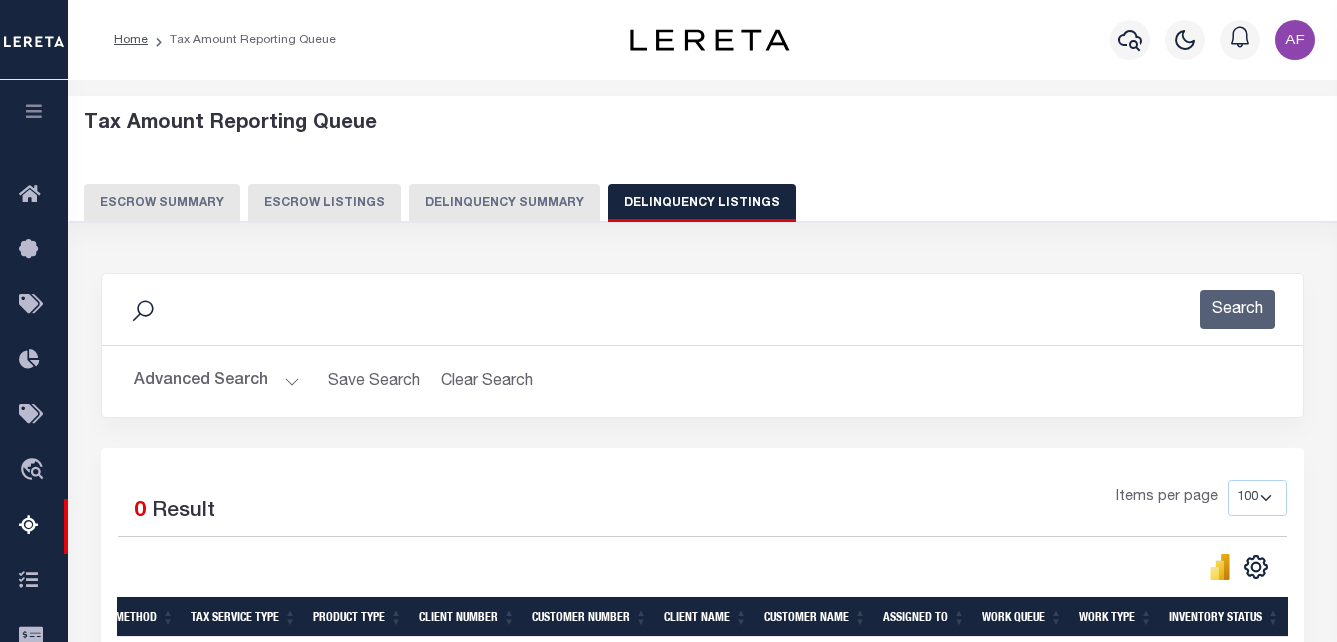 scroll, scrollTop: 0, scrollLeft: 1043, axis: horizontal 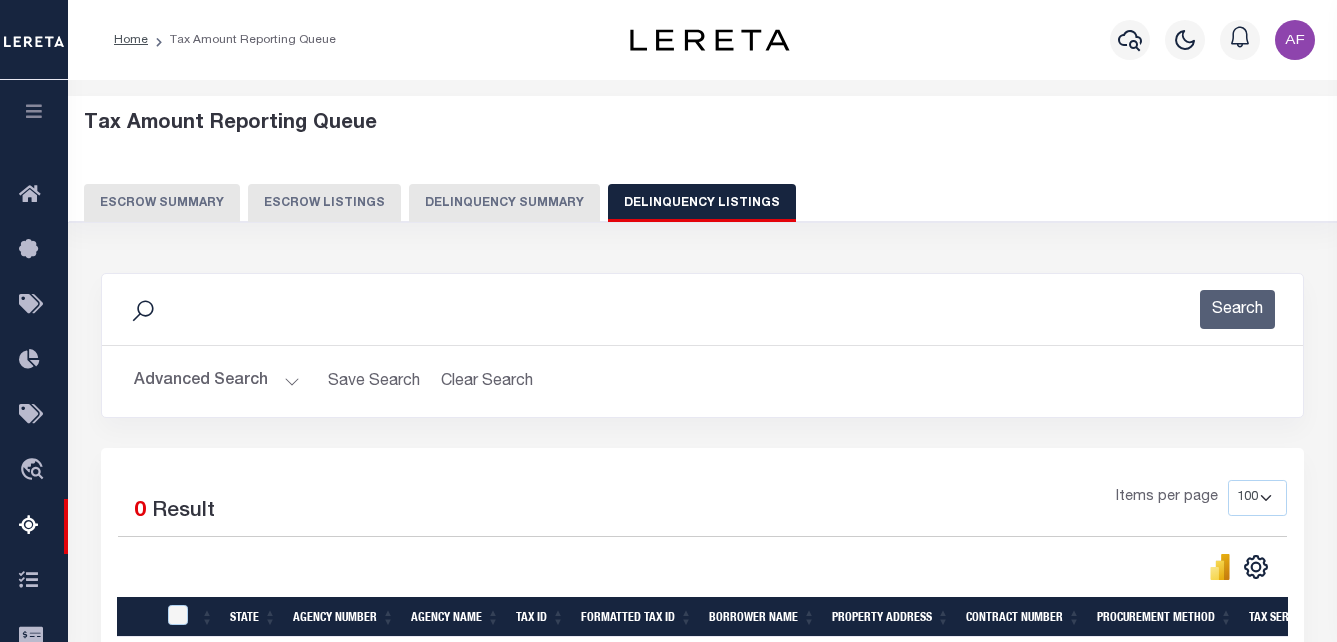 click on "Advanced Search" 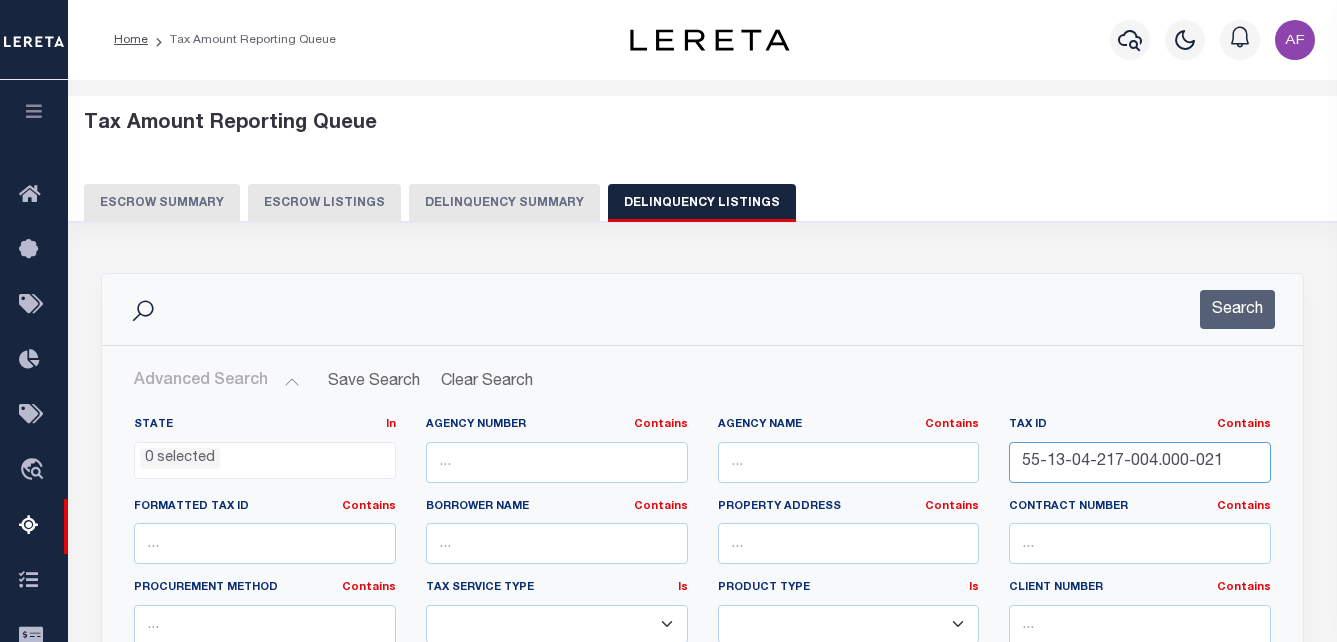 drag, startPoint x: 1254, startPoint y: 460, endPoint x: 880, endPoint y: 432, distance: 375.04666 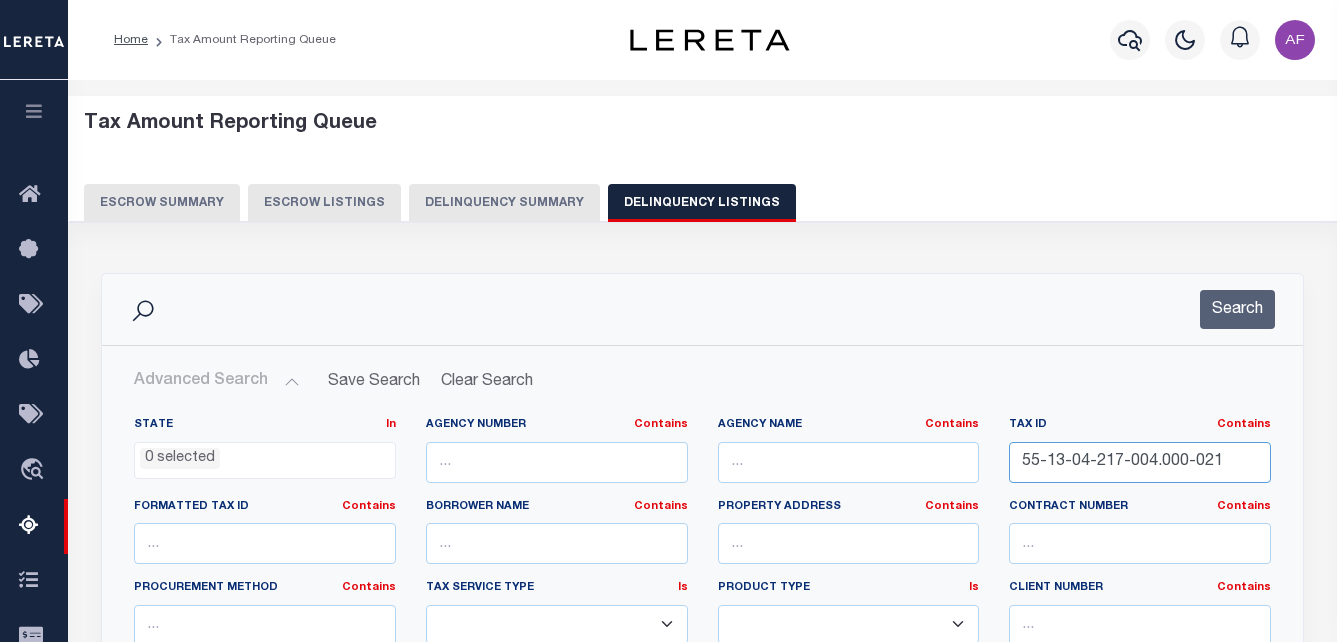 click on "State
In
In
AK AL AR AZ CA CO CT DC DE FL GA GU HI IA ID IL IN KS KY LA MA MD ME MI MN MO MS MT NC ND NE NH NJ NM NV NY OH OK OR PA PR RI SC SD TN TX UT VA VI VT WA WI WV WY 0 selected
Agency Number
Contains
Contains" 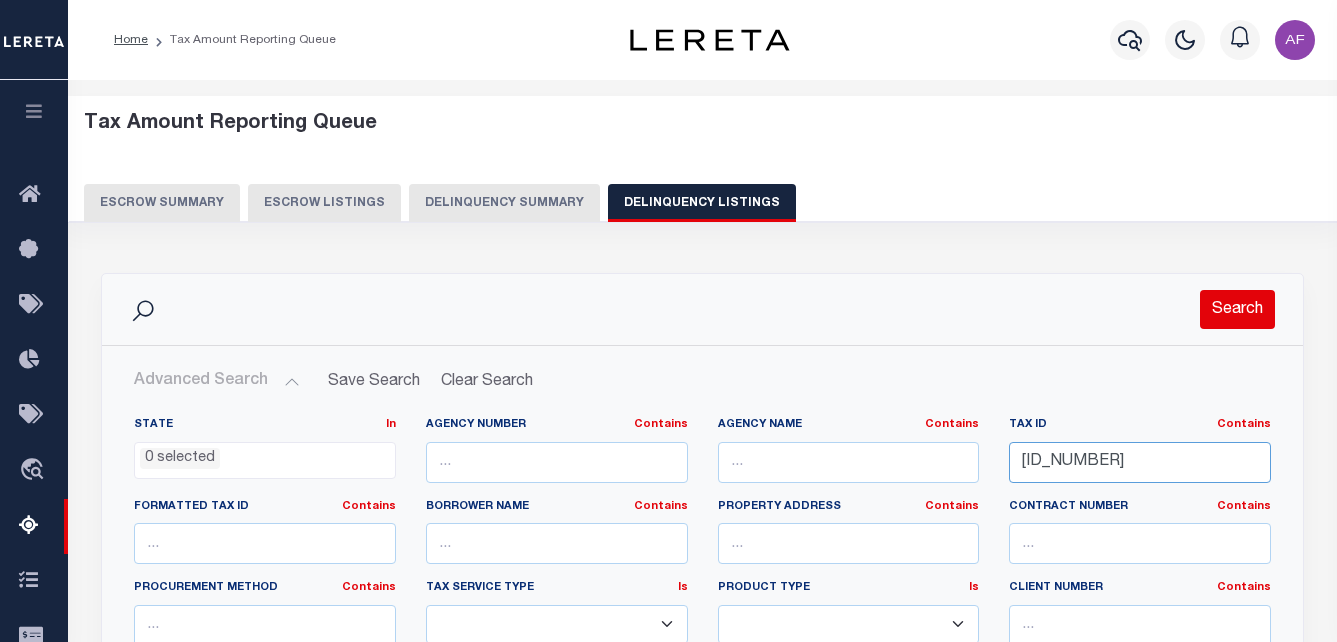type on "55-13-04-257-001.000-021" 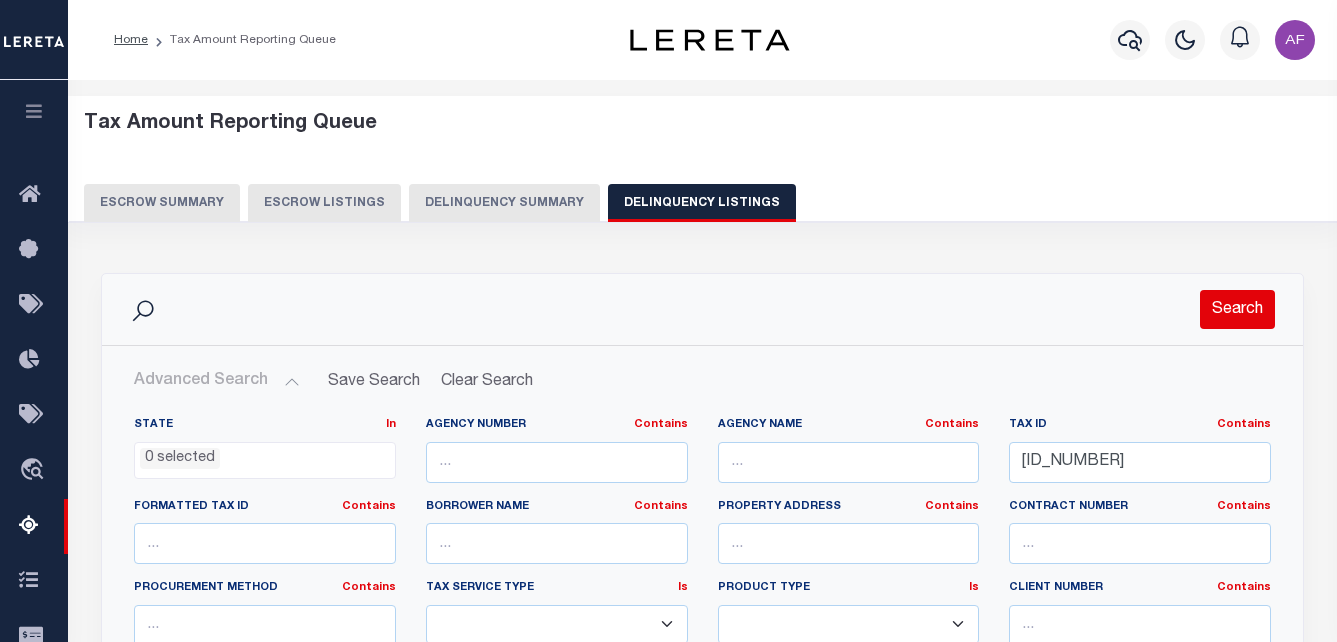 click on "Search" 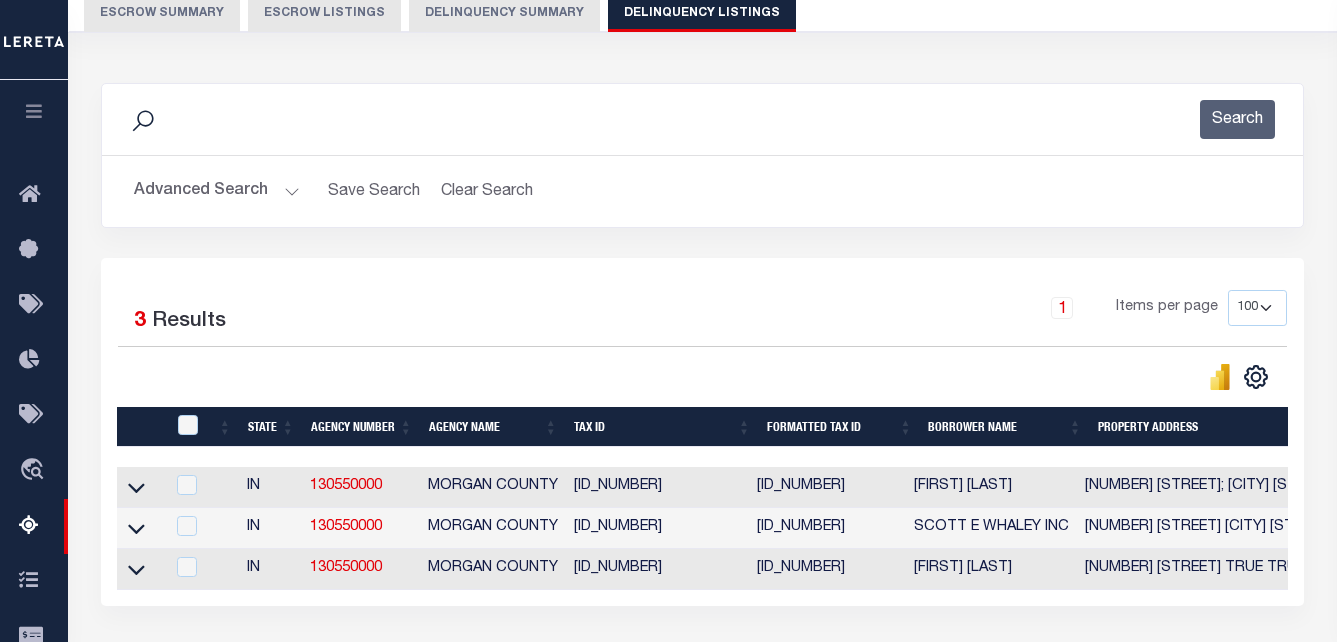 scroll, scrollTop: 400, scrollLeft: 0, axis: vertical 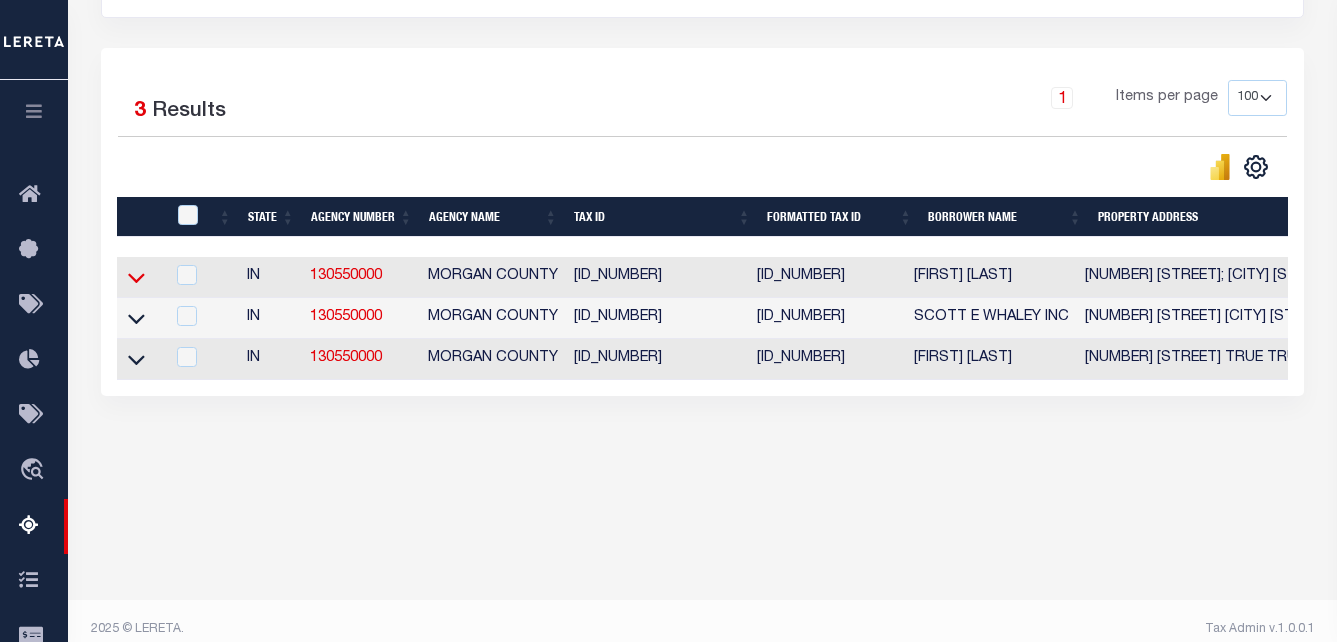 click 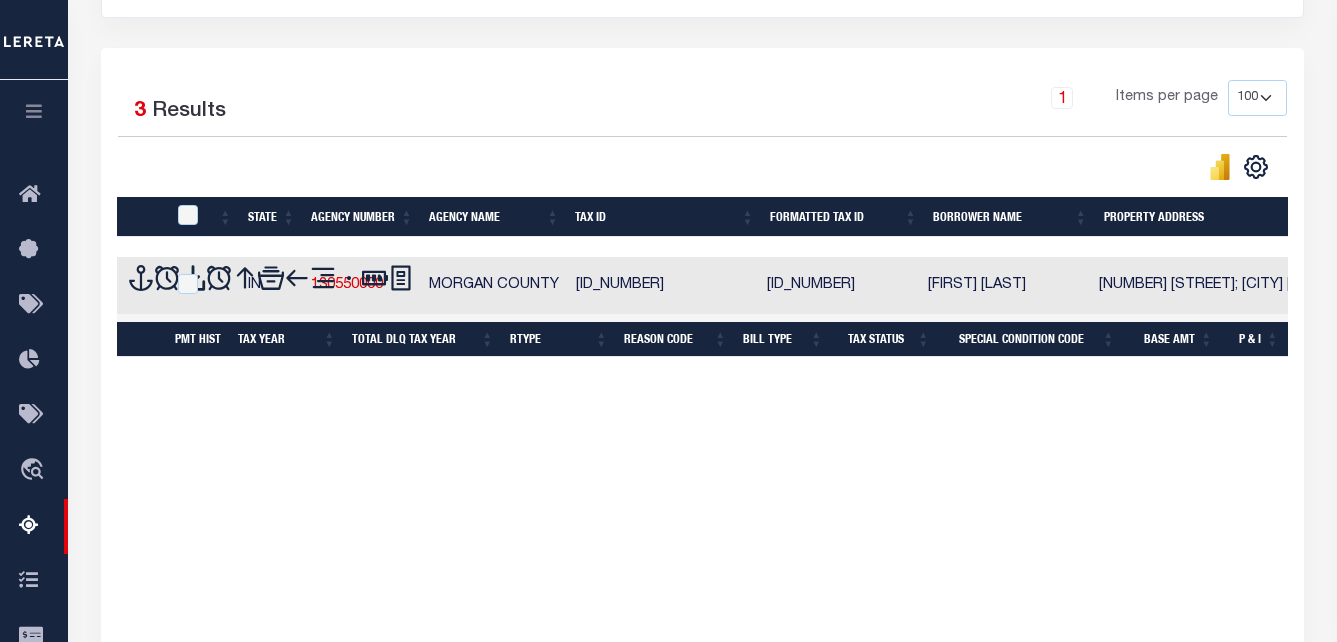 scroll, scrollTop: 455, scrollLeft: 0, axis: vertical 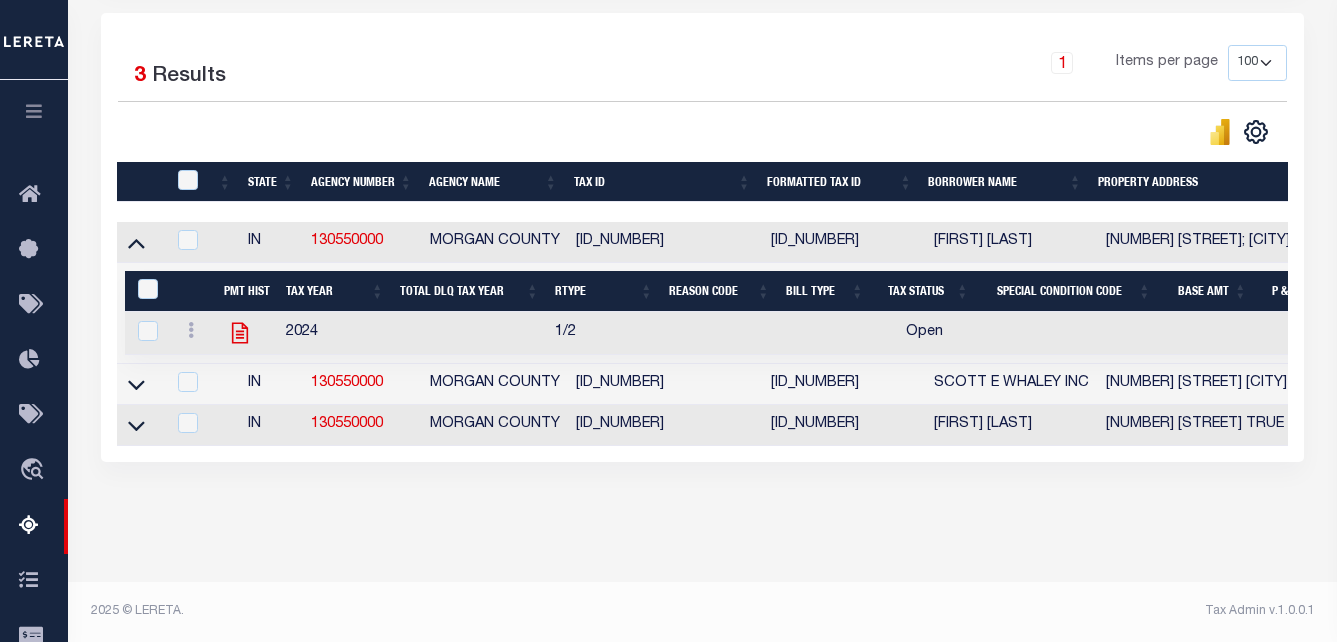 click 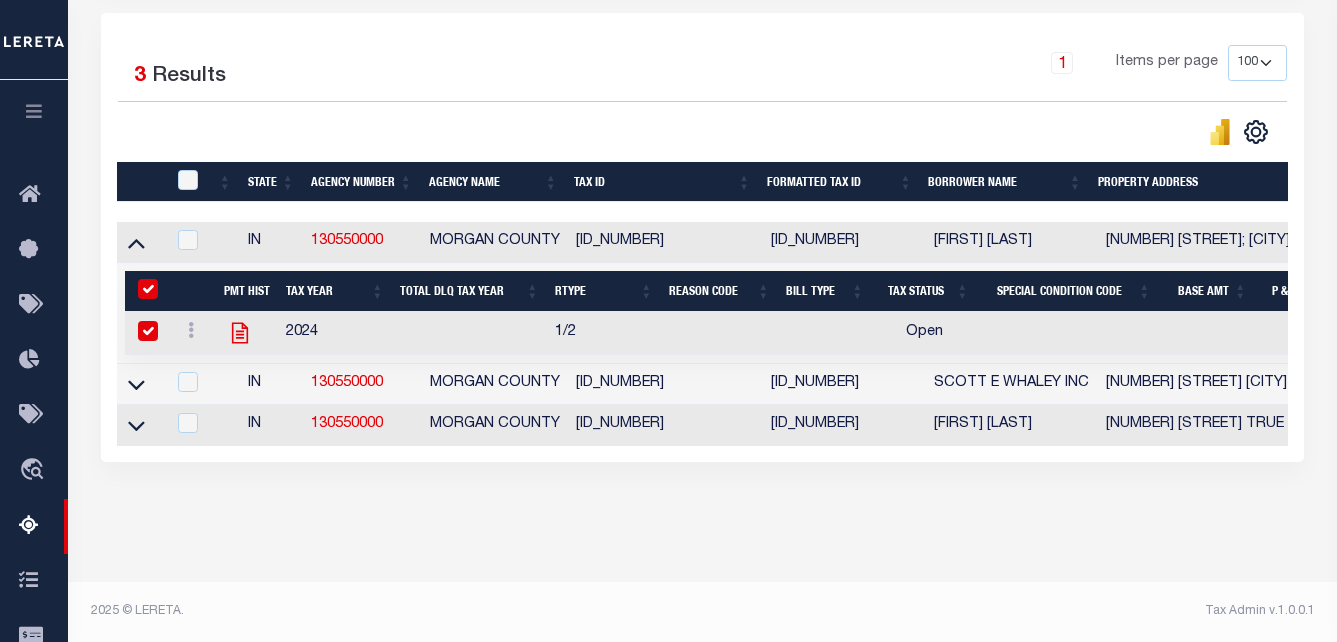 checkbox on "true" 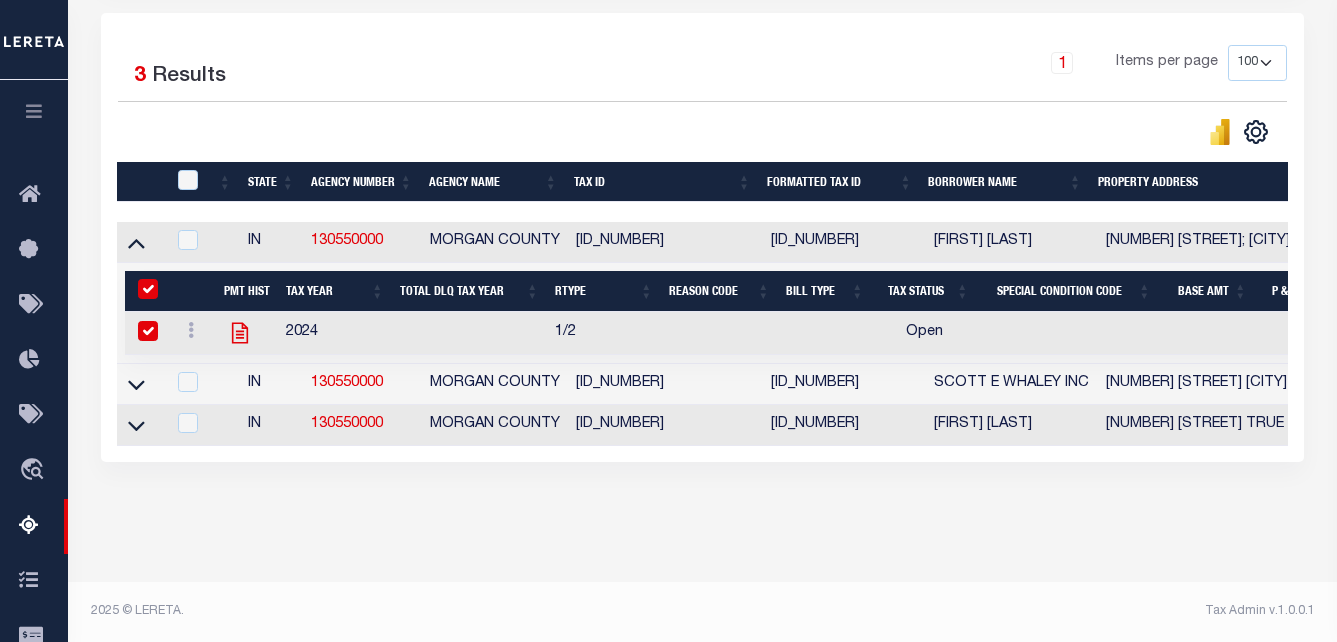 checkbox on "true" 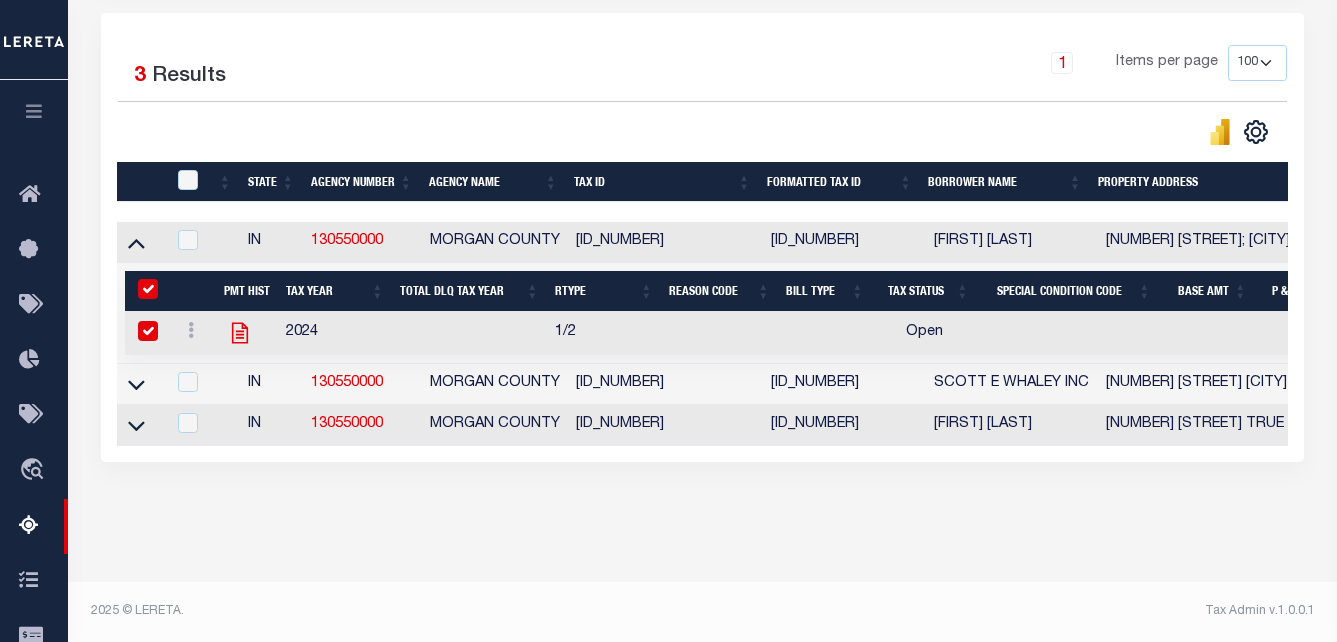 checkbox on "true" 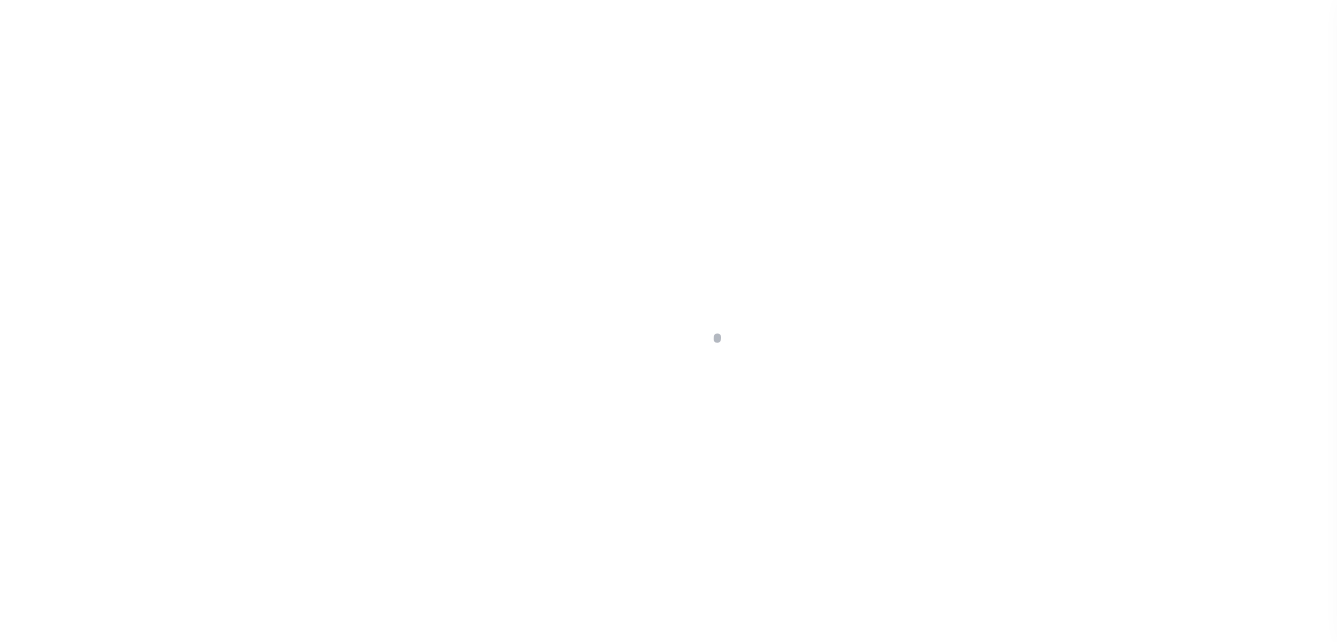 scroll, scrollTop: 0, scrollLeft: 0, axis: both 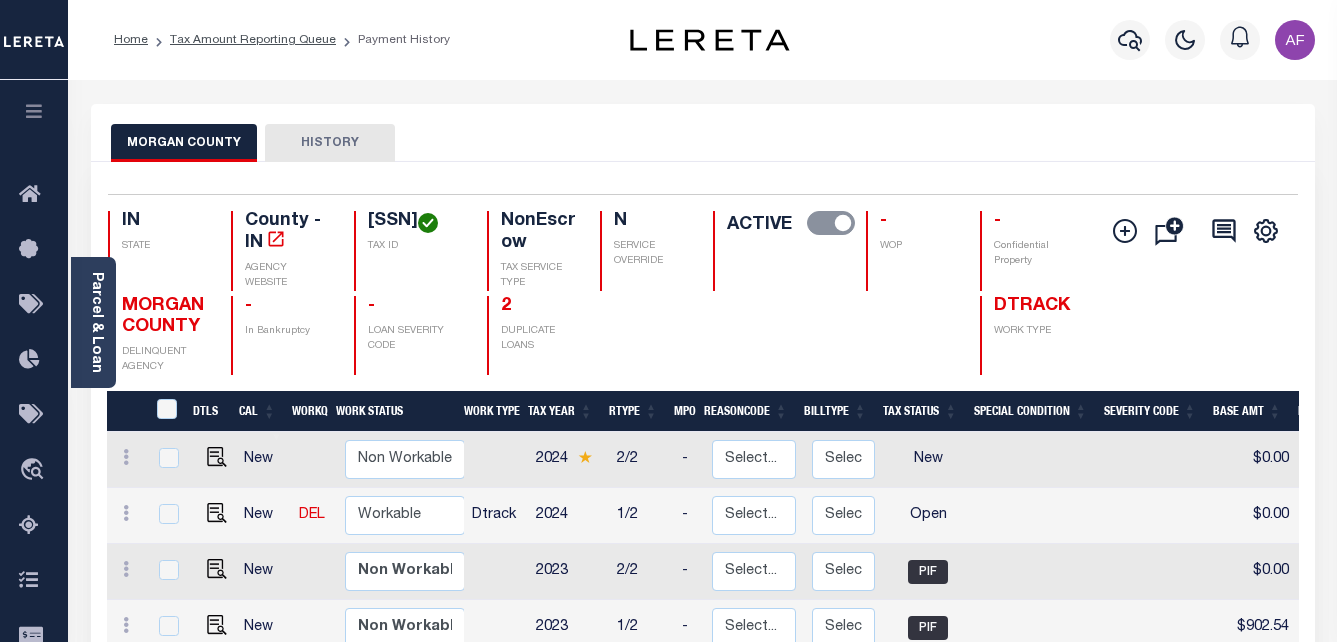 click at bounding box center (213, 516) 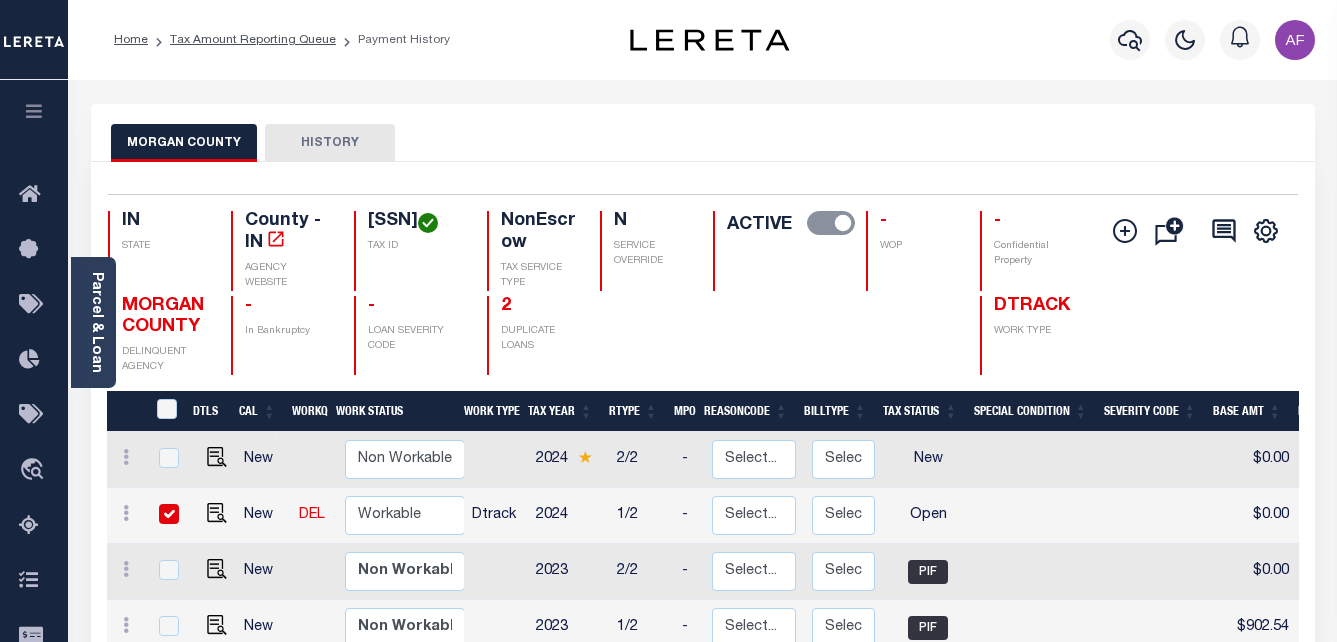 checkbox on "true" 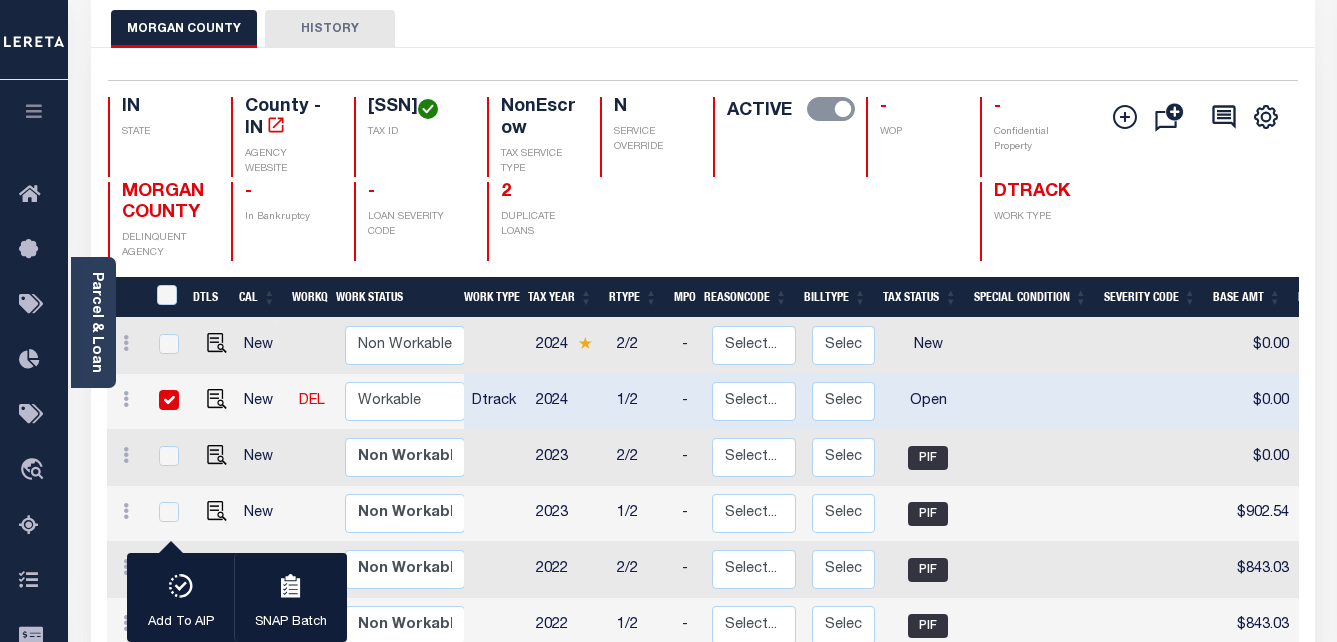scroll, scrollTop: 200, scrollLeft: 0, axis: vertical 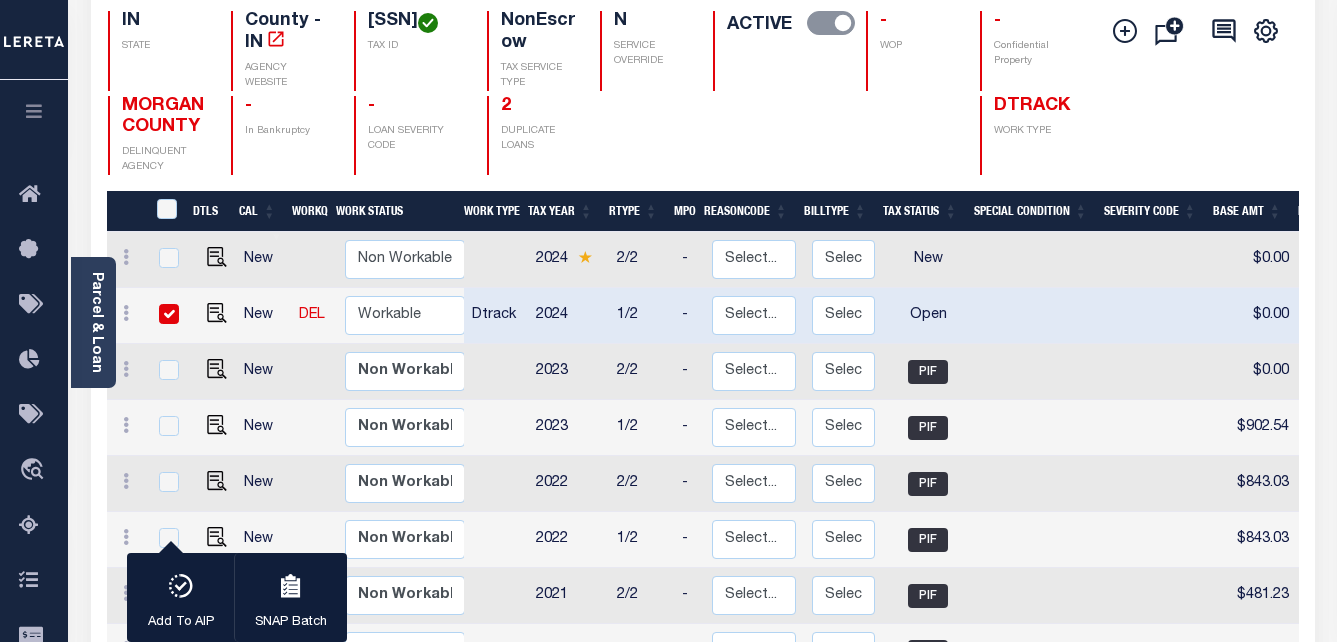 click at bounding box center [169, 314] 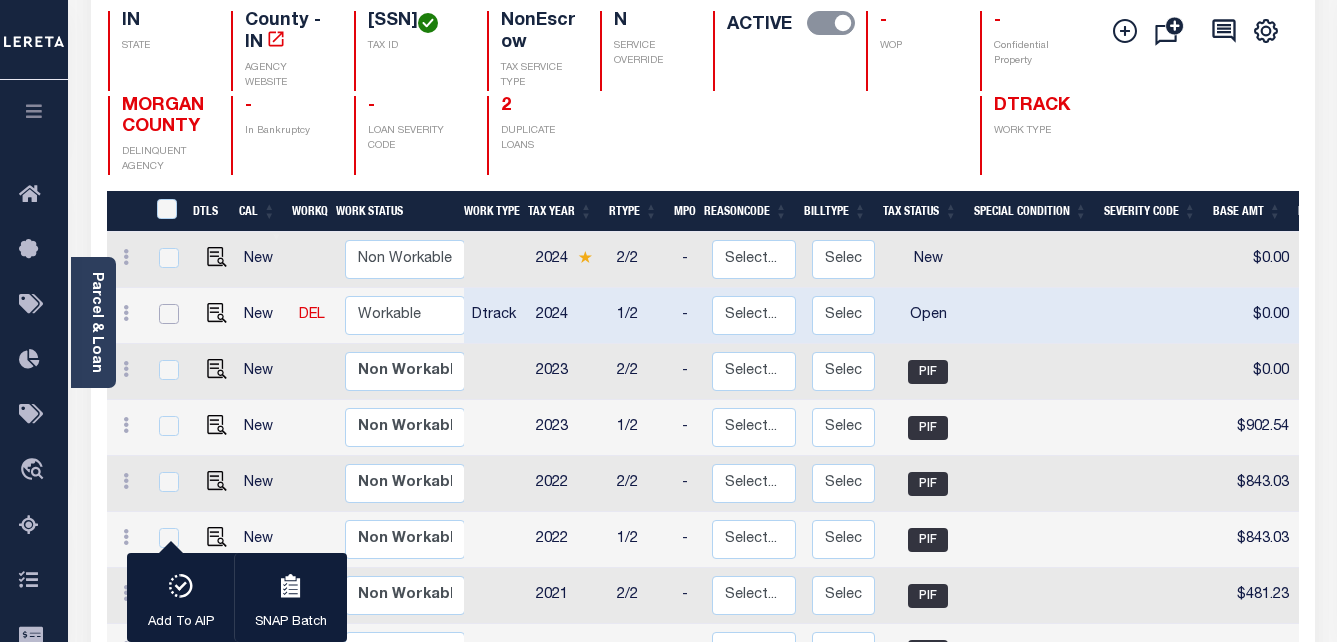 checkbox on "false" 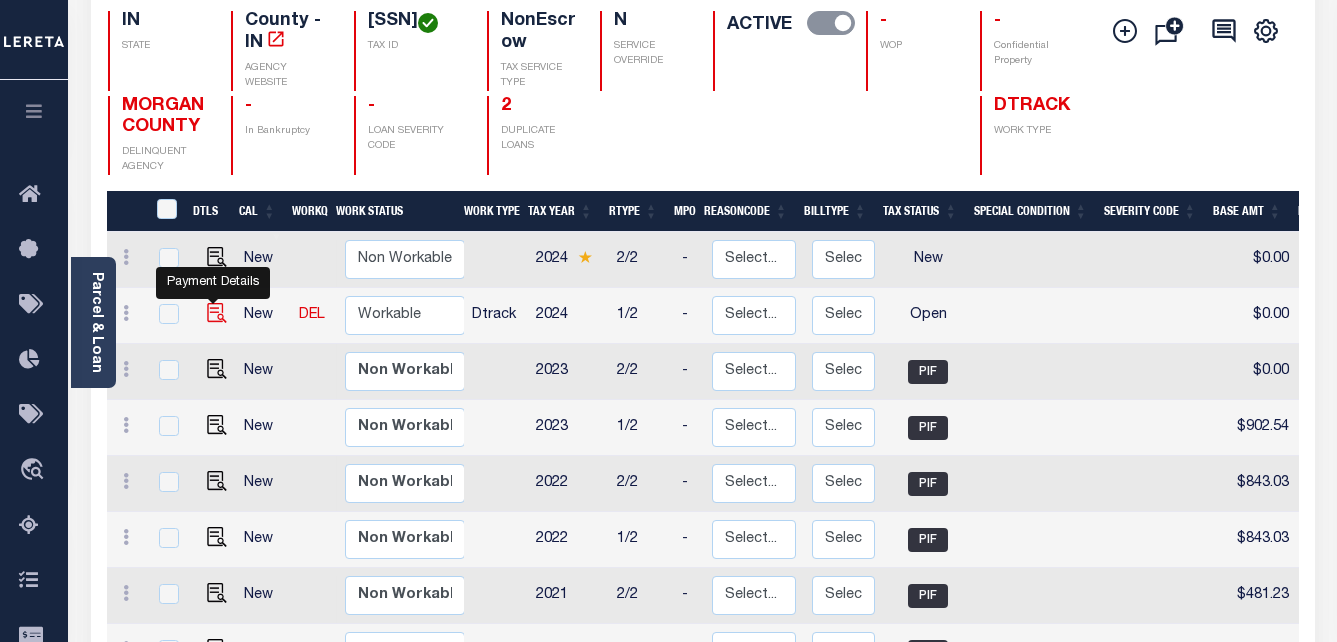 click at bounding box center [217, 313] 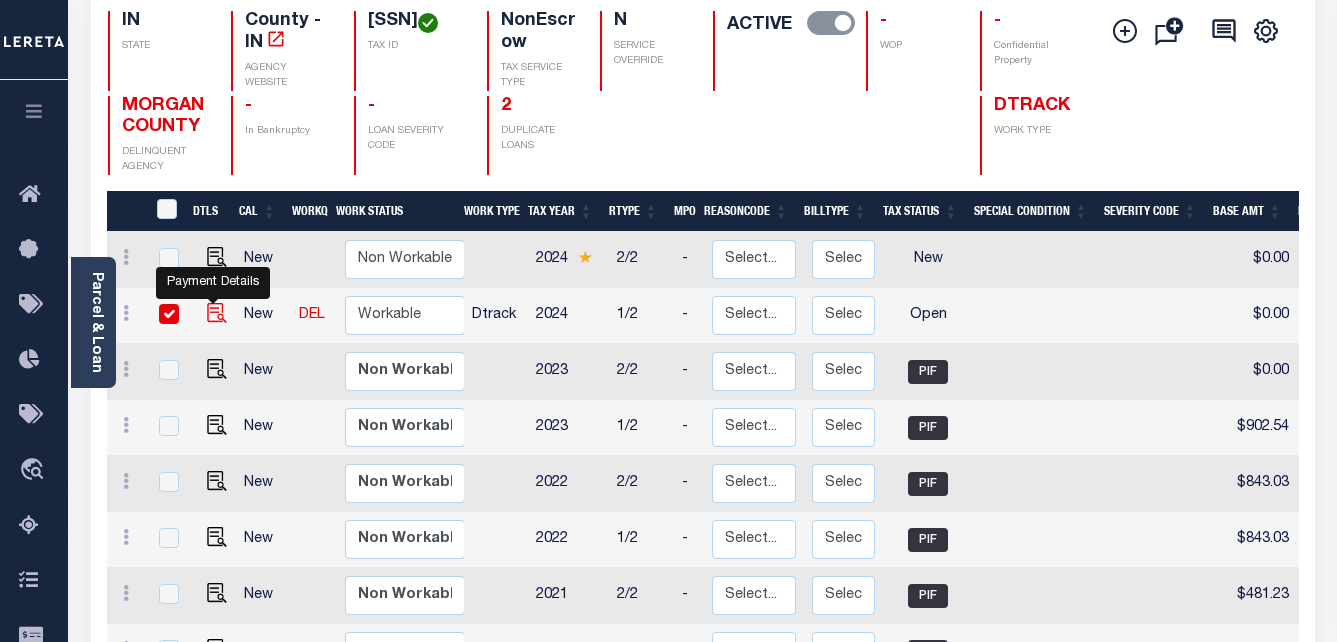 checkbox on "true" 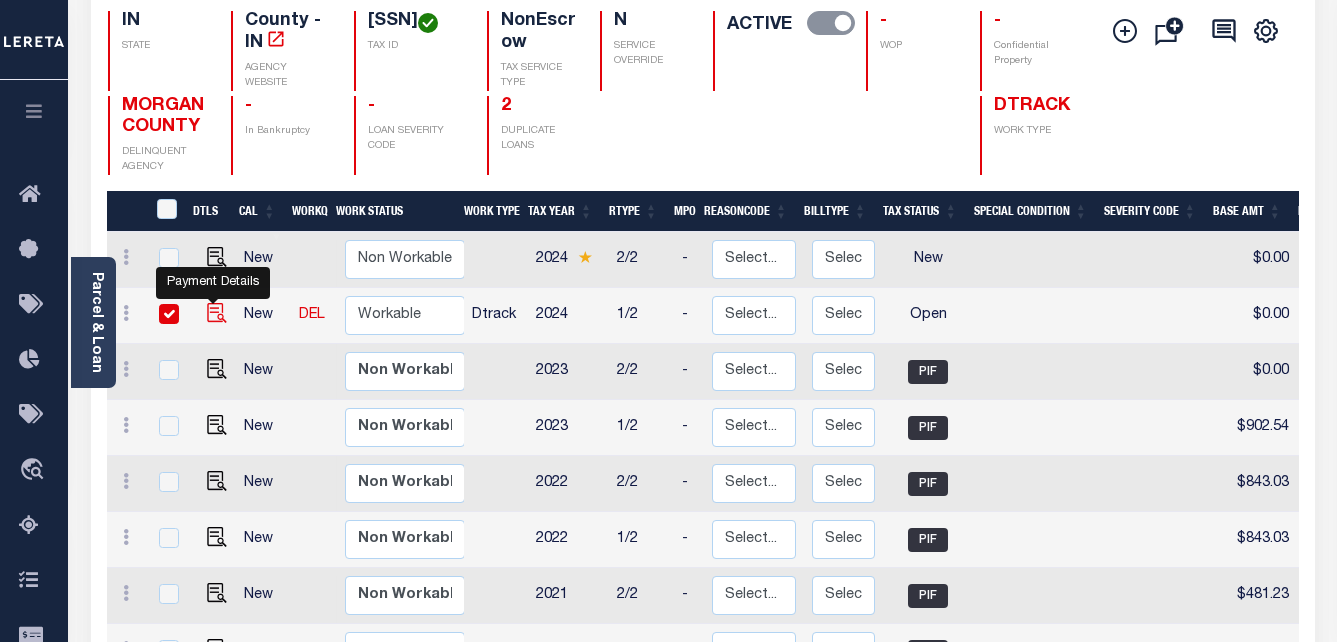 checkbox on "true" 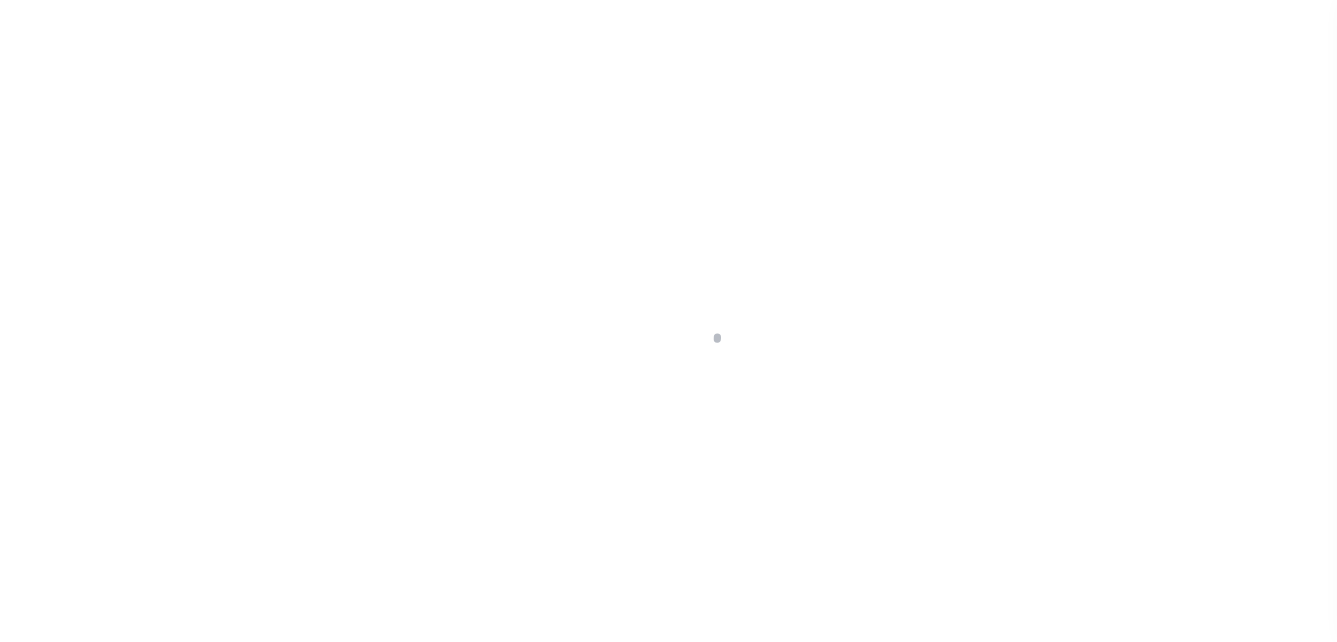 scroll, scrollTop: 0, scrollLeft: 0, axis: both 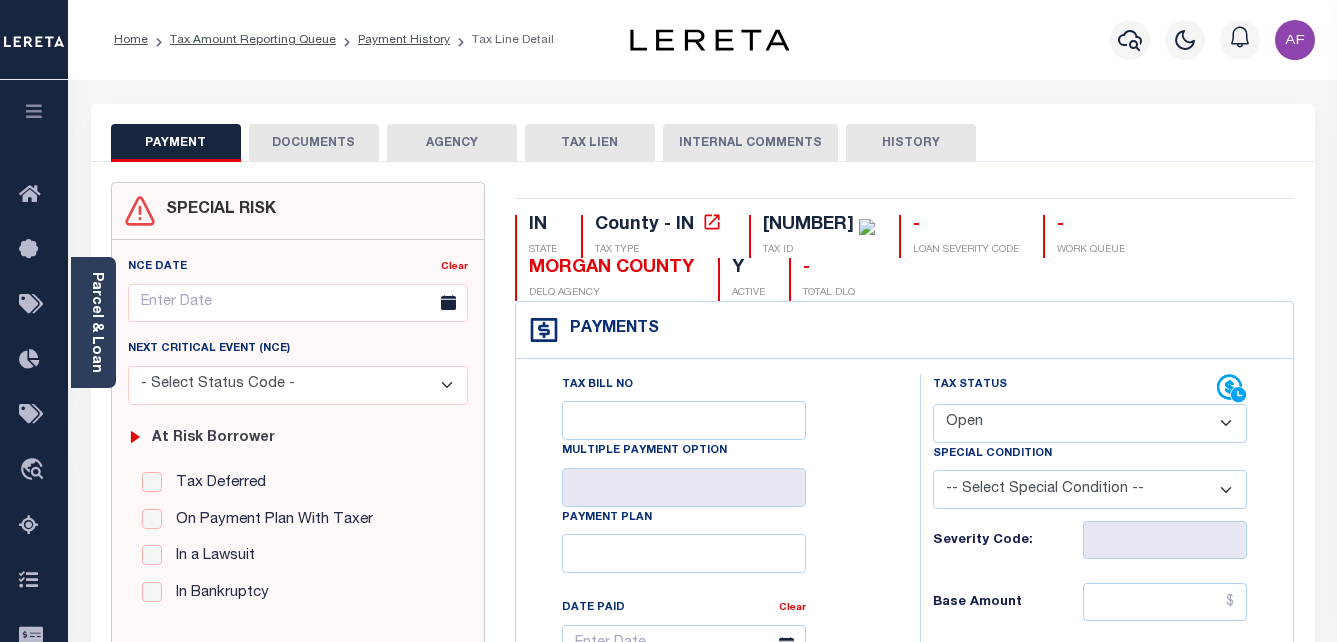 click on "- Select Status Code -
Open
Due/Unpaid
Paid
Incomplete
No Tax Due
Internal Refund Processed
New" at bounding box center [1090, 423] 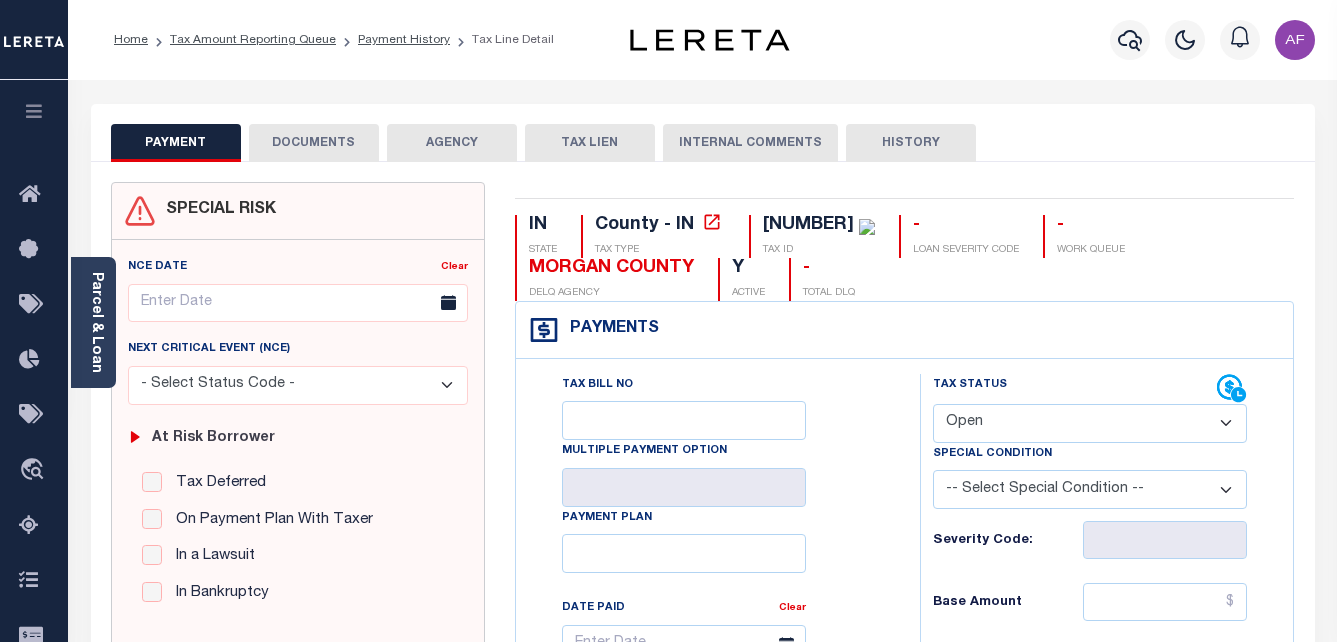 select on "PYD" 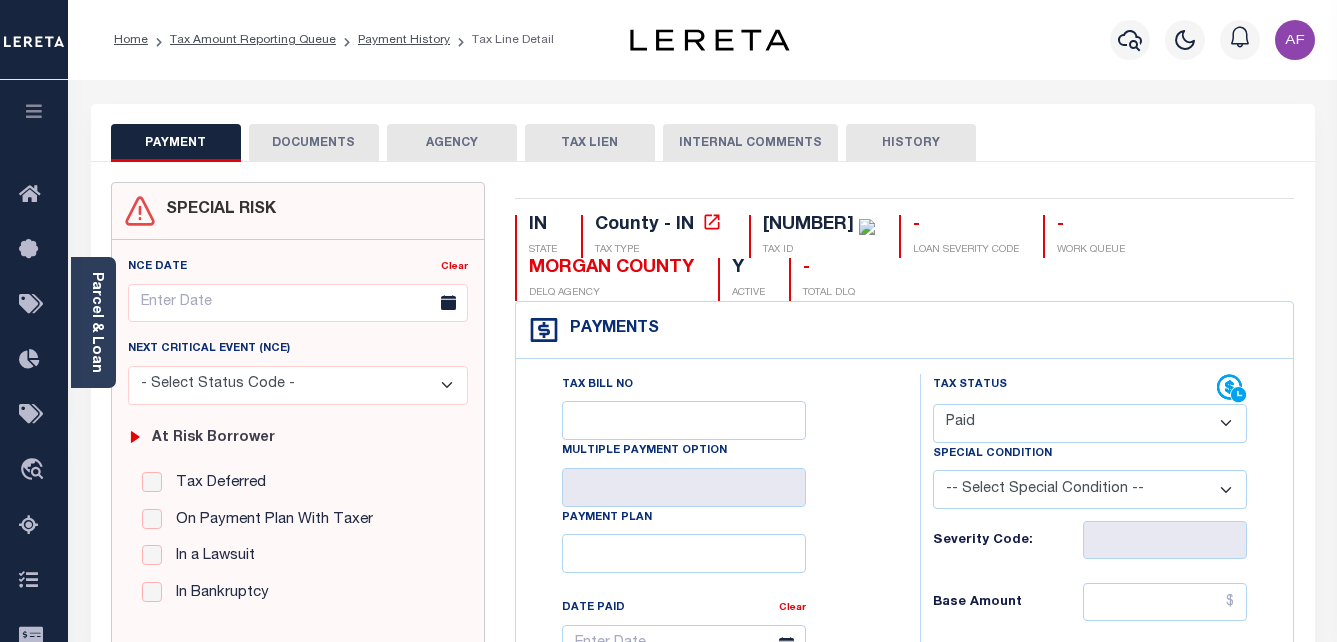 click on "- Select Status Code -
Open
Due/Unpaid
Paid
Incomplete
No Tax Due
Internal Refund Processed
New" at bounding box center [1090, 423] 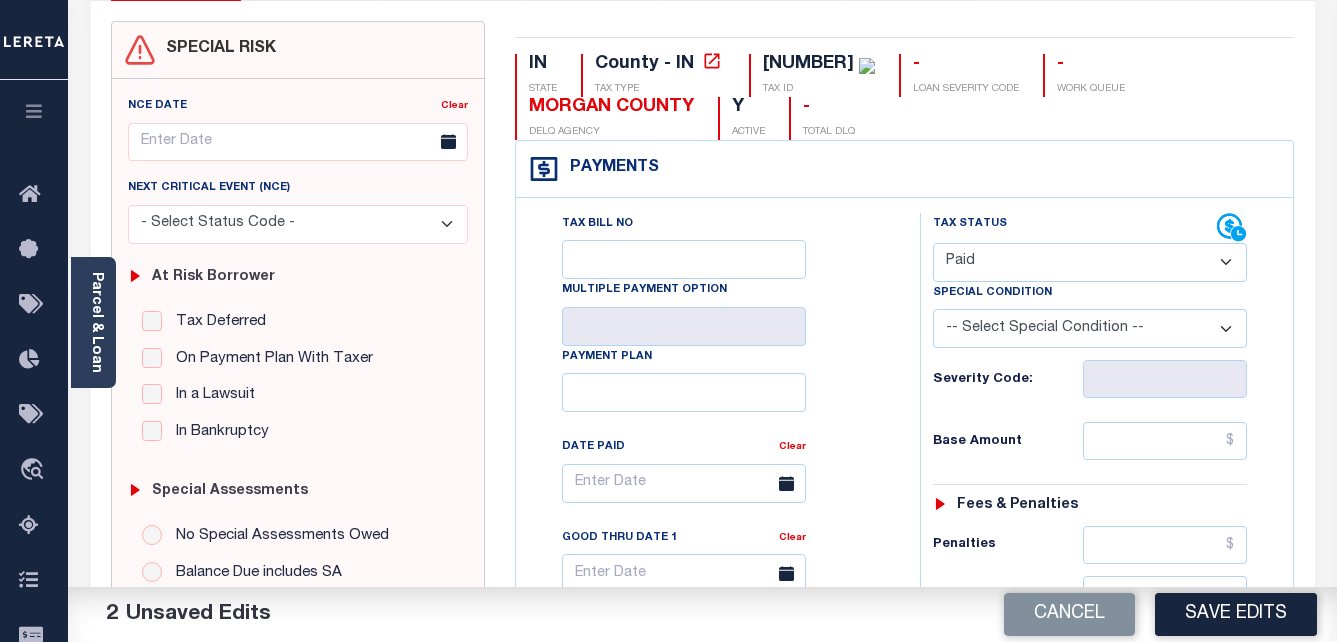 scroll, scrollTop: 300, scrollLeft: 0, axis: vertical 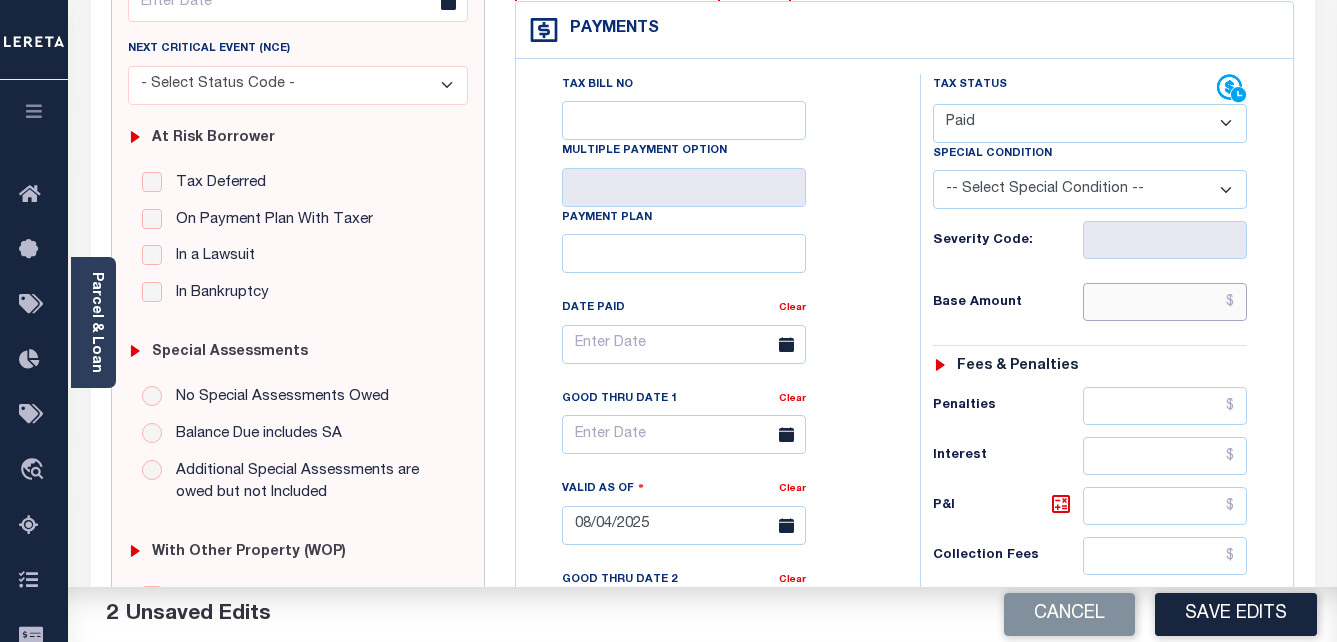 click at bounding box center (1165, 302) 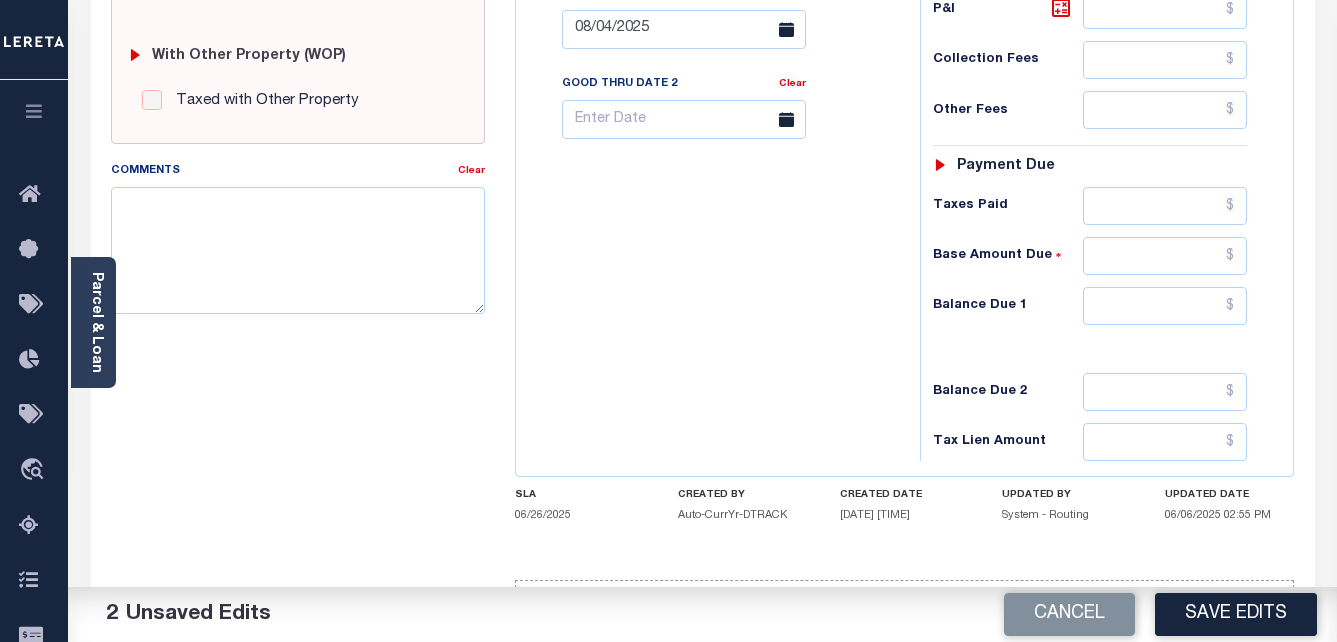 scroll, scrollTop: 800, scrollLeft: 0, axis: vertical 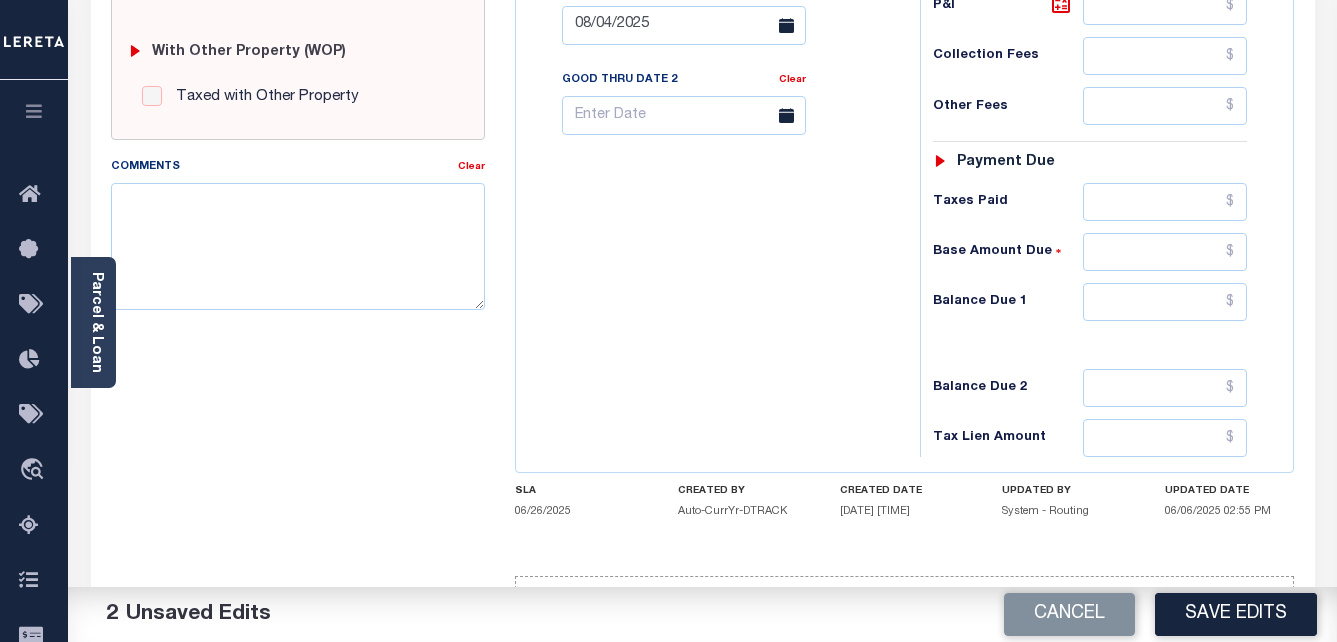 type on "$967.63" 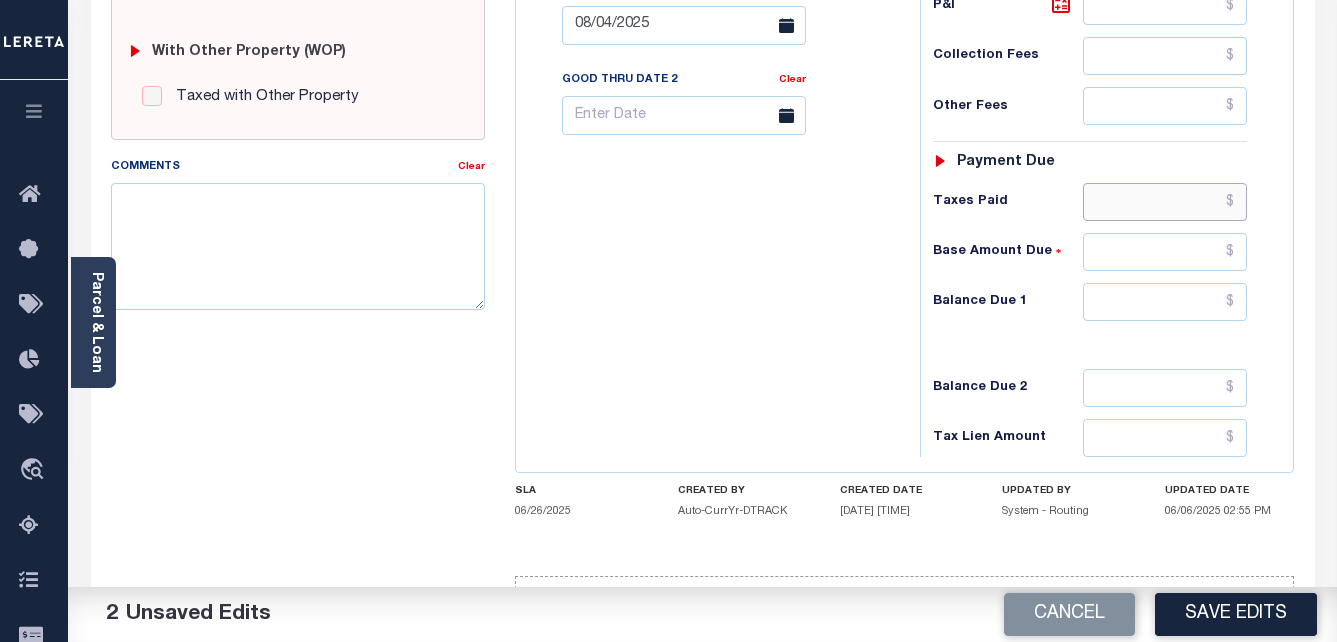 click at bounding box center [1165, 202] 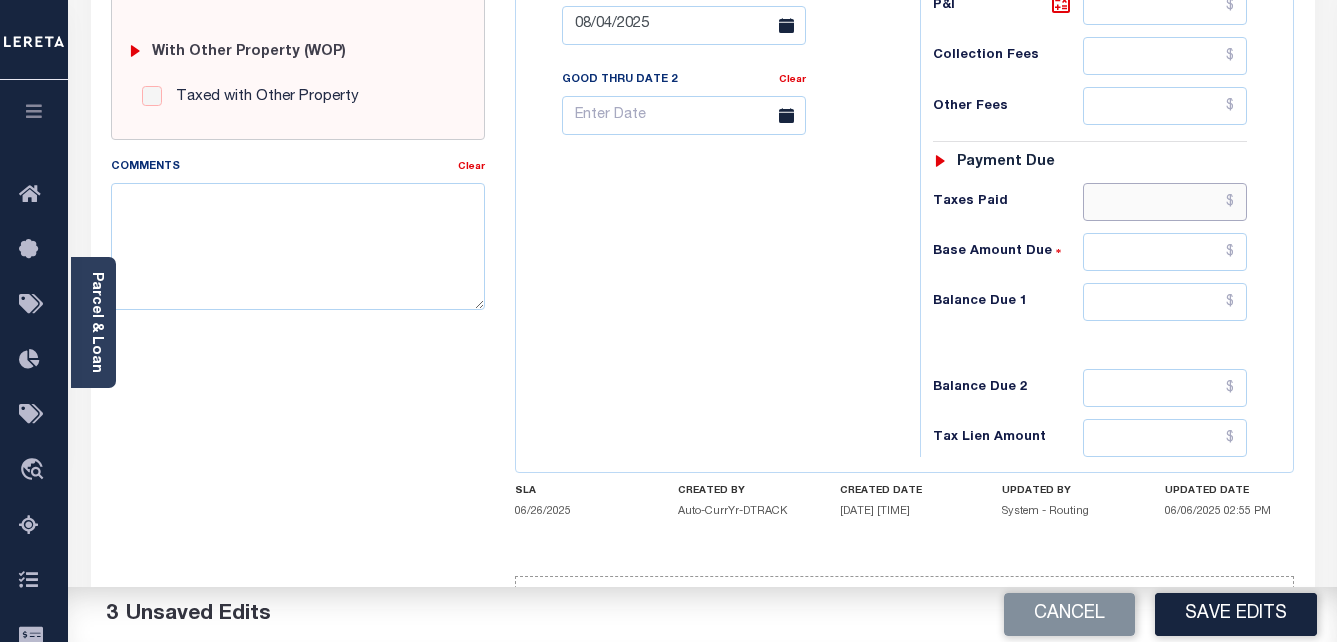 paste on "967.63" 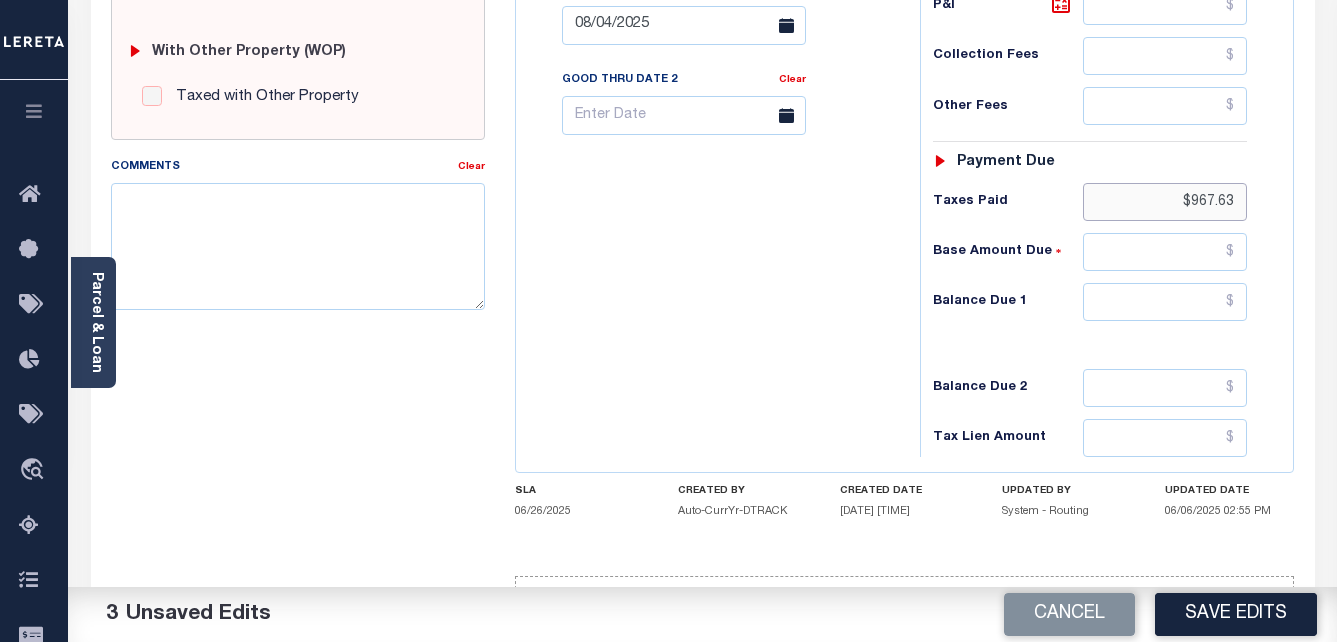 type on "$967.63" 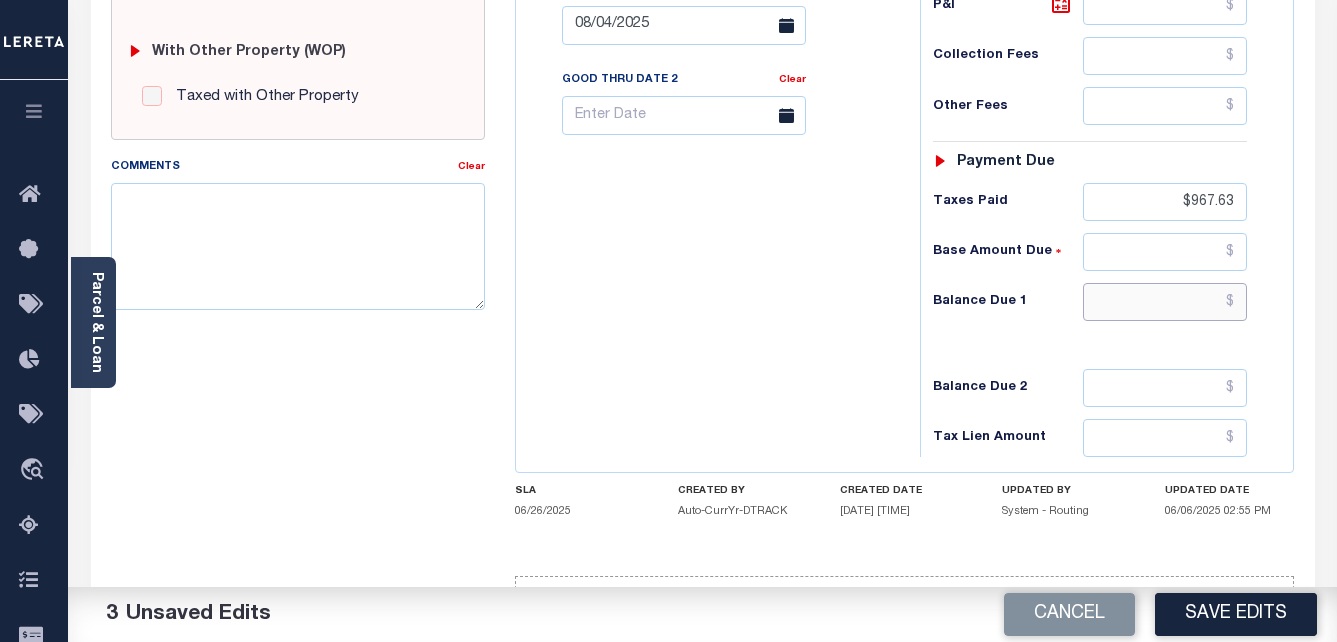 drag, startPoint x: 1187, startPoint y: 298, endPoint x: 1203, endPoint y: 292, distance: 17.088007 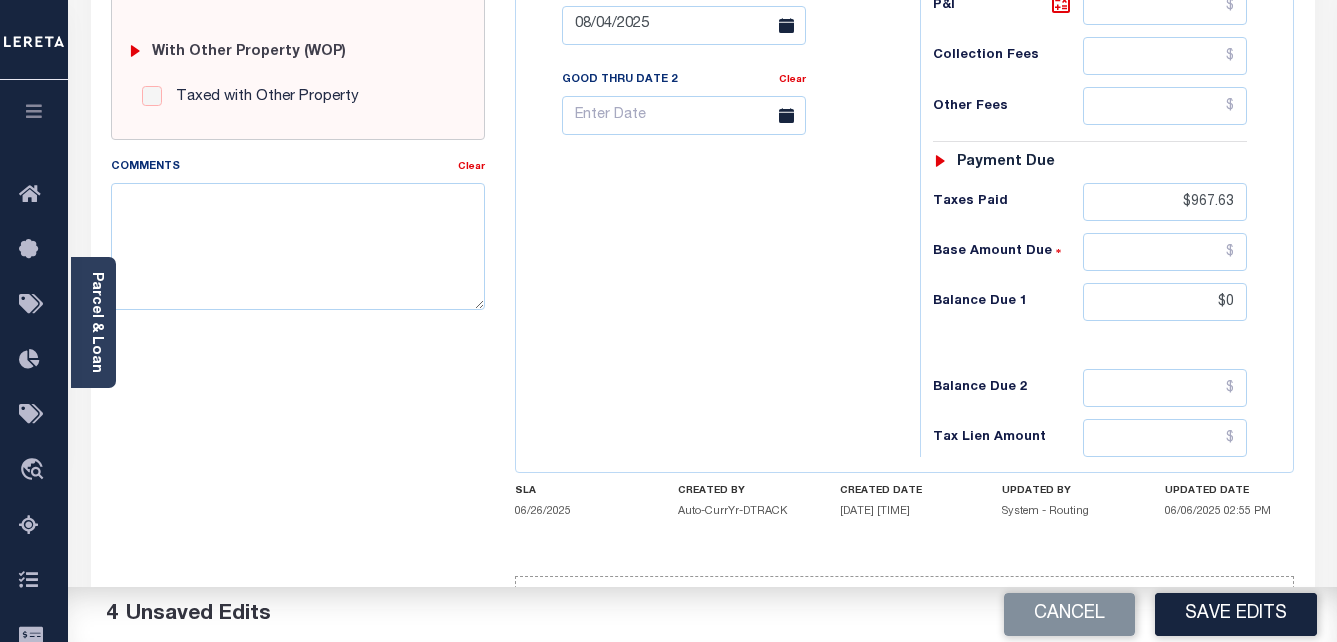 type on "$0.00" 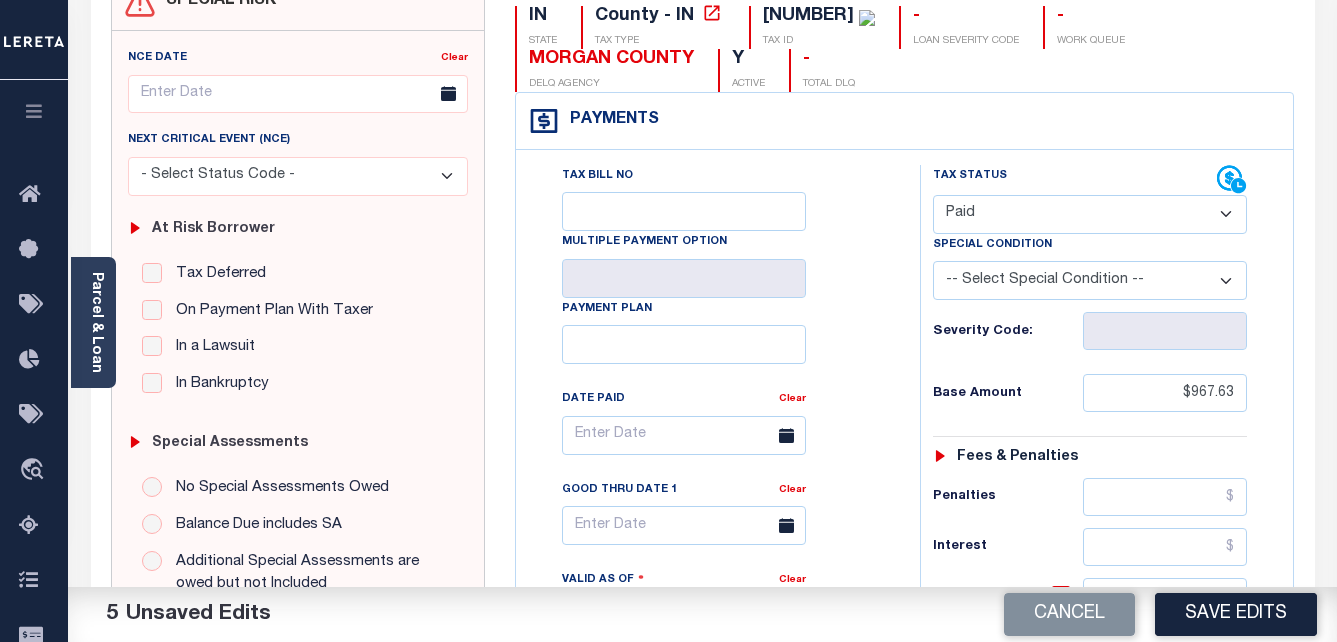 scroll, scrollTop: 0, scrollLeft: 0, axis: both 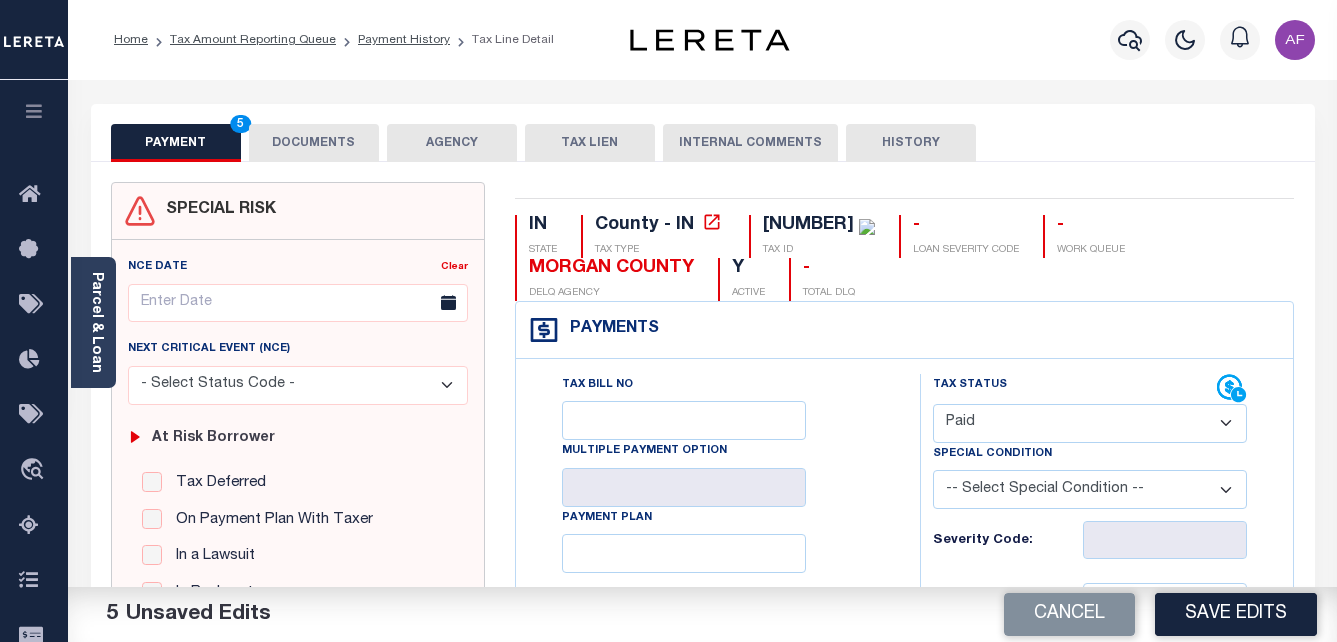 click on "DOCUMENTS" at bounding box center [314, 143] 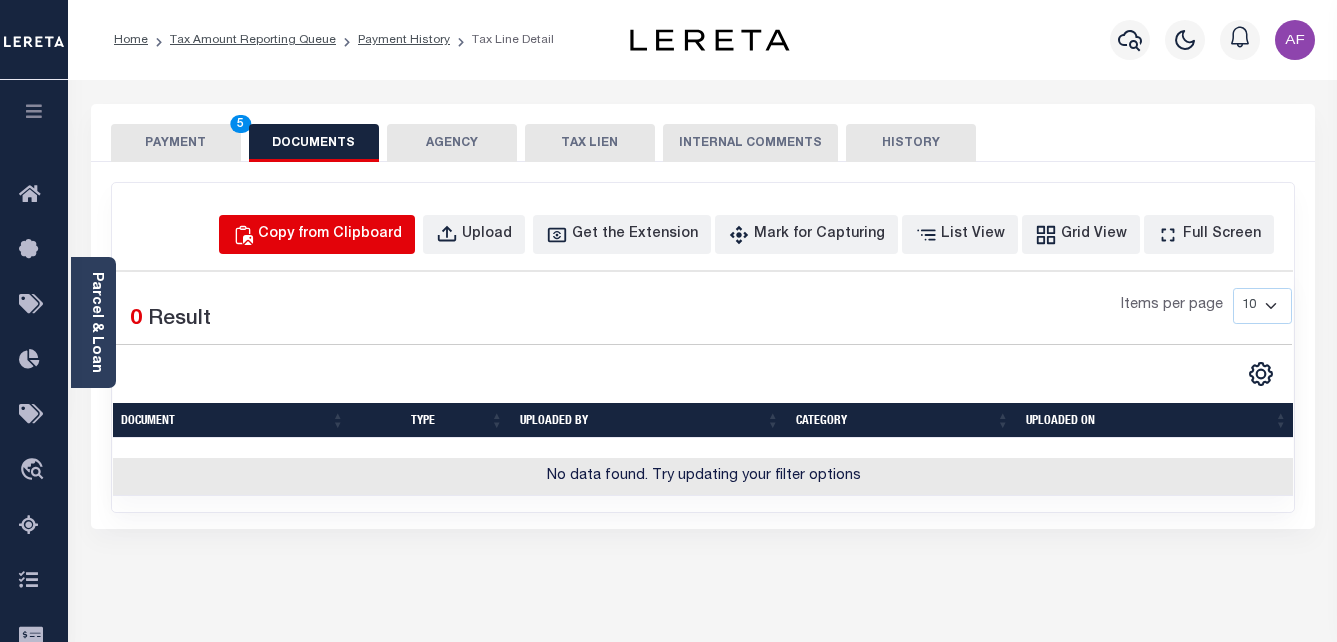 click on "Copy from Clipboard" at bounding box center [330, 235] 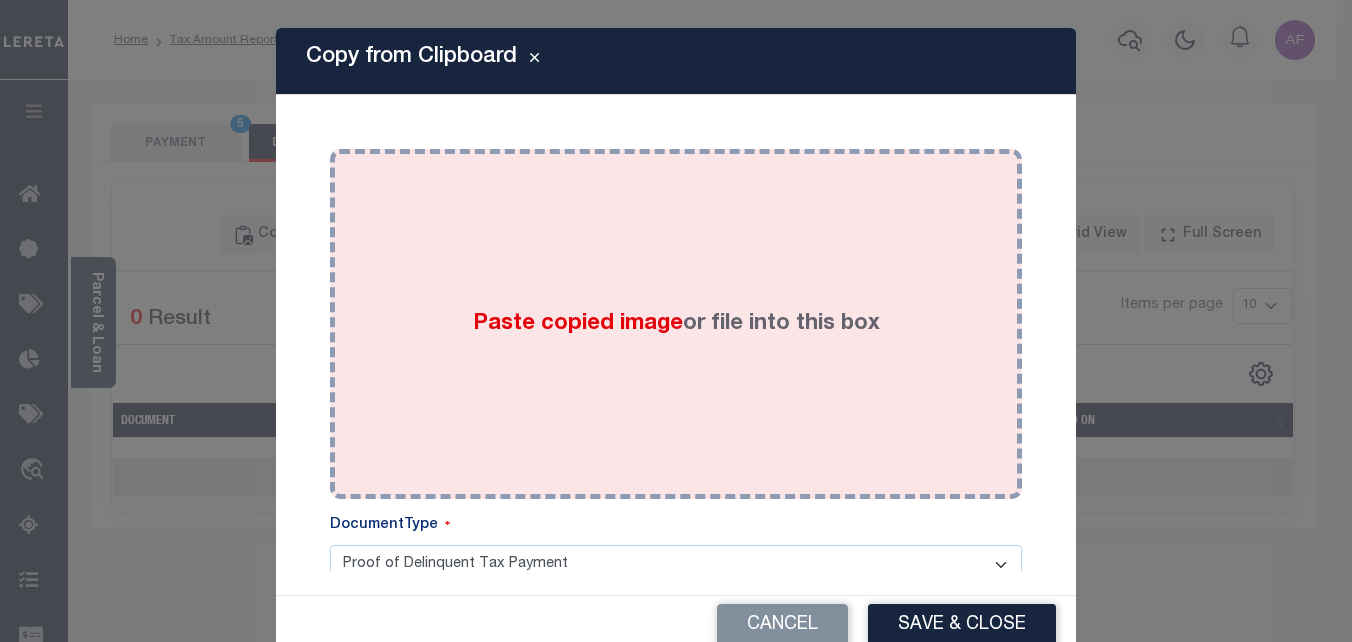 click on "Paste copied image  or file into this box" at bounding box center (676, 324) 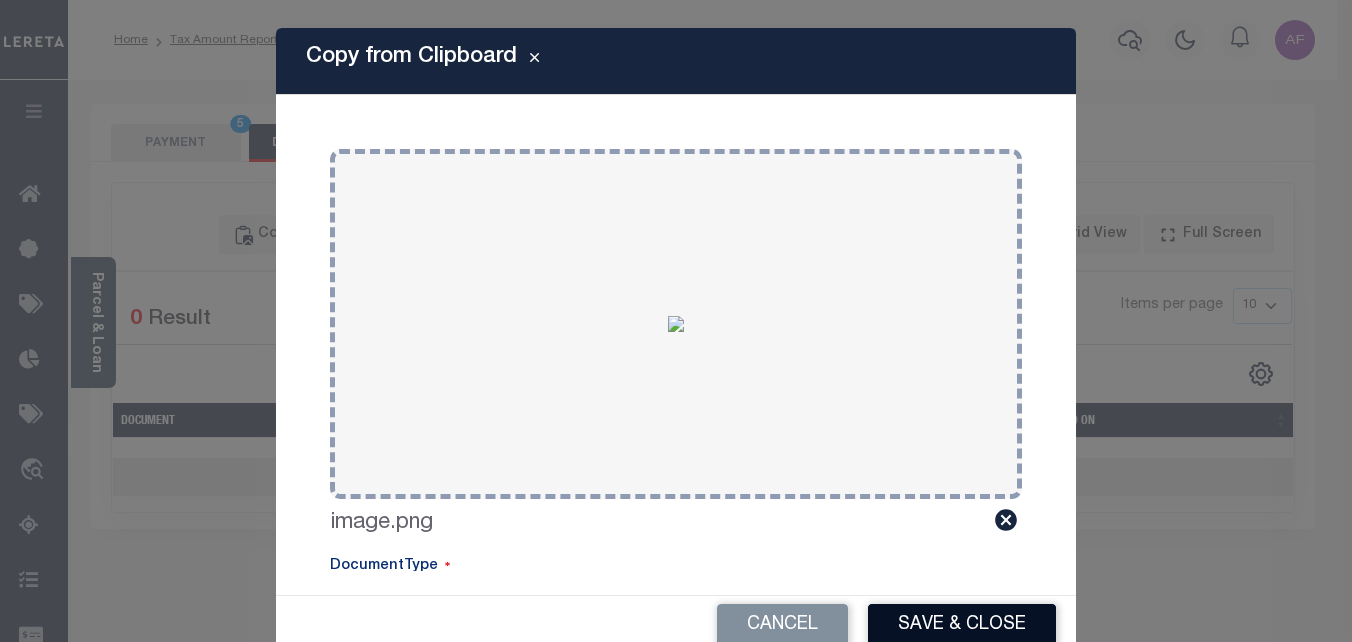 click on "Save & Close" at bounding box center [962, 625] 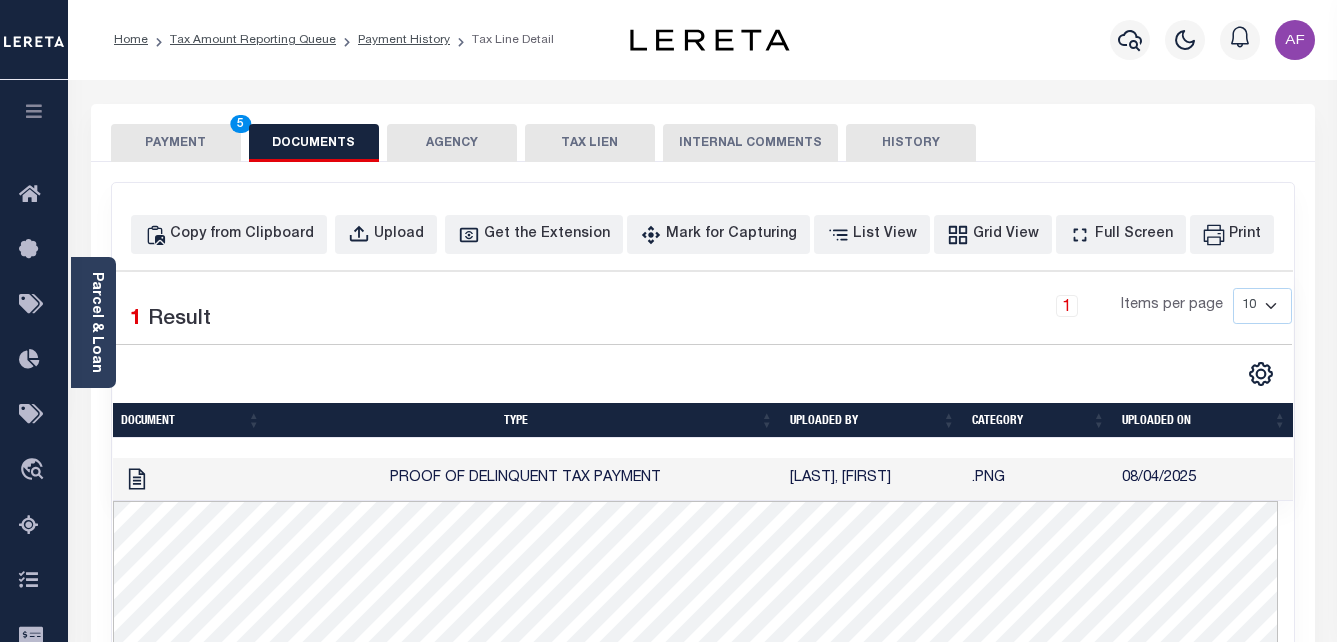 click on "PAYMENT
5" at bounding box center (176, 143) 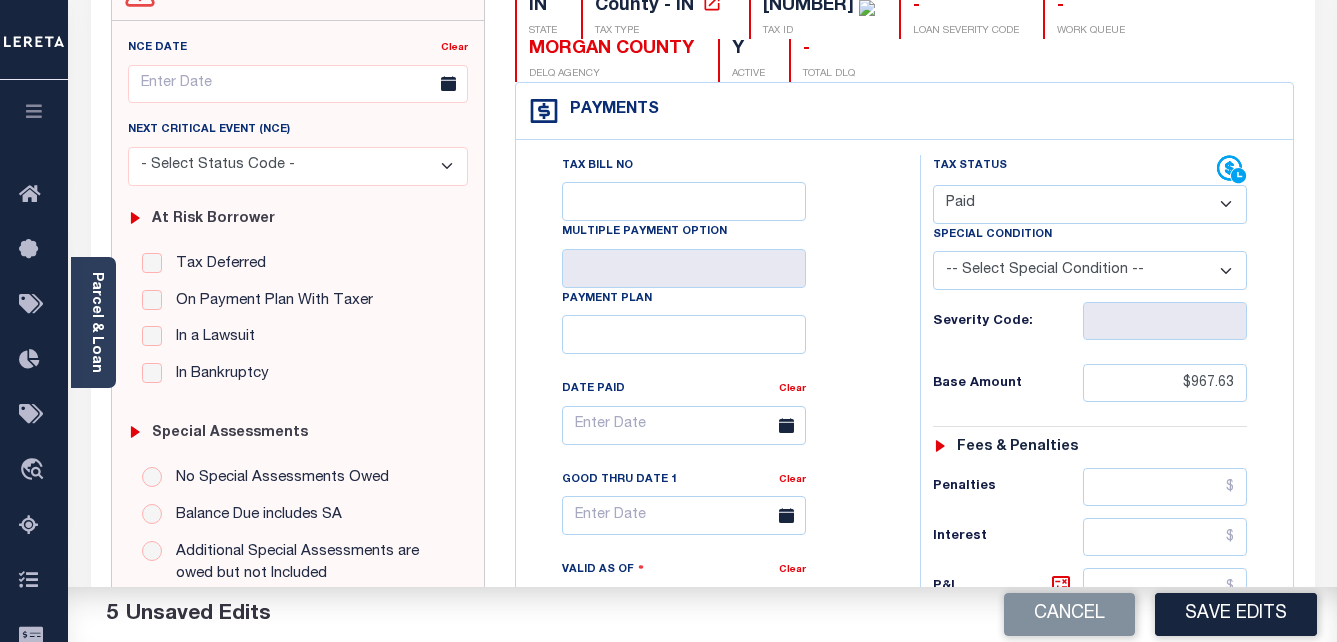 scroll, scrollTop: 300, scrollLeft: 0, axis: vertical 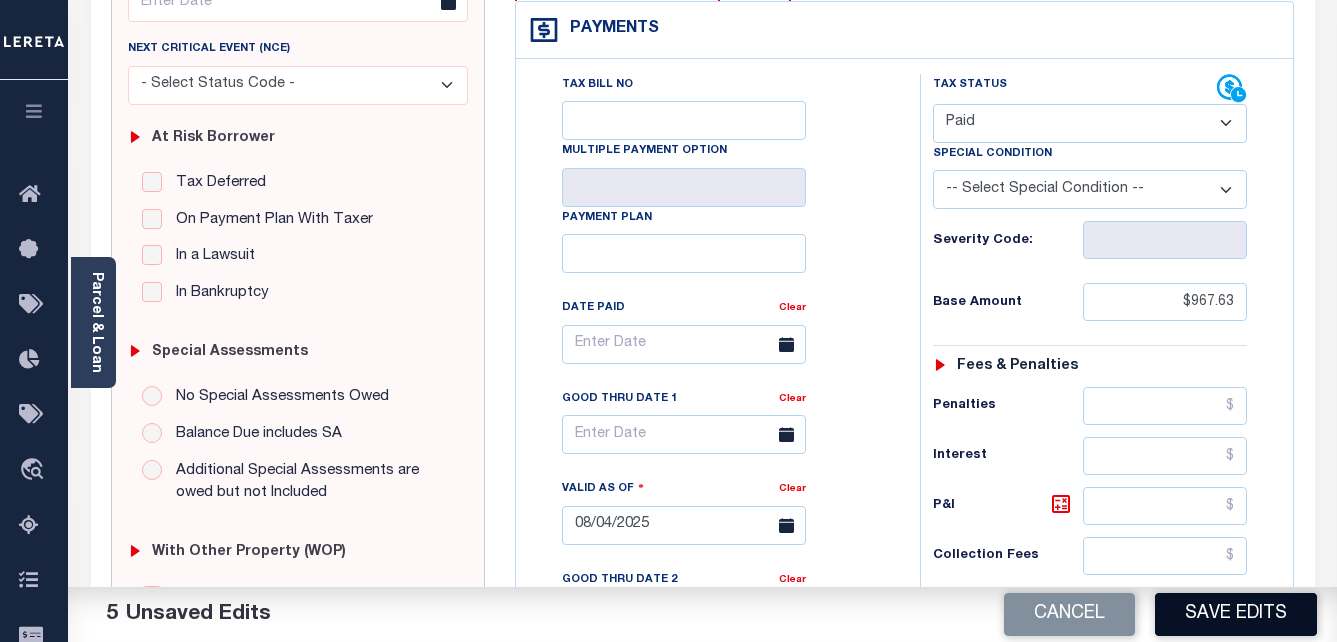 click on "Save Edits" at bounding box center [1236, 614] 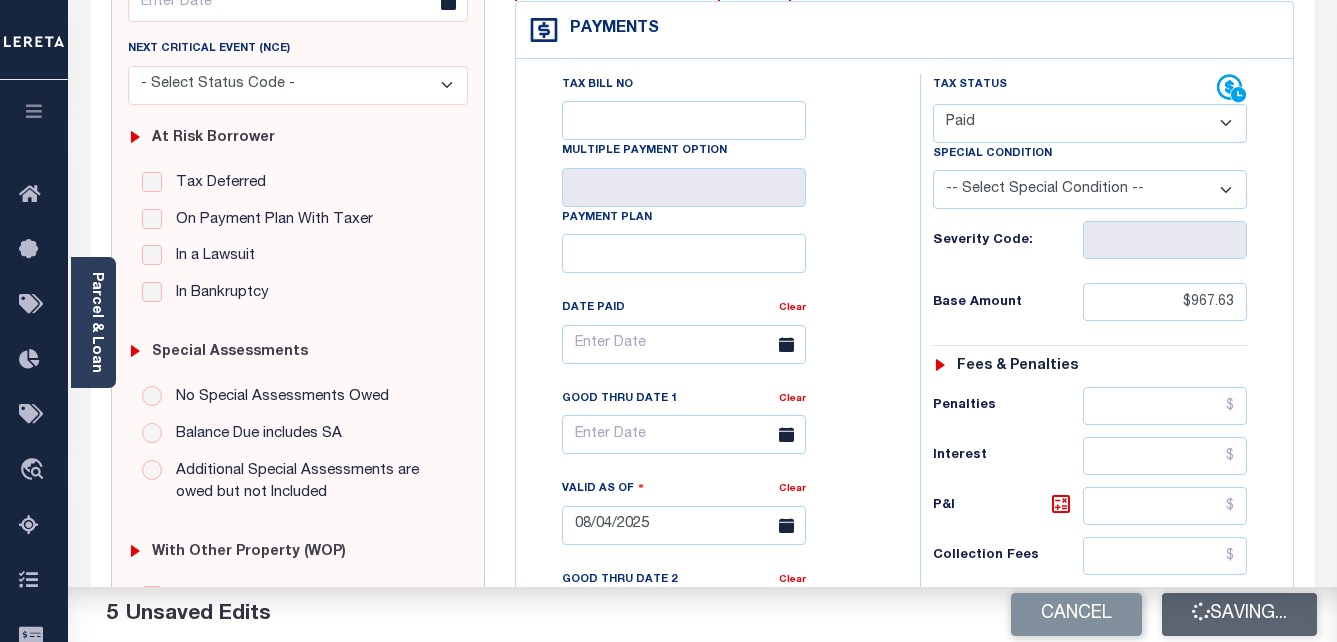 checkbox on "false" 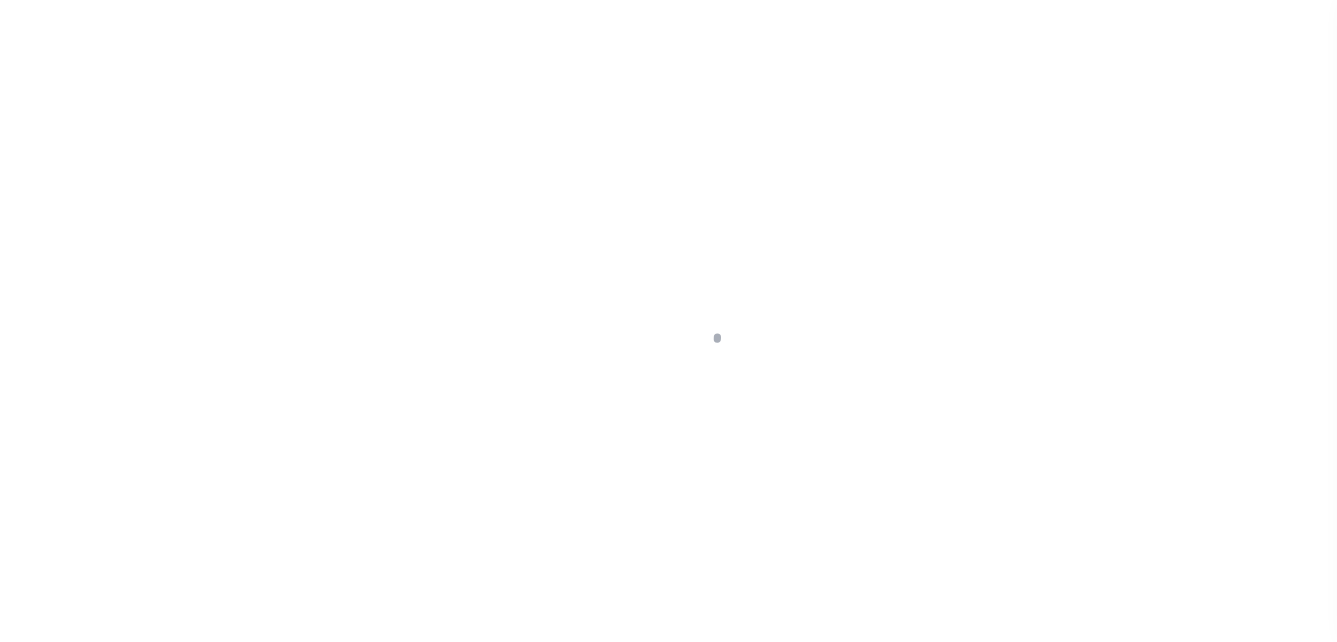 scroll, scrollTop: 0, scrollLeft: 0, axis: both 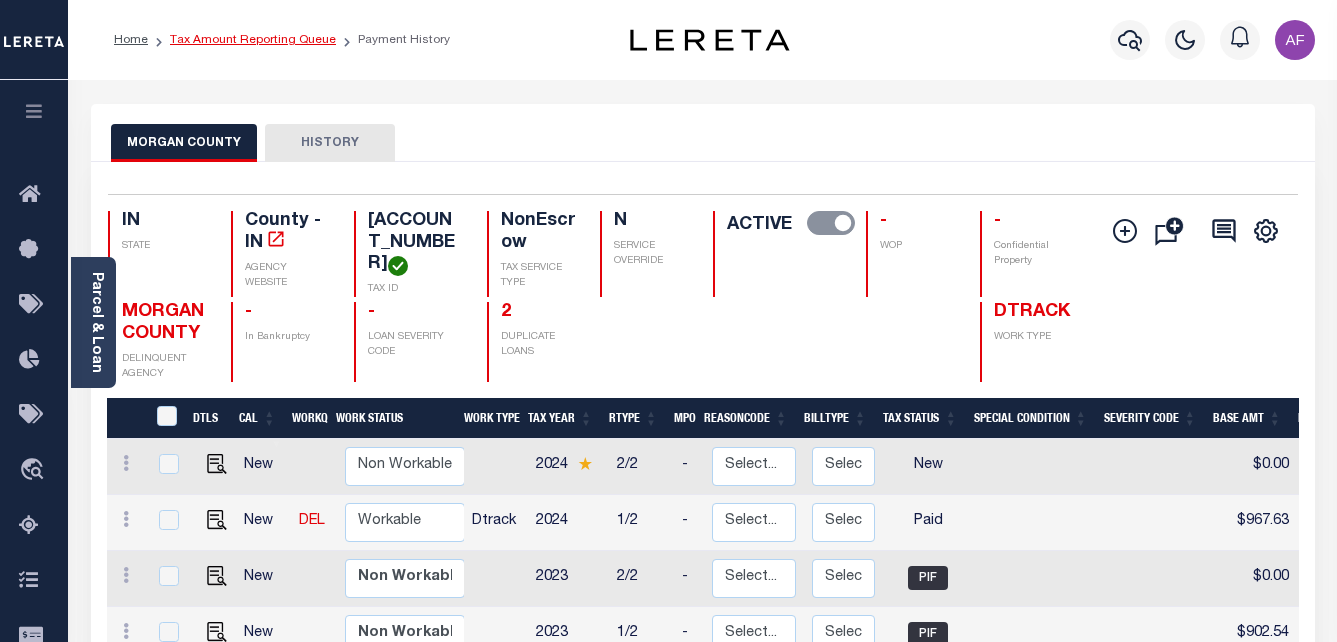 click on "Tax Amount Reporting Queue" at bounding box center [253, 40] 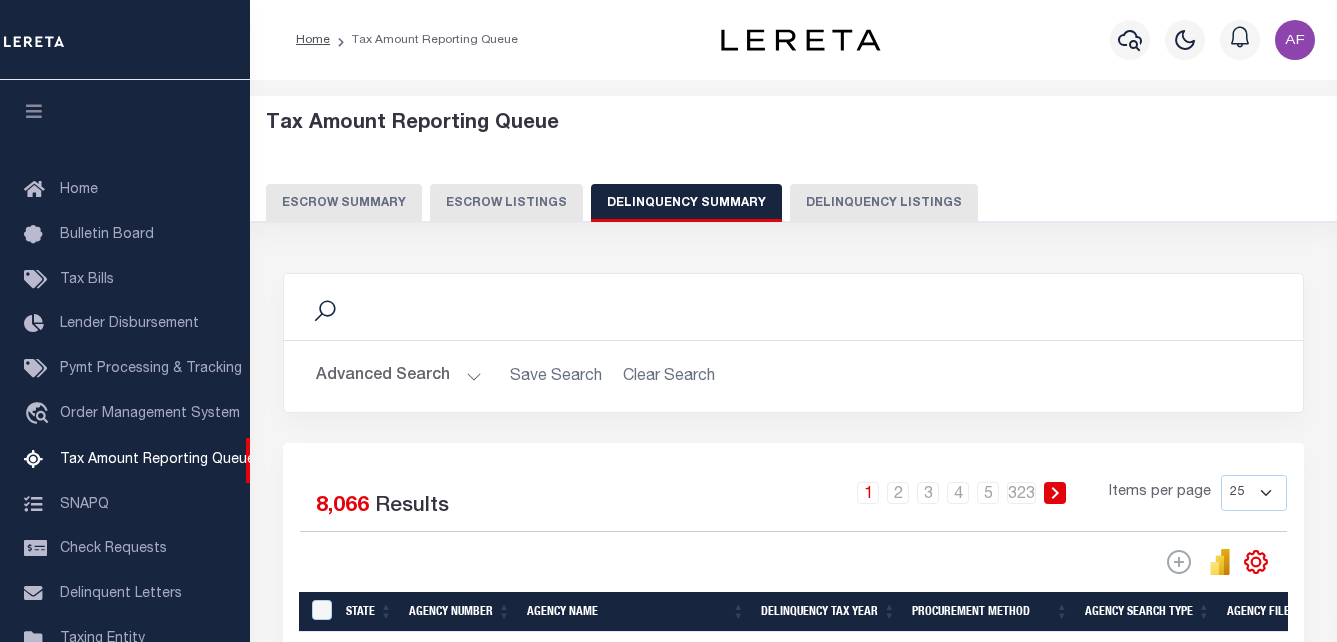 scroll, scrollTop: 0, scrollLeft: 0, axis: both 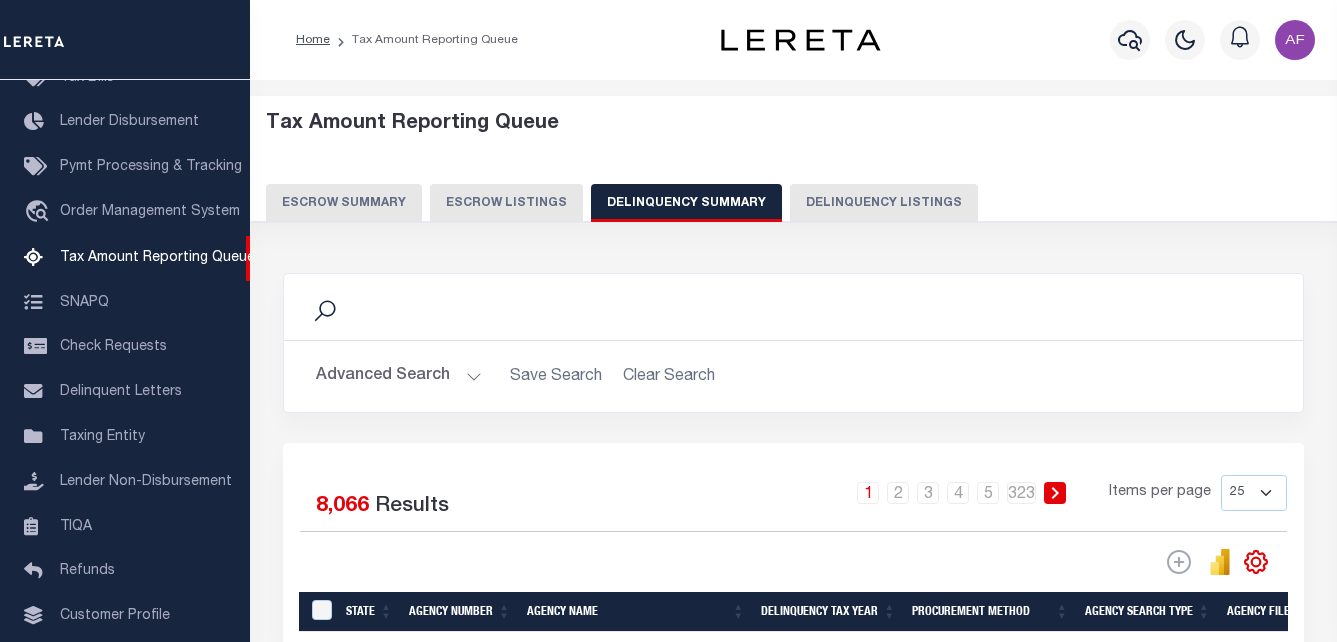 click on "Delinquency Listings" at bounding box center [884, 203] 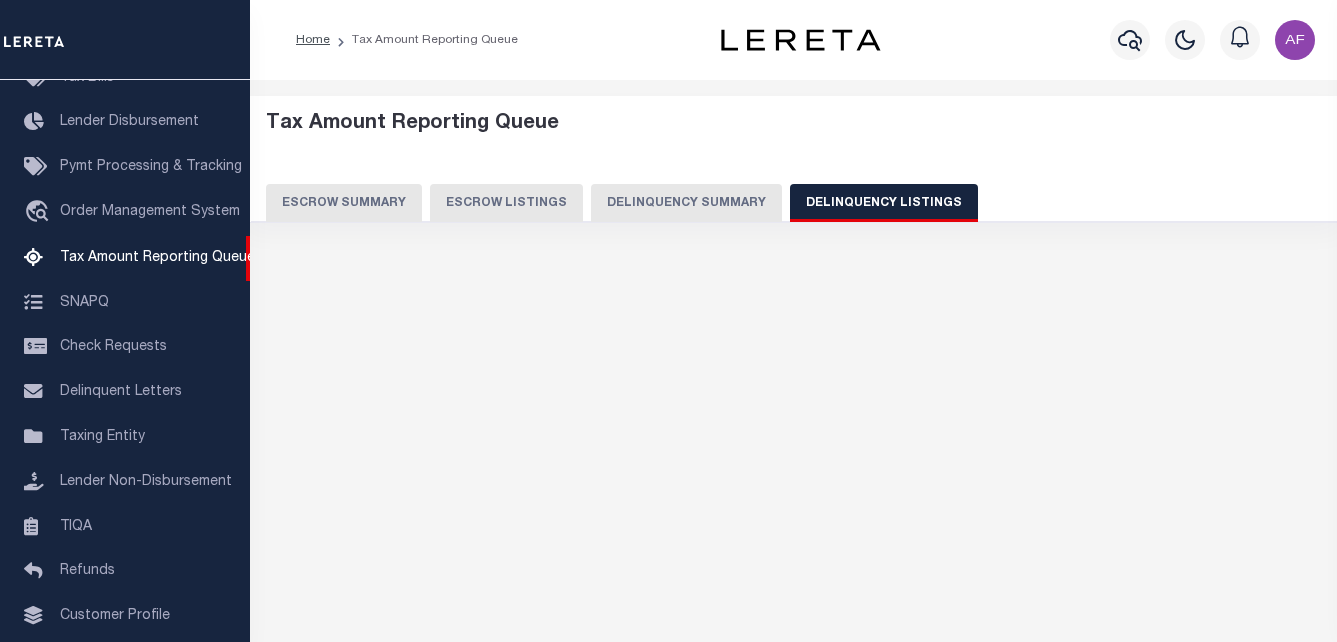 select on "100" 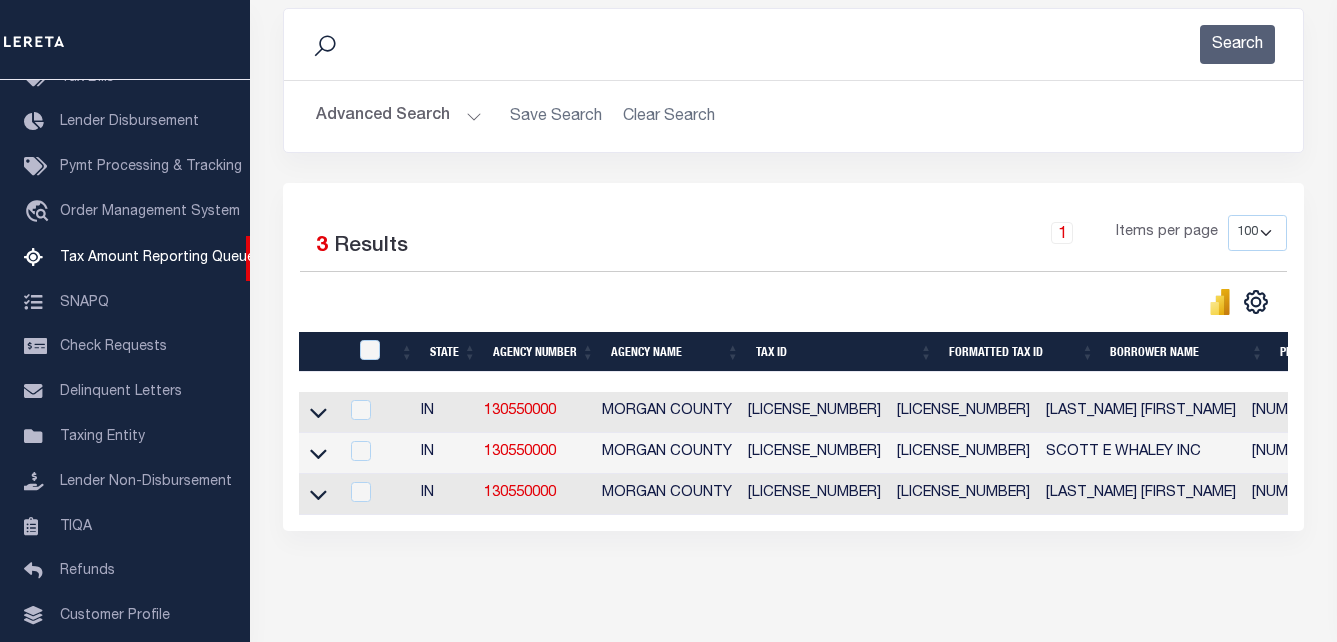 scroll, scrollTop: 353, scrollLeft: 0, axis: vertical 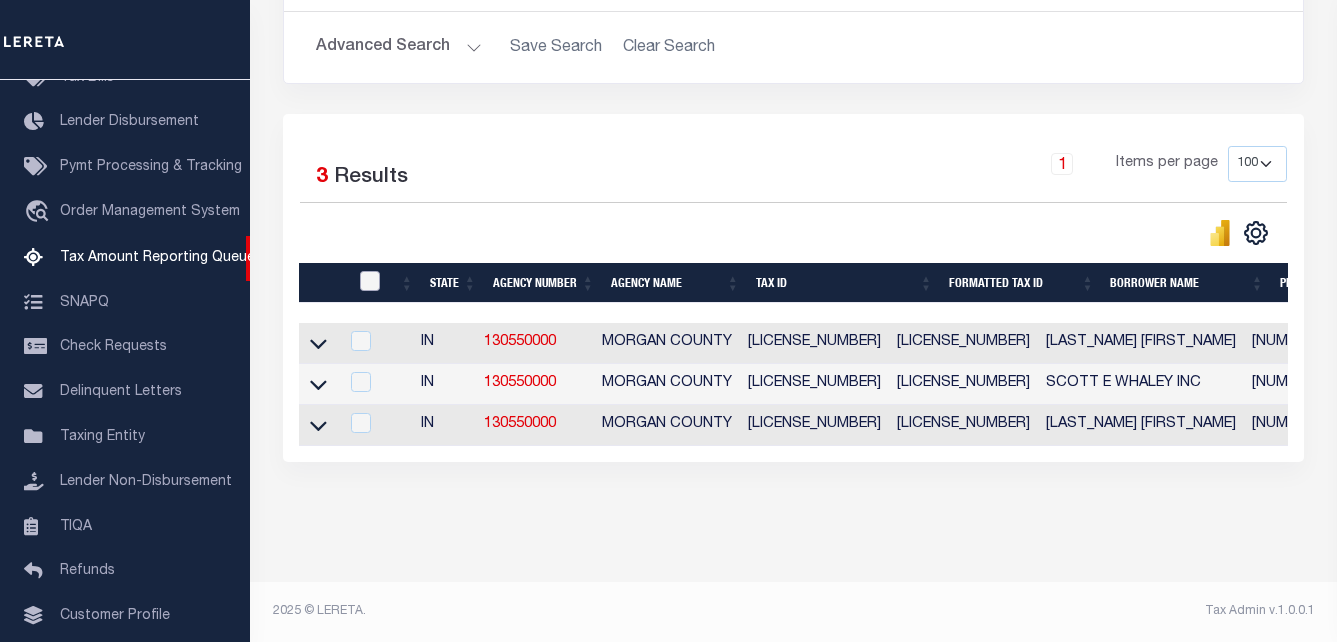 click at bounding box center [370, 281] 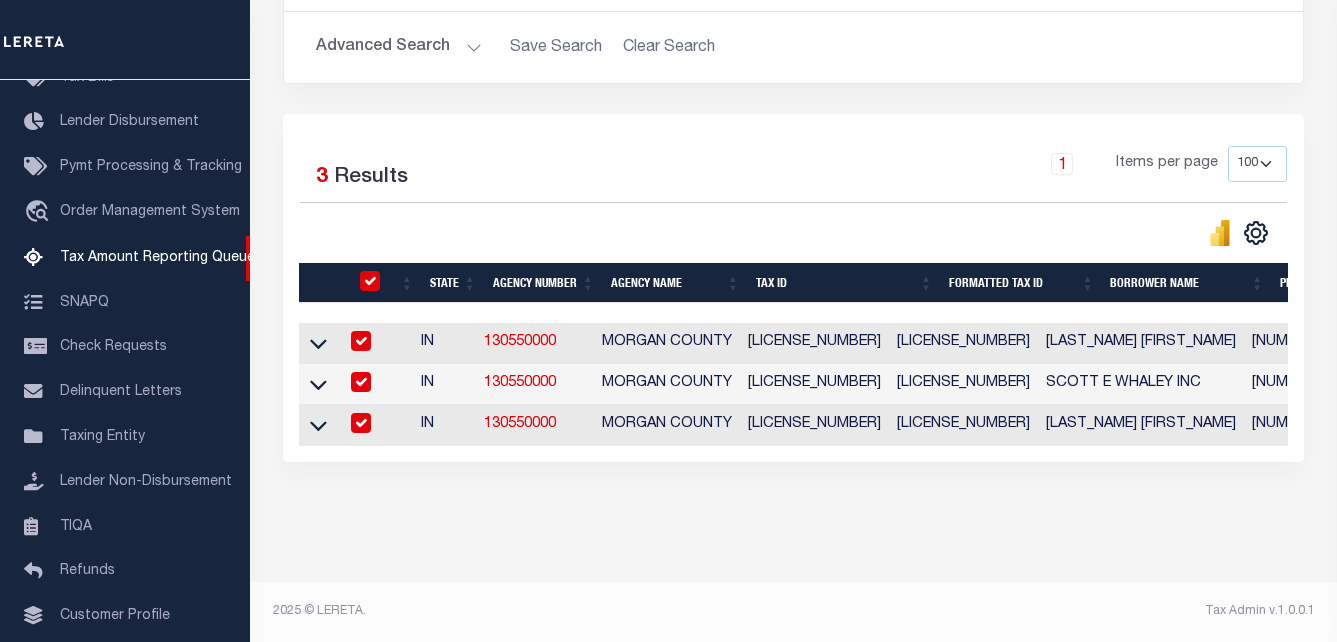 checkbox on "true" 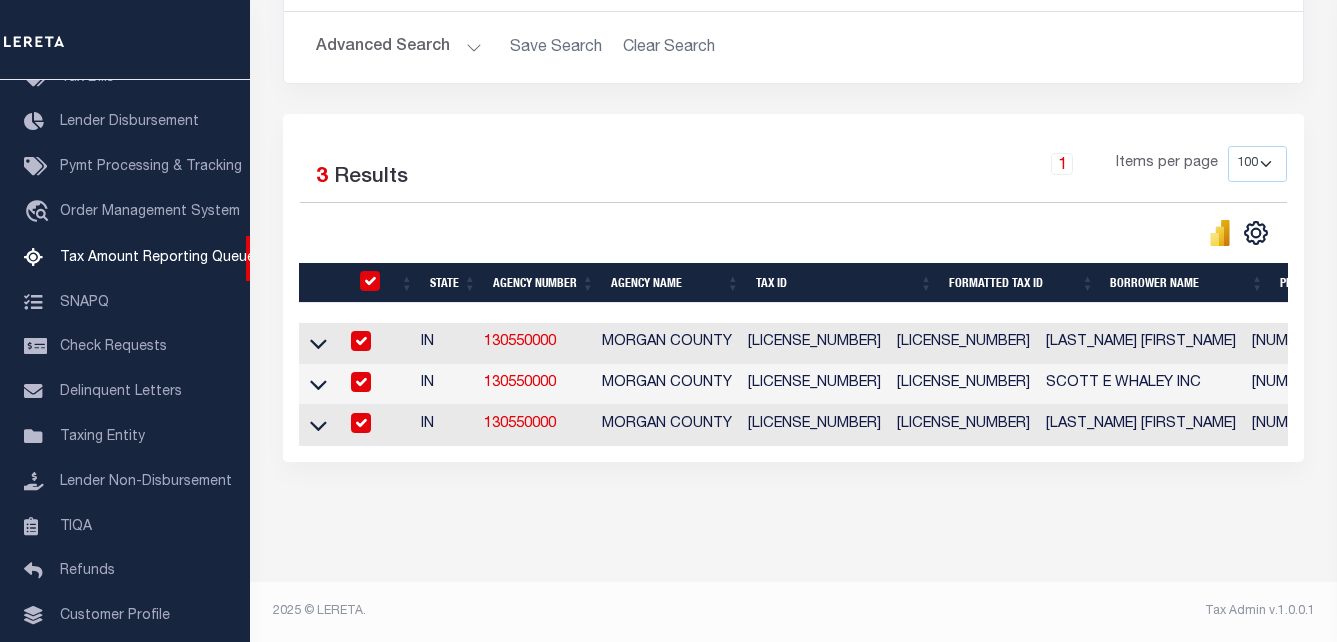 checkbox on "true" 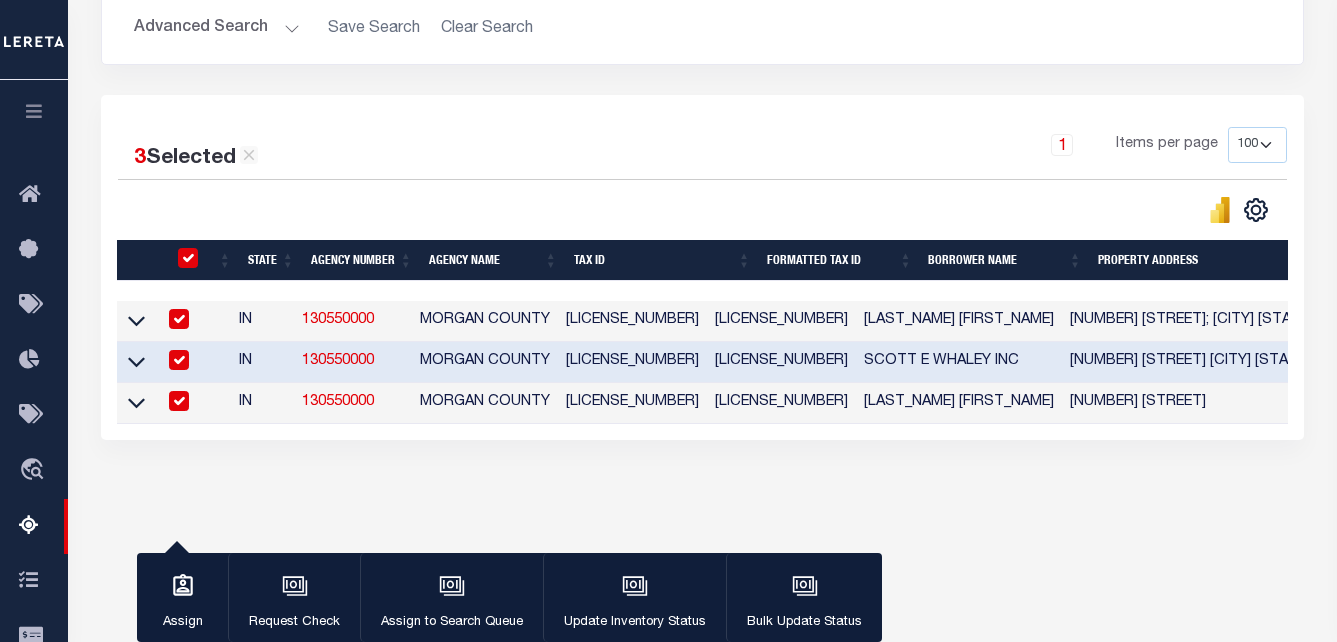 scroll, scrollTop: 349, scrollLeft: 0, axis: vertical 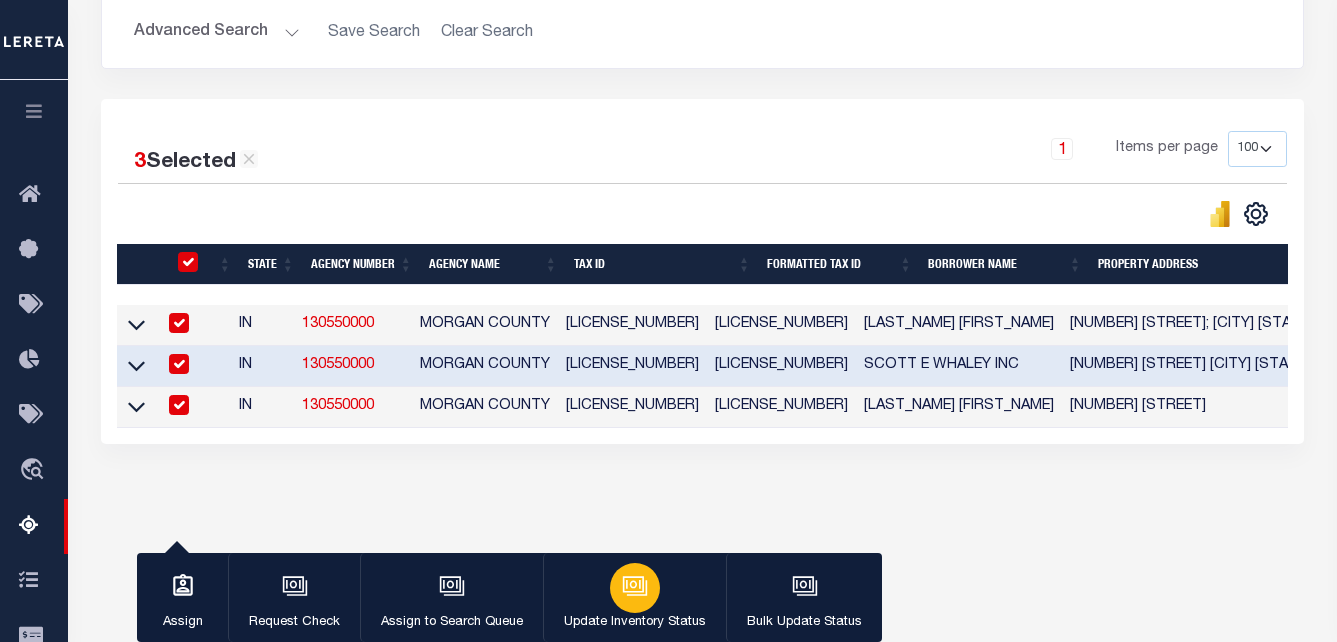 click 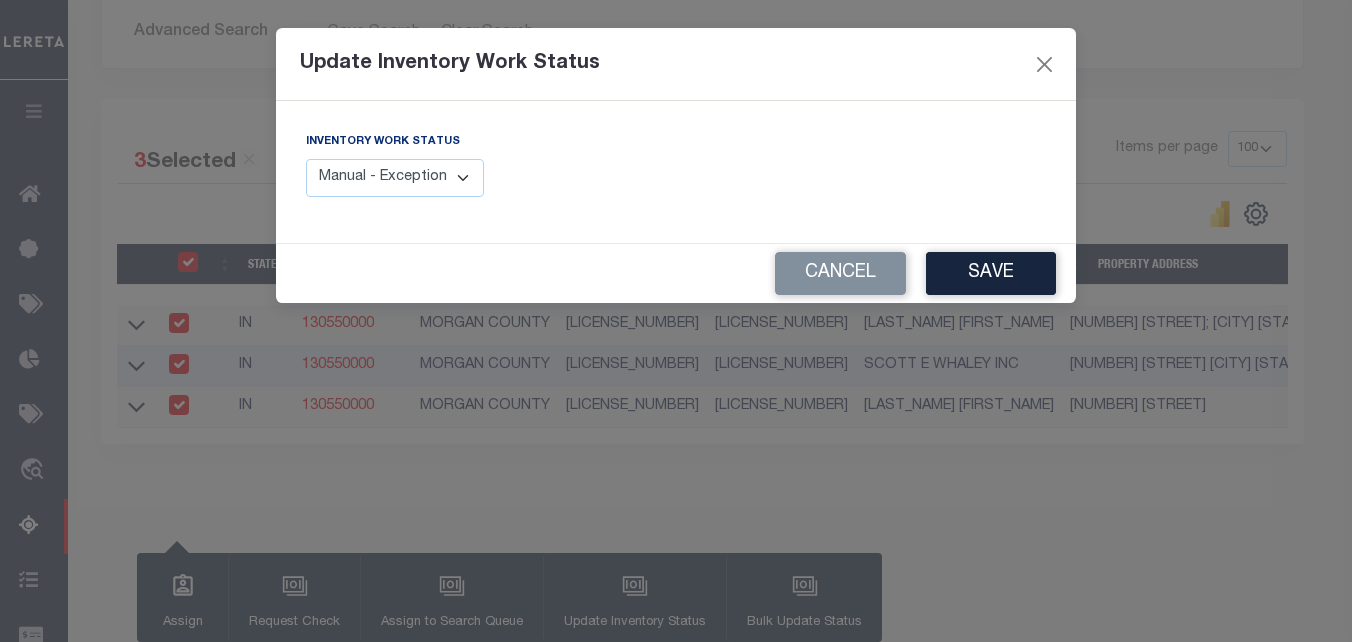 click on "Manual - Exception
Pended - Awaiting Search
Late Add Exception
Completed" at bounding box center (395, 178) 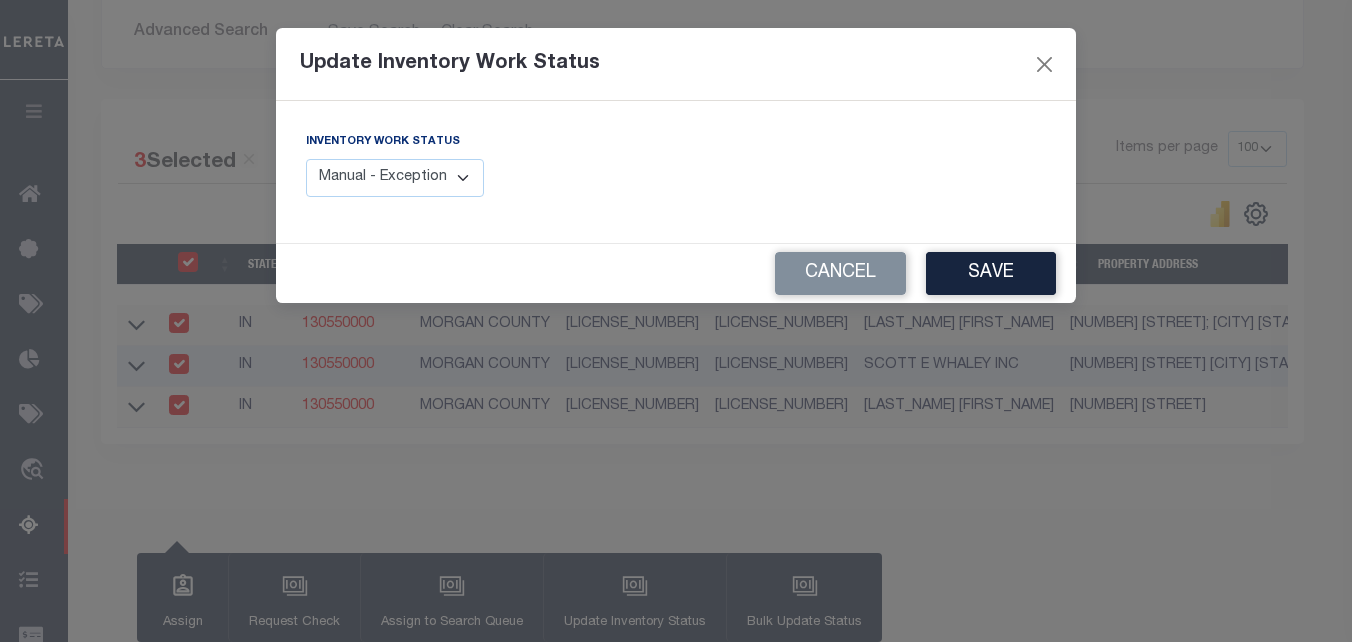 select on "4" 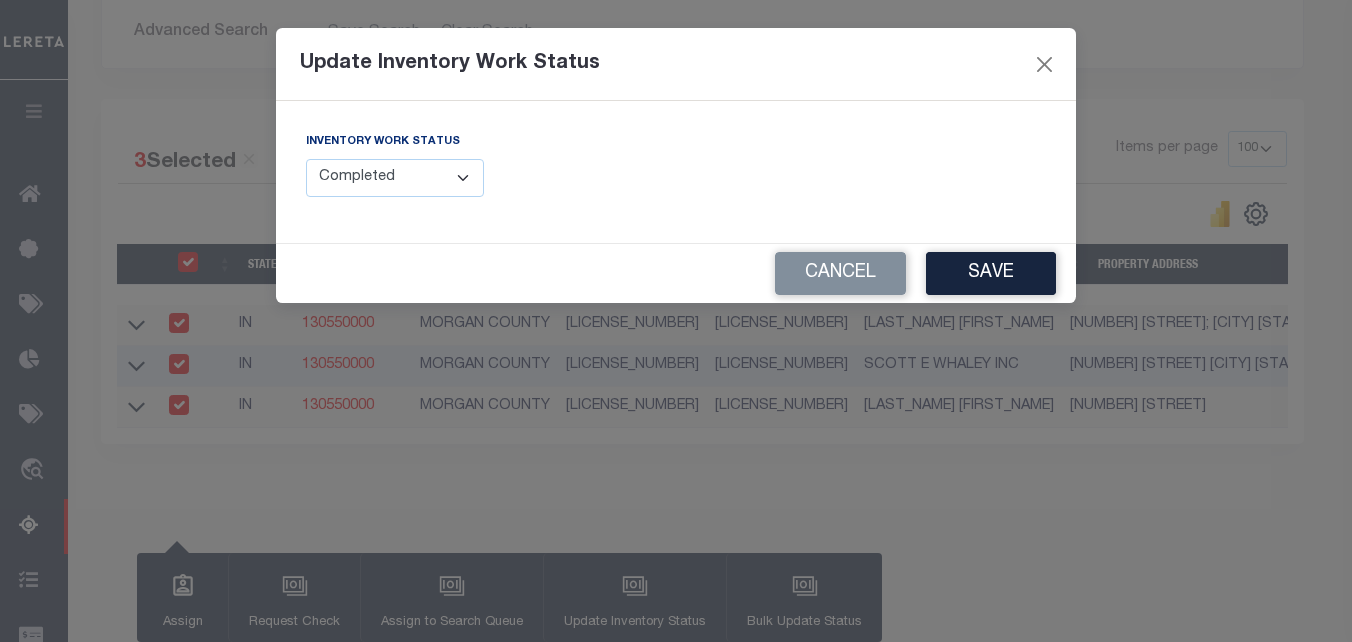 click on "Manual - Exception
Pended - Awaiting Search
Late Add Exception
Completed" at bounding box center (395, 178) 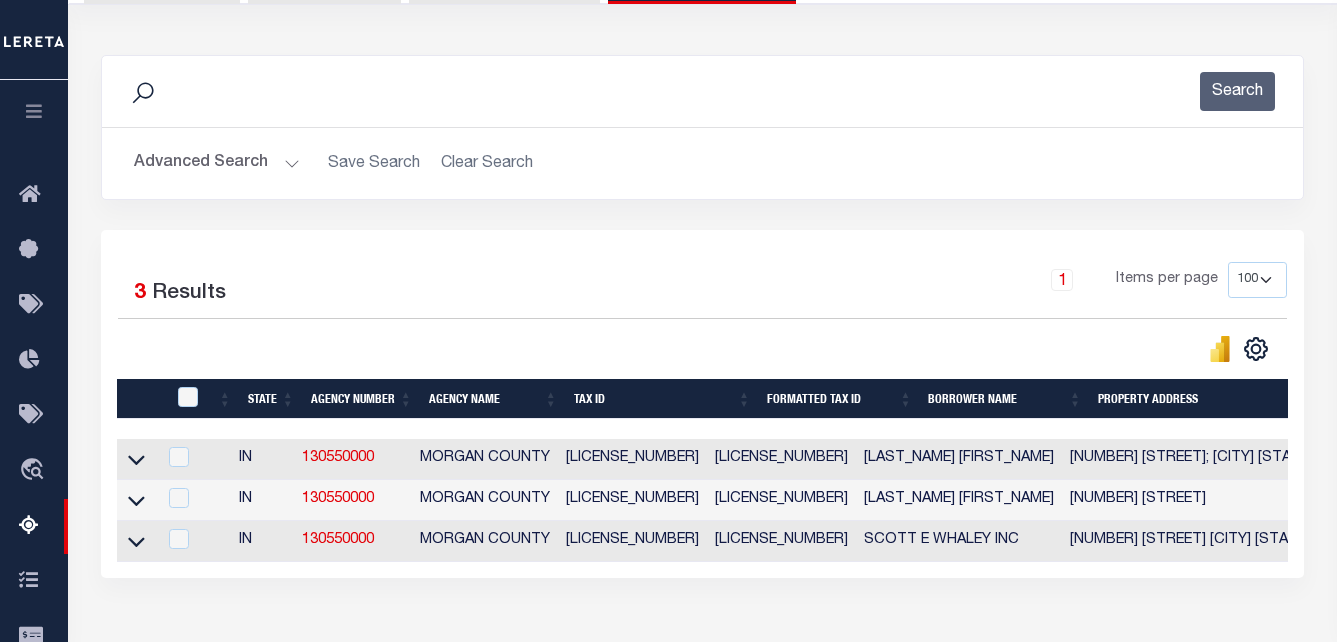 scroll, scrollTop: 49, scrollLeft: 0, axis: vertical 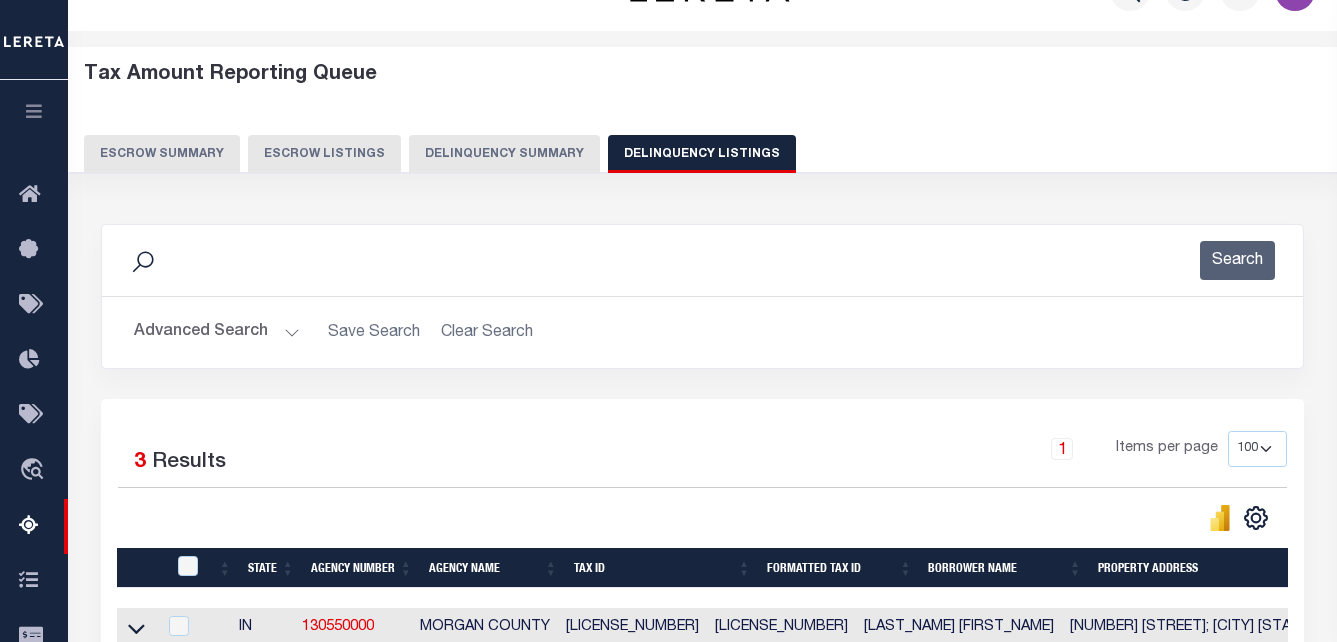 click on "Advanced Search" at bounding box center (217, 332) 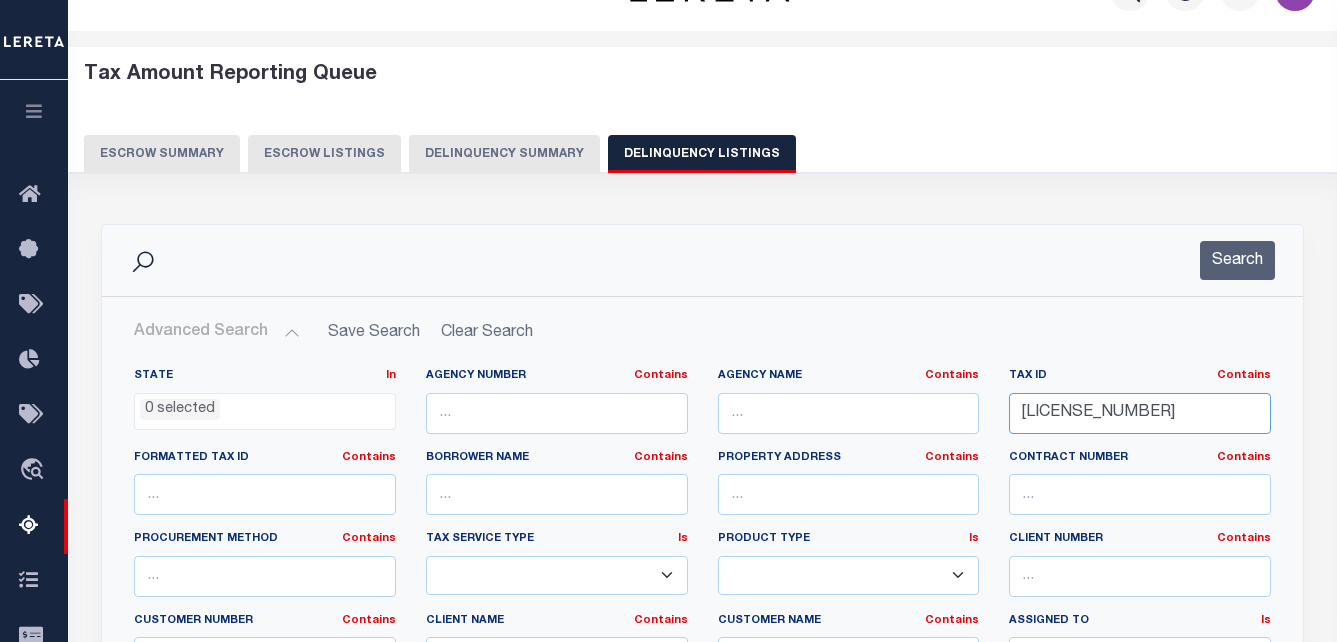 drag, startPoint x: 1248, startPoint y: 408, endPoint x: 934, endPoint y: 409, distance: 314.0016 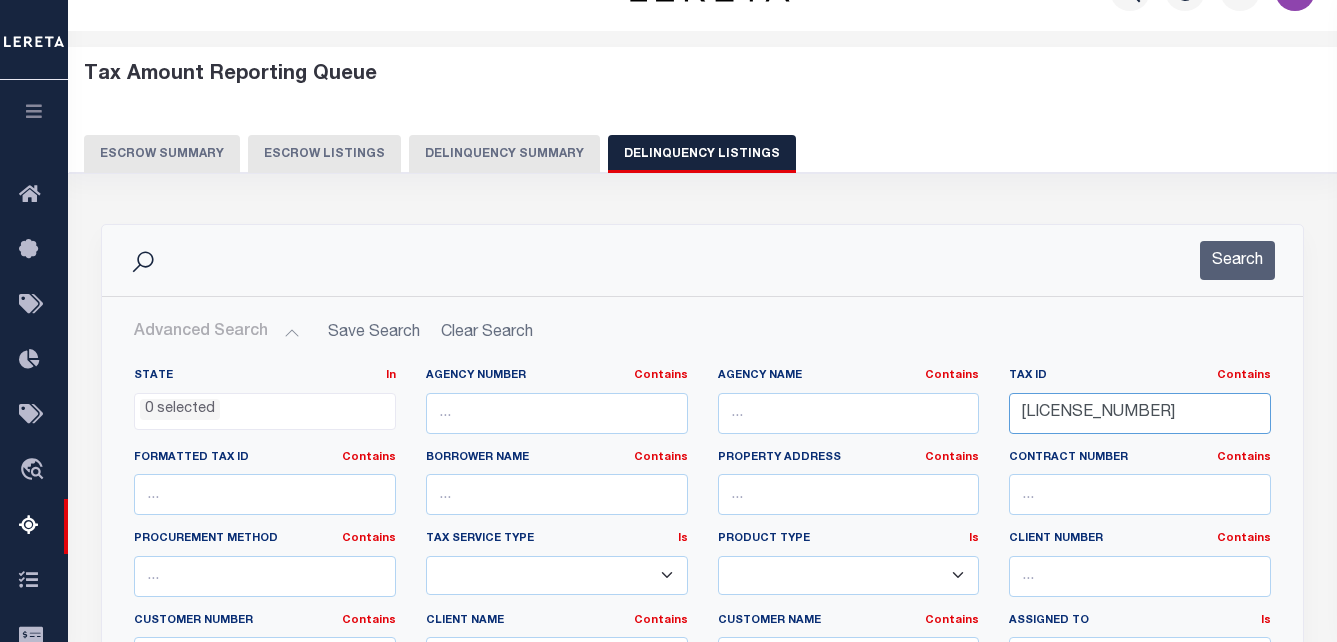 click on "State
In
In
AK AL AR AZ CA CO CT DC DE FL GA GU HI IA ID IL IN KS KY LA MA MD ME MI MN MO MS MT NC ND NE NH NJ NM NV NY OH OK OR PA PR RI SC SD TN TX UT VA VI VT WA WI WV WY 0 selected
Agency Number
Contains
Contains" at bounding box center [702, 572] 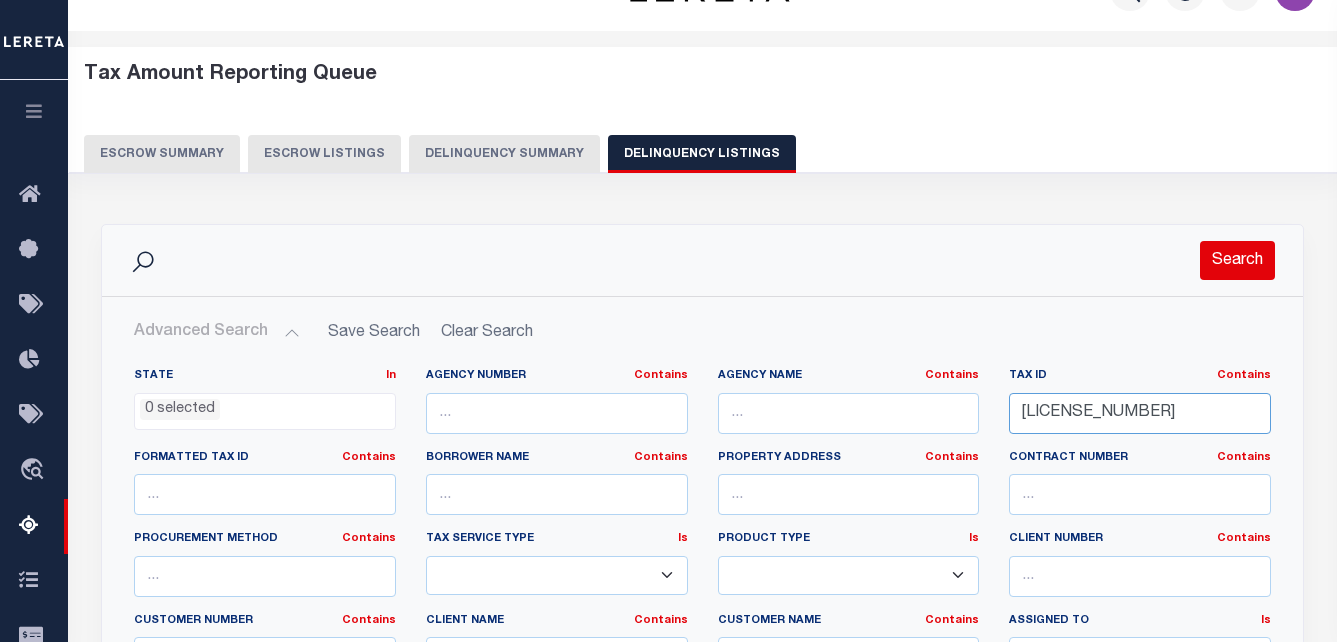 type on "[SSN]" 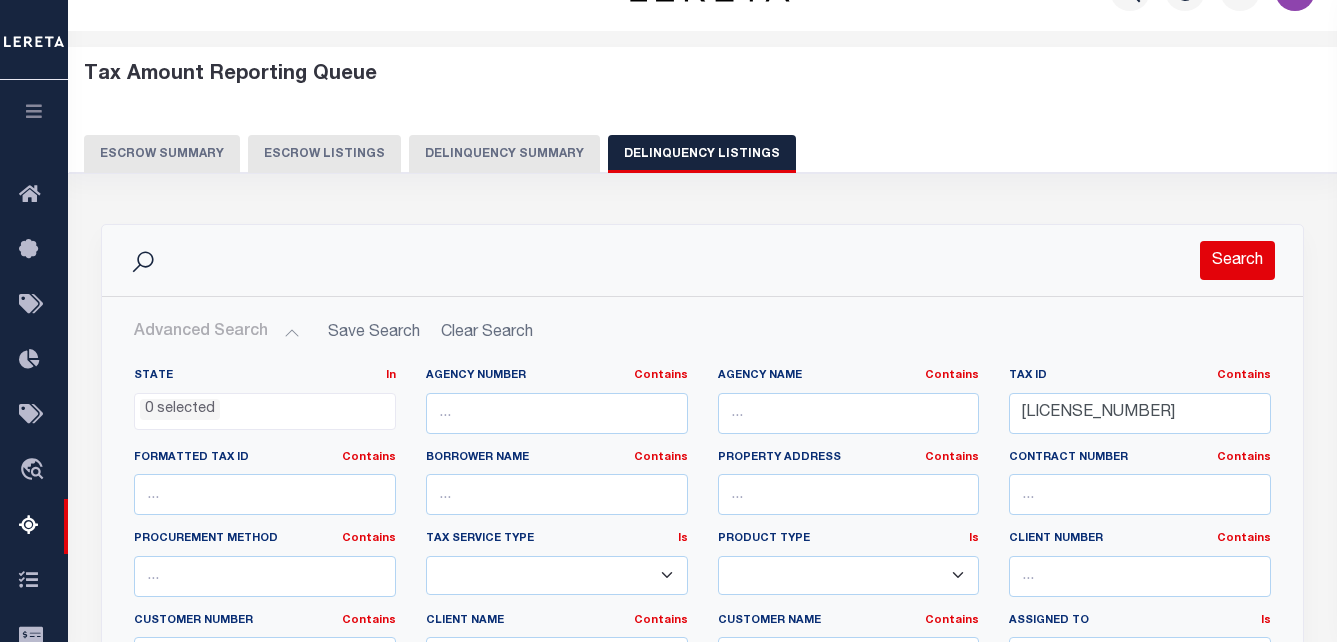 click on "Search" at bounding box center [1237, 260] 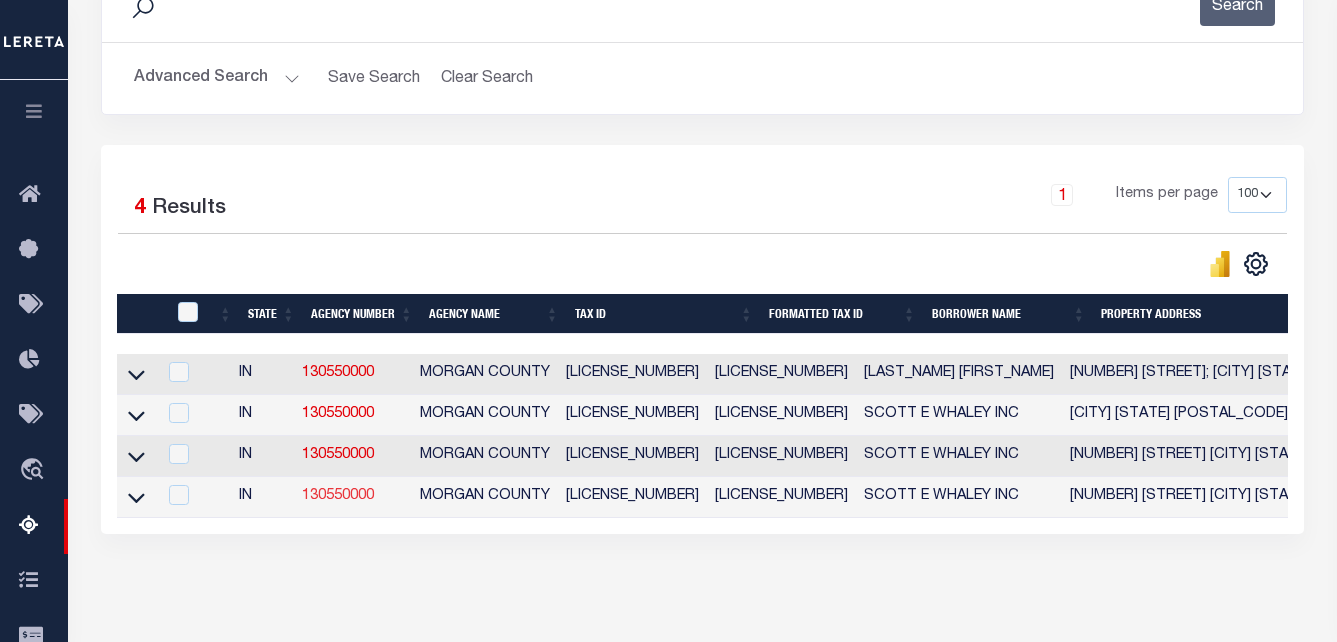 scroll, scrollTop: 418, scrollLeft: 0, axis: vertical 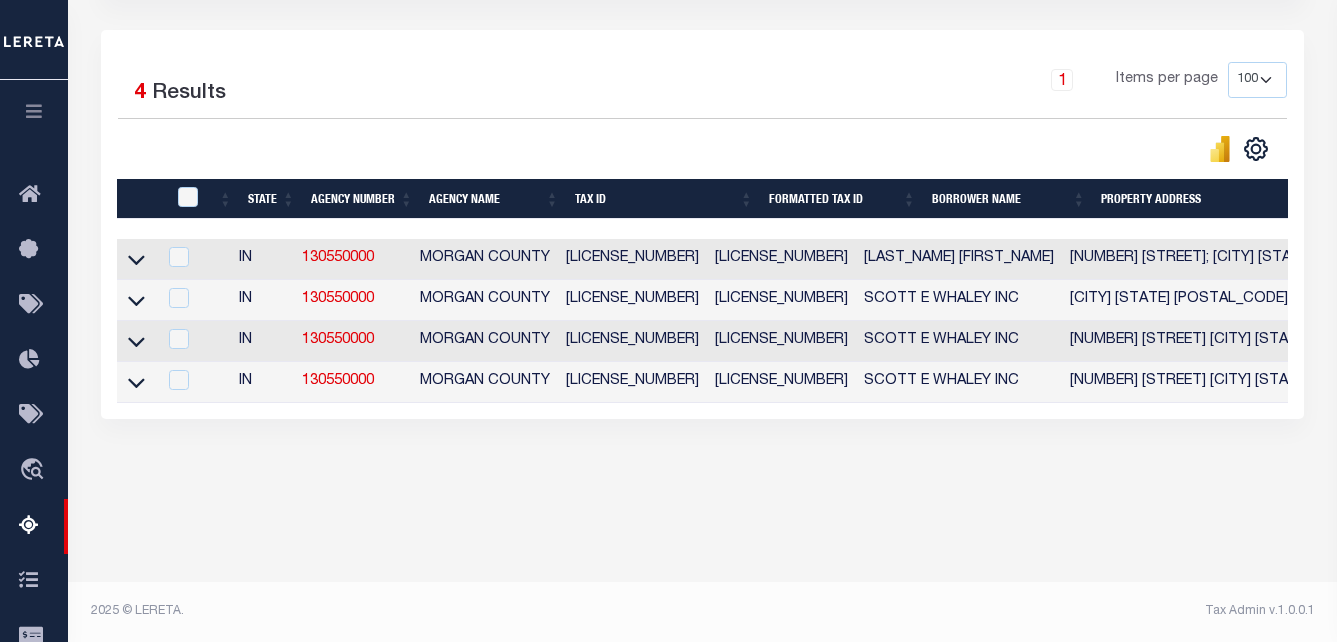 click at bounding box center [136, 259] 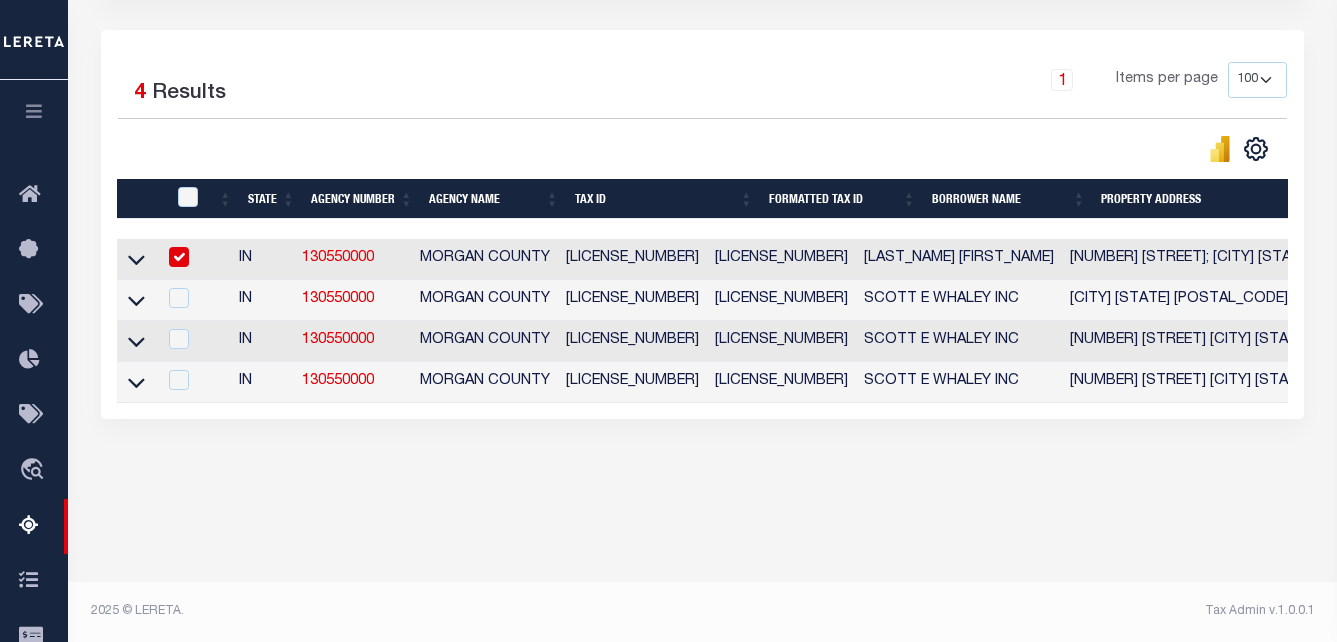 checkbox on "true" 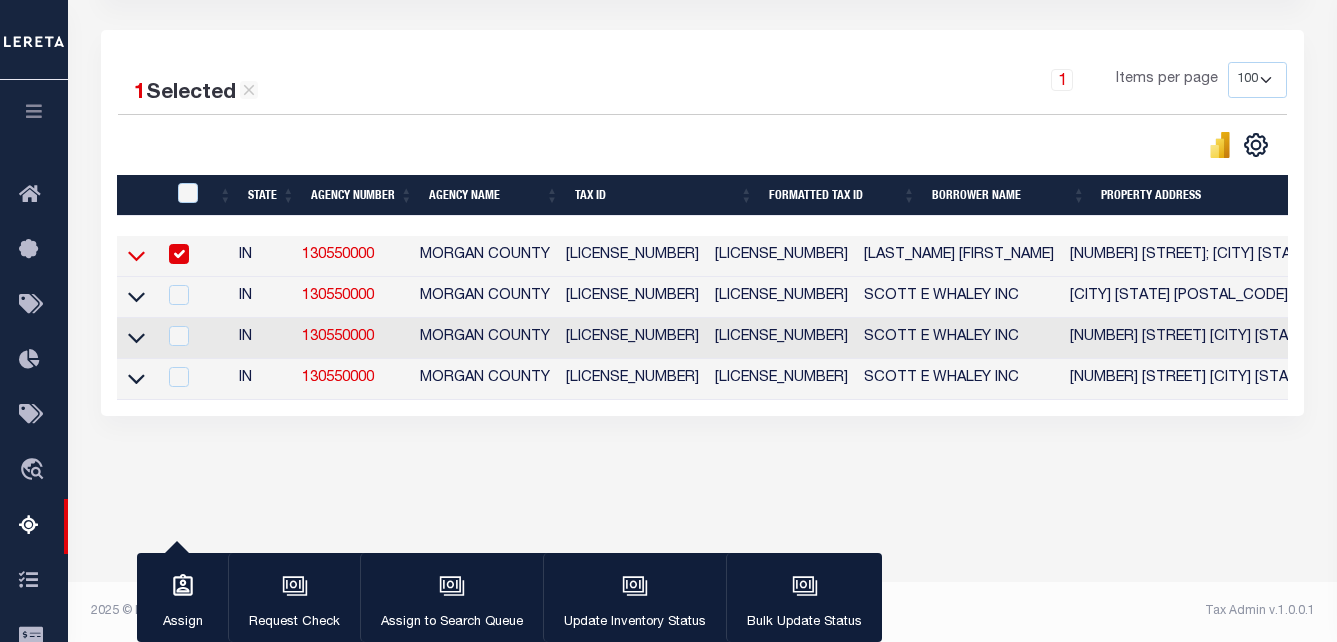 click 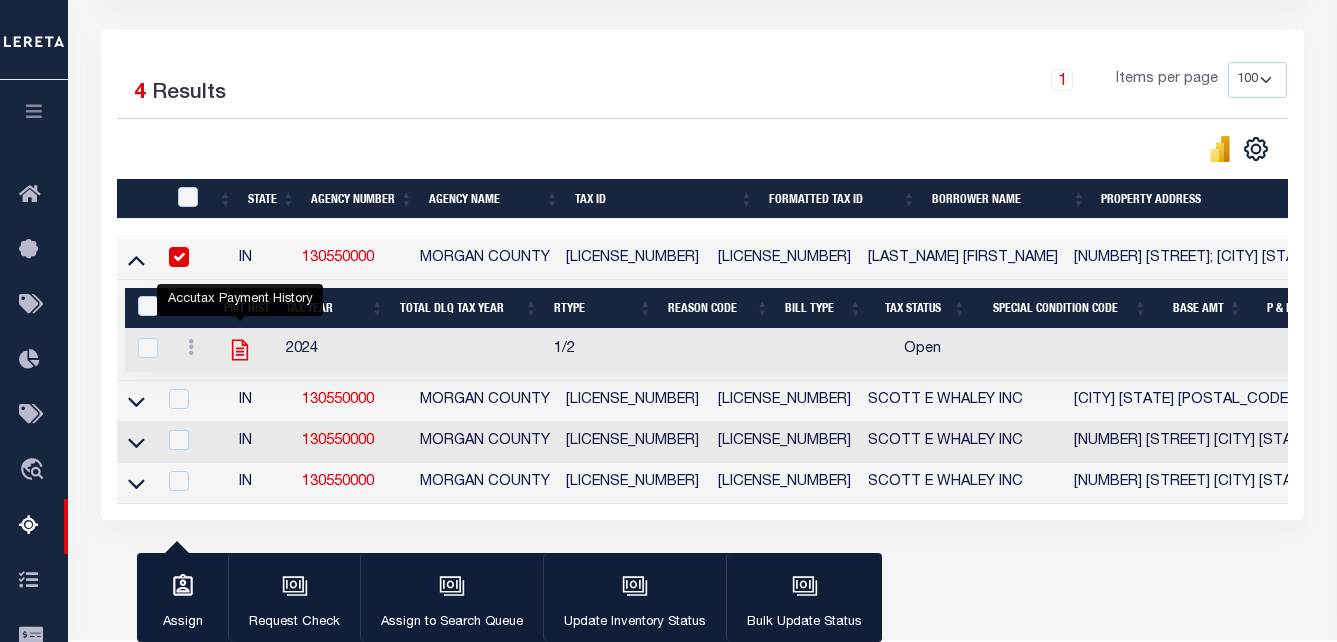 click 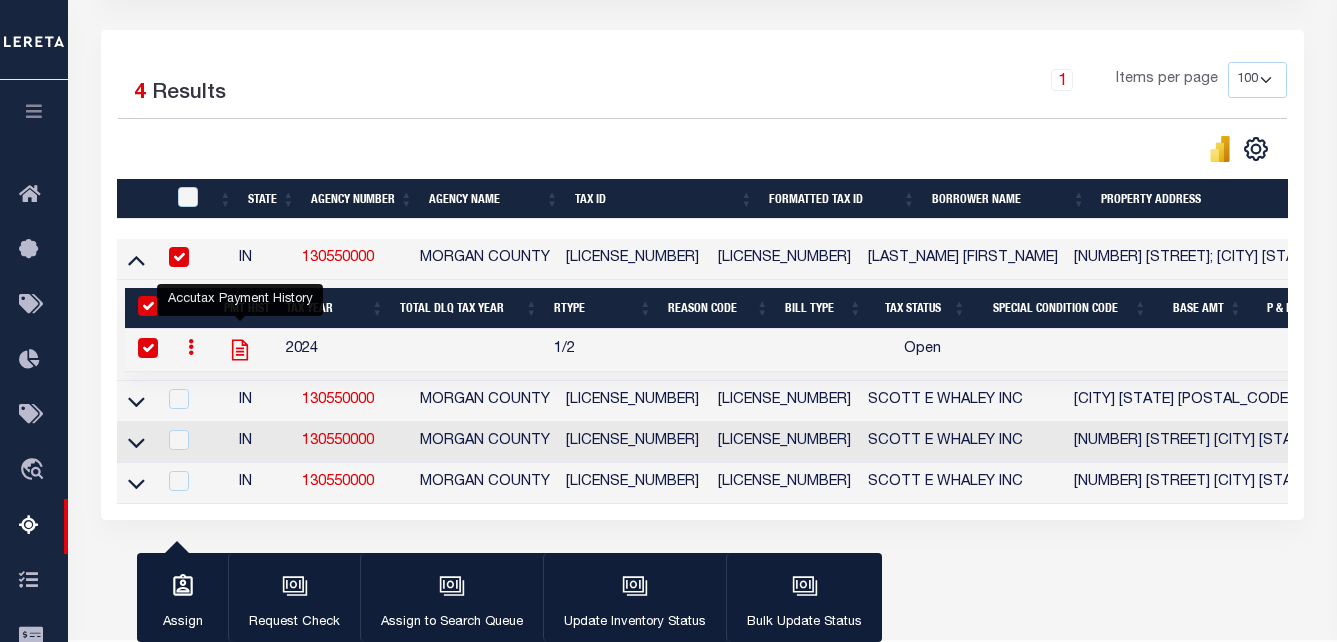 checkbox on "true" 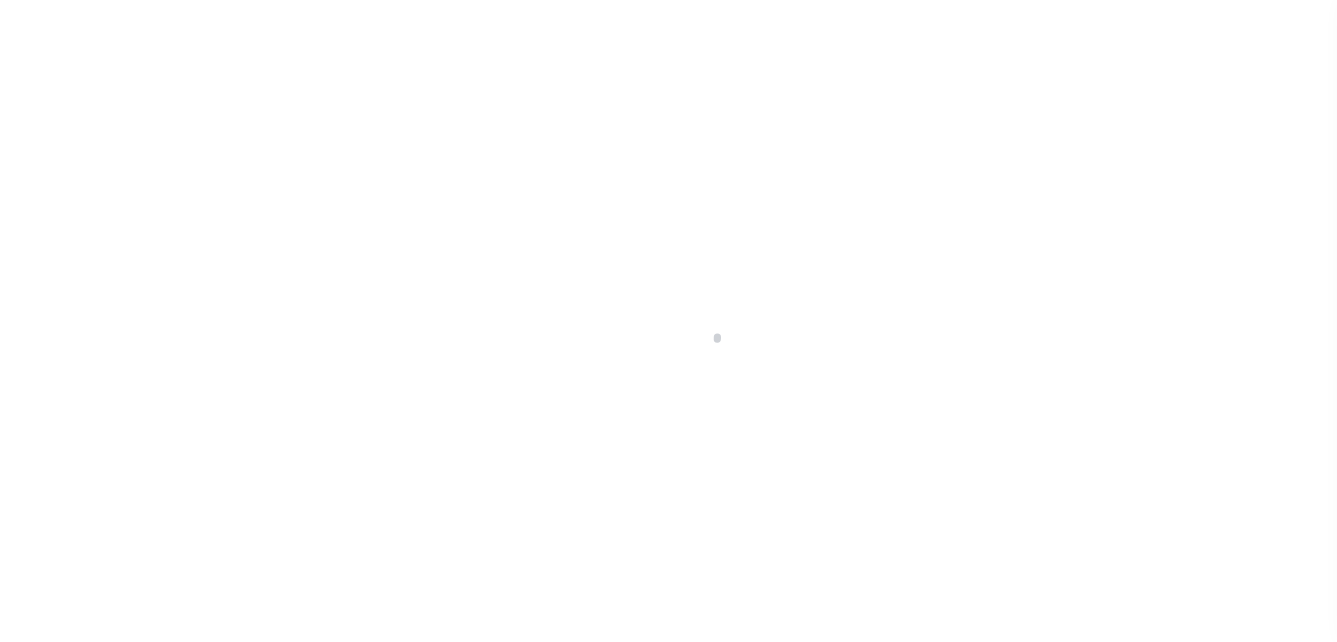scroll, scrollTop: 0, scrollLeft: 0, axis: both 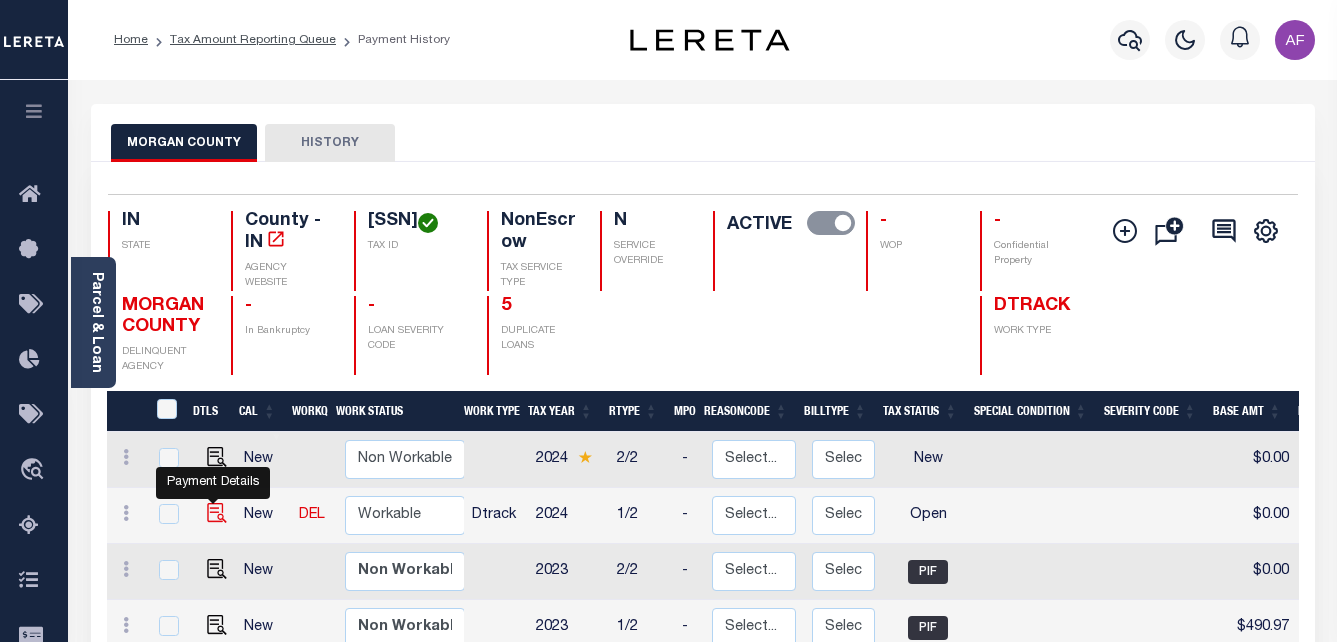 click at bounding box center (217, 513) 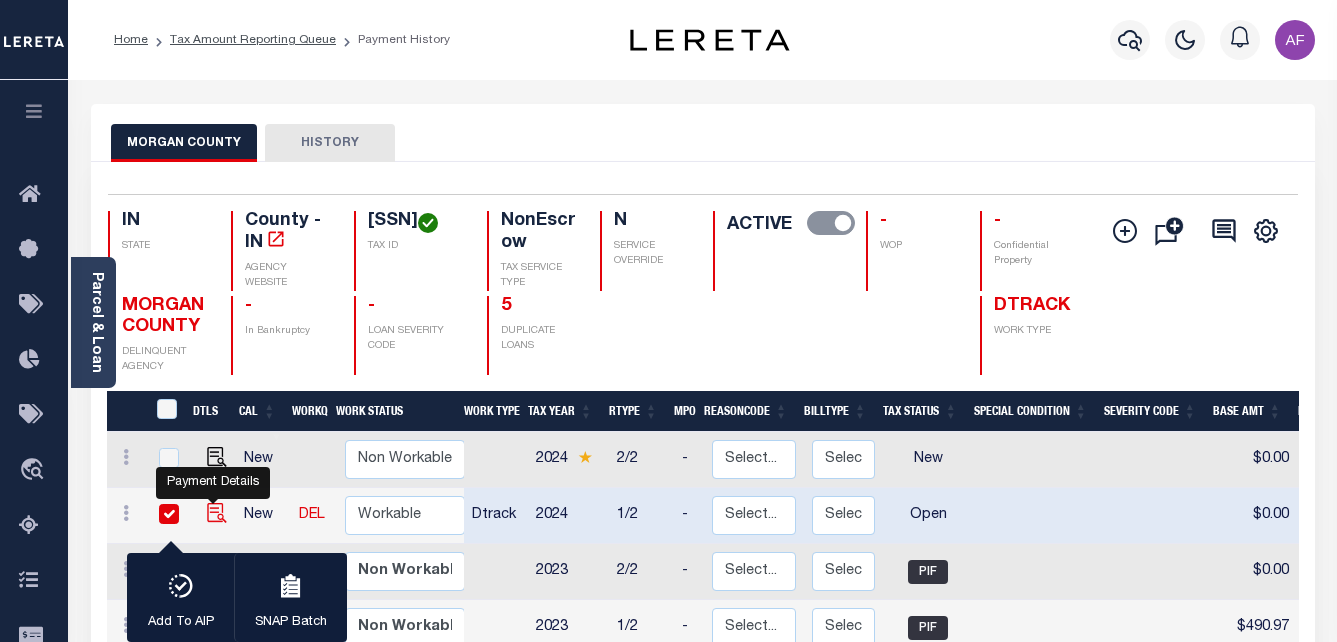 checkbox on "true" 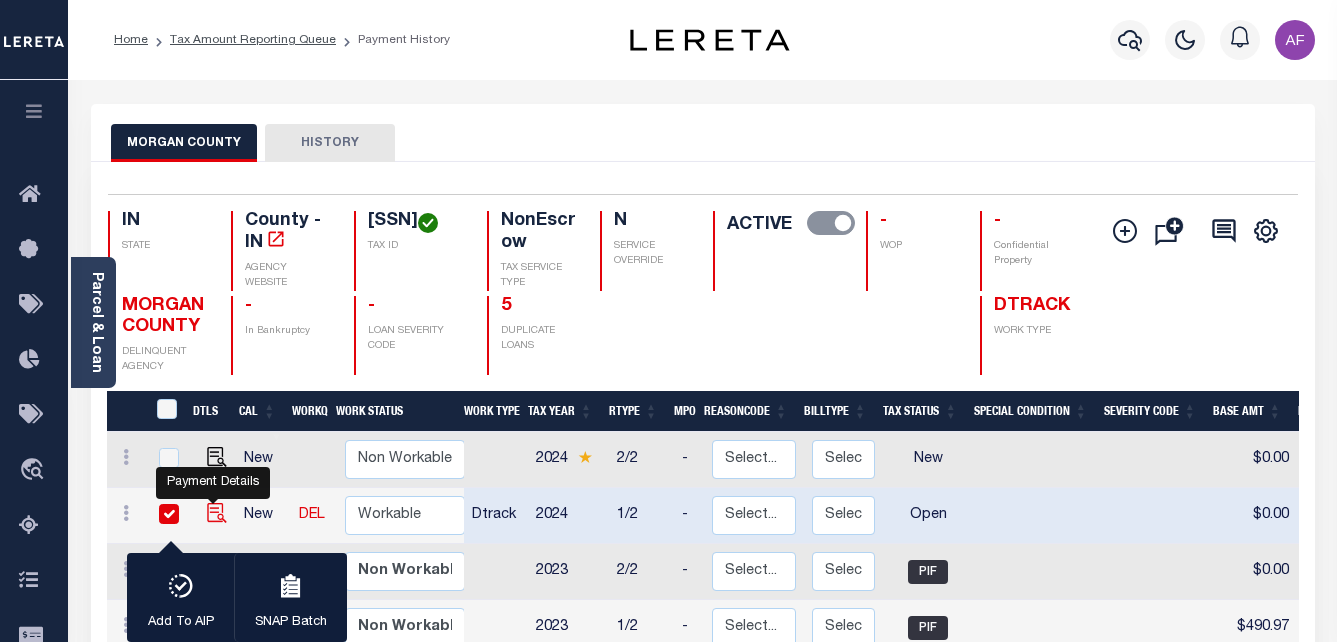 checkbox on "true" 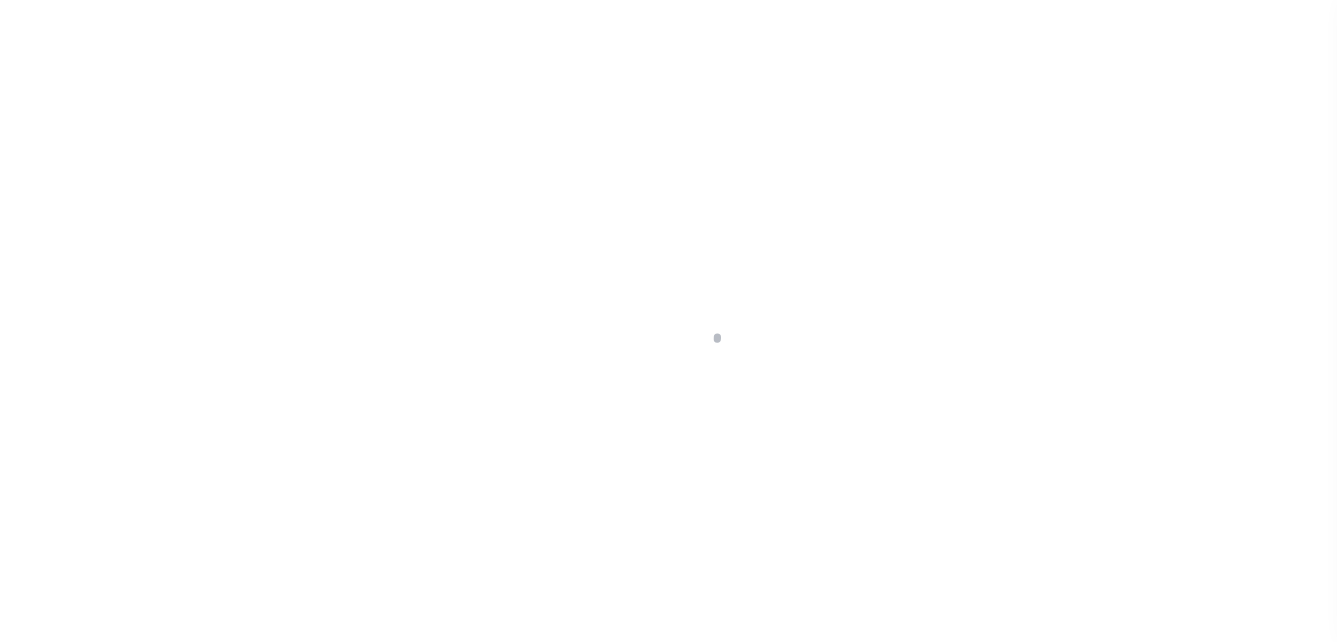 scroll, scrollTop: 0, scrollLeft: 0, axis: both 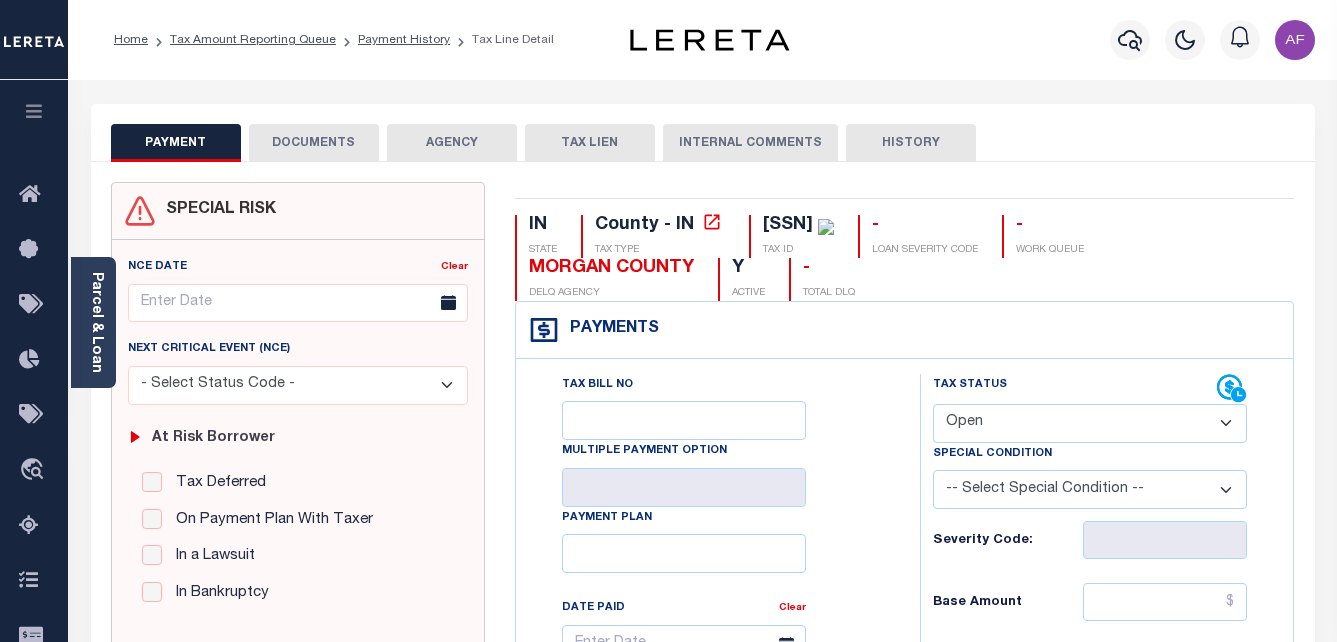 click on "- Select Status Code -
Open
Due/Unpaid
Paid
Incomplete
No Tax Due
Internal Refund Processed
New" at bounding box center [1090, 423] 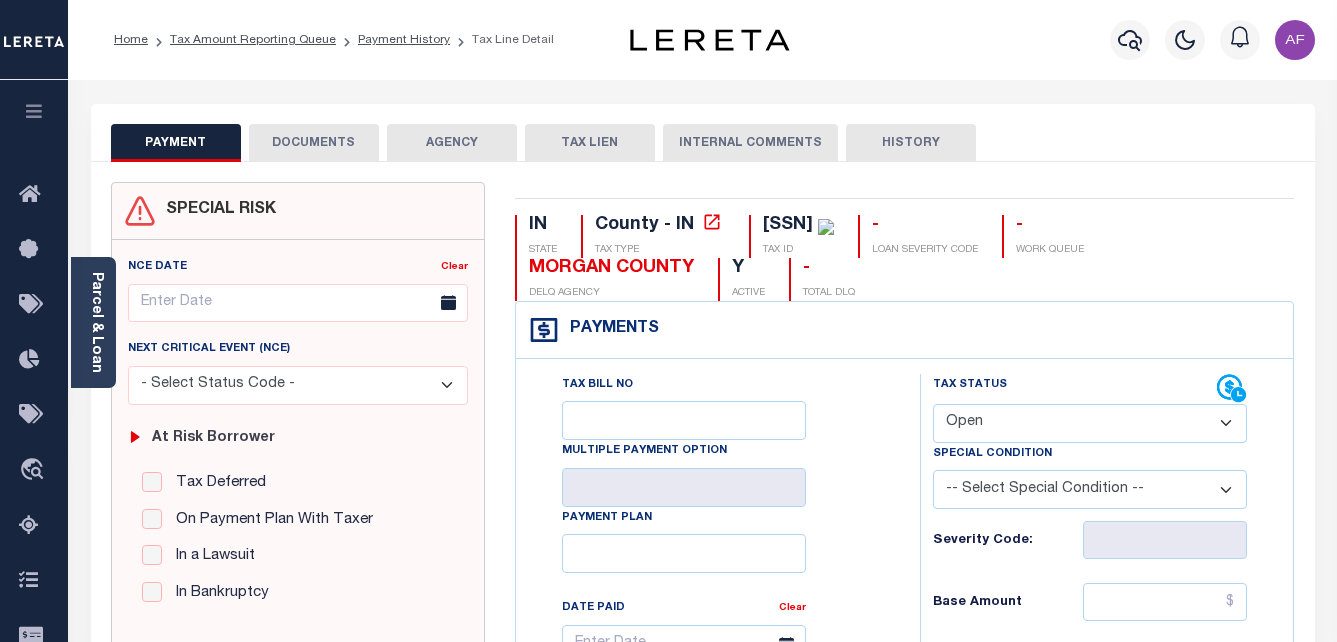 select on "PYD" 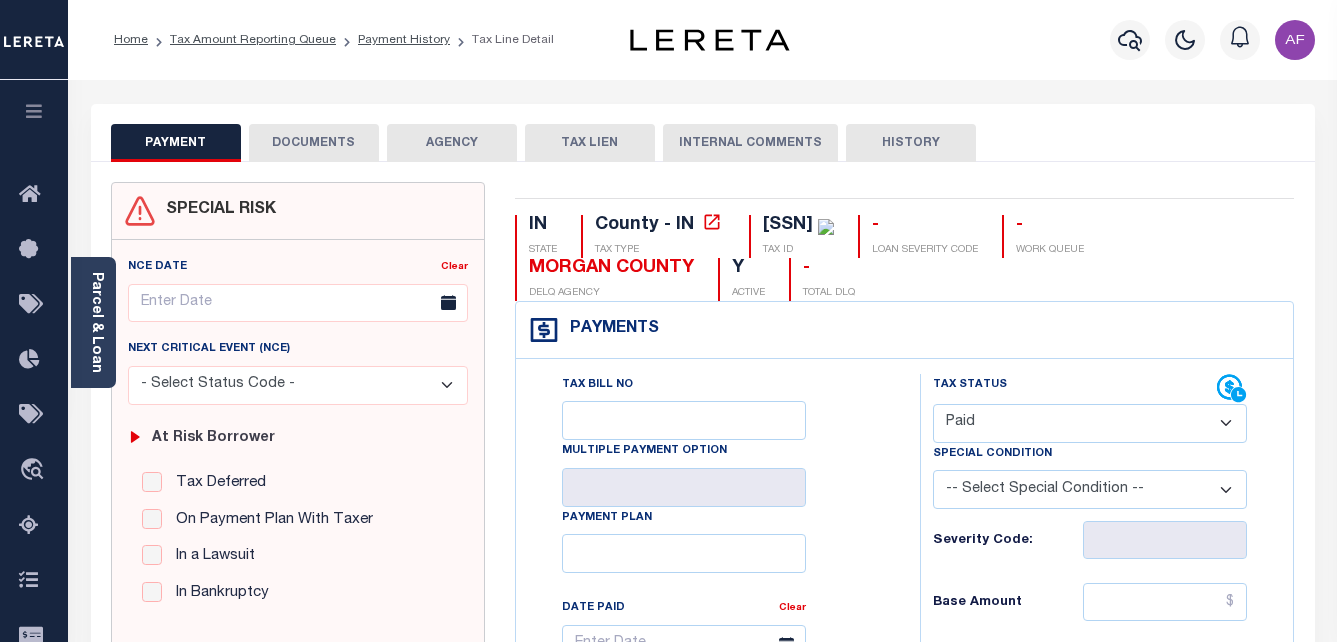 click on "- Select Status Code -
Open
Due/Unpaid
Paid
Incomplete
No Tax Due
Internal Refund Processed
New" at bounding box center (1090, 423) 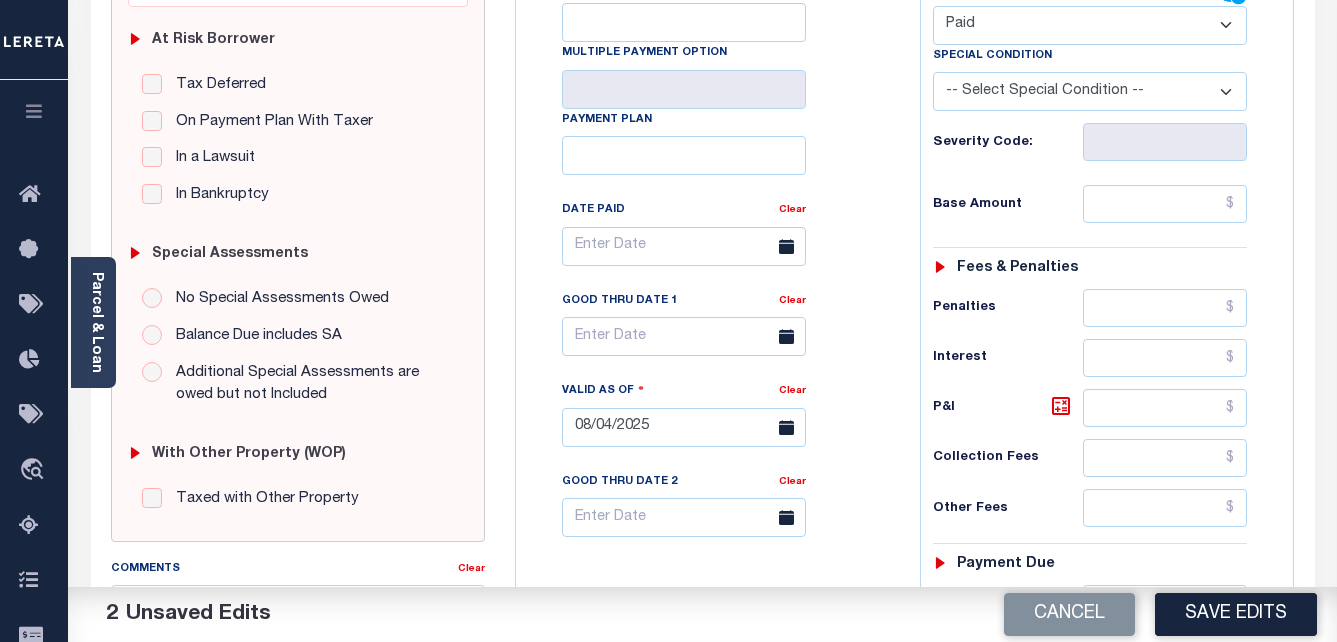 scroll, scrollTop: 400, scrollLeft: 0, axis: vertical 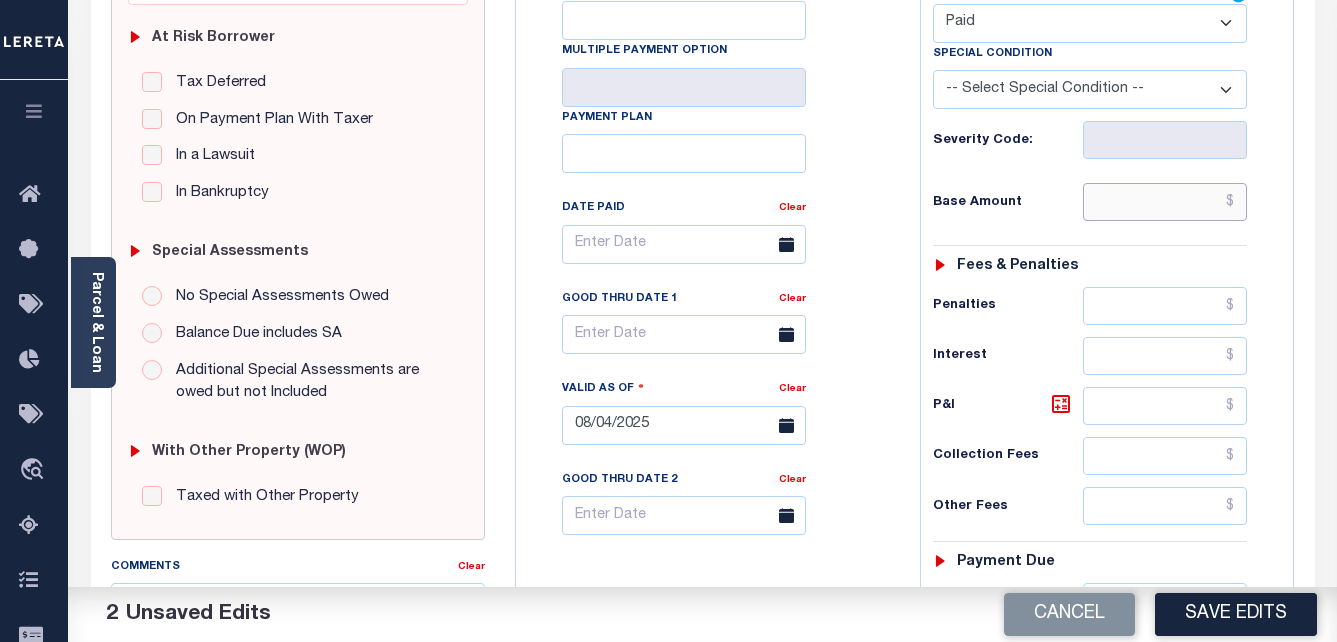 click at bounding box center [1165, 202] 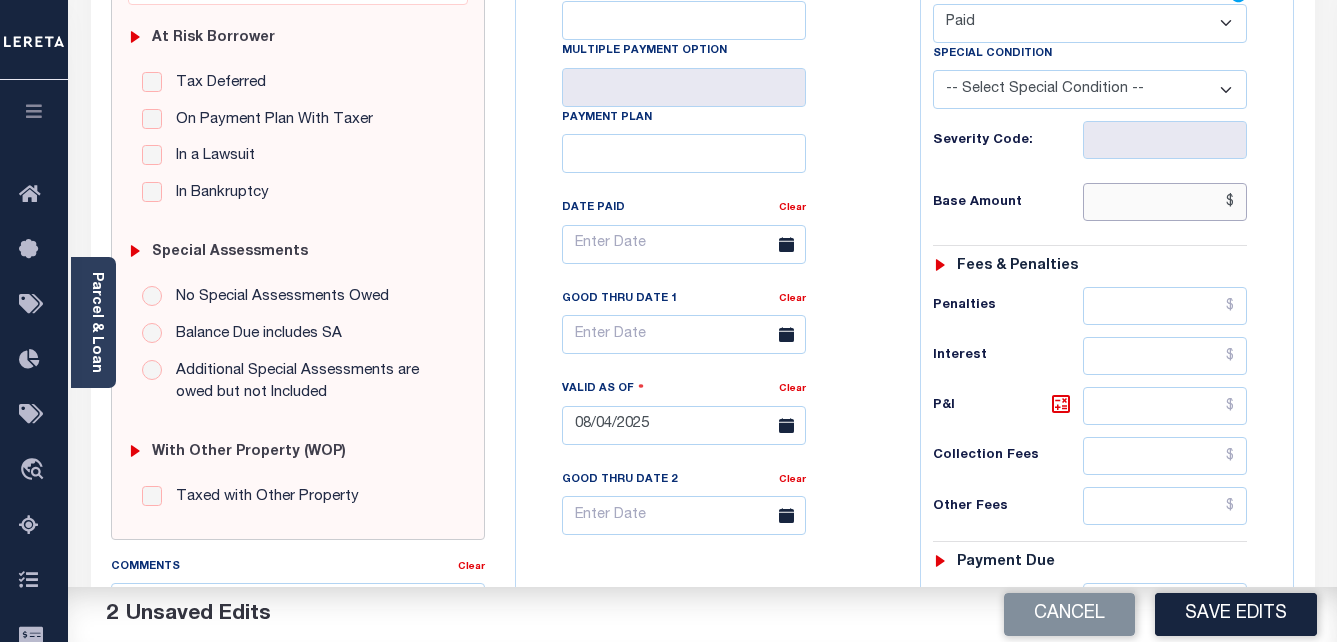 paste on "495.91" 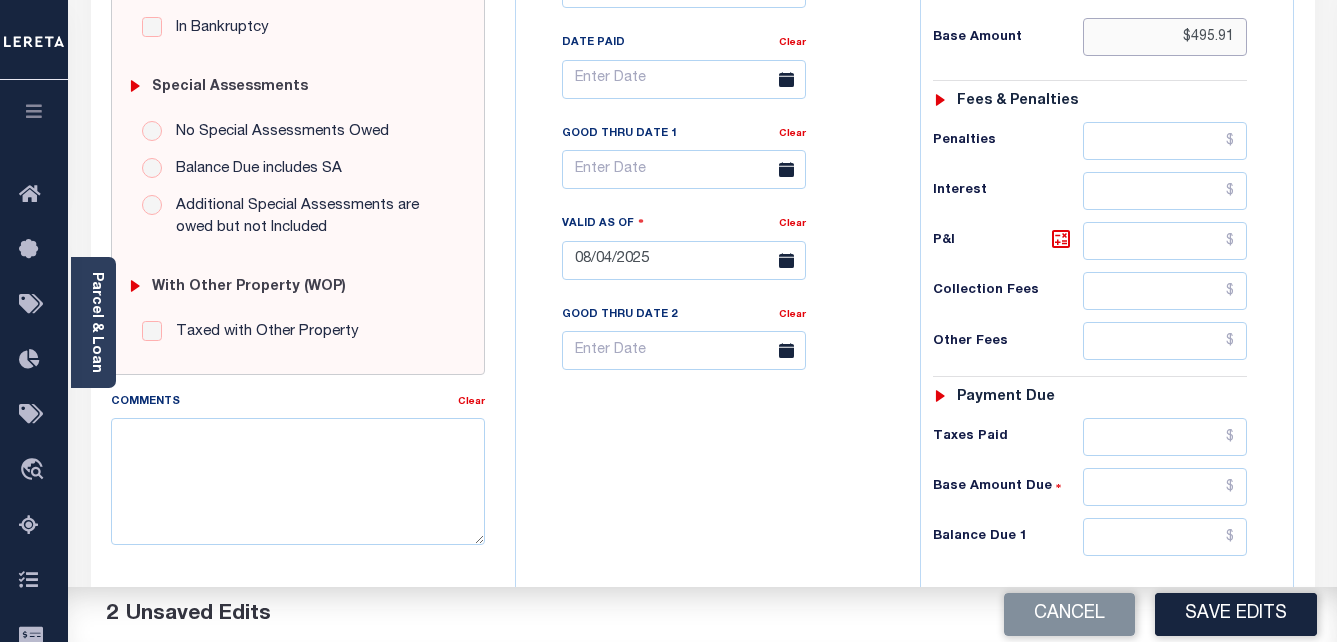 scroll, scrollTop: 700, scrollLeft: 0, axis: vertical 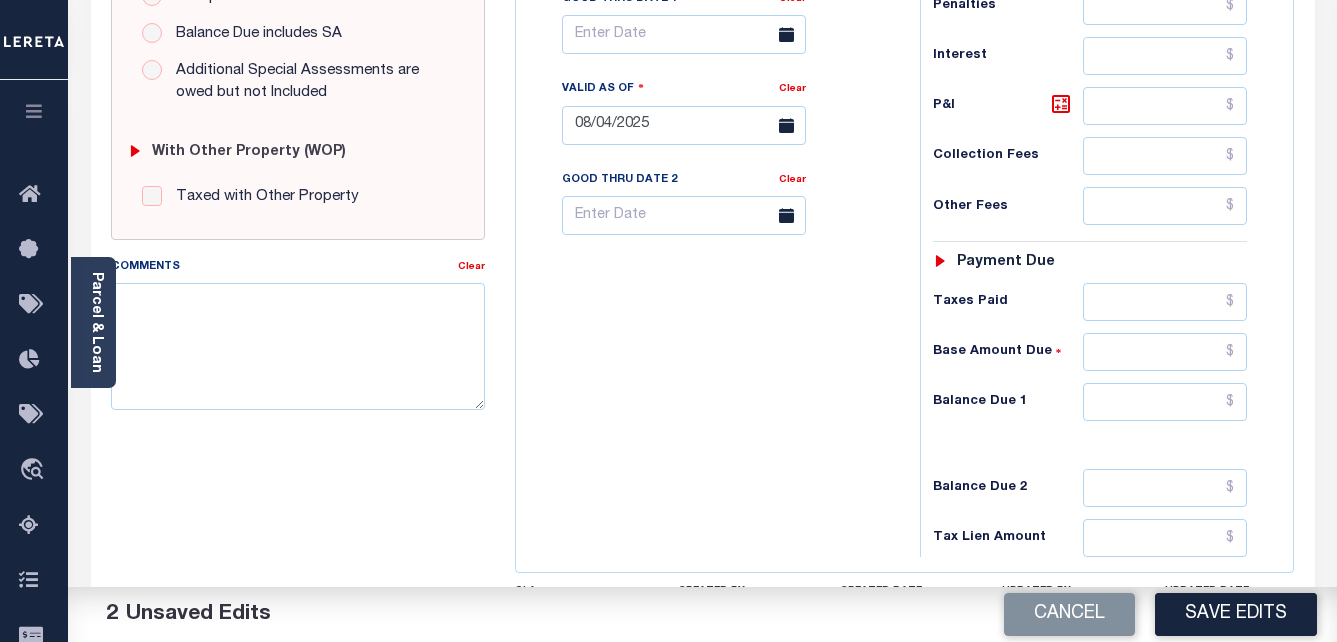 type on "$495.91" 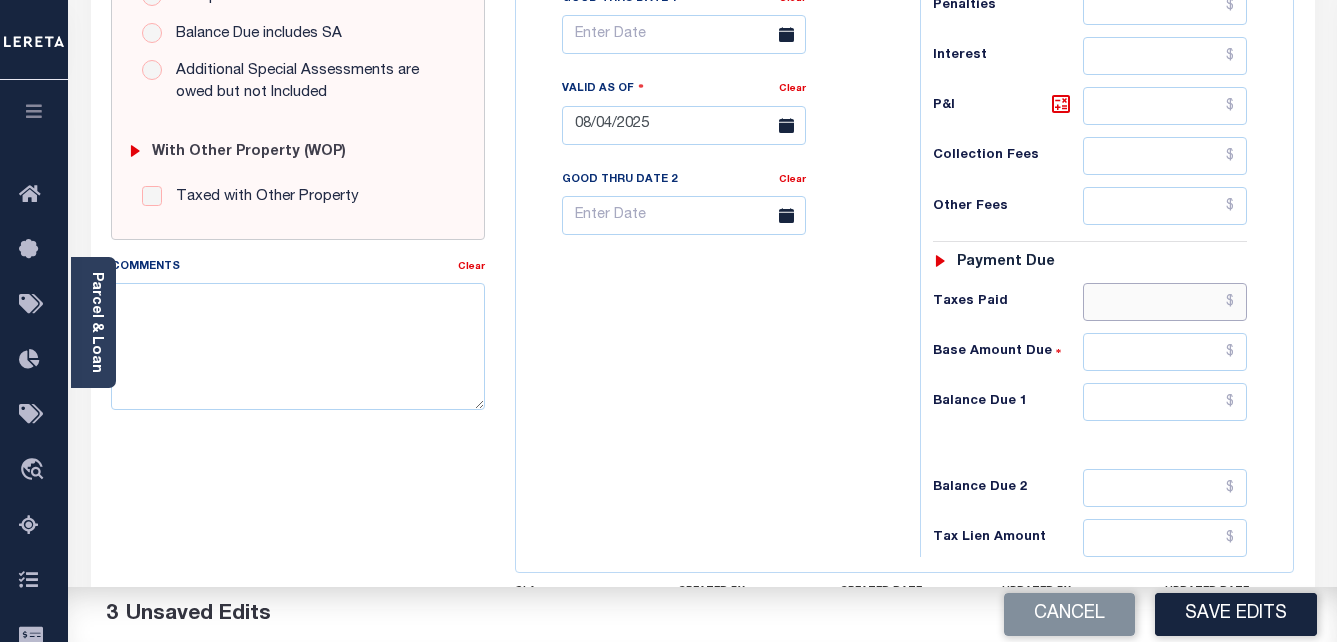 click at bounding box center [1165, 302] 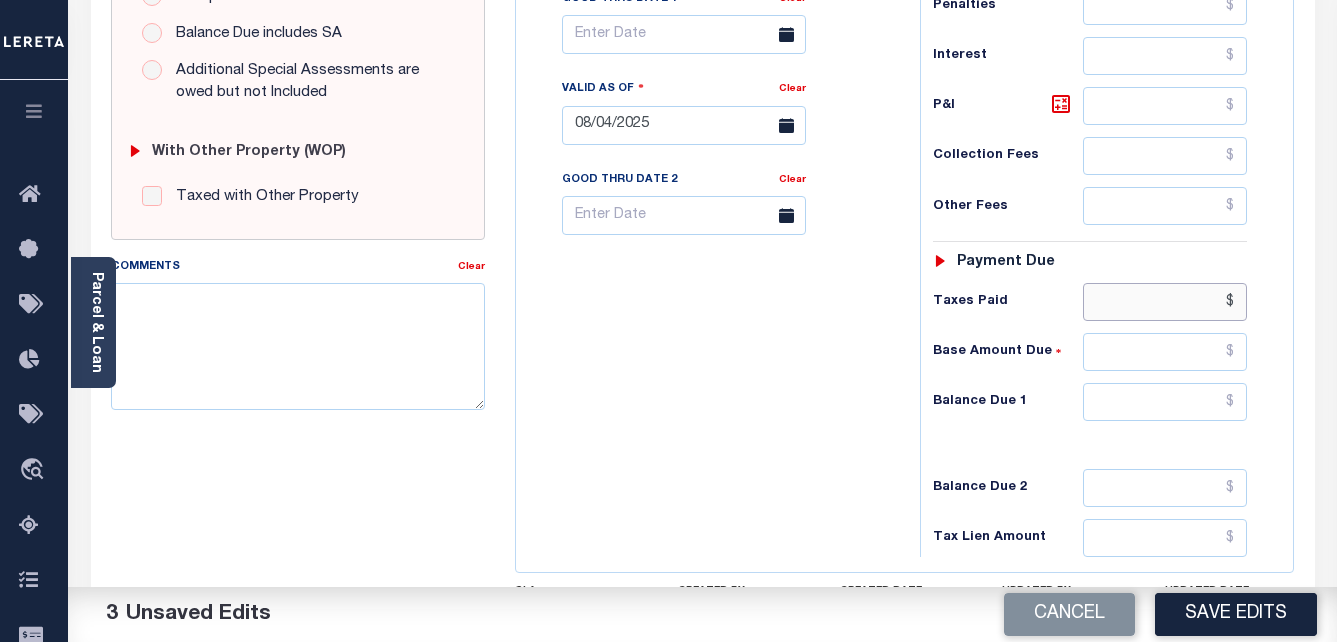 paste on "495.91" 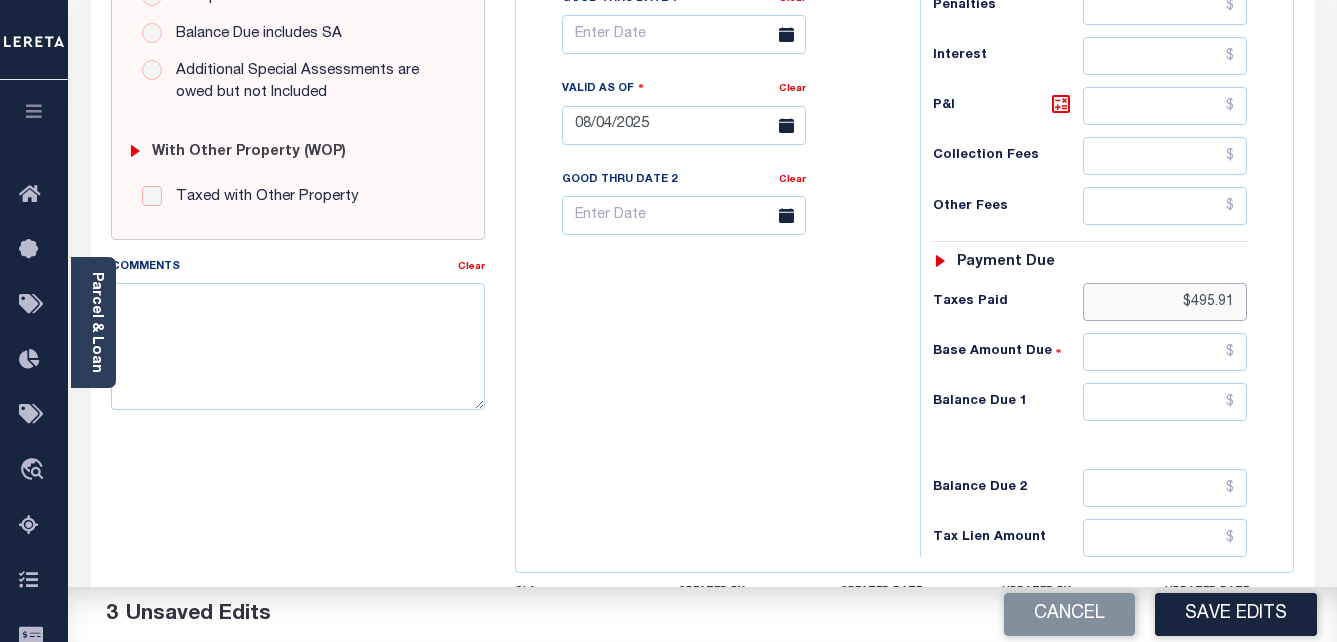 type on "$495.91" 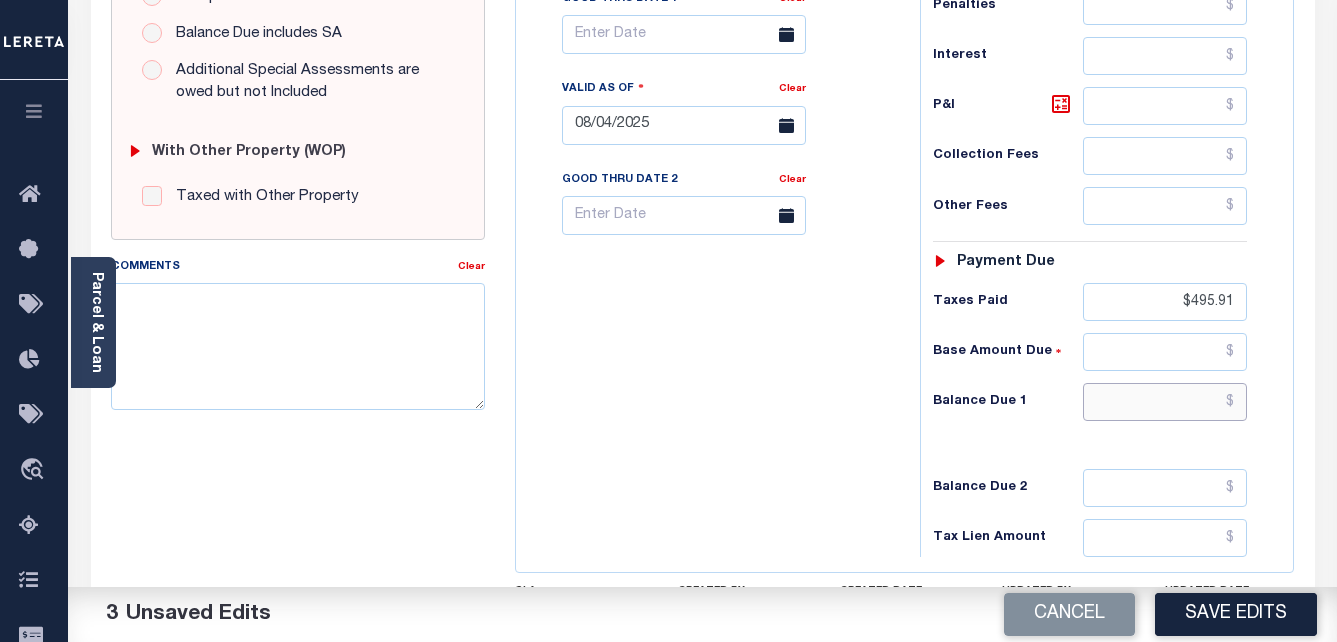 click at bounding box center (1165, 402) 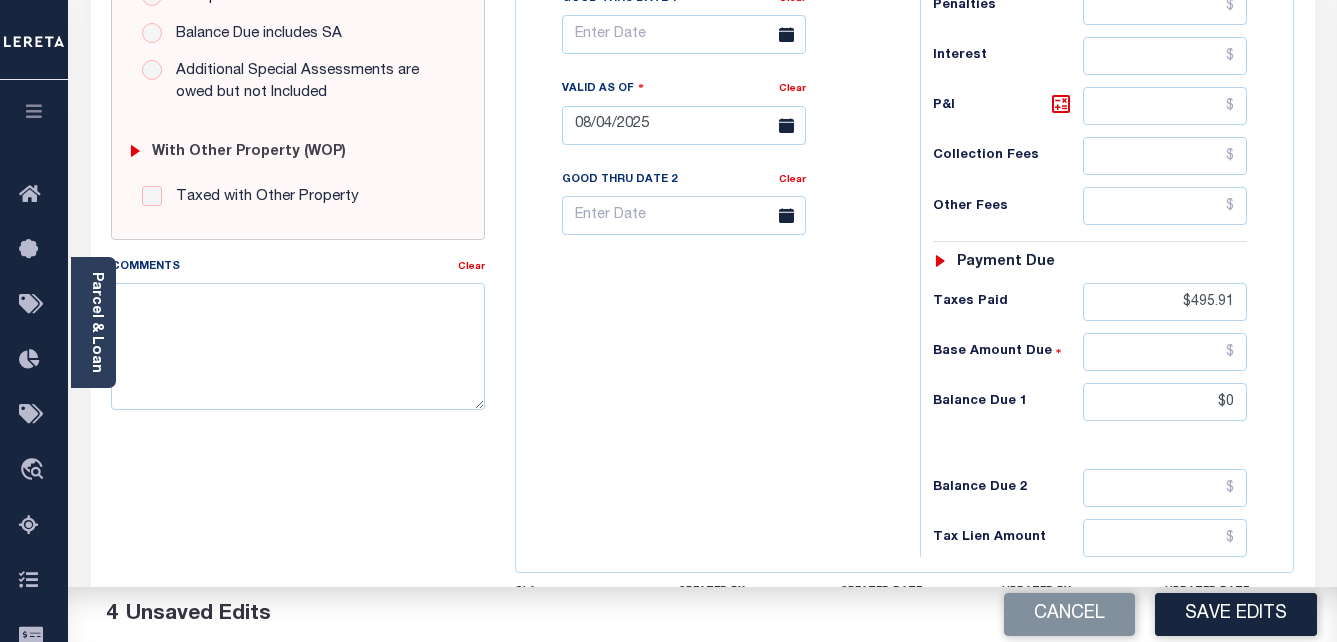 type on "$0.00" 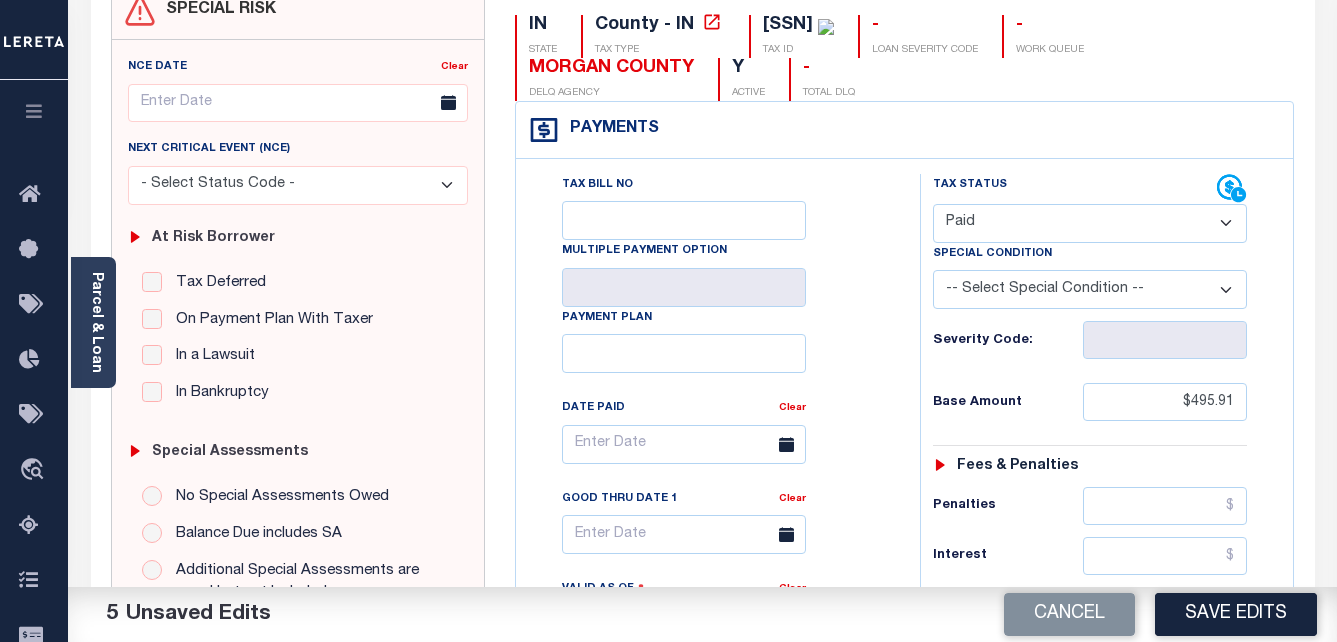 scroll, scrollTop: 0, scrollLeft: 0, axis: both 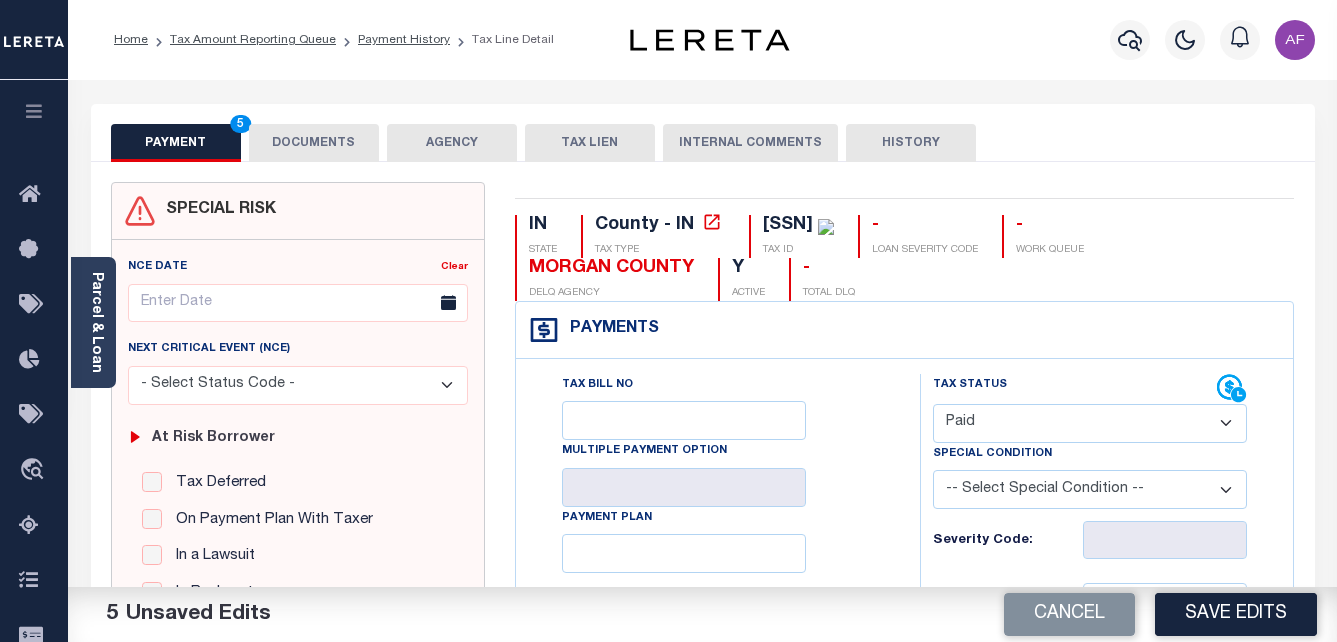 click on "DOCUMENTS" at bounding box center (314, 143) 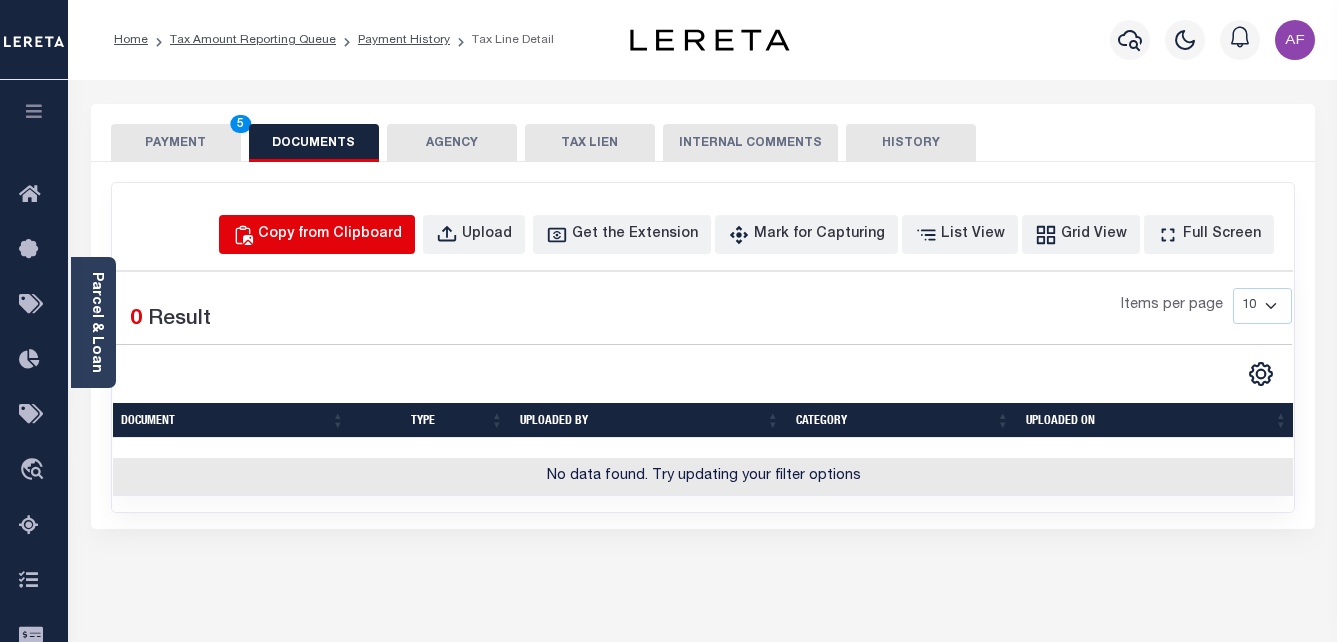click on "Copy from Clipboard" at bounding box center (330, 235) 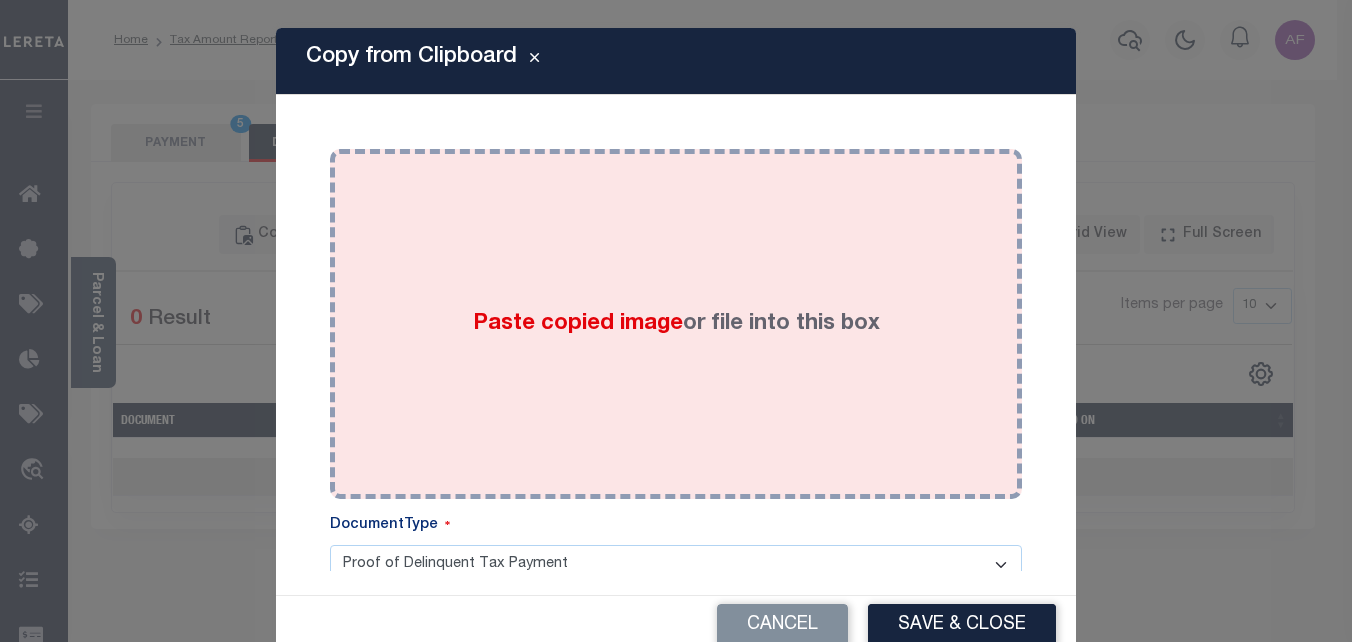 click on "Paste copied image  or file into this box" at bounding box center [676, 324] 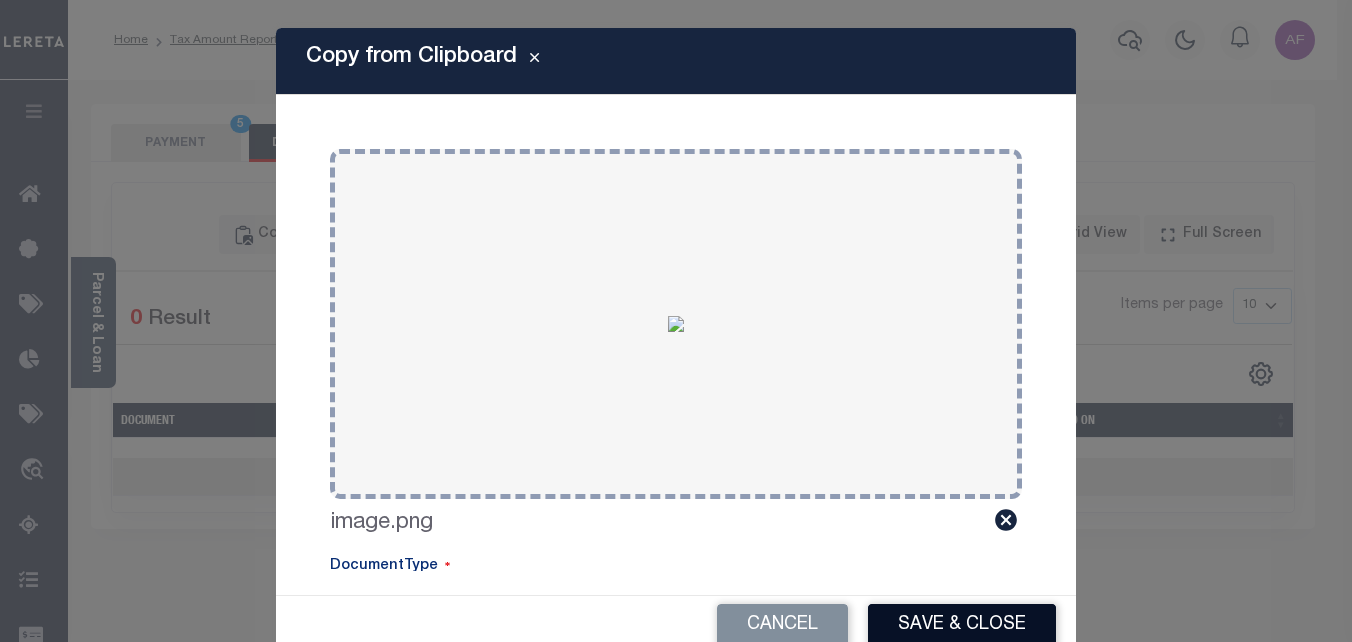 click on "Save & Close" at bounding box center (962, 625) 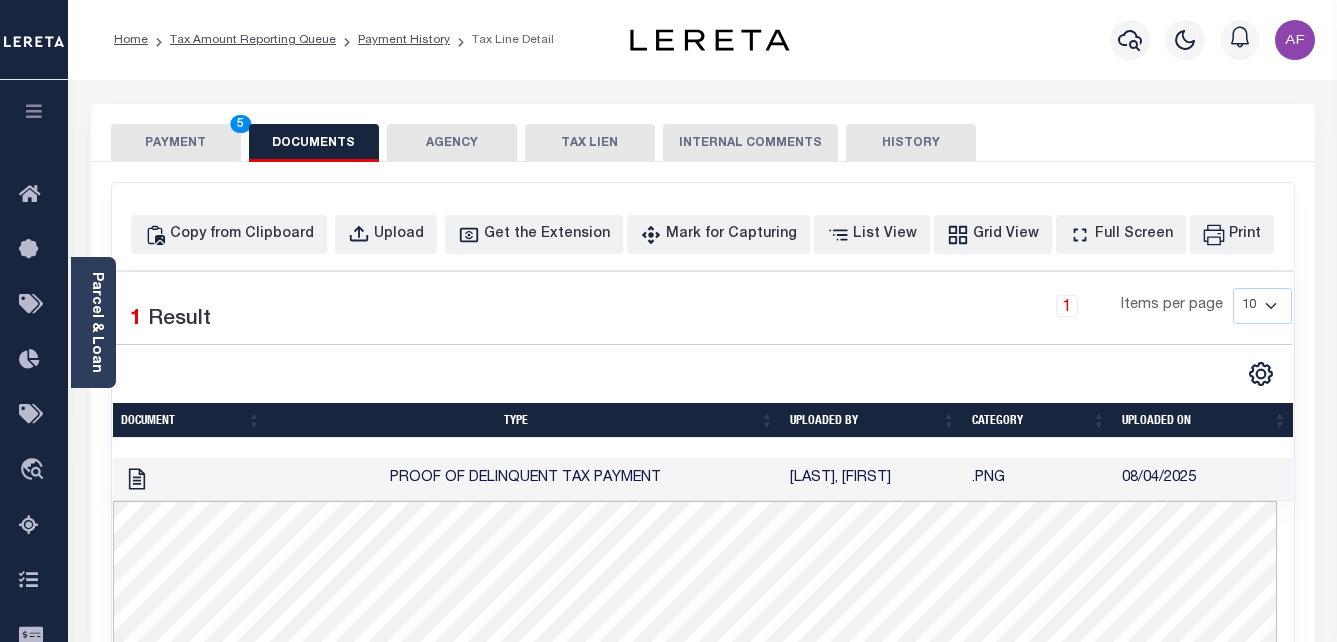 click on "PAYMENT
5" at bounding box center (176, 143) 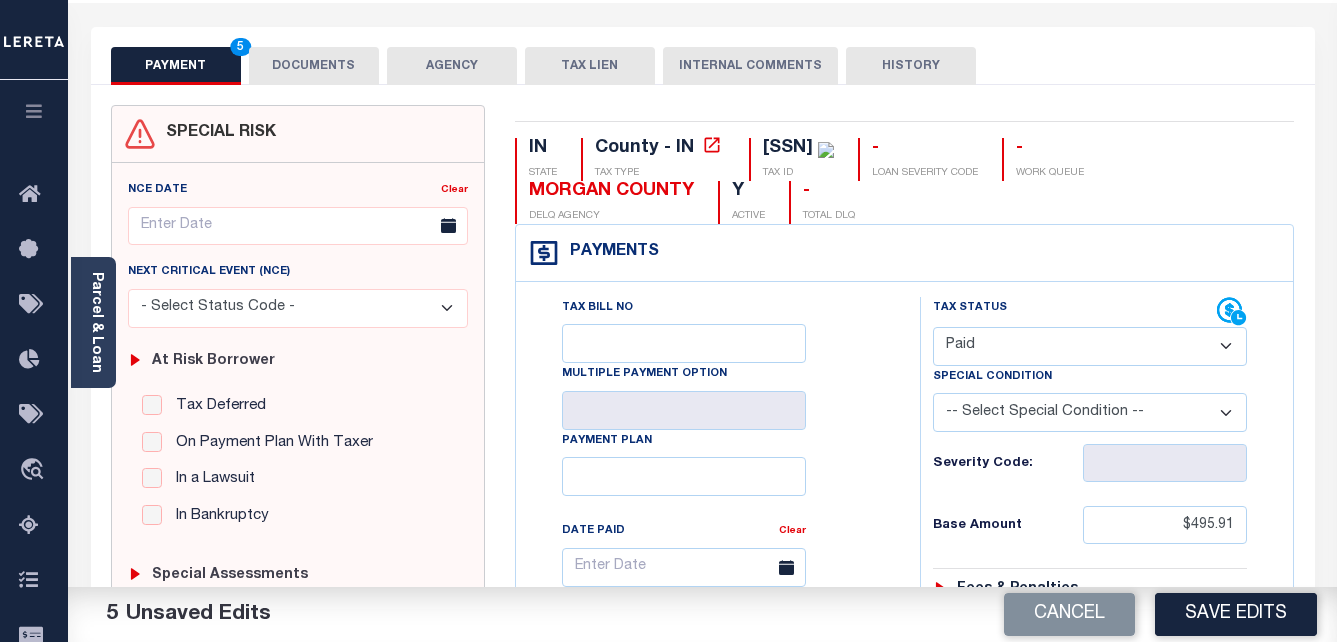 scroll, scrollTop: 100, scrollLeft: 0, axis: vertical 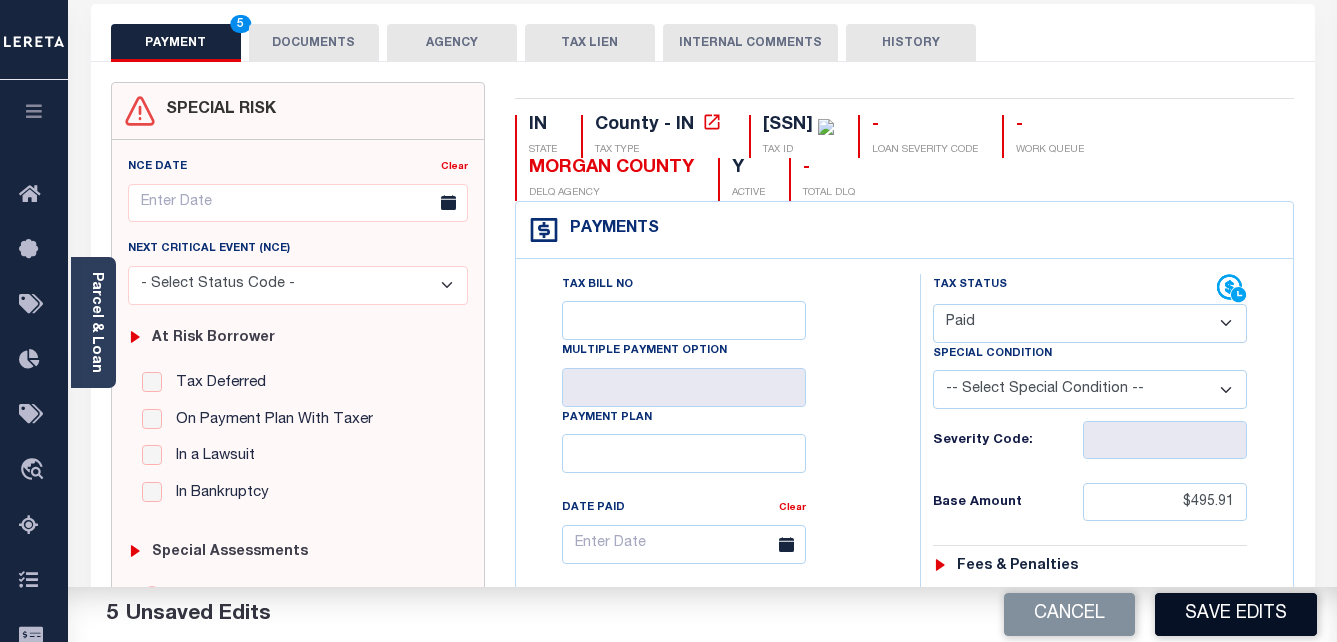 click on "Save Edits" at bounding box center (1236, 614) 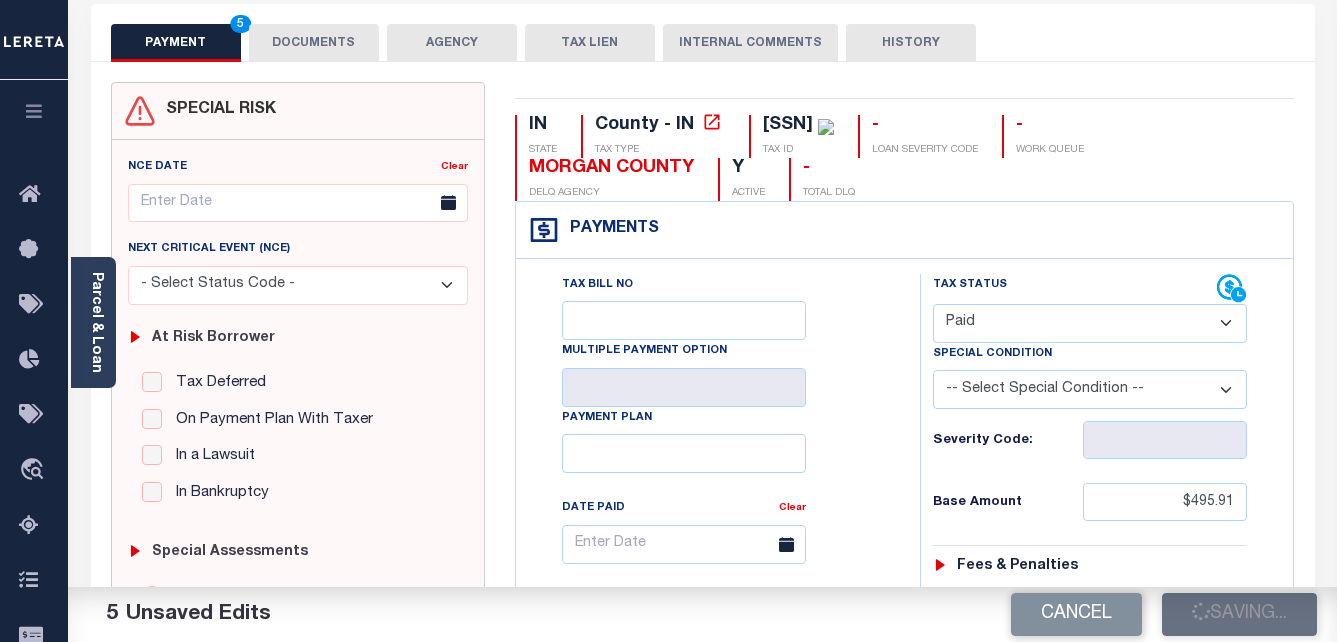 checkbox on "false" 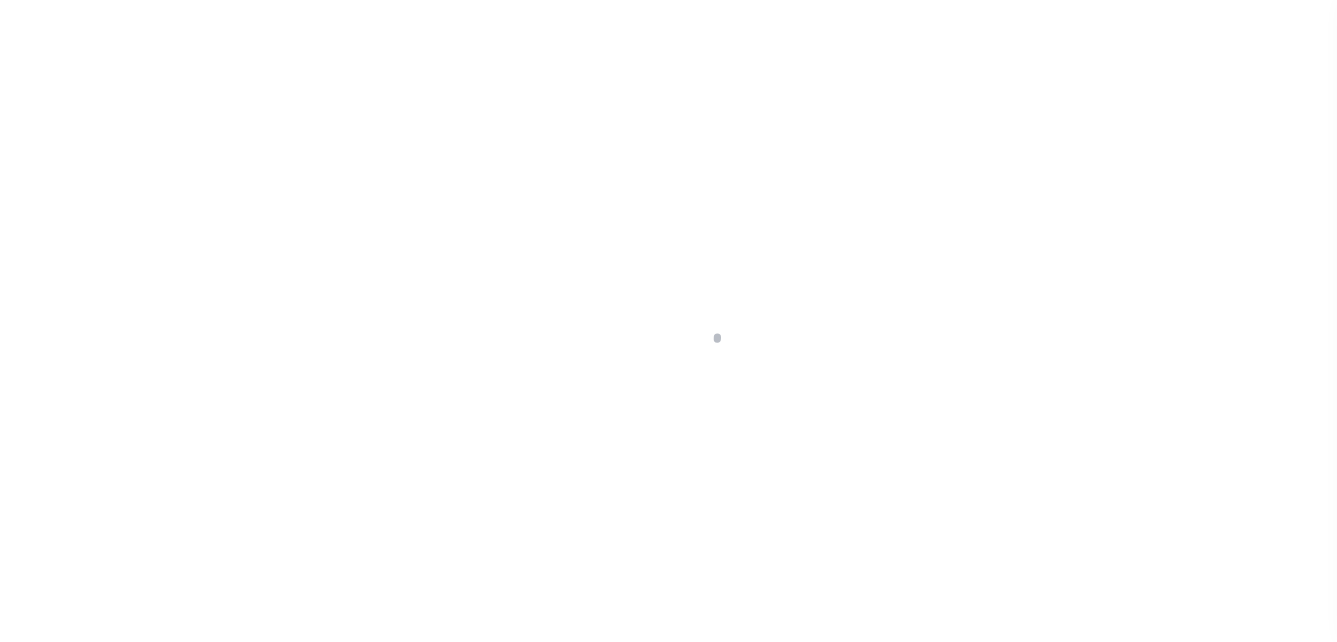 scroll, scrollTop: 0, scrollLeft: 0, axis: both 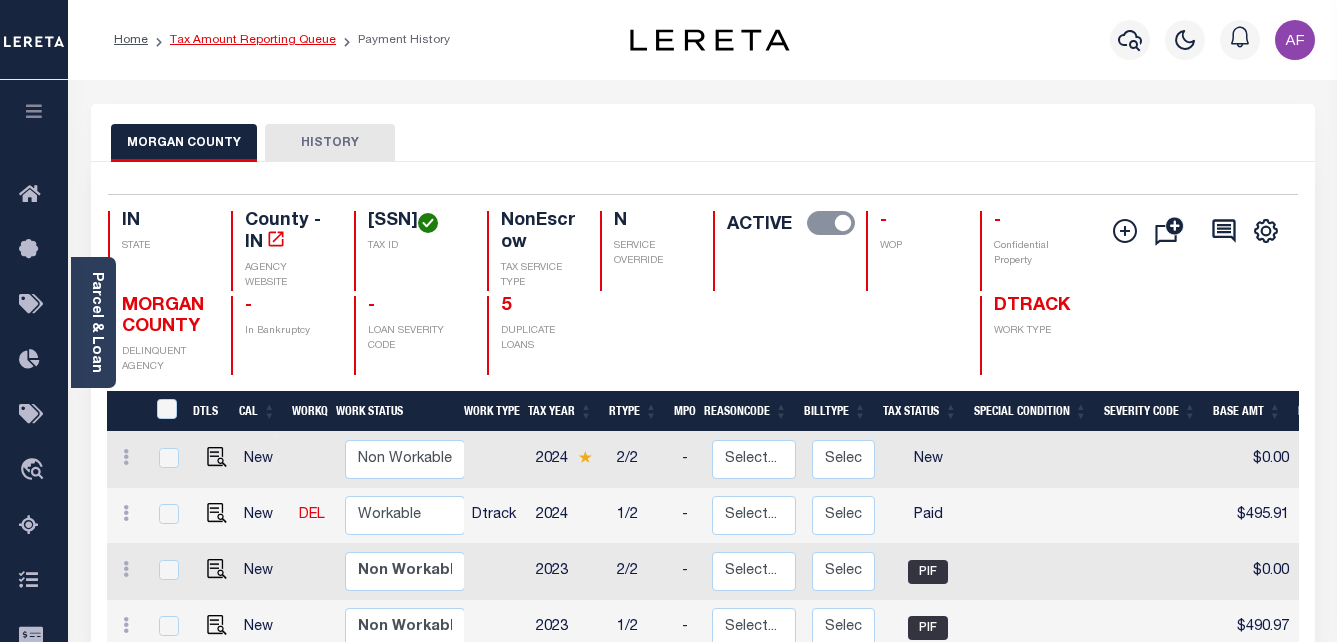 click on "Tax Amount Reporting Queue" at bounding box center [253, 40] 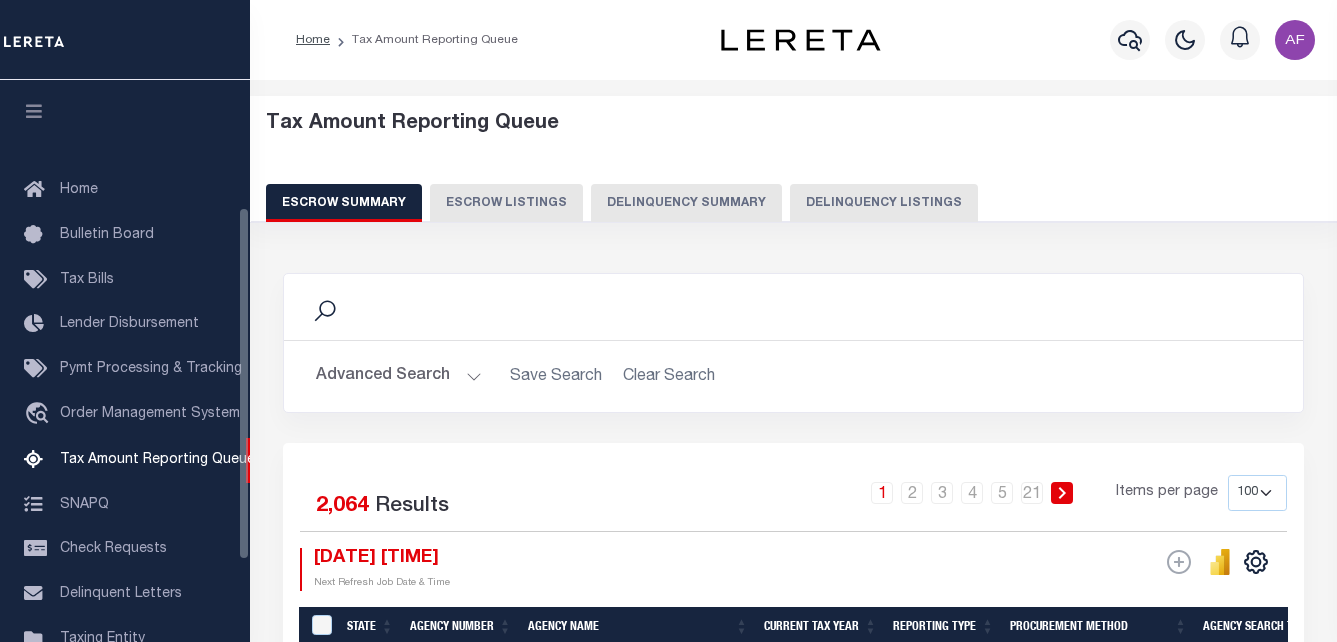 click on "Delinquency Listings" at bounding box center [884, 203] 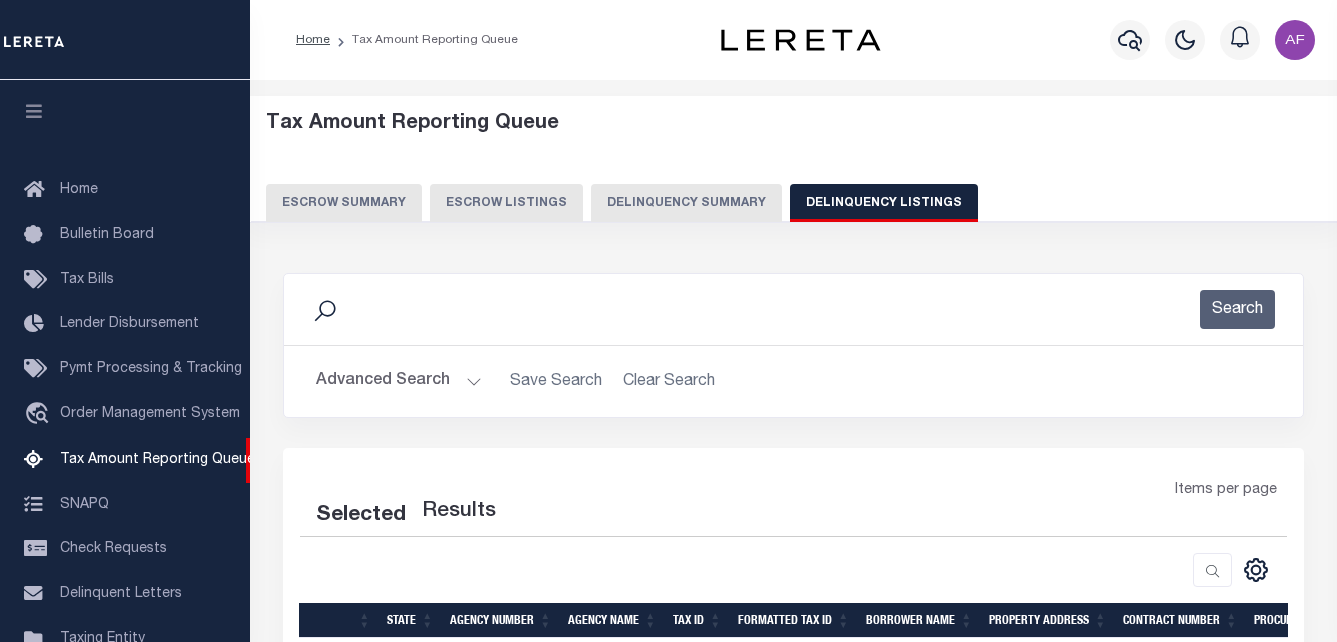 scroll, scrollTop: 0, scrollLeft: 0, axis: both 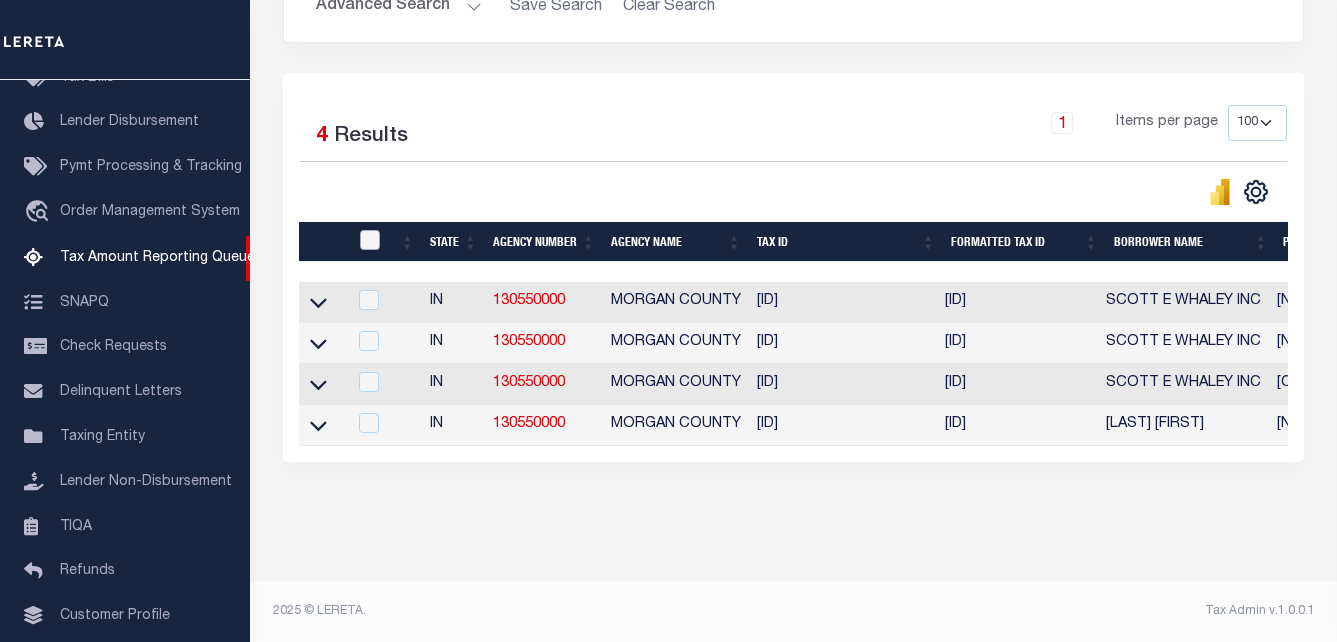 click at bounding box center (370, 240) 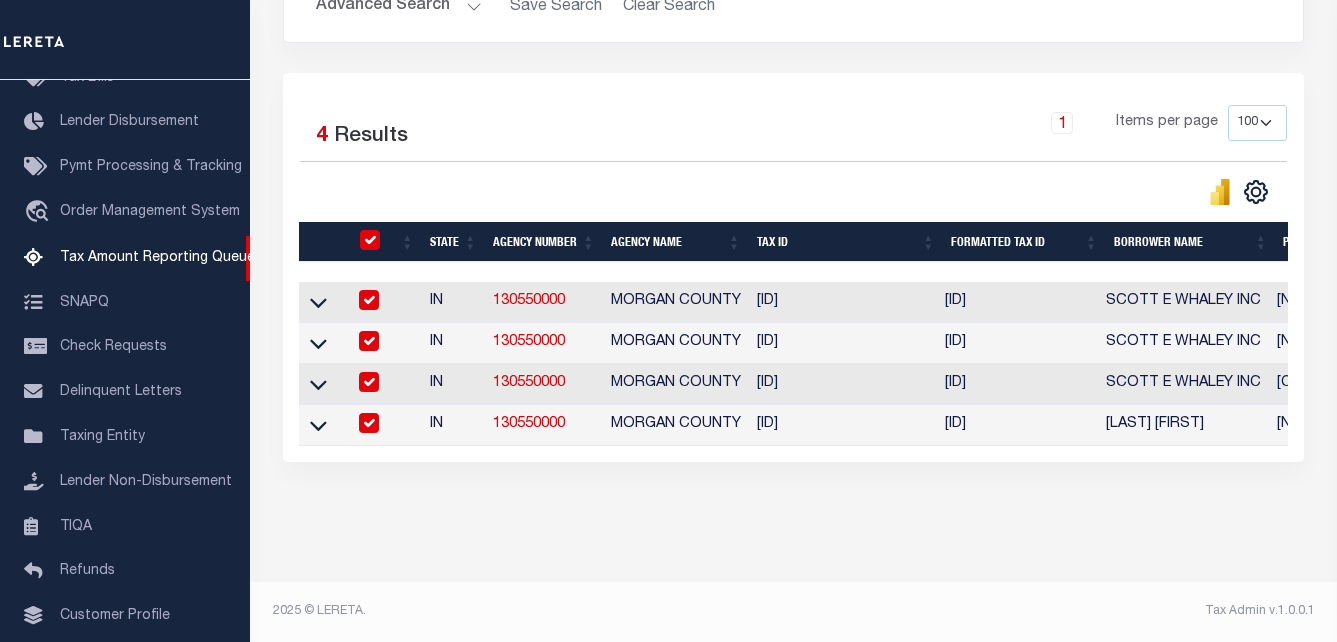 checkbox on "true" 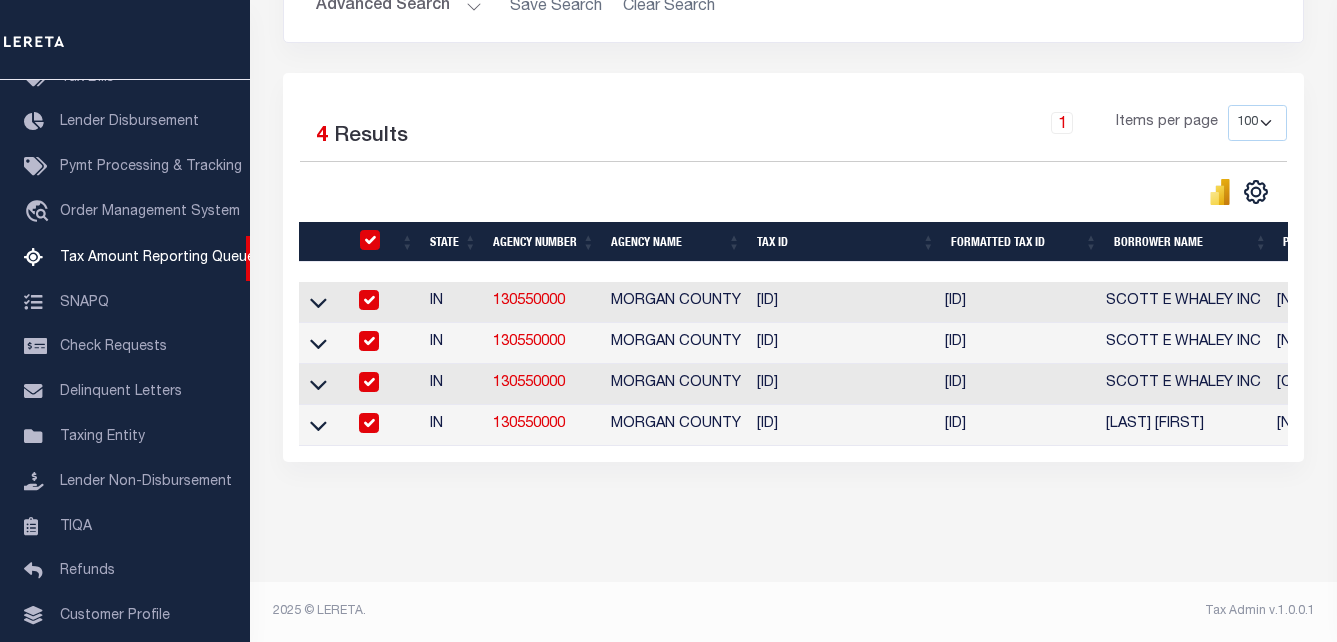 checkbox on "true" 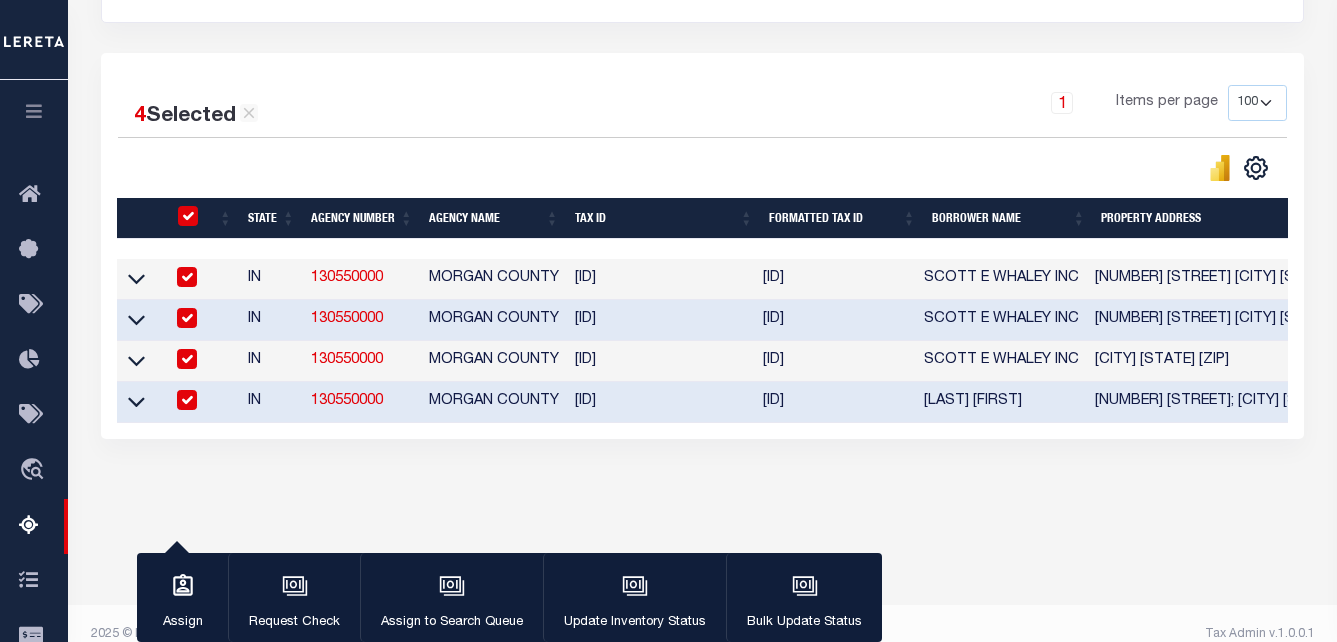 scroll, scrollTop: 391, scrollLeft: 0, axis: vertical 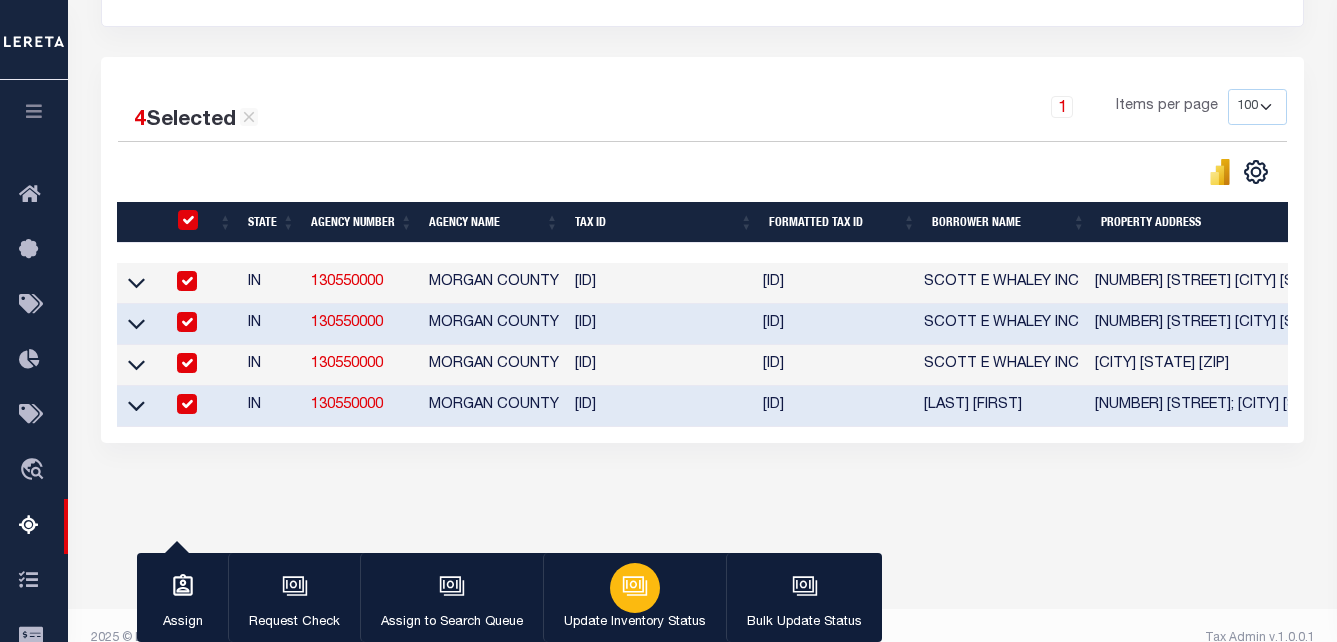 click at bounding box center [635, 588] 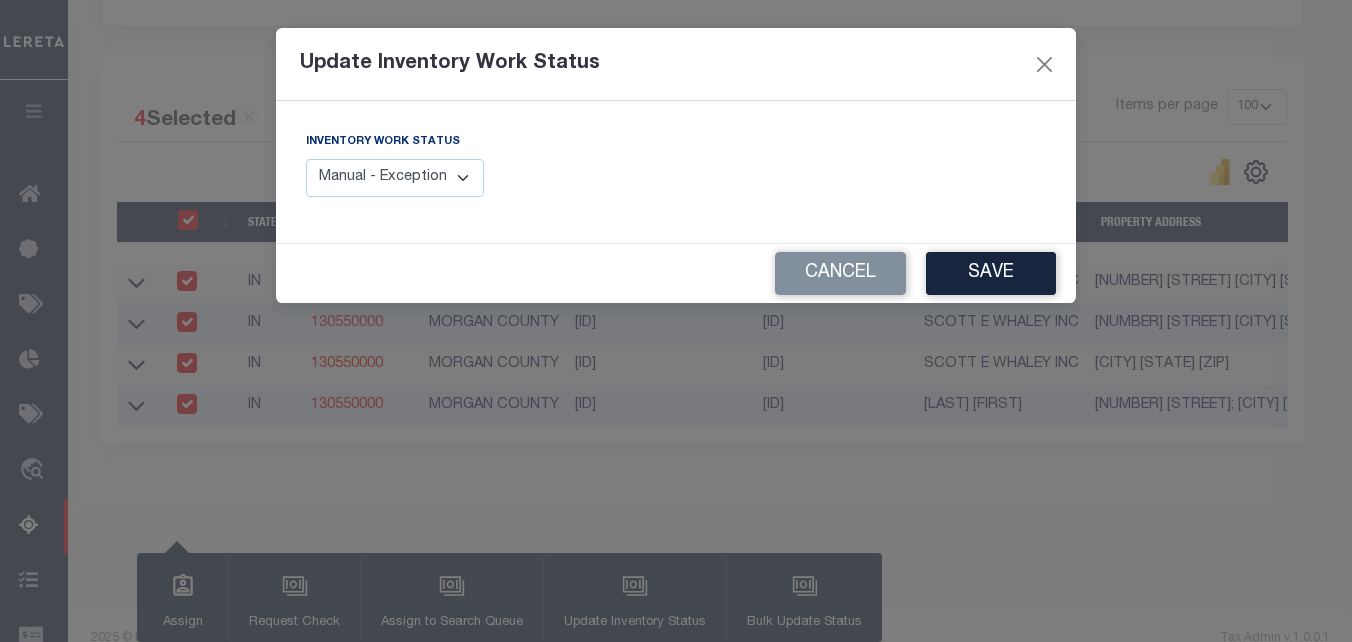 click on "Manual - Exception
Pended - Awaiting Search
Late Add Exception
Completed" at bounding box center [395, 178] 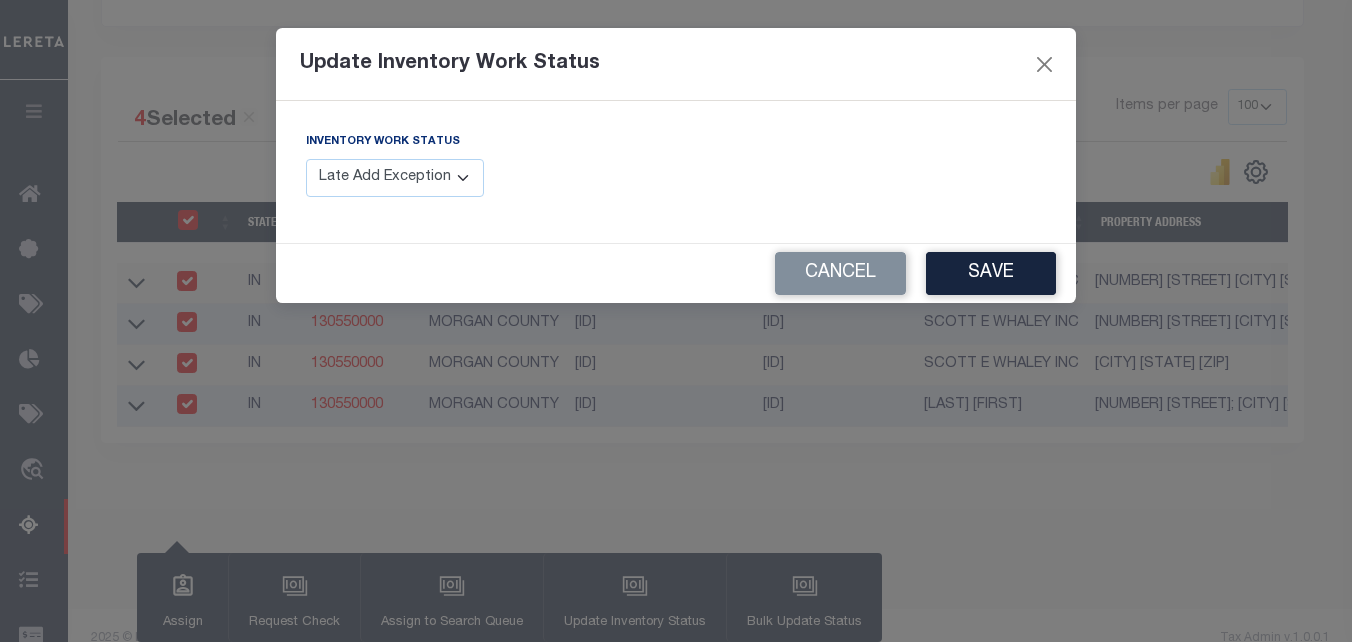 click on "Manual - Exception
Pended - Awaiting Search
Late Add Exception
Completed" at bounding box center (395, 178) 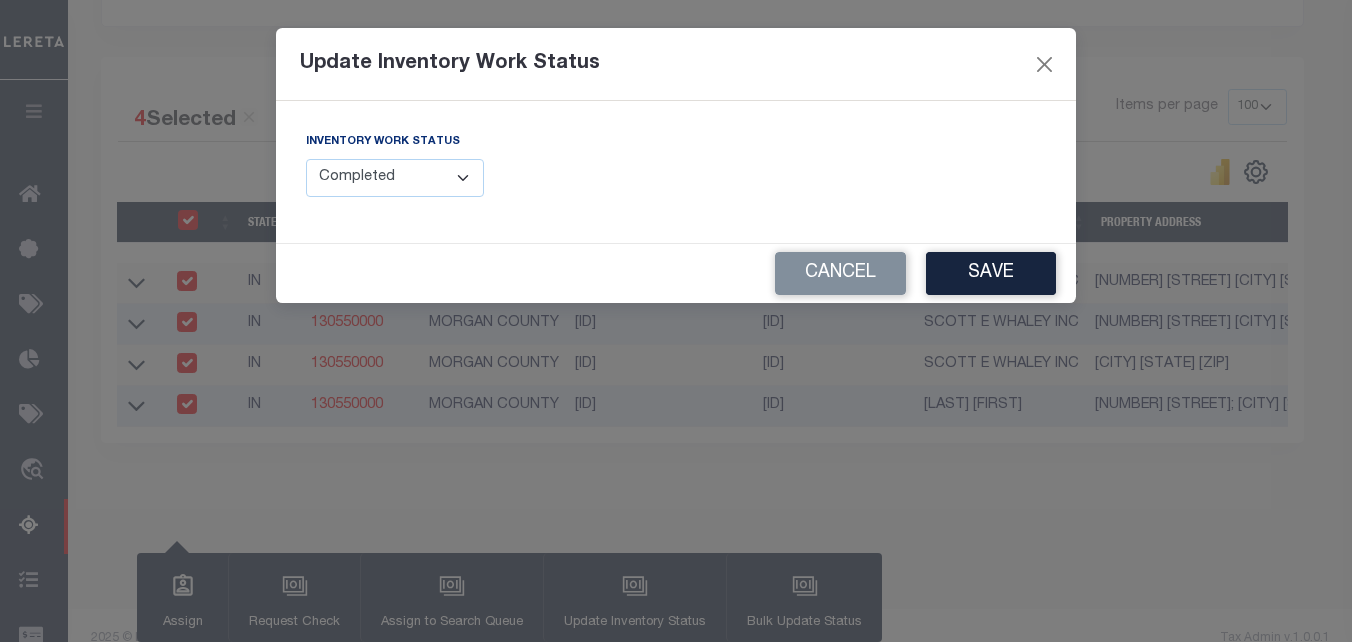 click on "Manual - Exception
Pended - Awaiting Search
Late Add Exception
Completed" at bounding box center (395, 178) 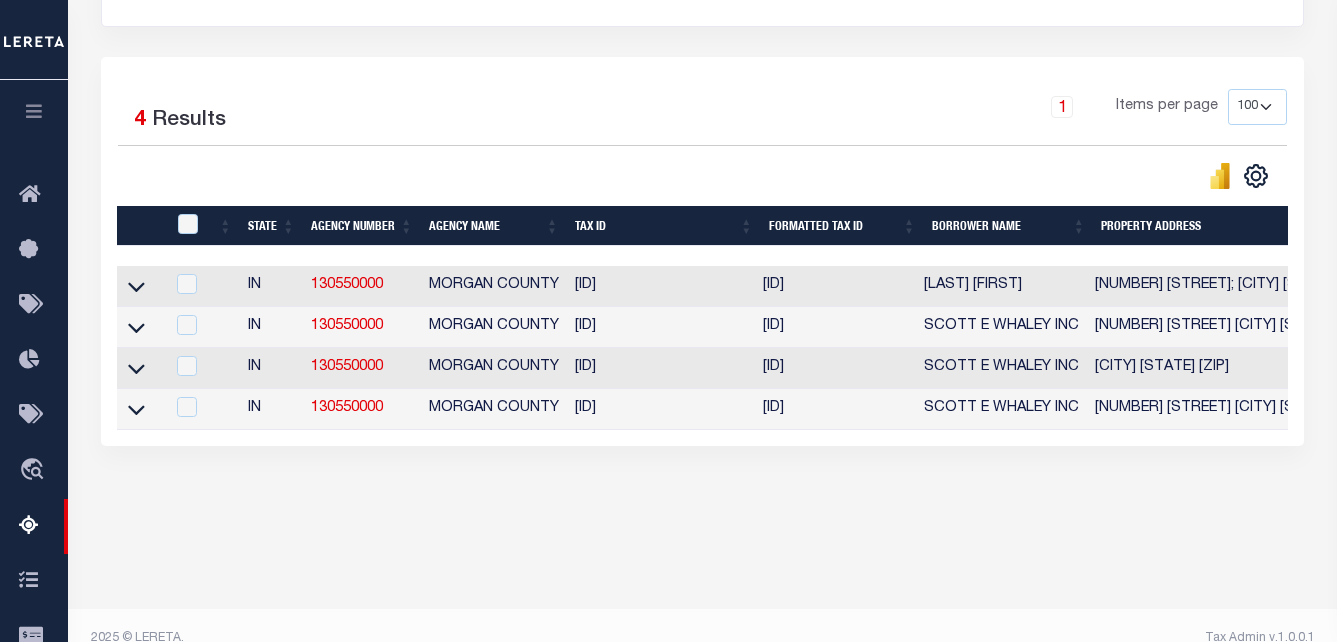 scroll, scrollTop: 0, scrollLeft: 1313, axis: horizontal 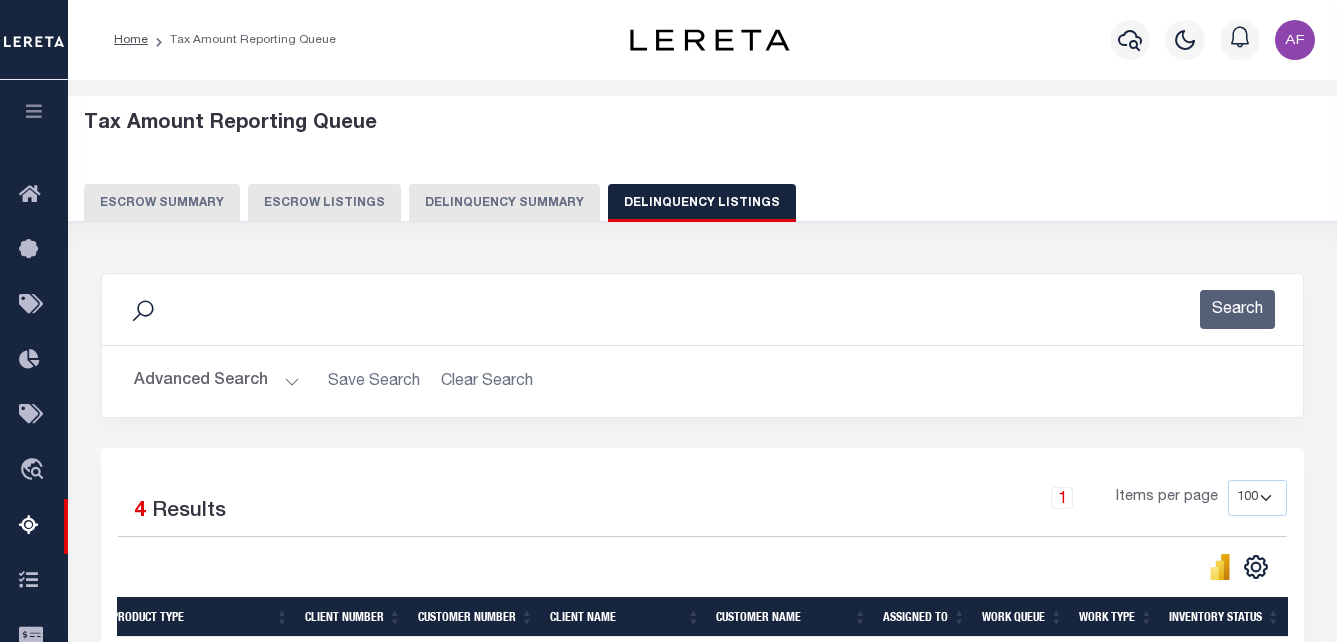 click on "Advanced Search" at bounding box center [217, 381] 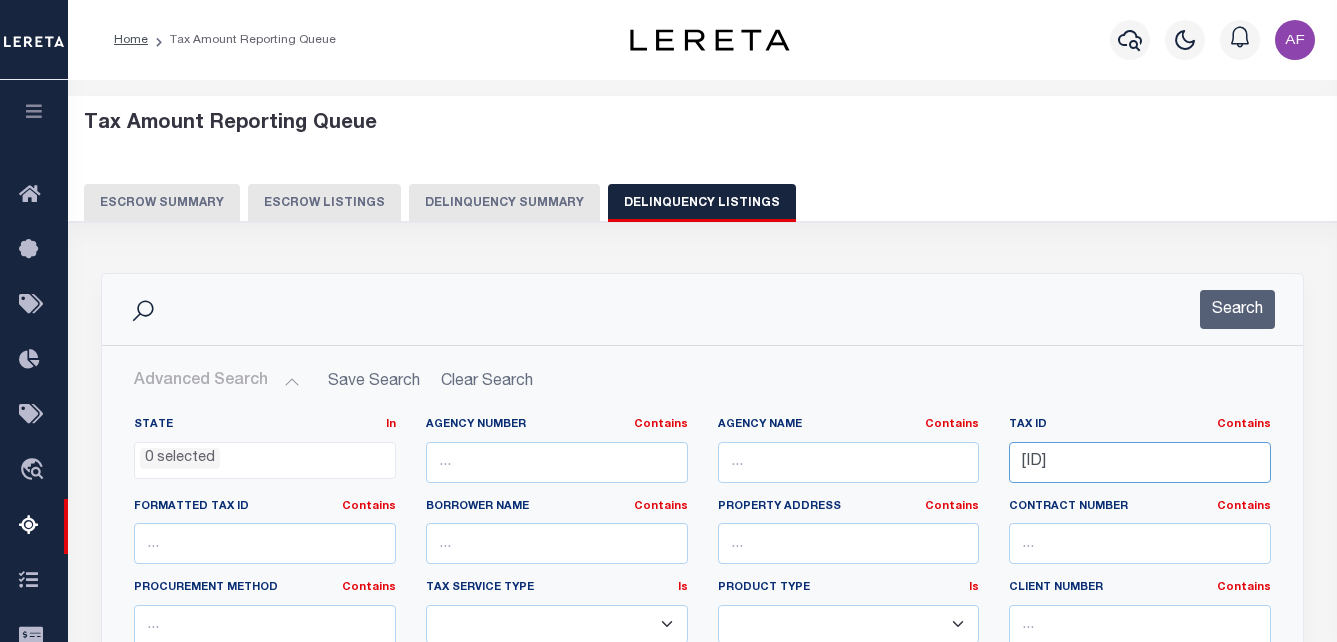 drag, startPoint x: 1238, startPoint y: 472, endPoint x: 993, endPoint y: 417, distance: 251.0976 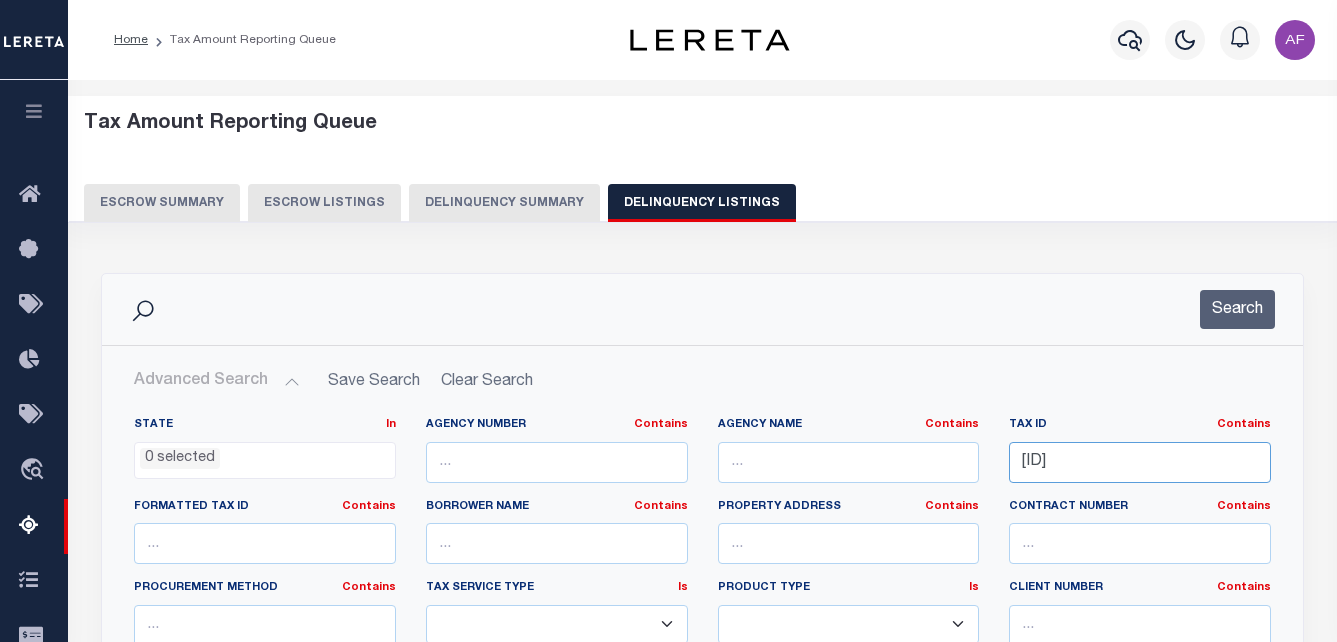 click on "State
In
In
AK AL AR AZ CA CO CT DC DE FL GA GU HI IA ID IL IN KS KY LA MA MD ME MI MN MO MS MT NC ND NE NH NJ NM NV NY OH OK OR PA PR RI SC SD TN TX UT VA VI VT WA WI WV WY 0 selected
Agency Number
Contains
Contains" at bounding box center (702, 621) 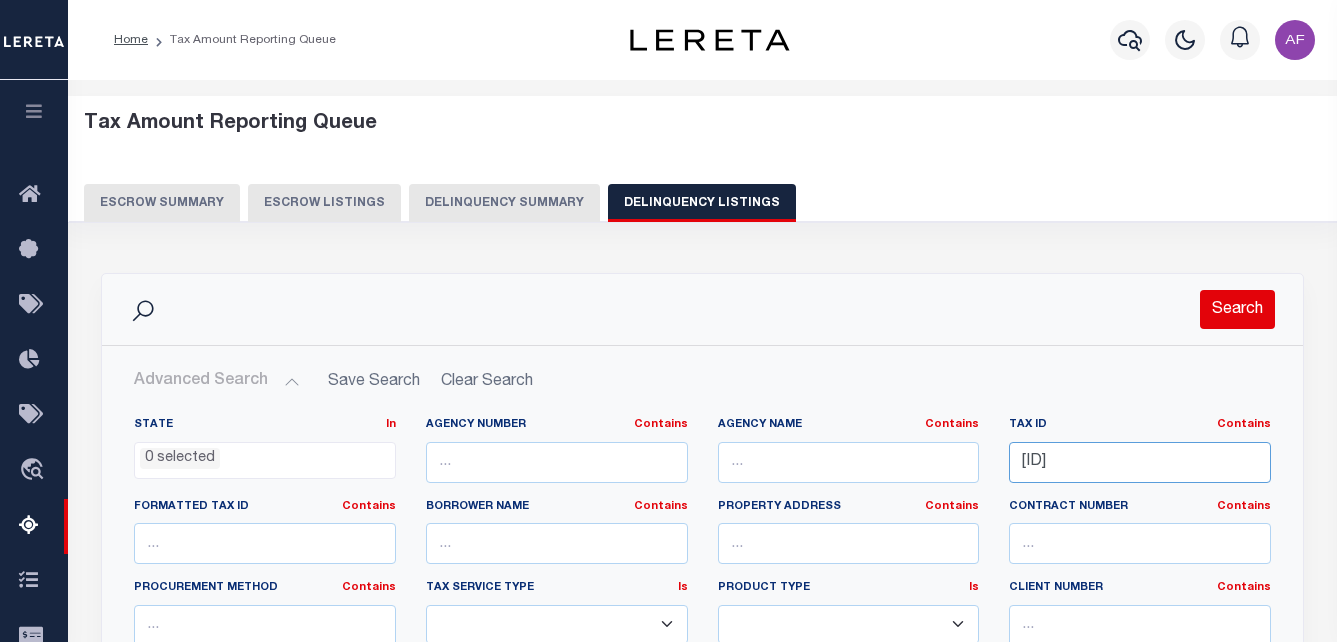 type on "55-13-04-257-007.000-02155-13-04-257-007.000-021" 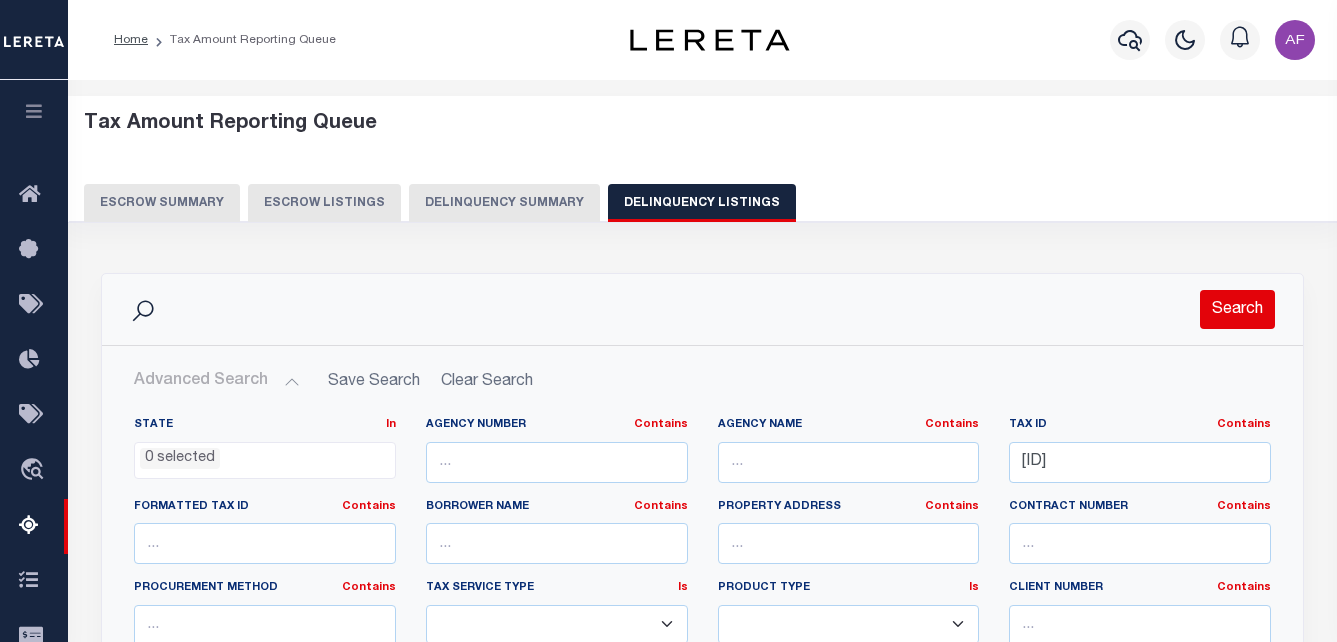 click on "Search" at bounding box center (1237, 309) 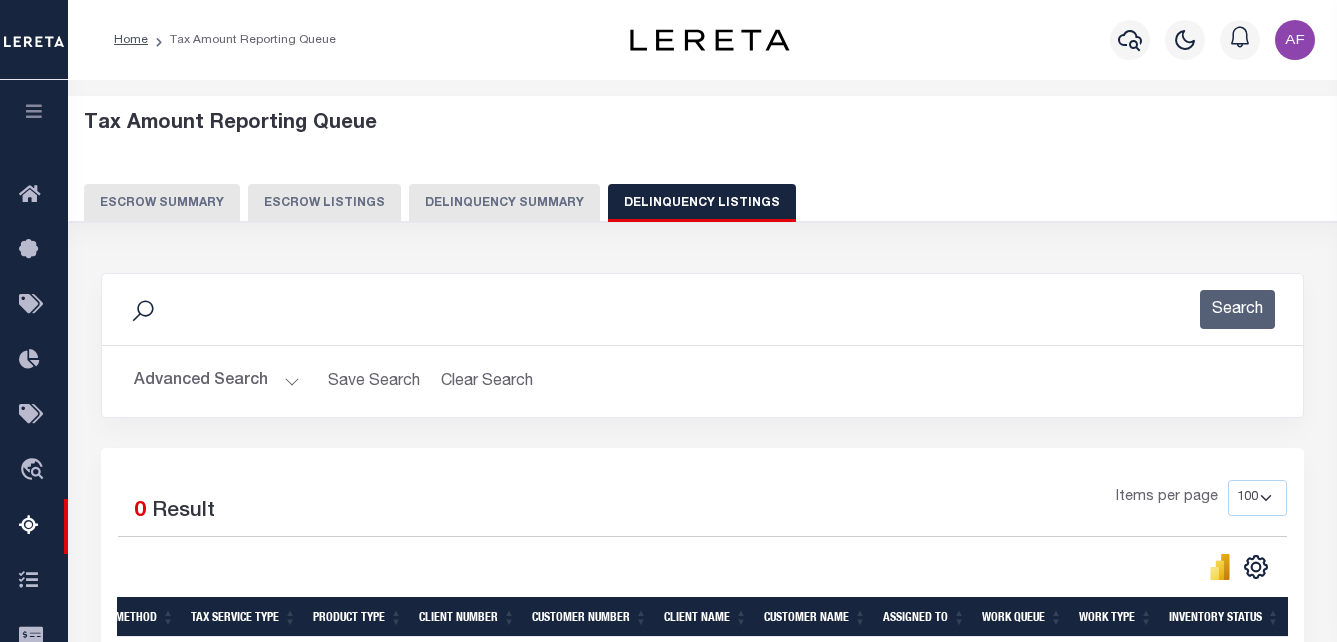 scroll, scrollTop: 0, scrollLeft: 1043, axis: horizontal 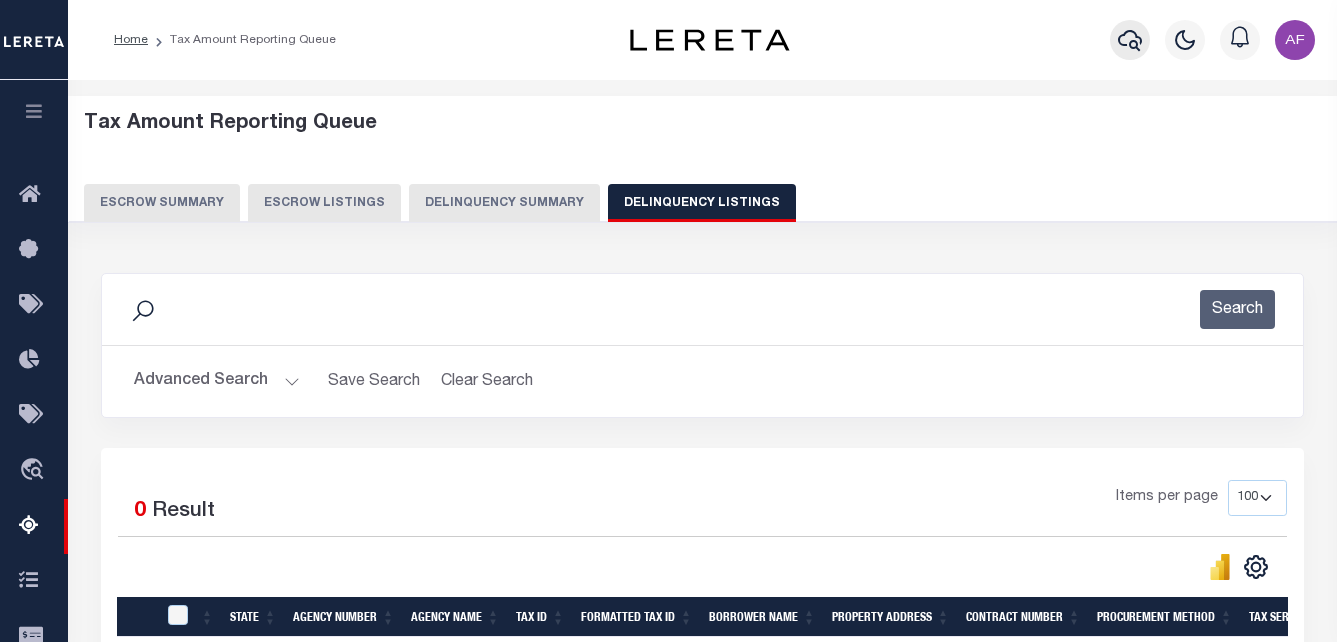 click 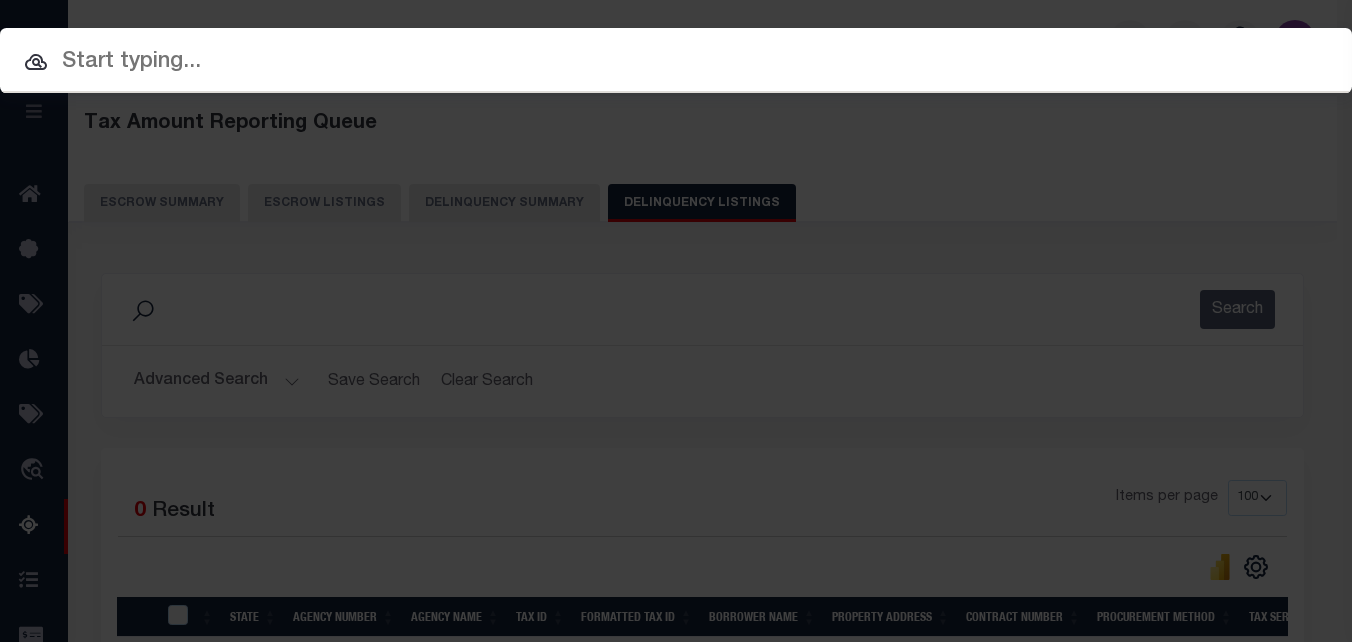 click at bounding box center (676, 62) 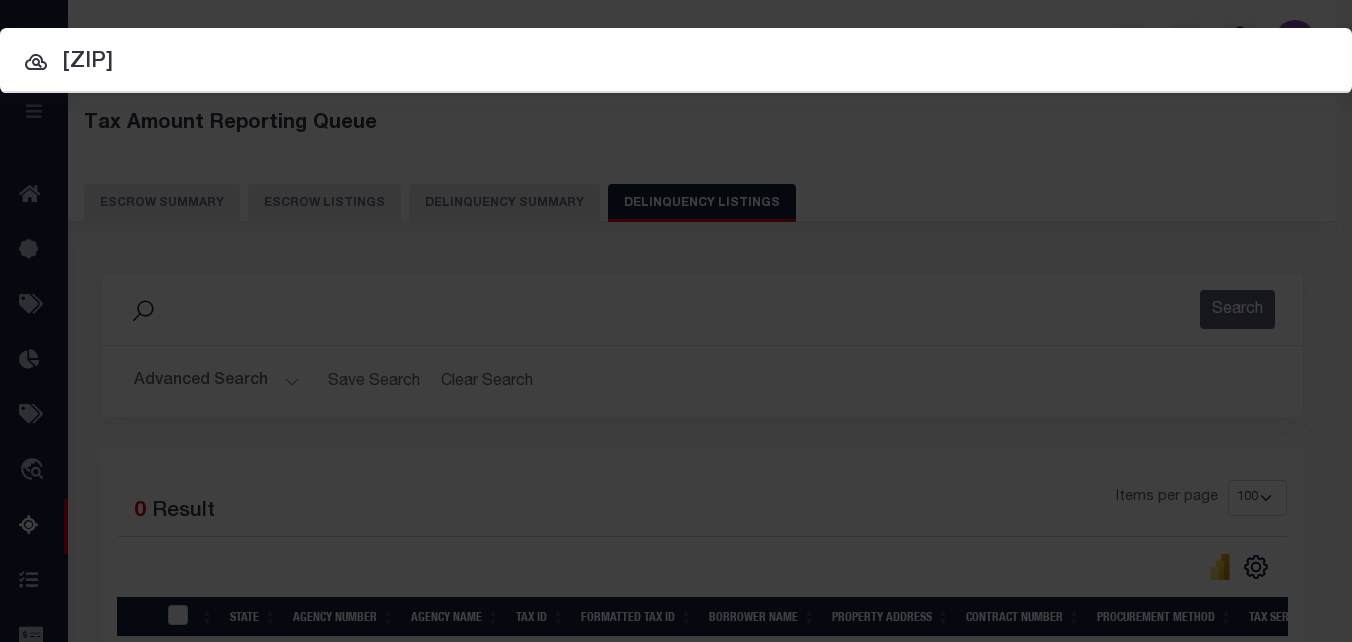 type on "[POSTAL_CODE]" 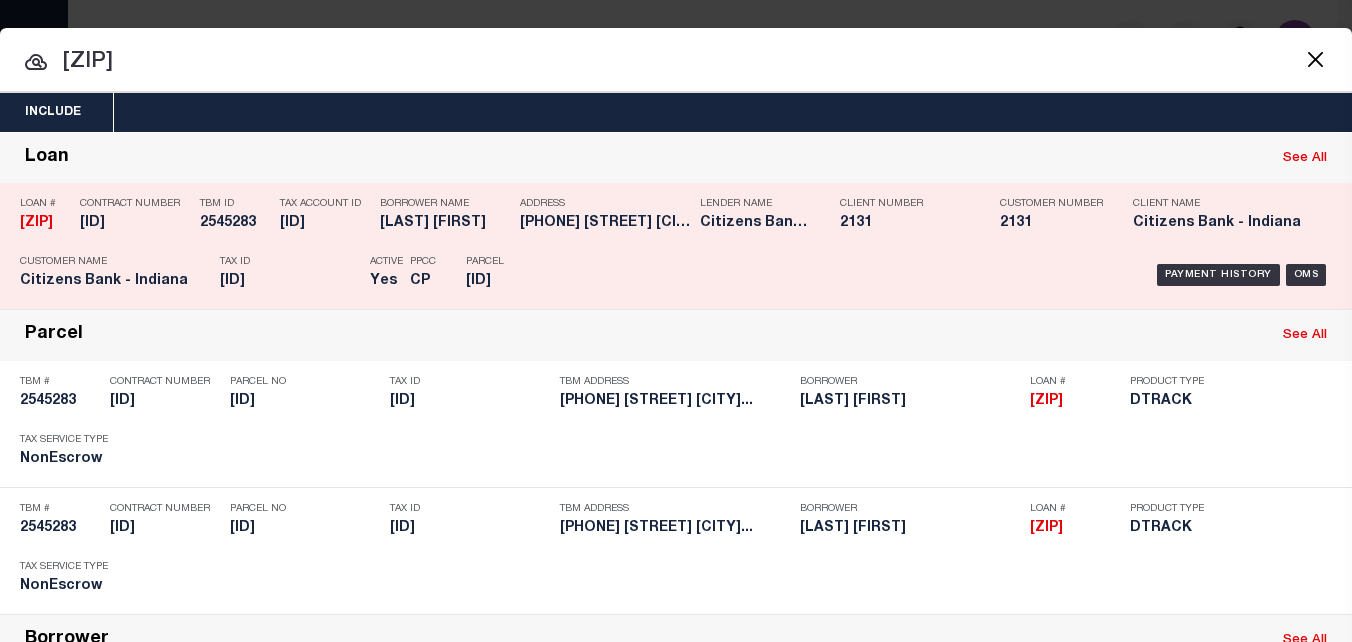 click on "Address
440/500/510 MAHALASVILLE MARTIN..." at bounding box center (605, 217) 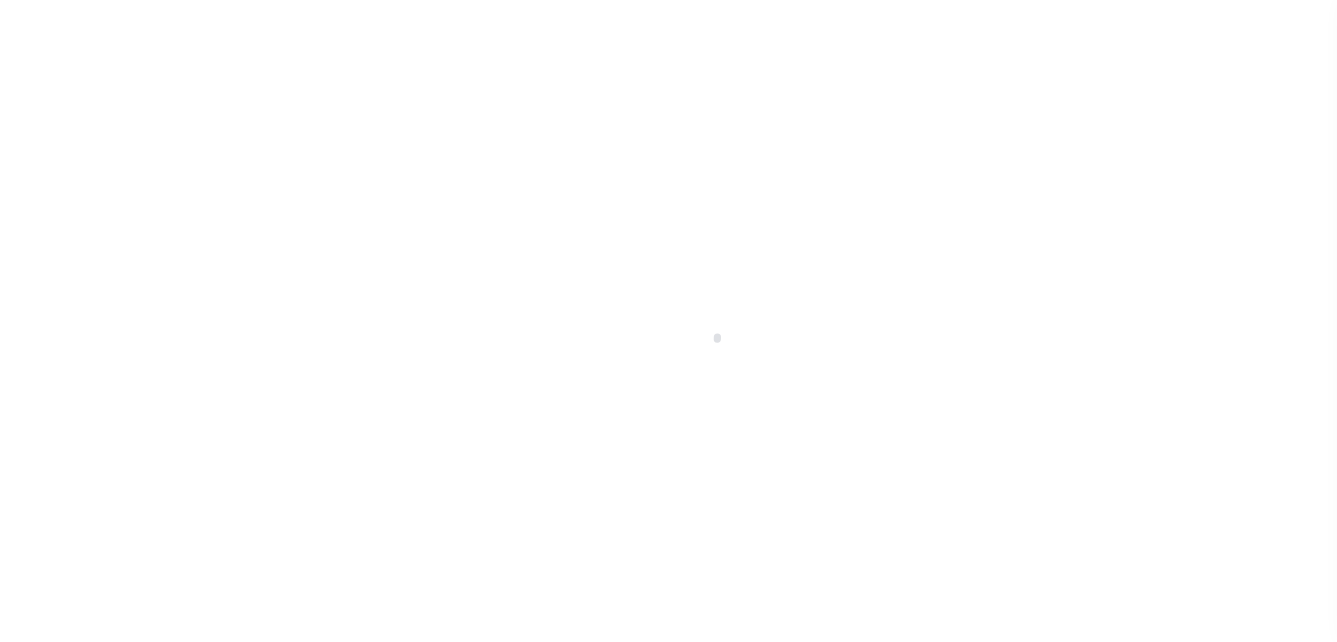 scroll, scrollTop: 0, scrollLeft: 0, axis: both 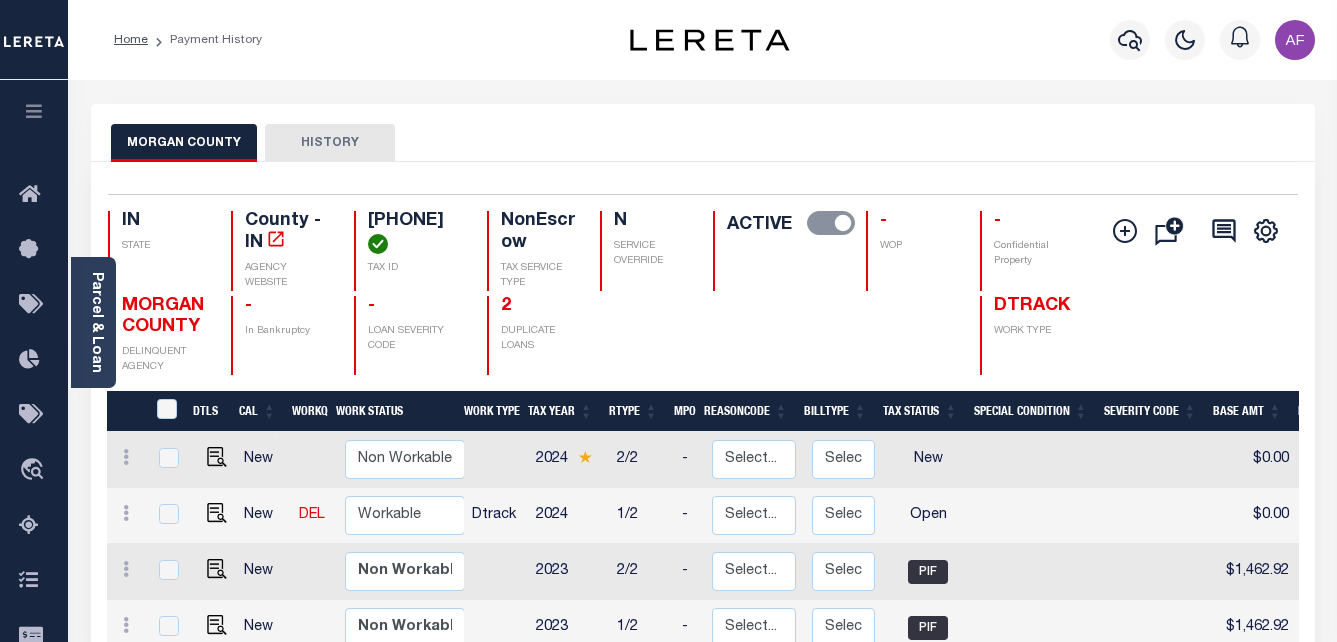click at bounding box center (213, 516) 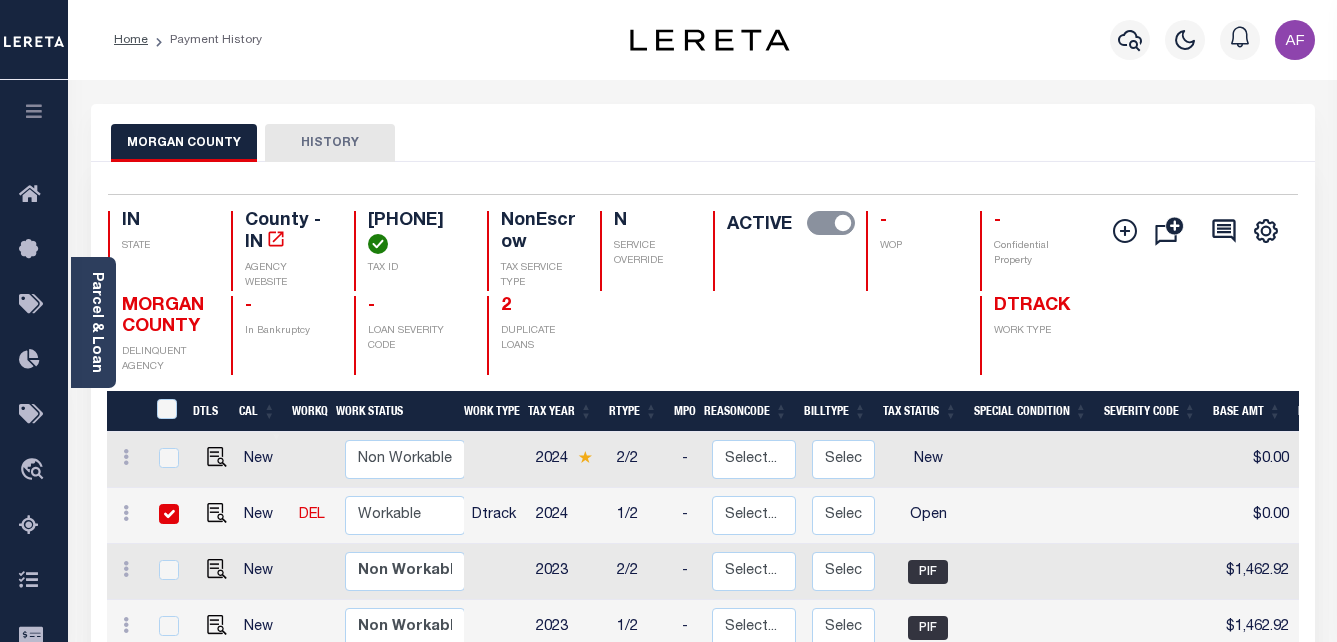 checkbox on "true" 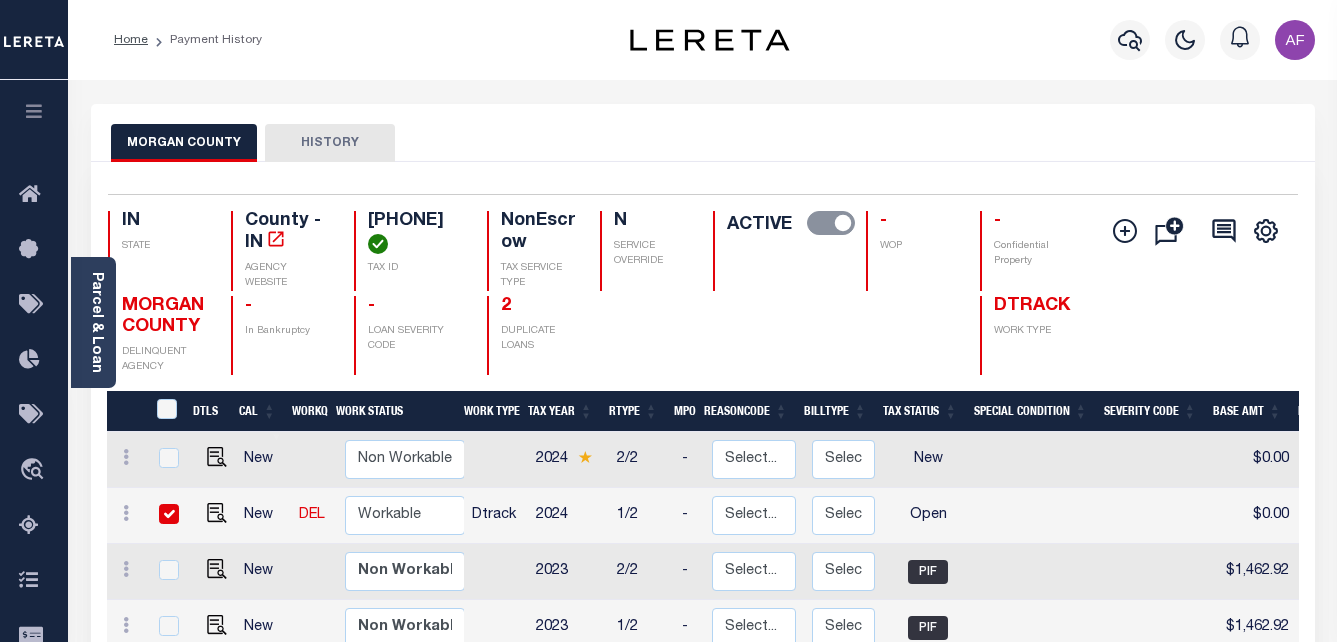 checkbox on "true" 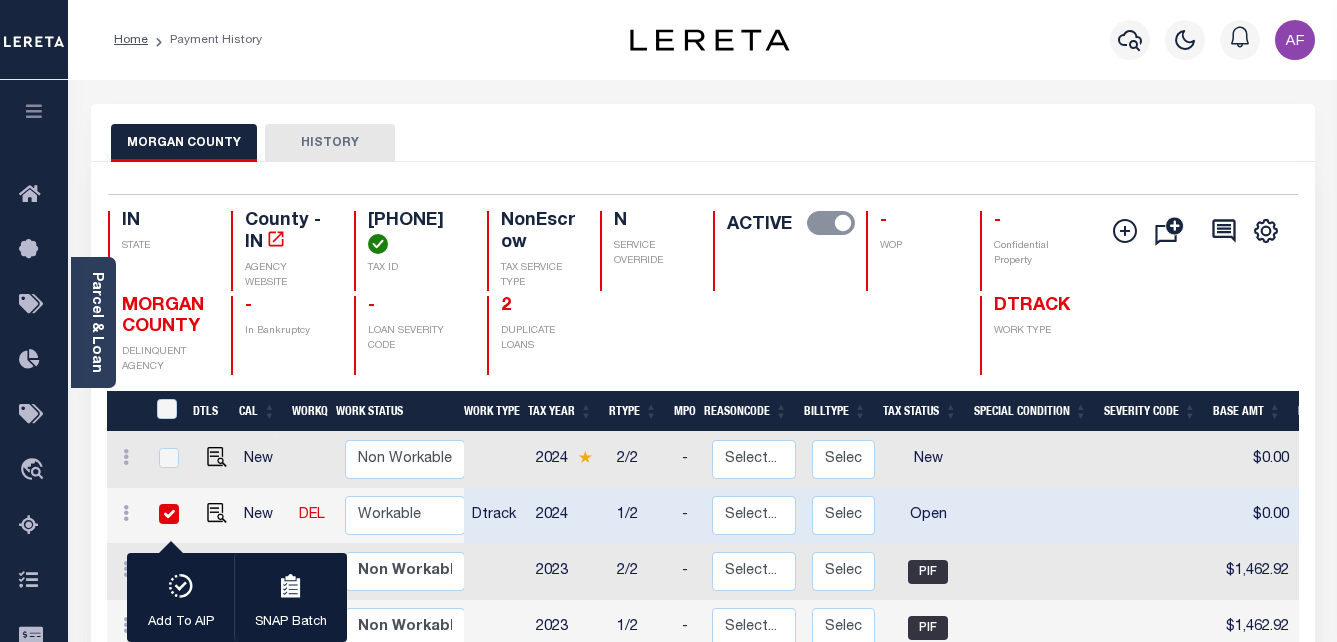 click at bounding box center (1038, 516) 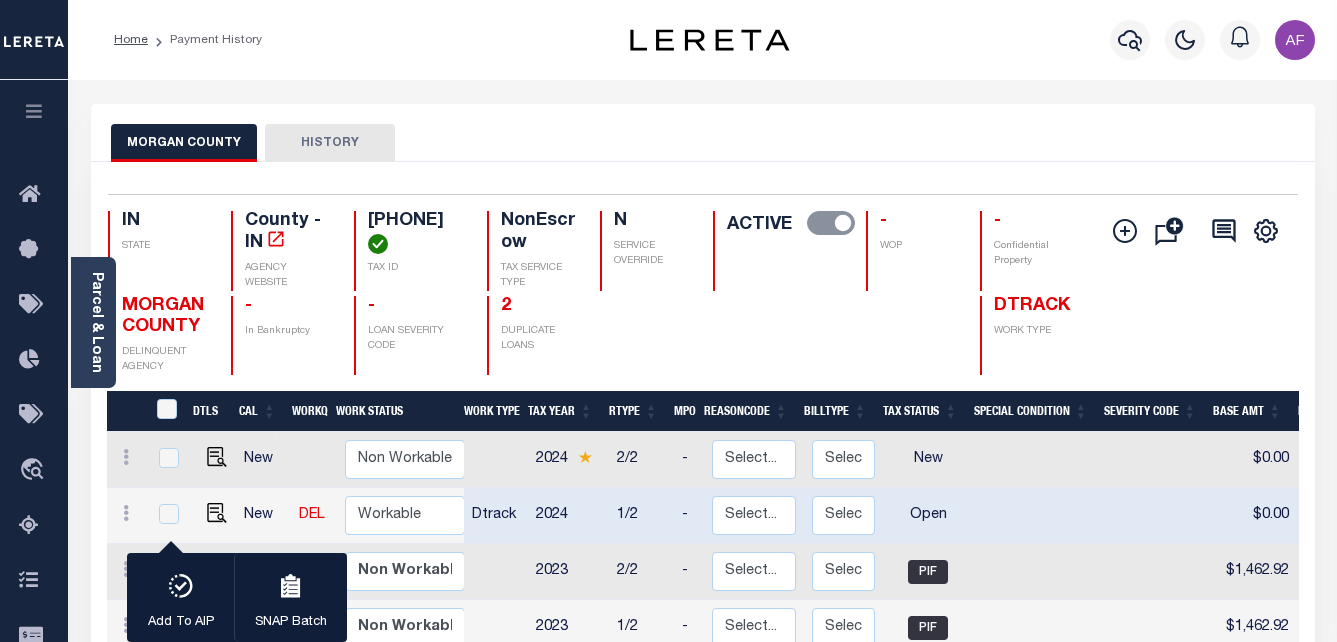 checkbox on "false" 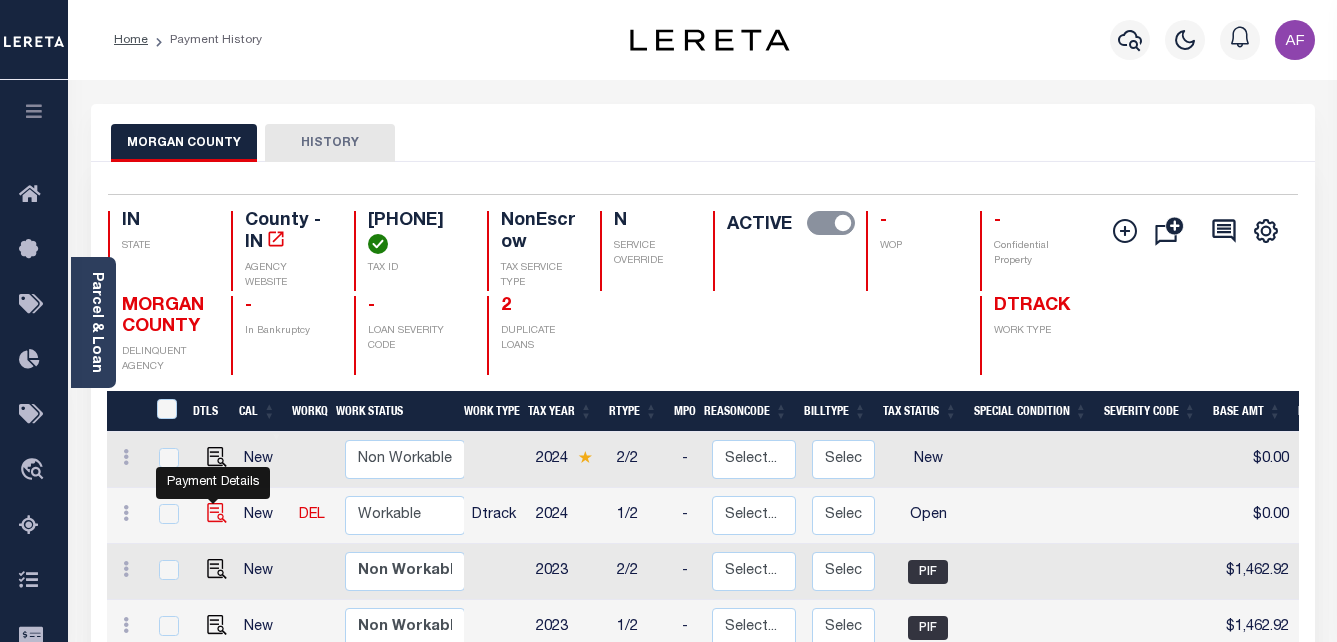 click at bounding box center (217, 513) 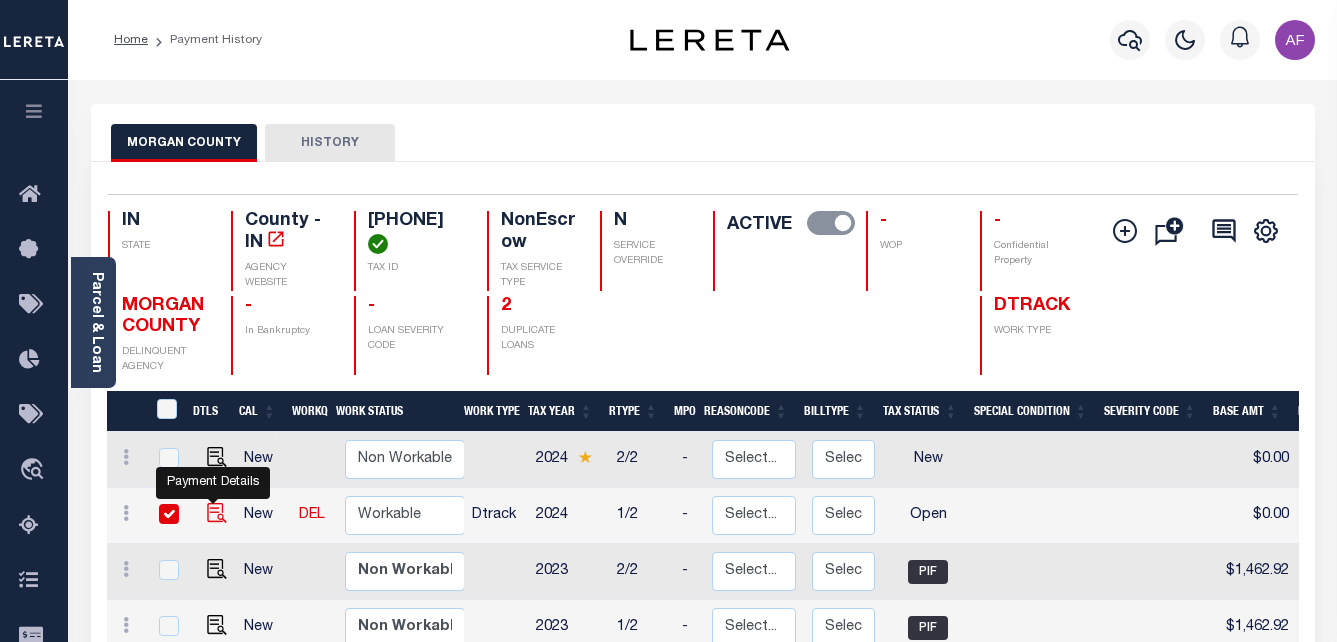 checkbox on "true" 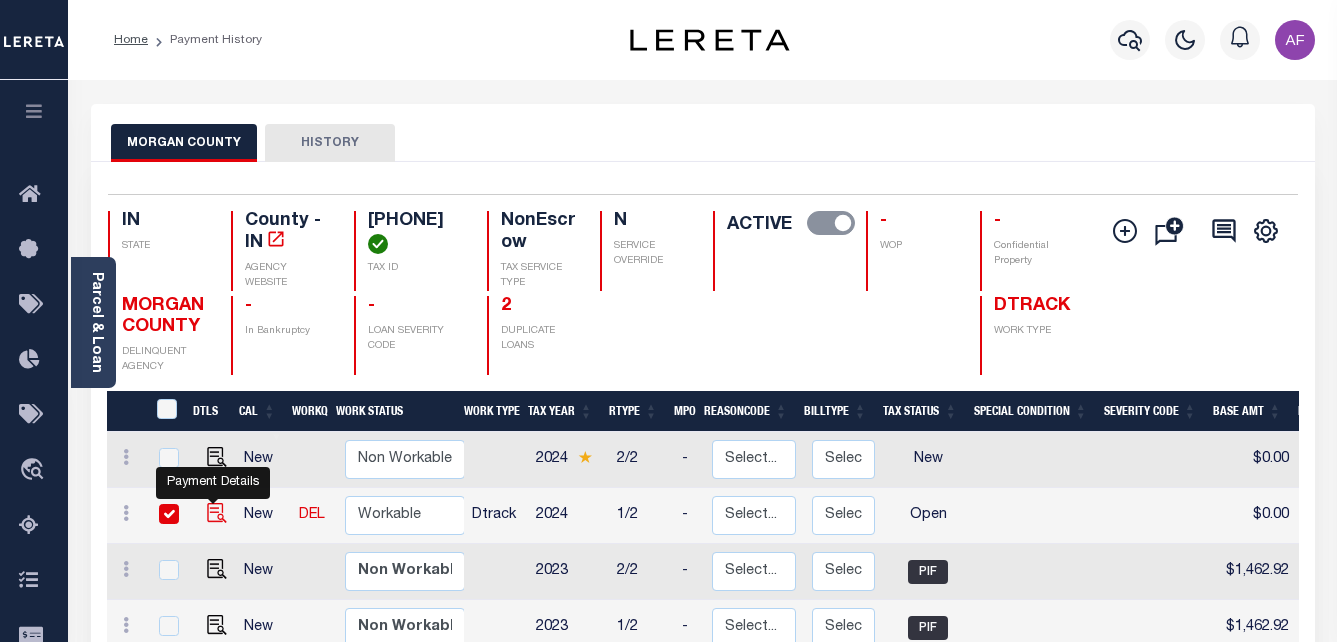 checkbox on "true" 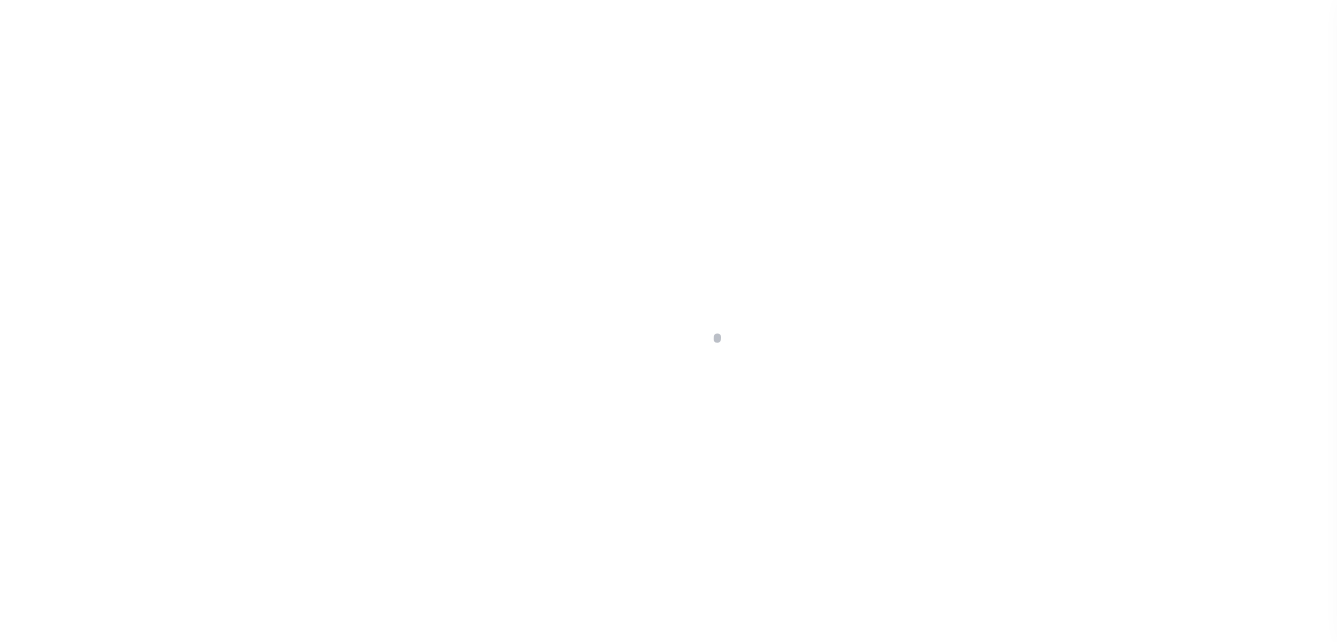 scroll, scrollTop: 0, scrollLeft: 0, axis: both 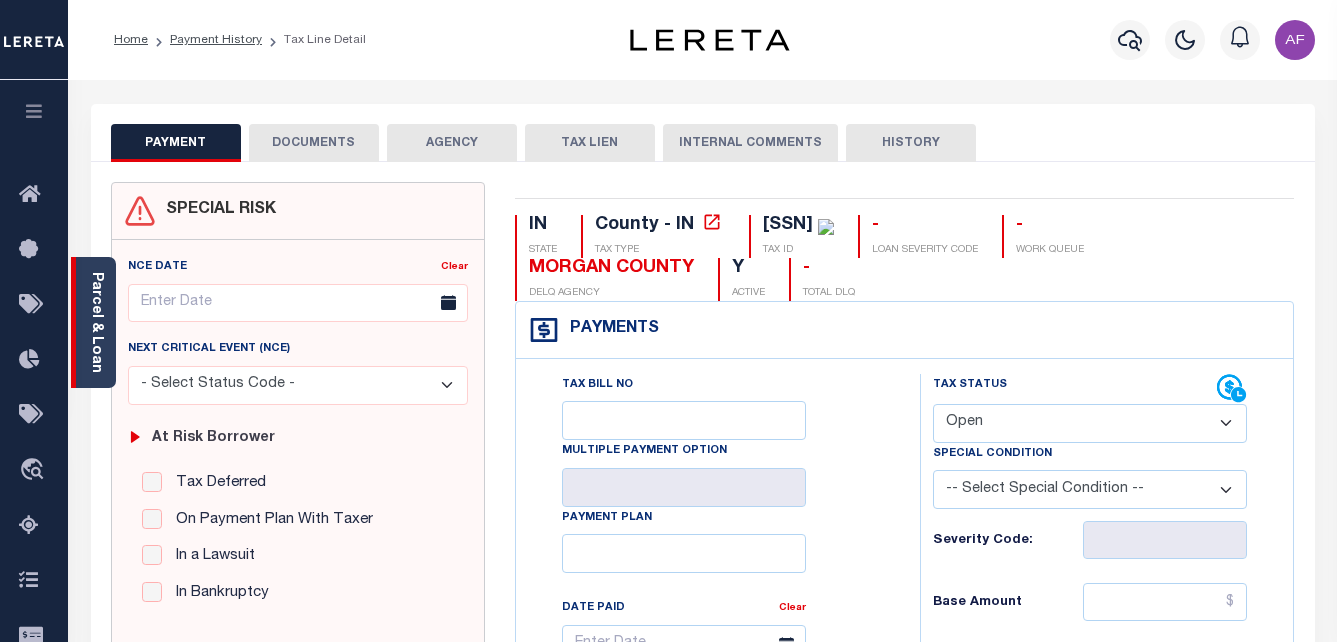 click on "Parcel & Loan" at bounding box center (96, 322) 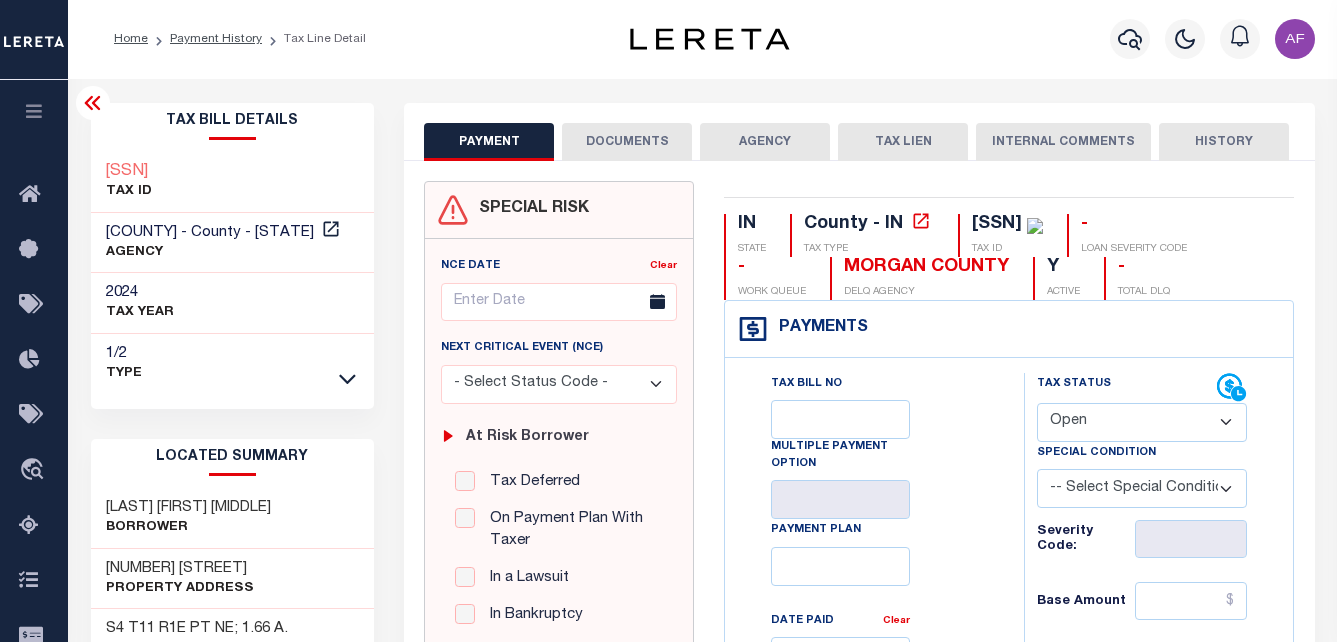 scroll, scrollTop: 0, scrollLeft: 0, axis: both 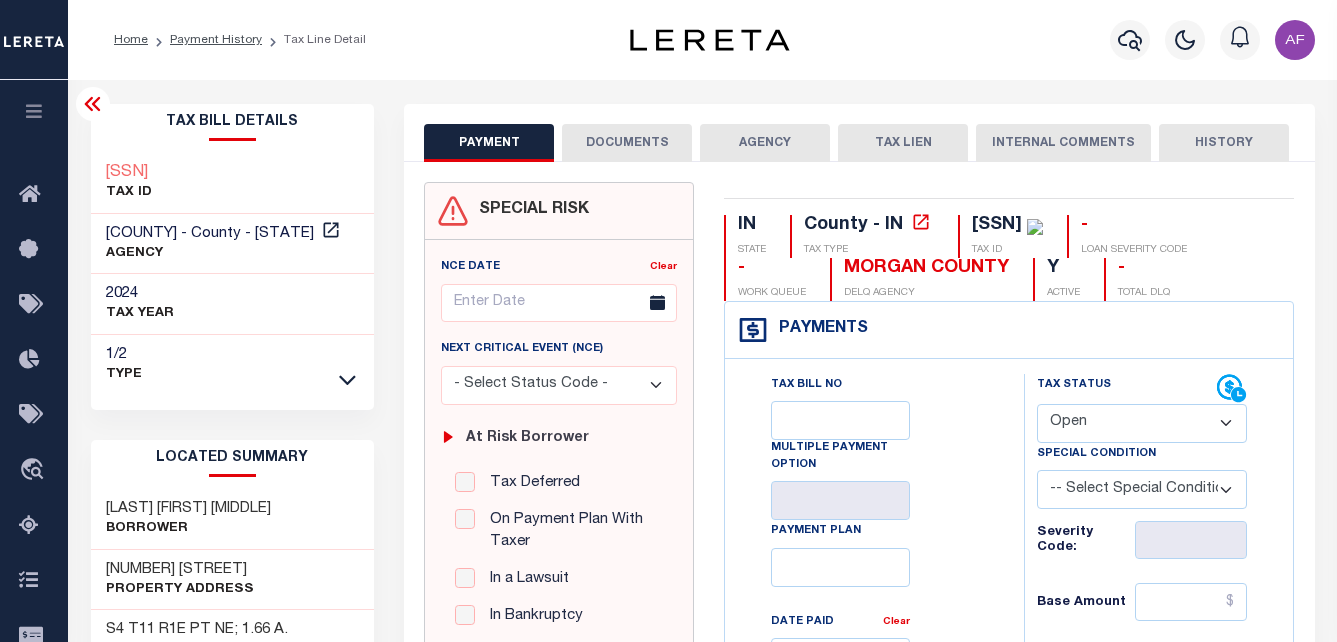 click 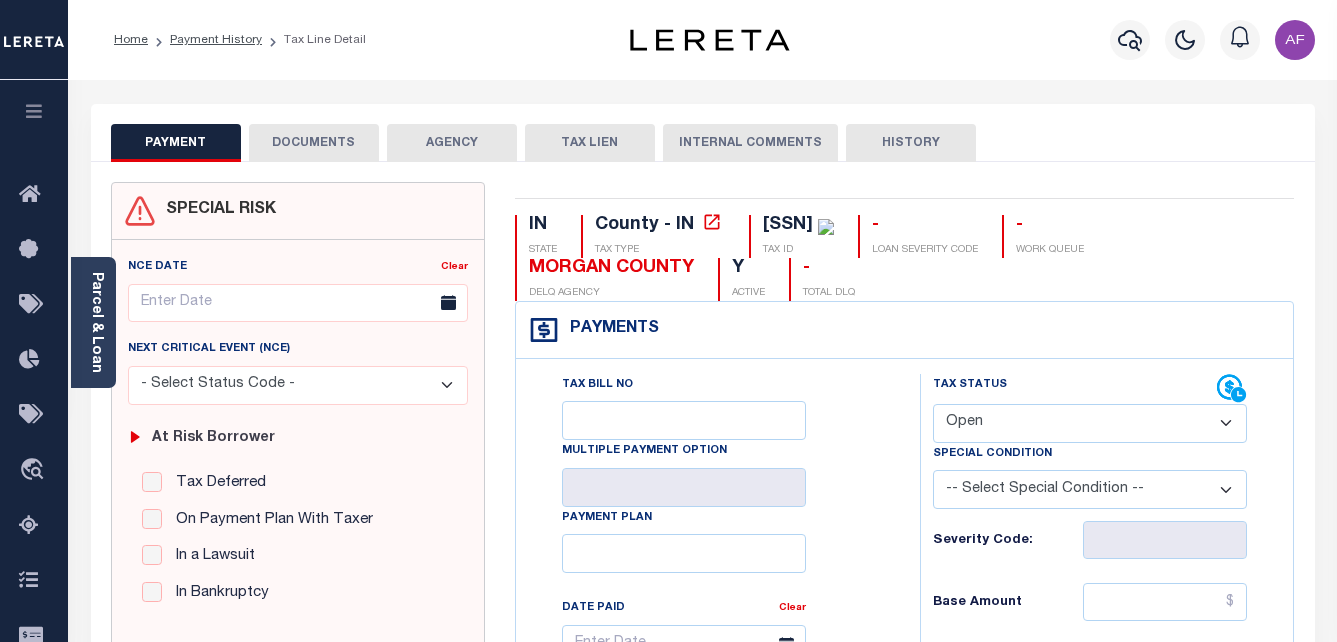 click on "- Select Status Code -
Open
Due/Unpaid
Paid
Incomplete
No Tax Due
Internal Refund Processed
New" at bounding box center (1090, 423) 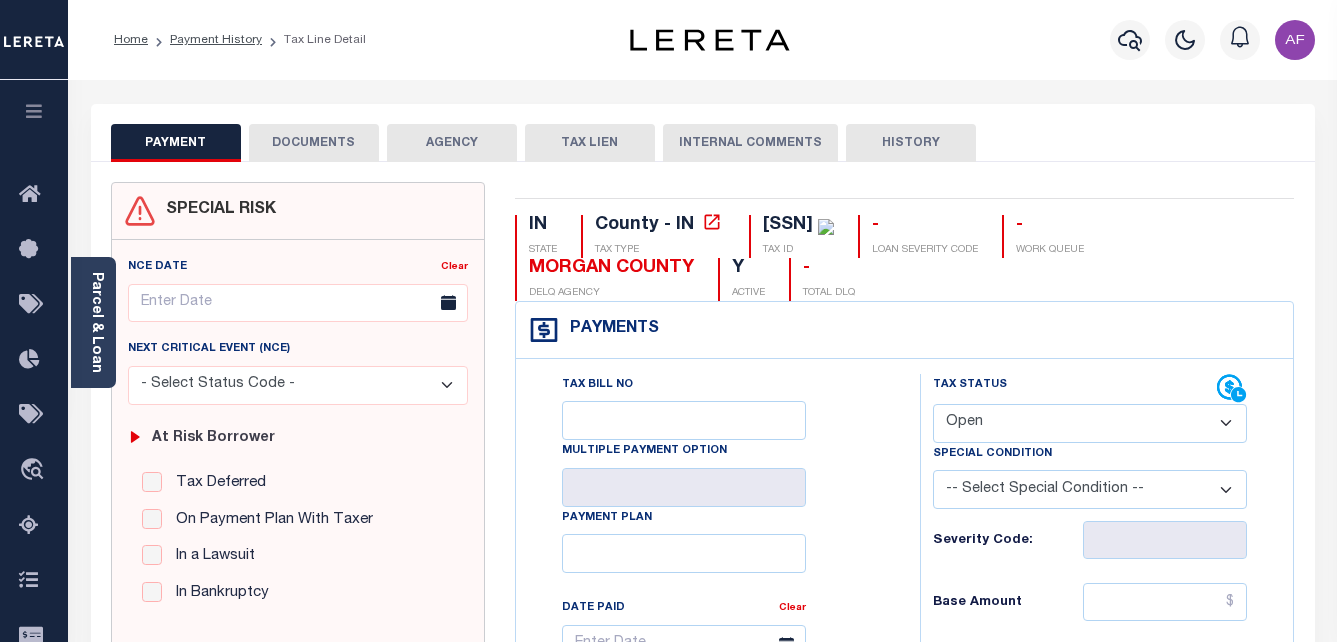 select on "PYD" 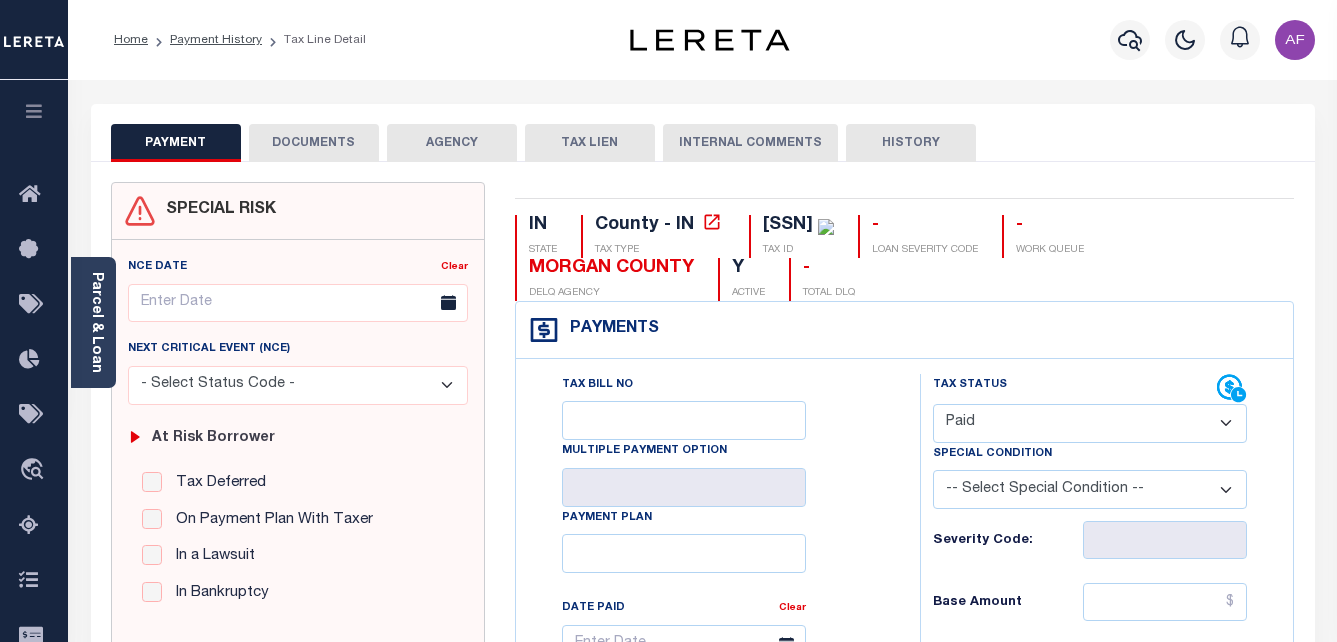 click on "- Select Status Code -
Open
Due/Unpaid
Paid
Incomplete
No Tax Due
Internal Refund Processed
New" at bounding box center (1090, 423) 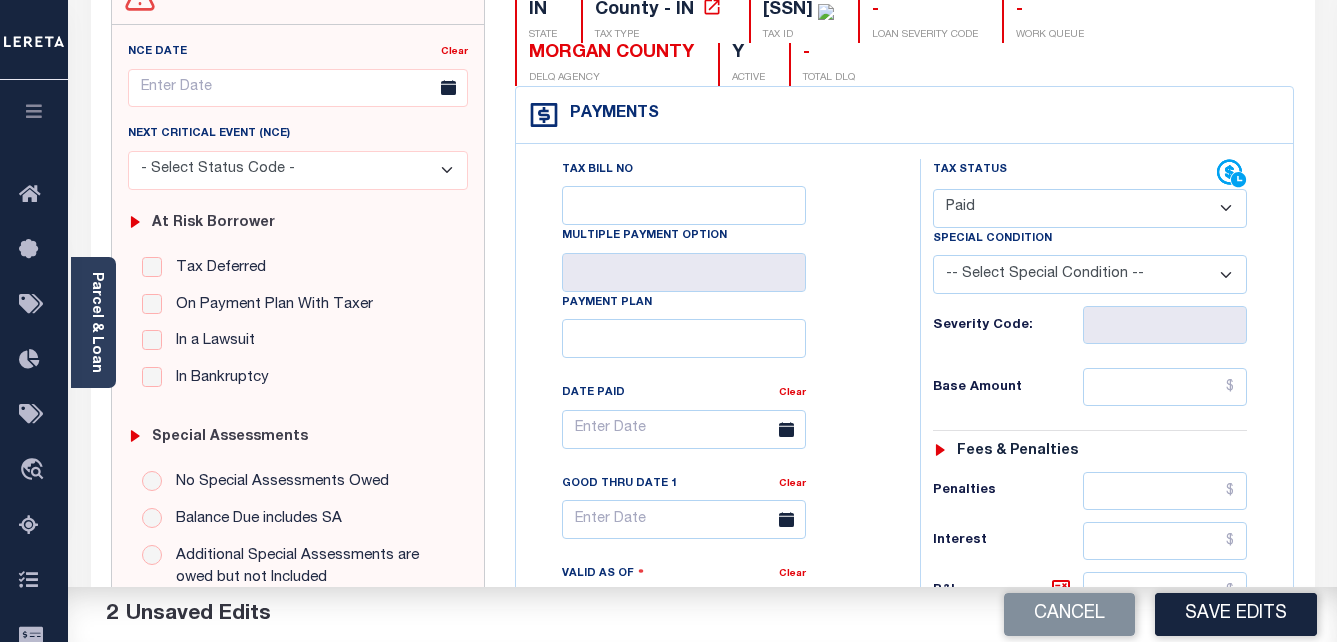 scroll, scrollTop: 300, scrollLeft: 0, axis: vertical 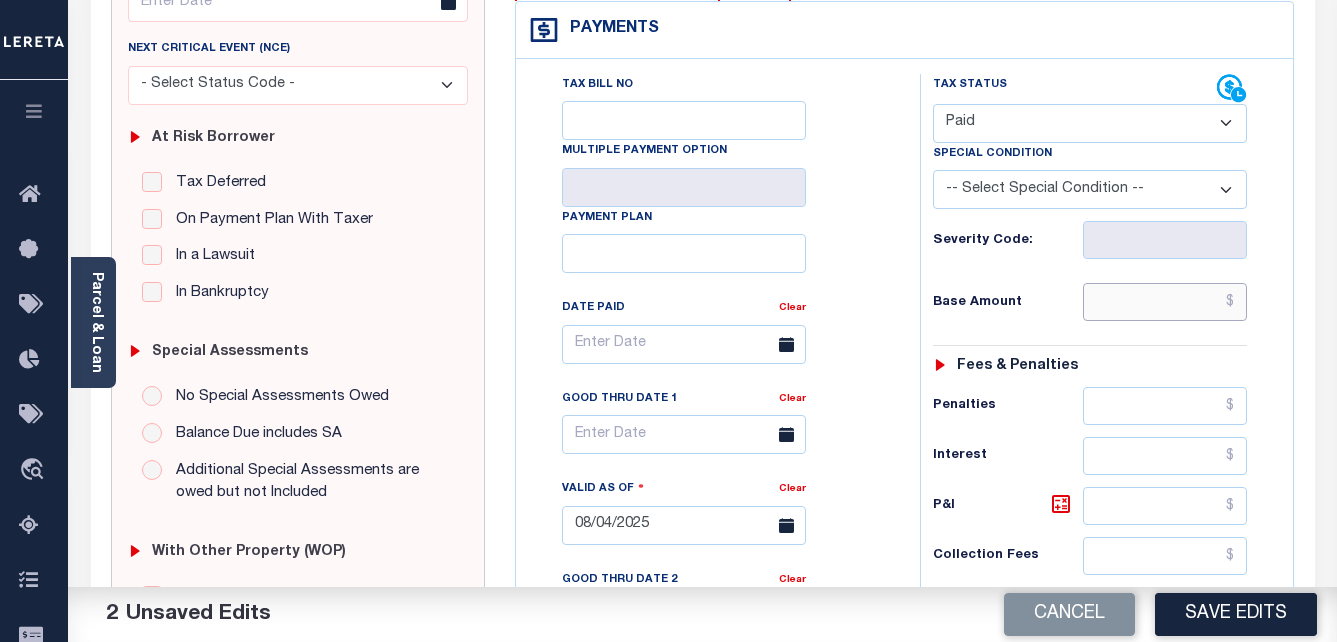 click at bounding box center [1165, 302] 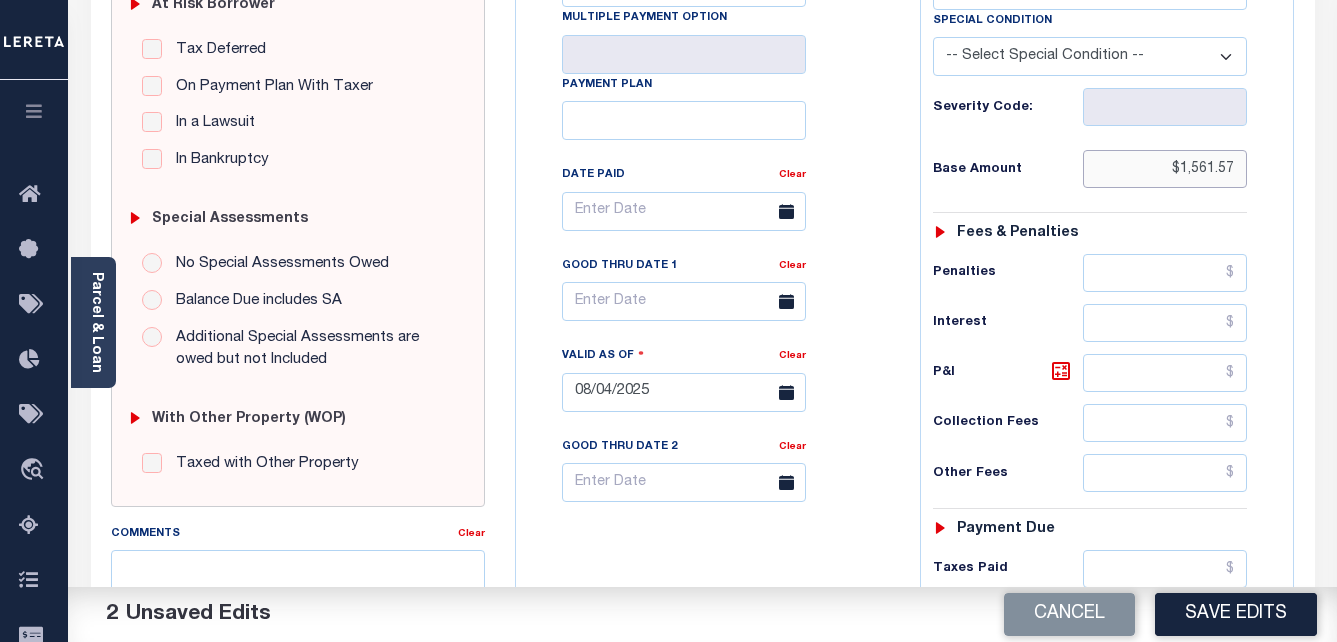 scroll, scrollTop: 600, scrollLeft: 0, axis: vertical 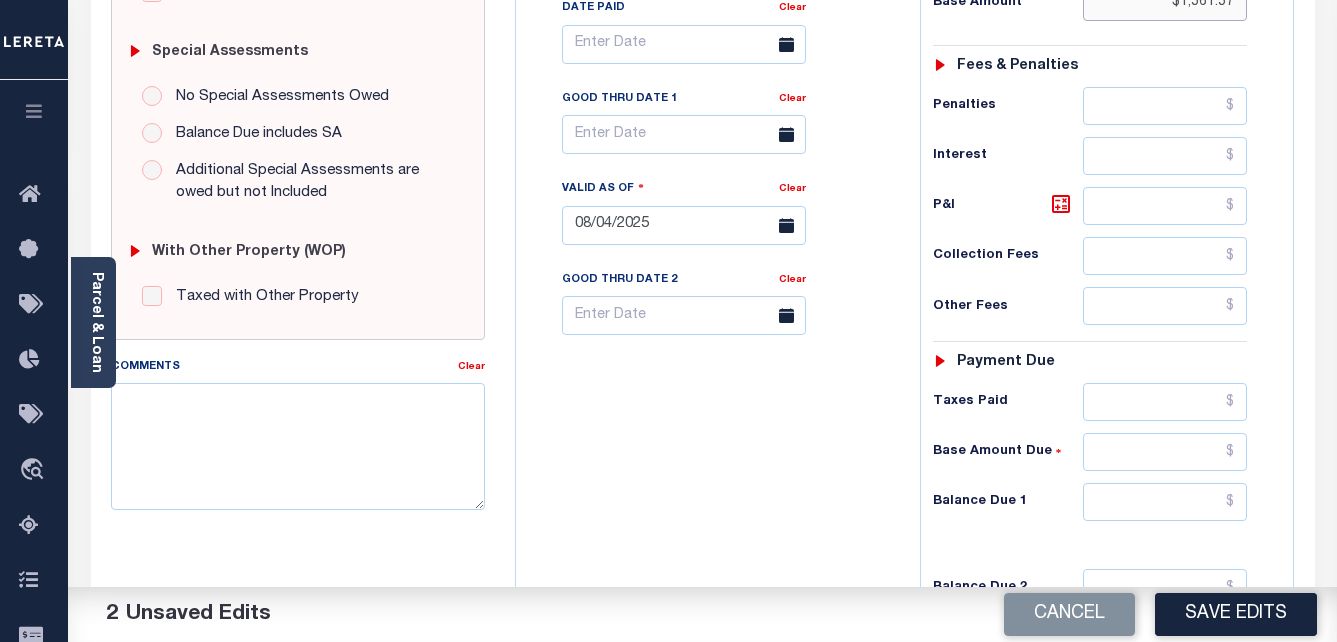 type on "$1,561.57" 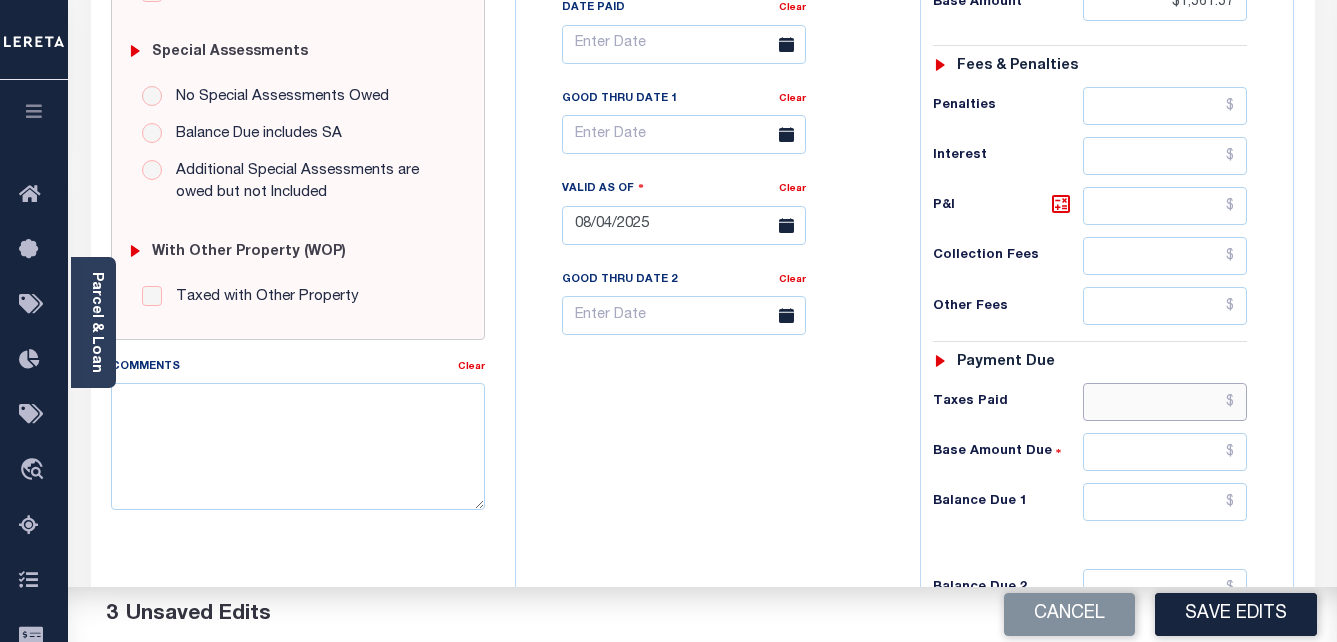click at bounding box center [1165, 402] 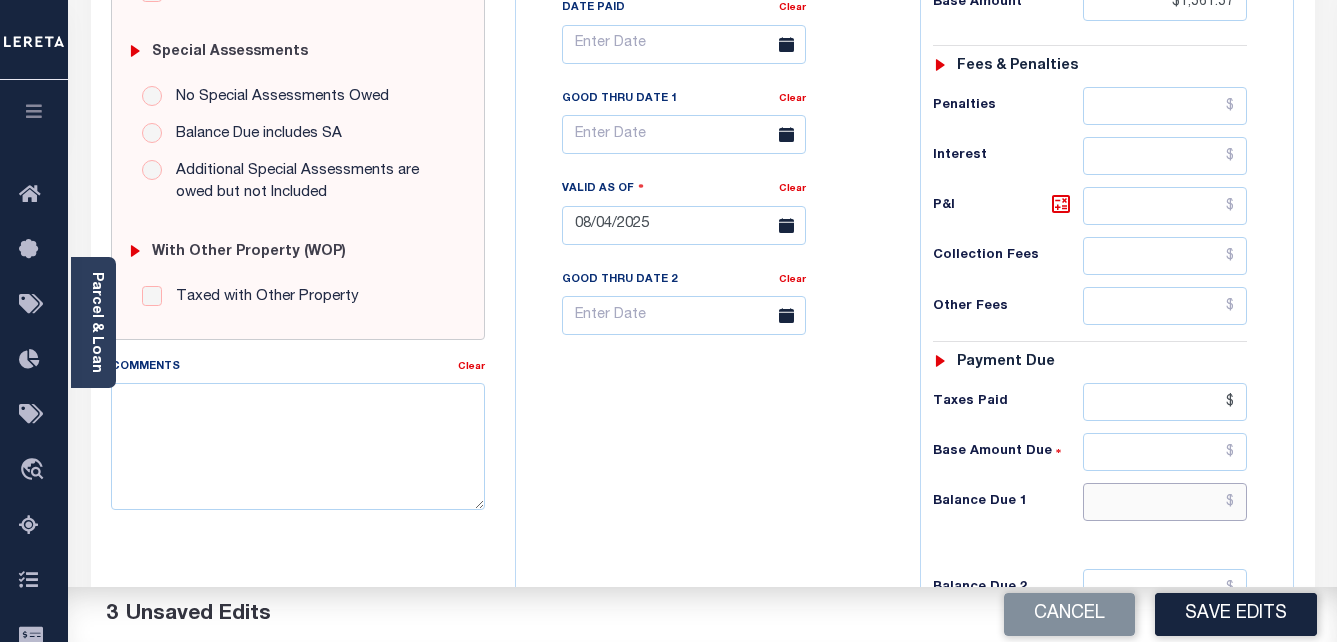 type on "$.00" 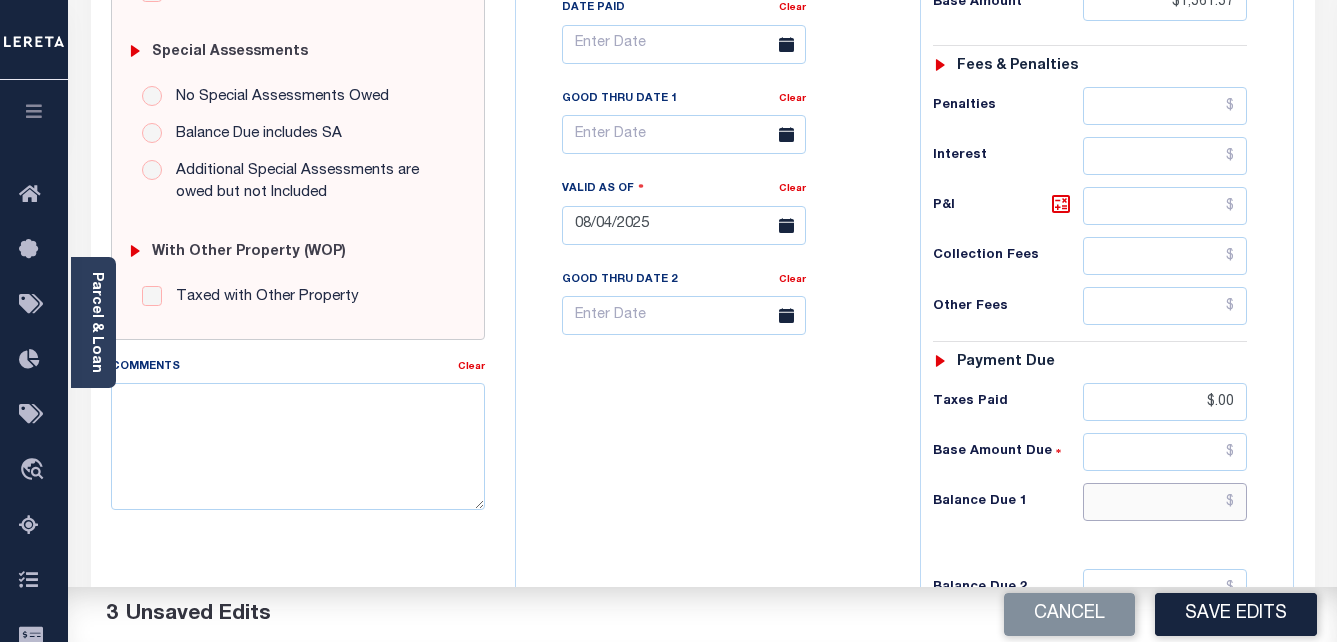 click at bounding box center (1165, 502) 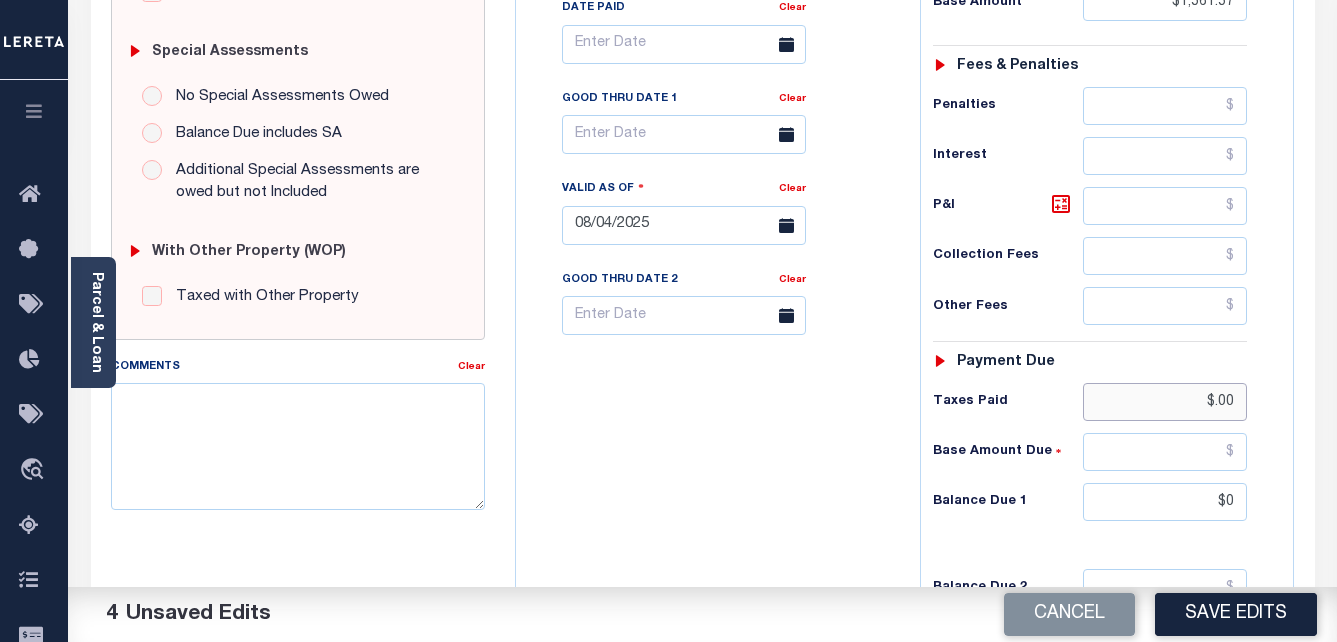 type on "$0.00" 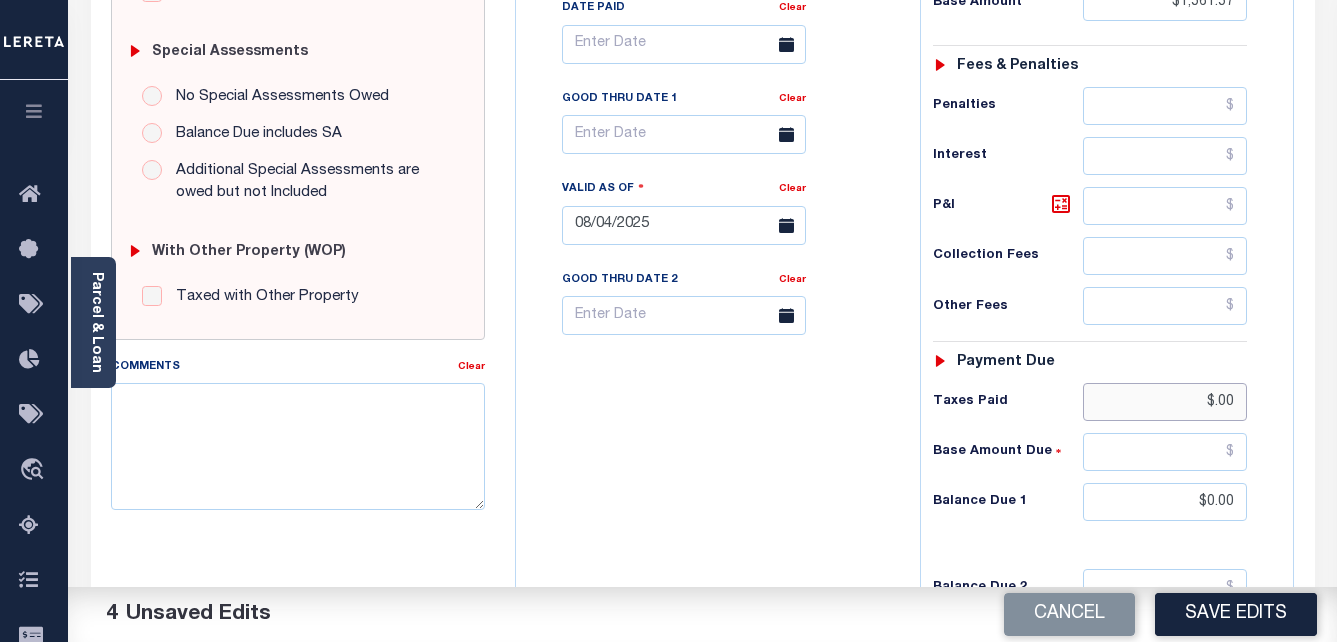 click on "$.00" at bounding box center (1165, 402) 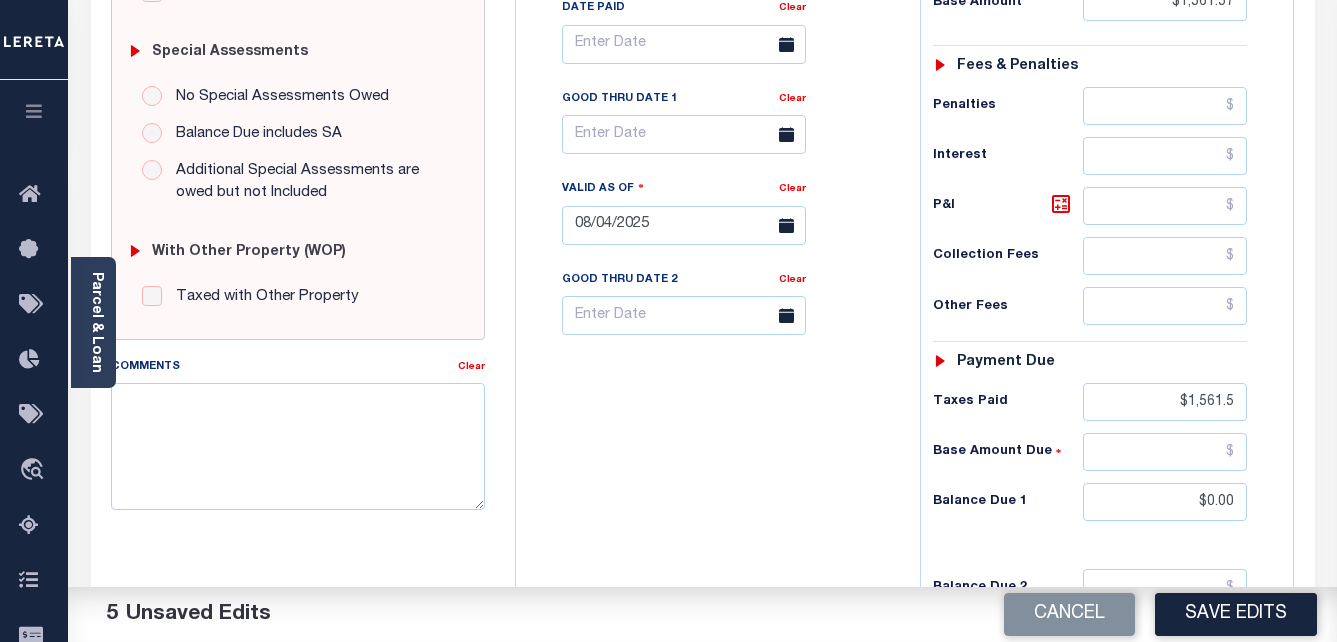 type on "$1,561.50" 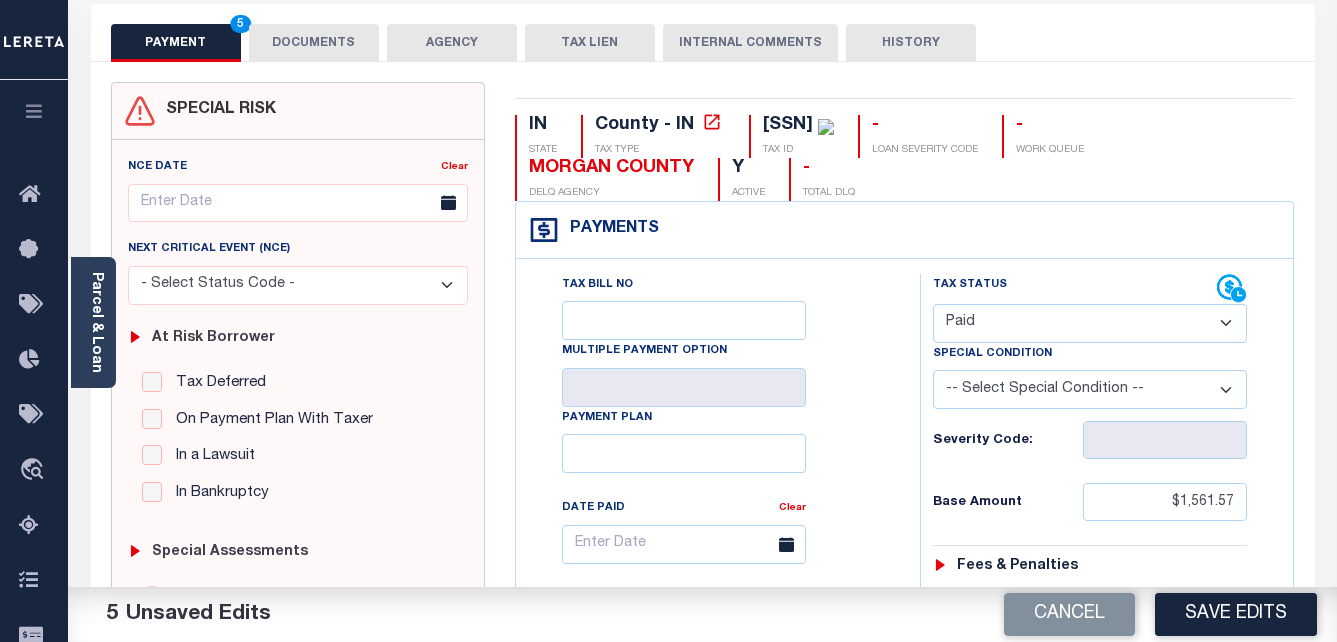 scroll, scrollTop: 0, scrollLeft: 0, axis: both 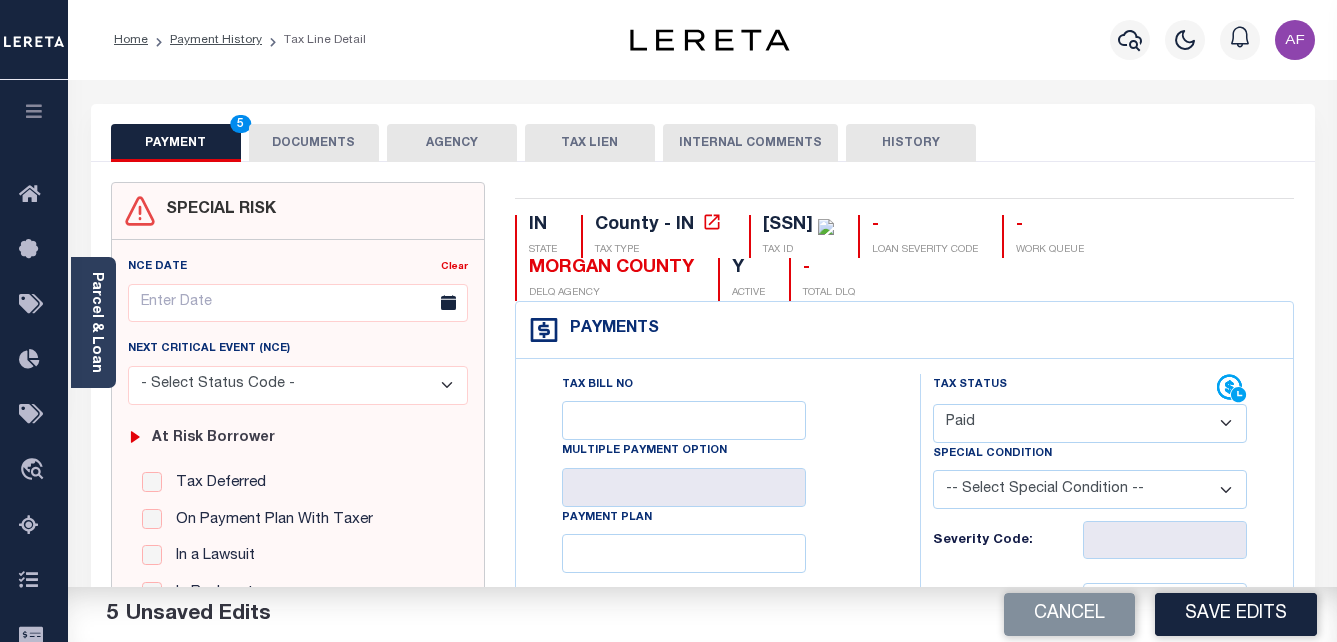 click on "DOCUMENTS" at bounding box center [314, 143] 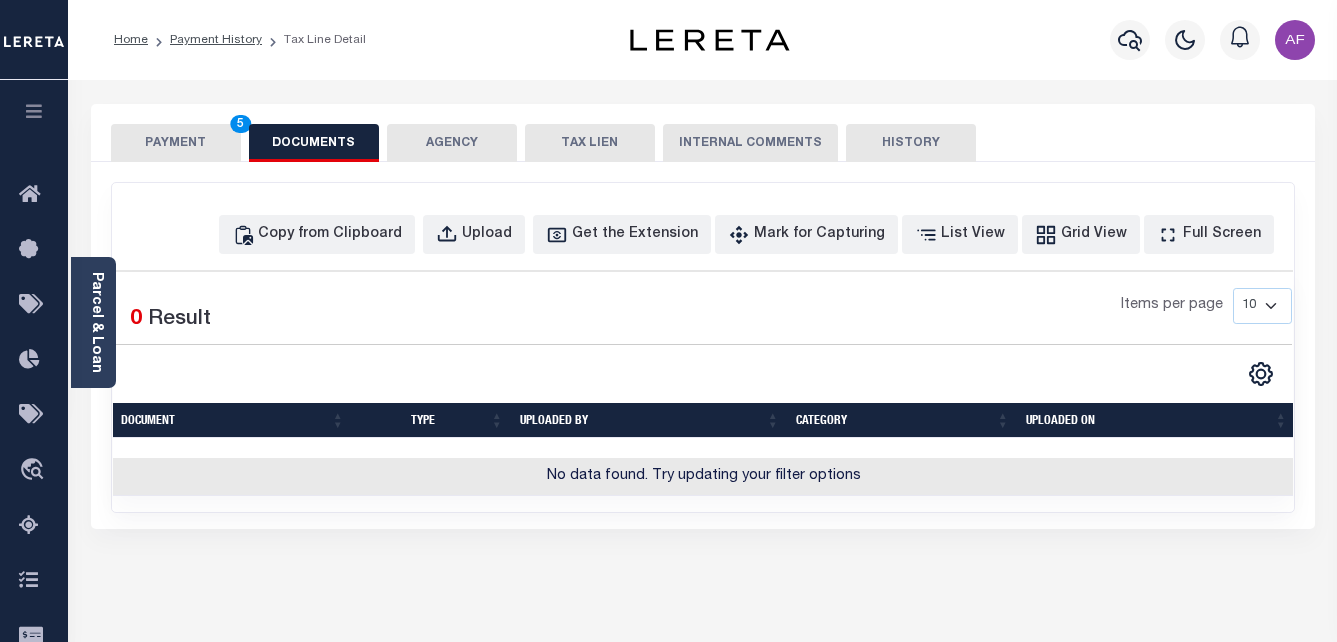 click on "Copy from Clipboard
Upload
Get the Extension
Mark for Capturing
Got it
List View
Grid View
Full Screen
Print" at bounding box center [703, 347] 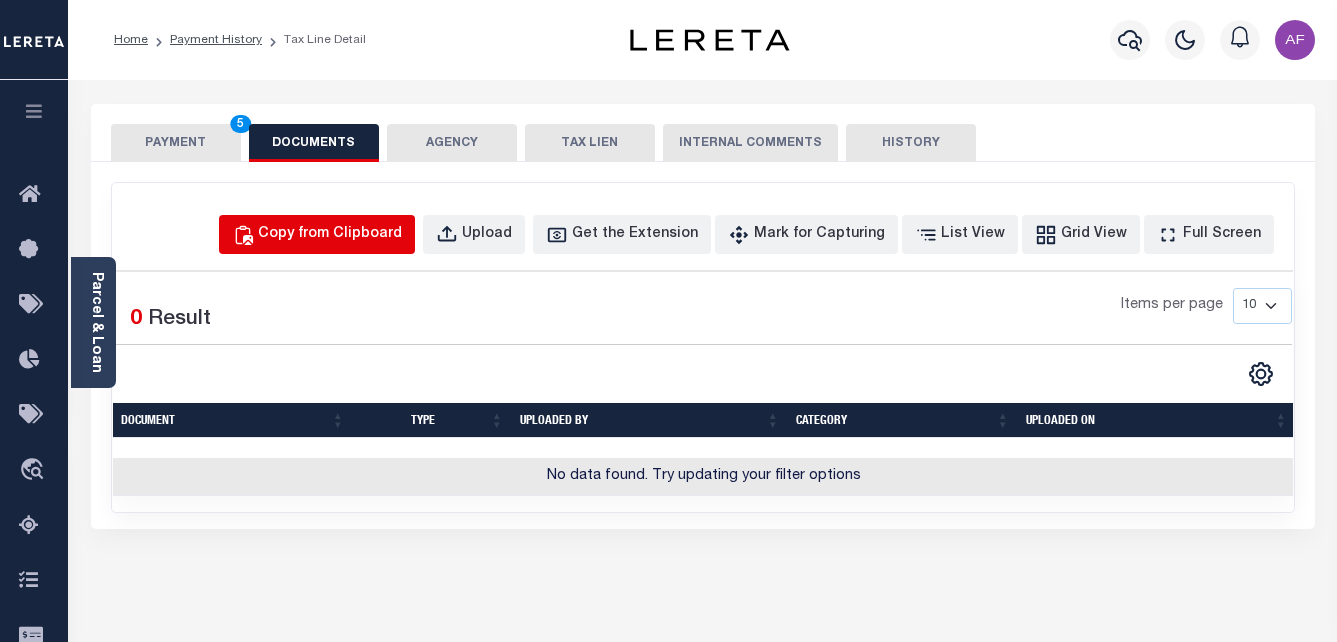 click on "Copy from Clipboard" at bounding box center [330, 235] 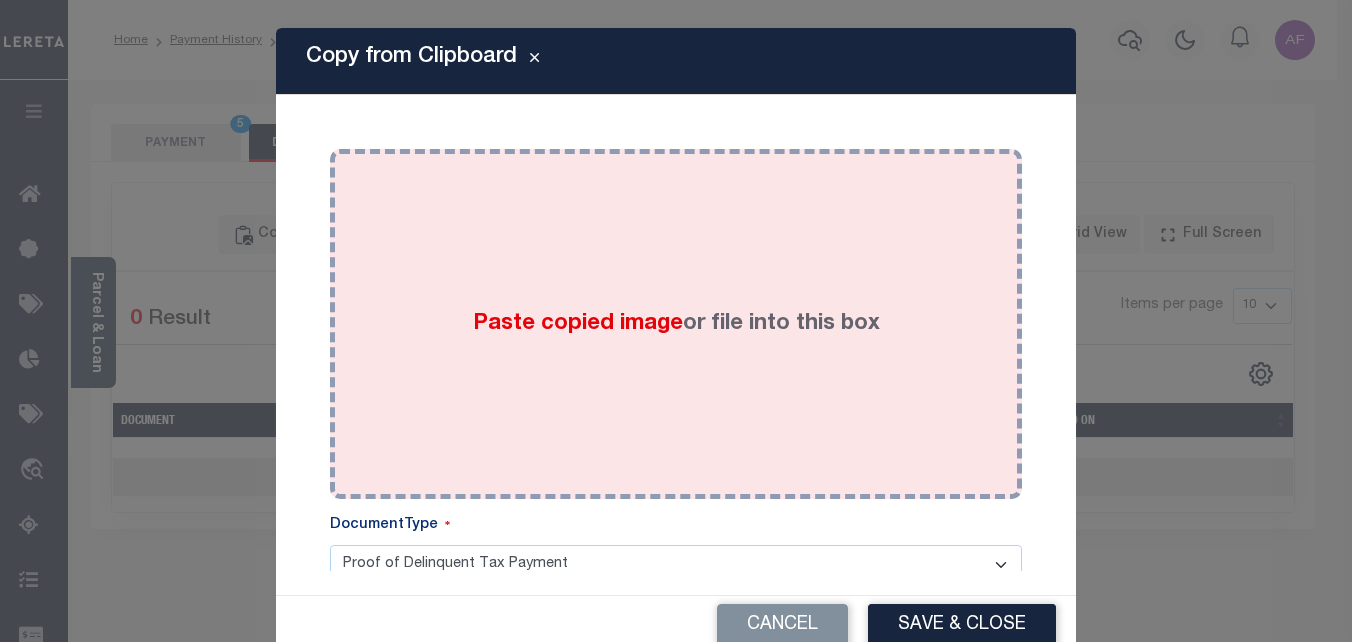 click on "Paste copied image  or file into this box" at bounding box center (676, 324) 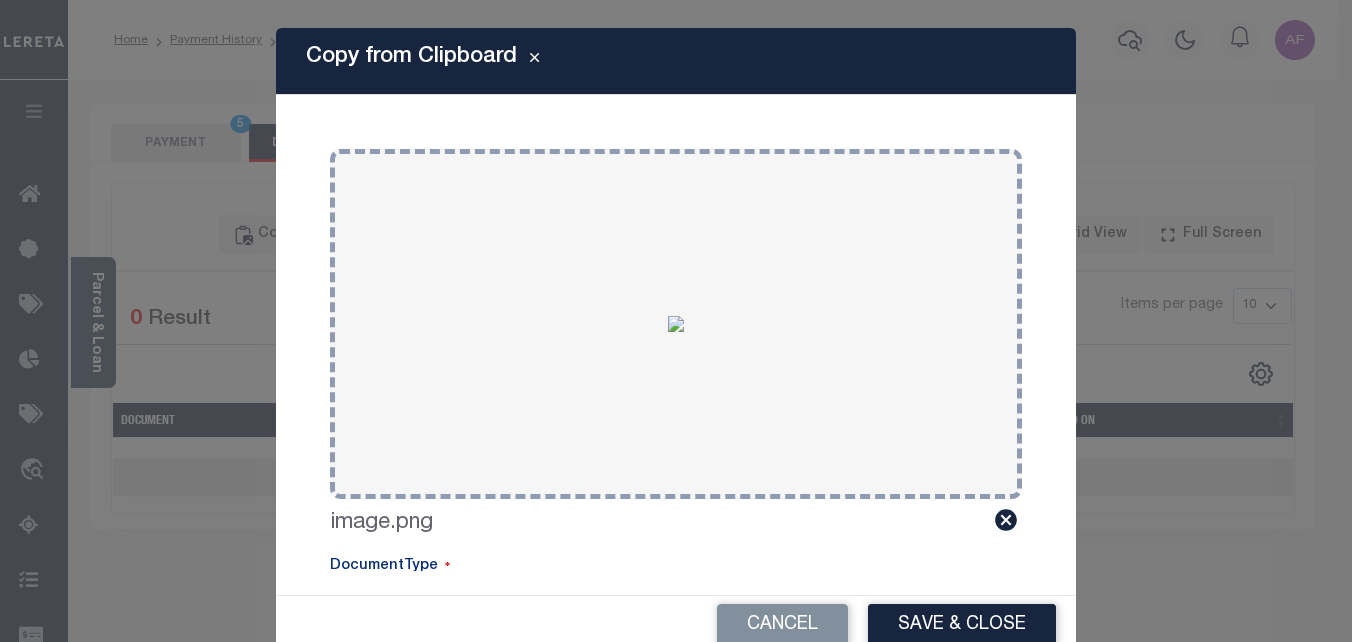 click on "Save & Close" at bounding box center [962, 625] 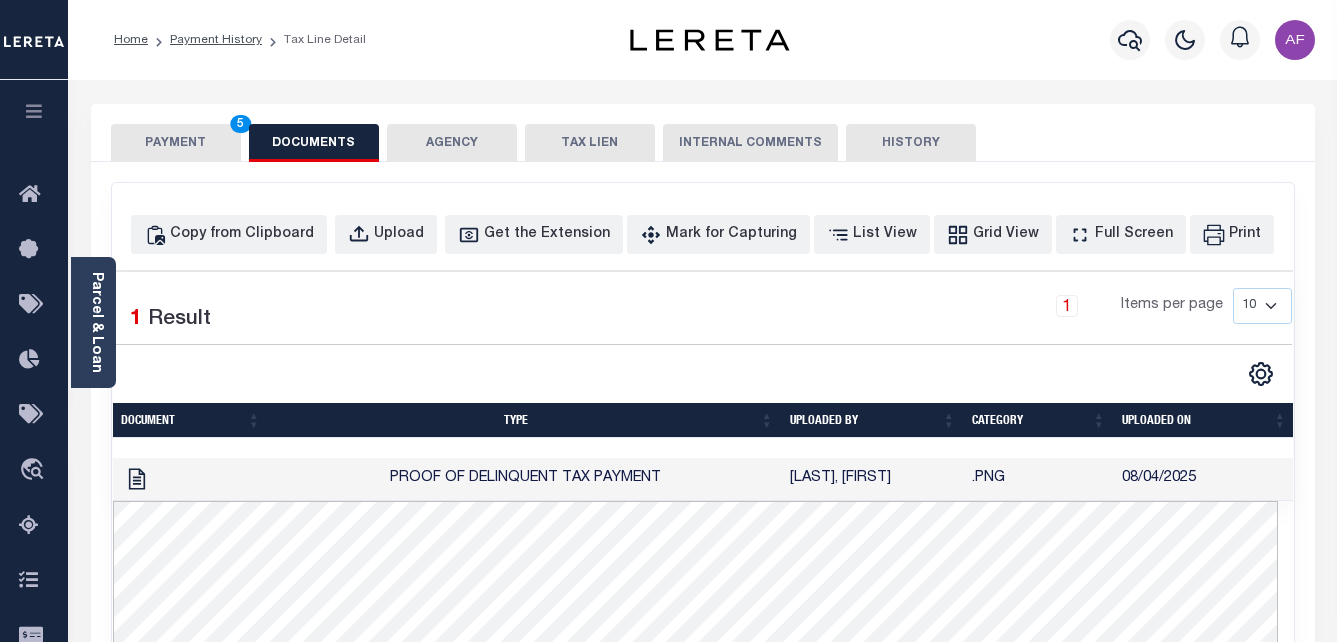 click on "PAYMENT
5" at bounding box center (176, 143) 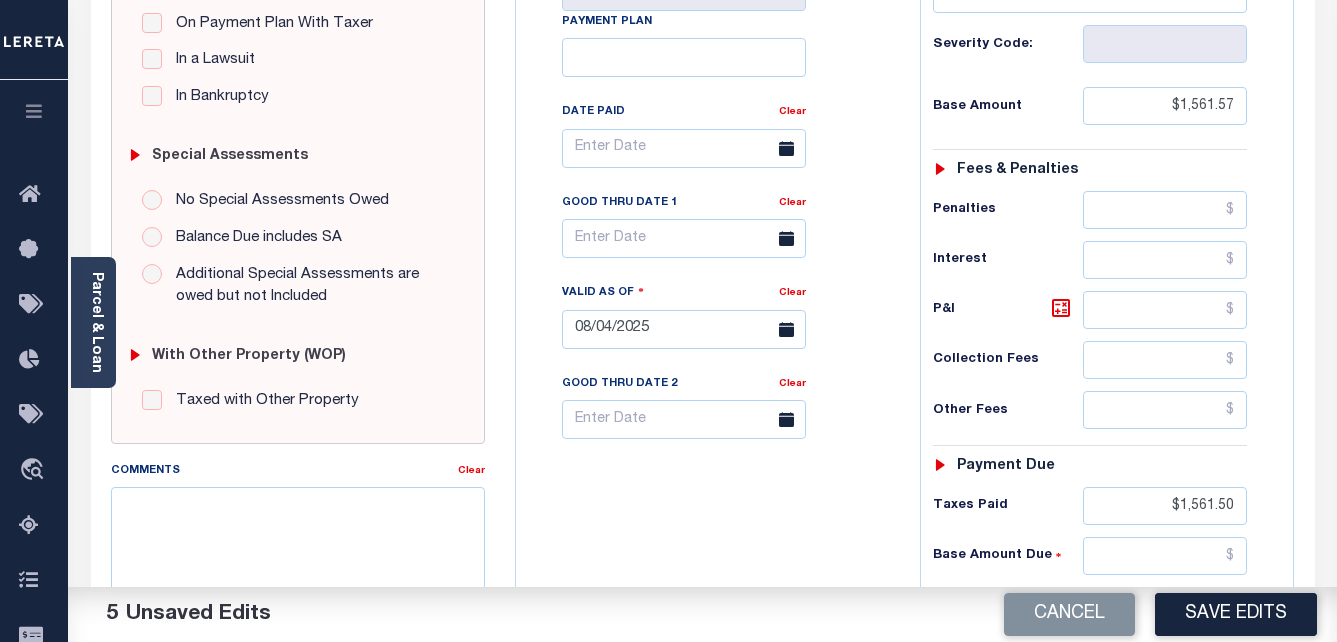 scroll, scrollTop: 867, scrollLeft: 0, axis: vertical 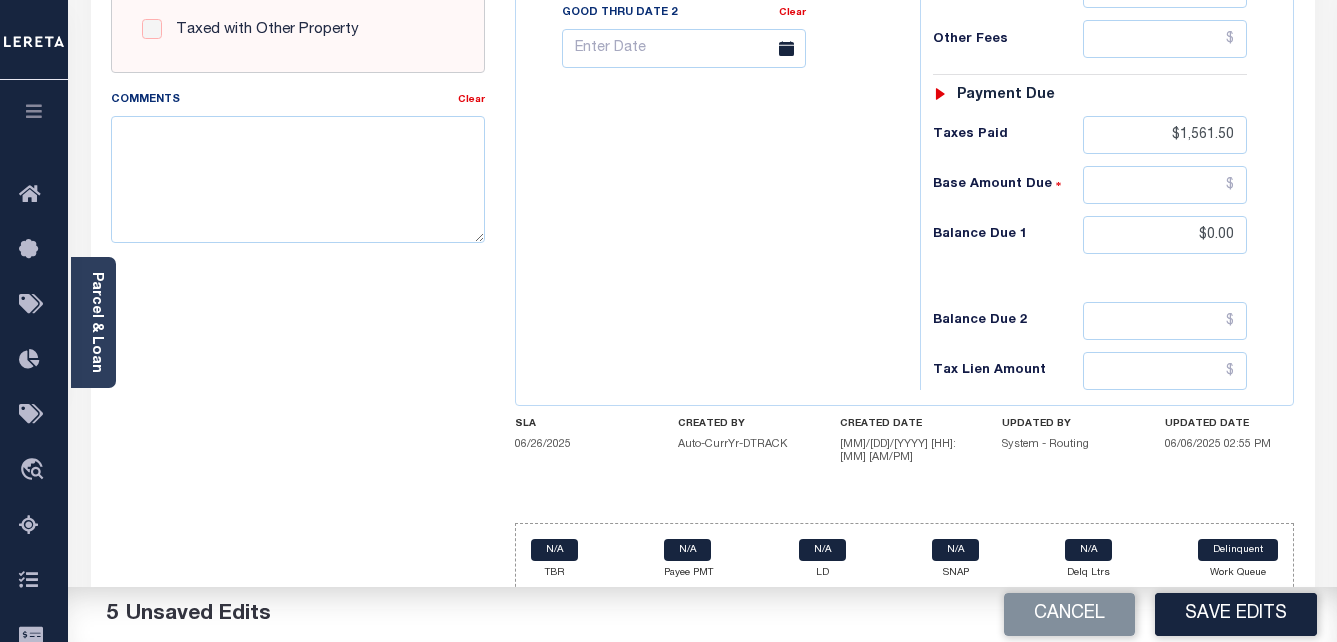 click on "Save Edits" at bounding box center [1236, 614] 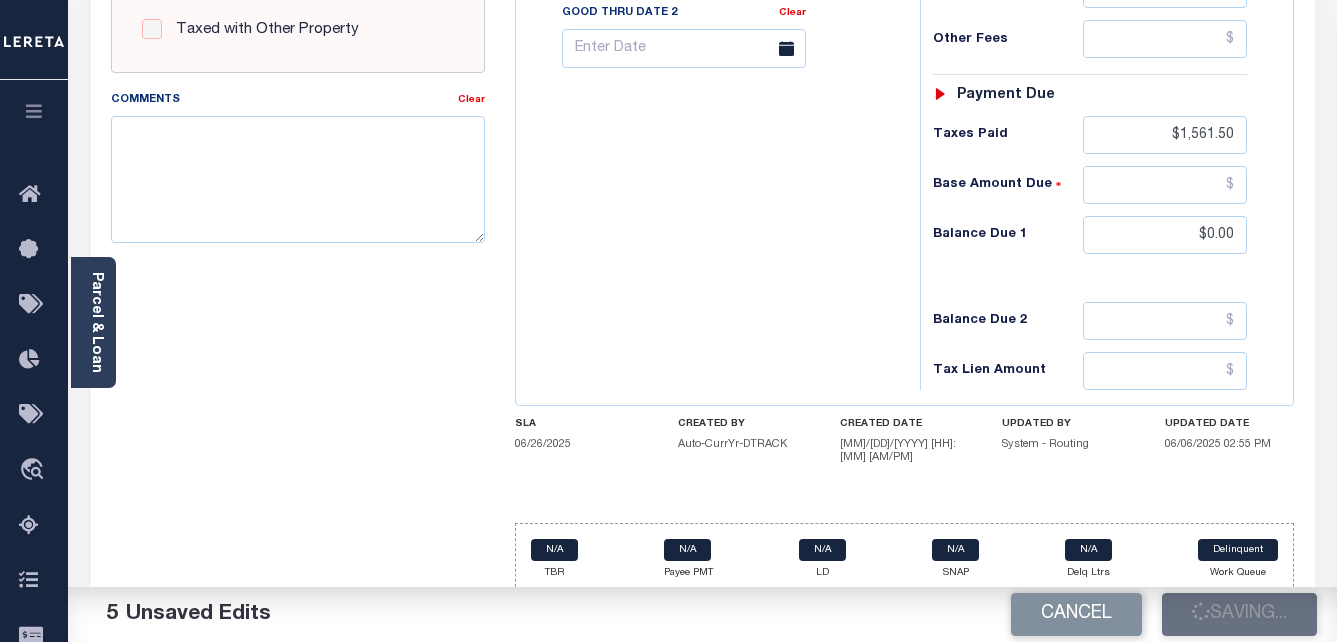 checkbox on "false" 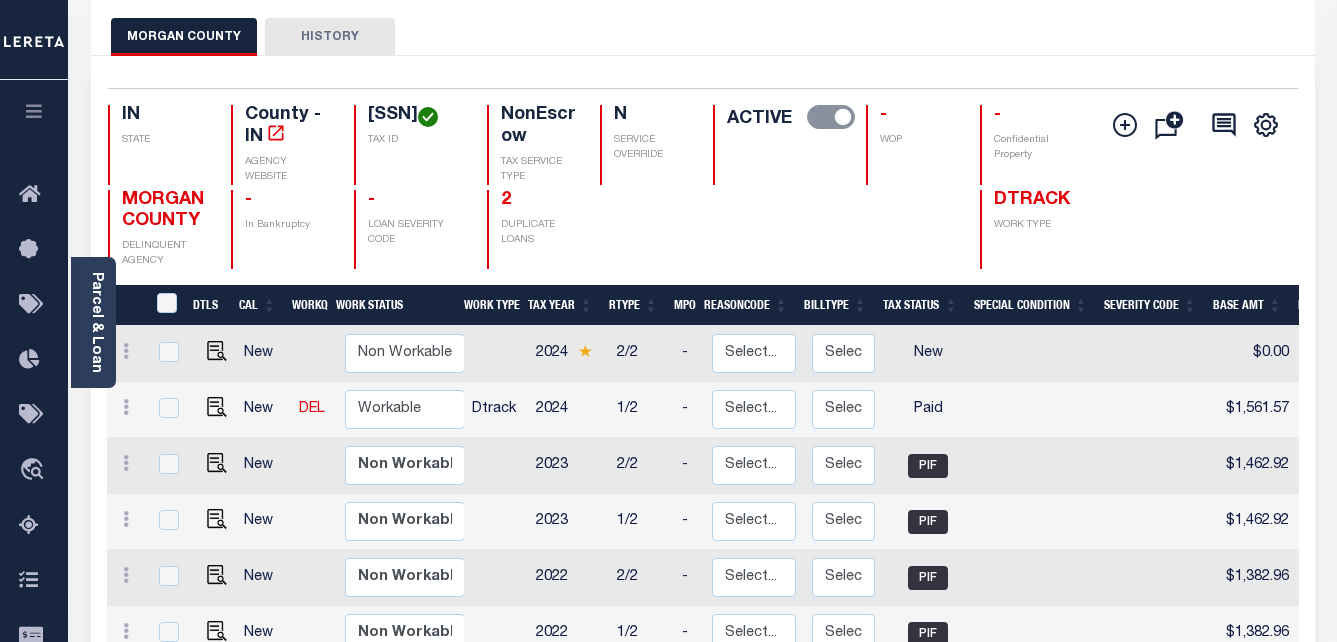 scroll, scrollTop: 200, scrollLeft: 0, axis: vertical 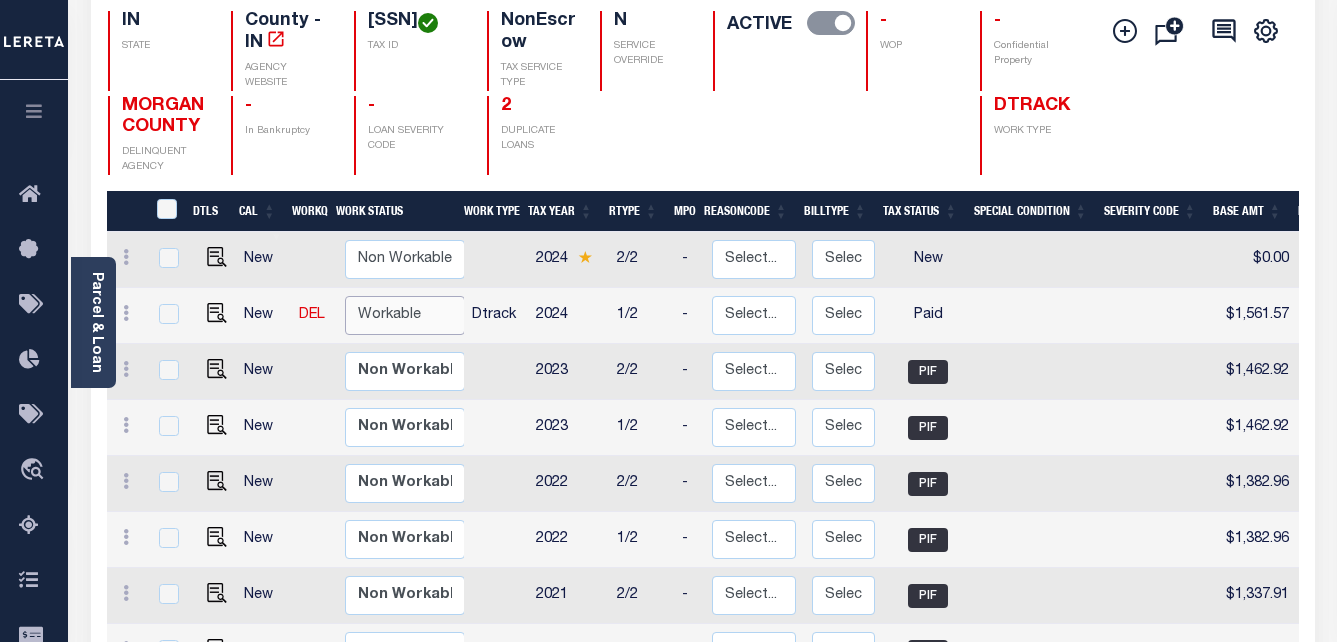 click on "Non Workable
Workable" at bounding box center [405, 315] 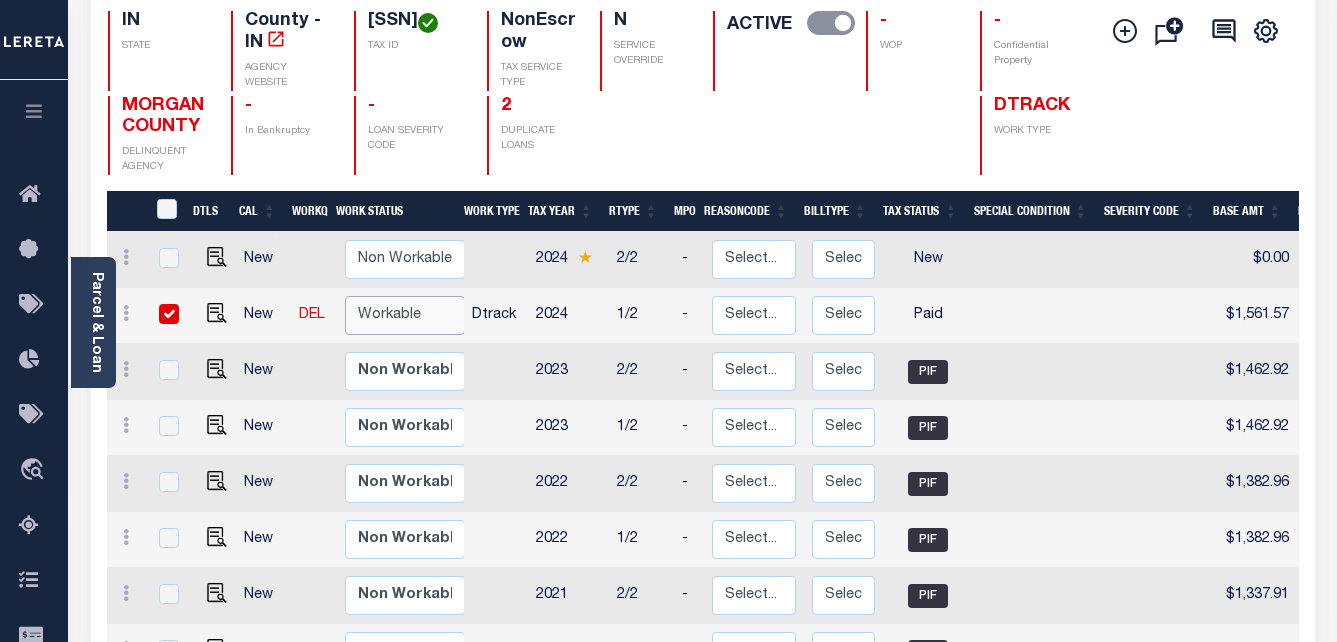 checkbox on "true" 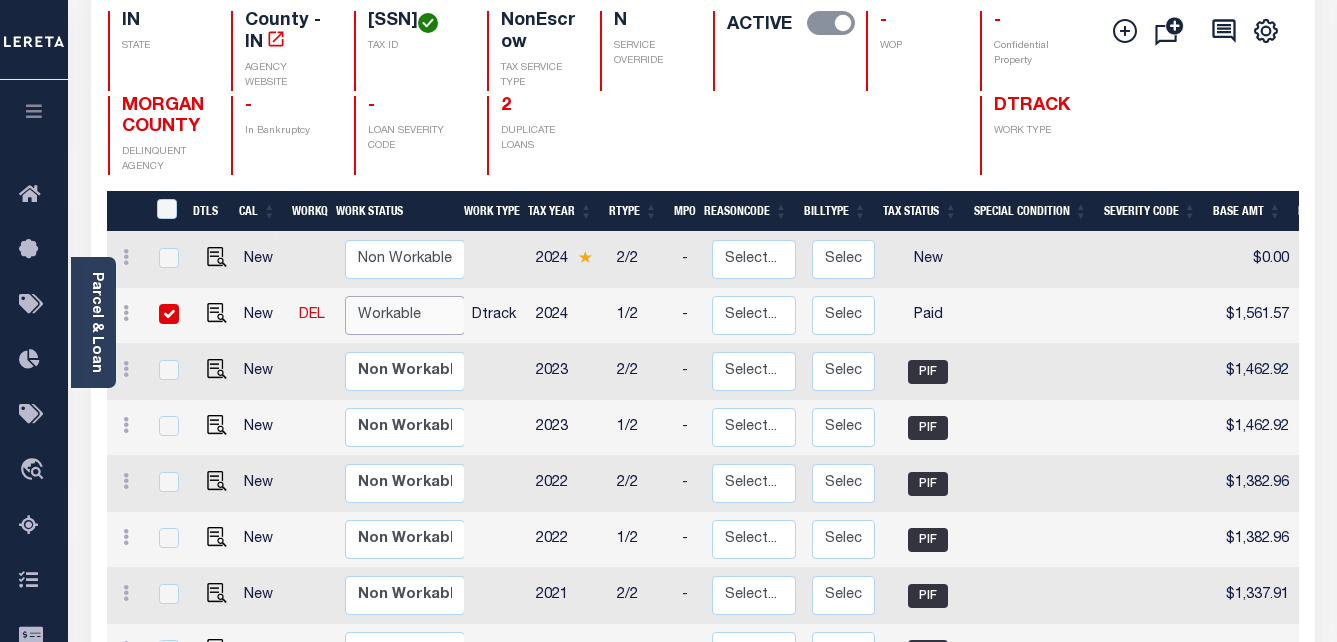 checkbox on "true" 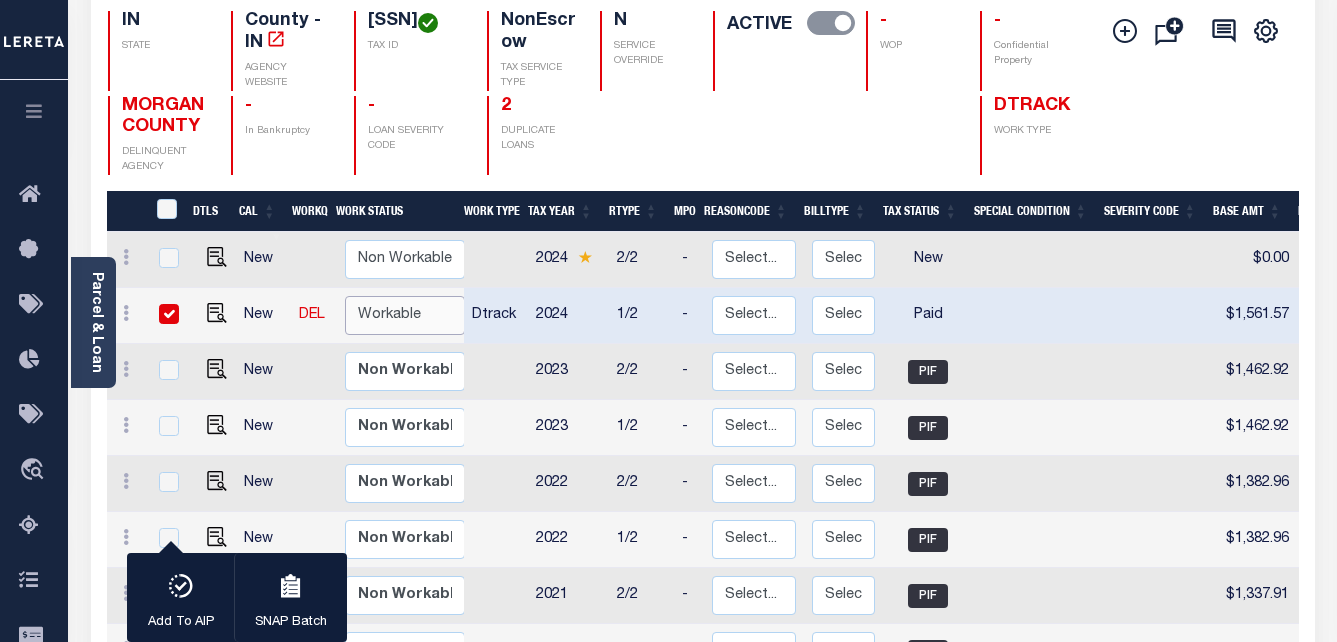 select on "true" 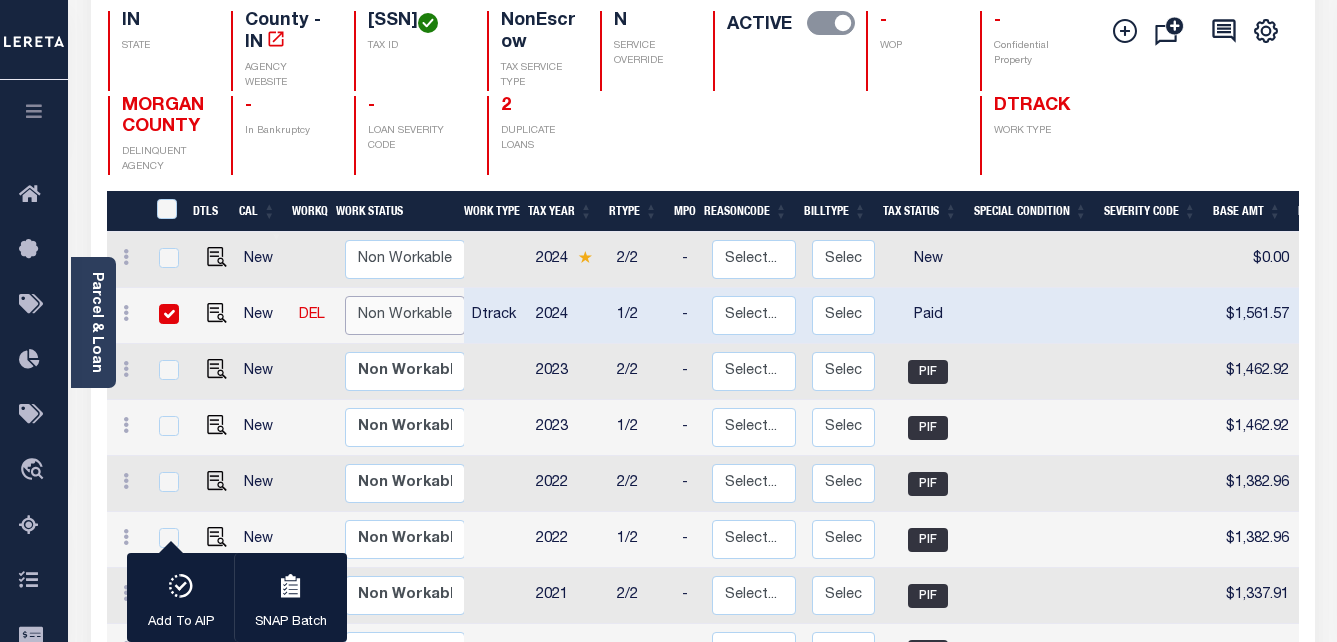 click on "Non Workable
Workable" at bounding box center (405, 315) 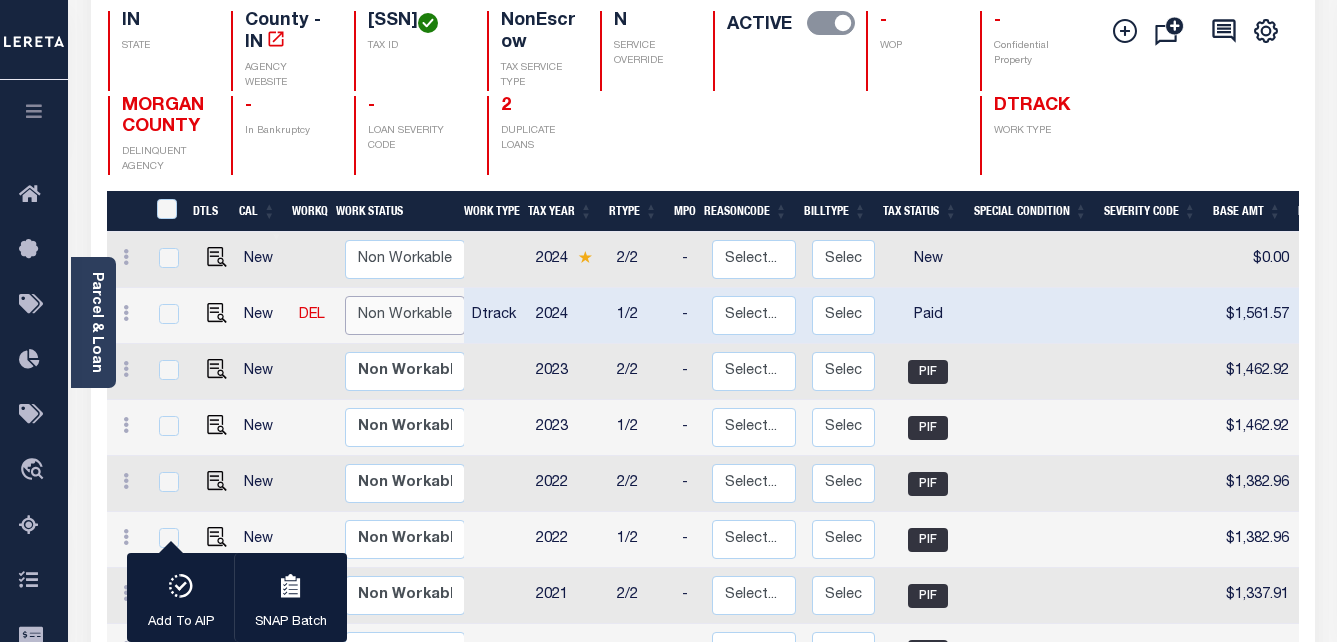 checkbox on "false" 